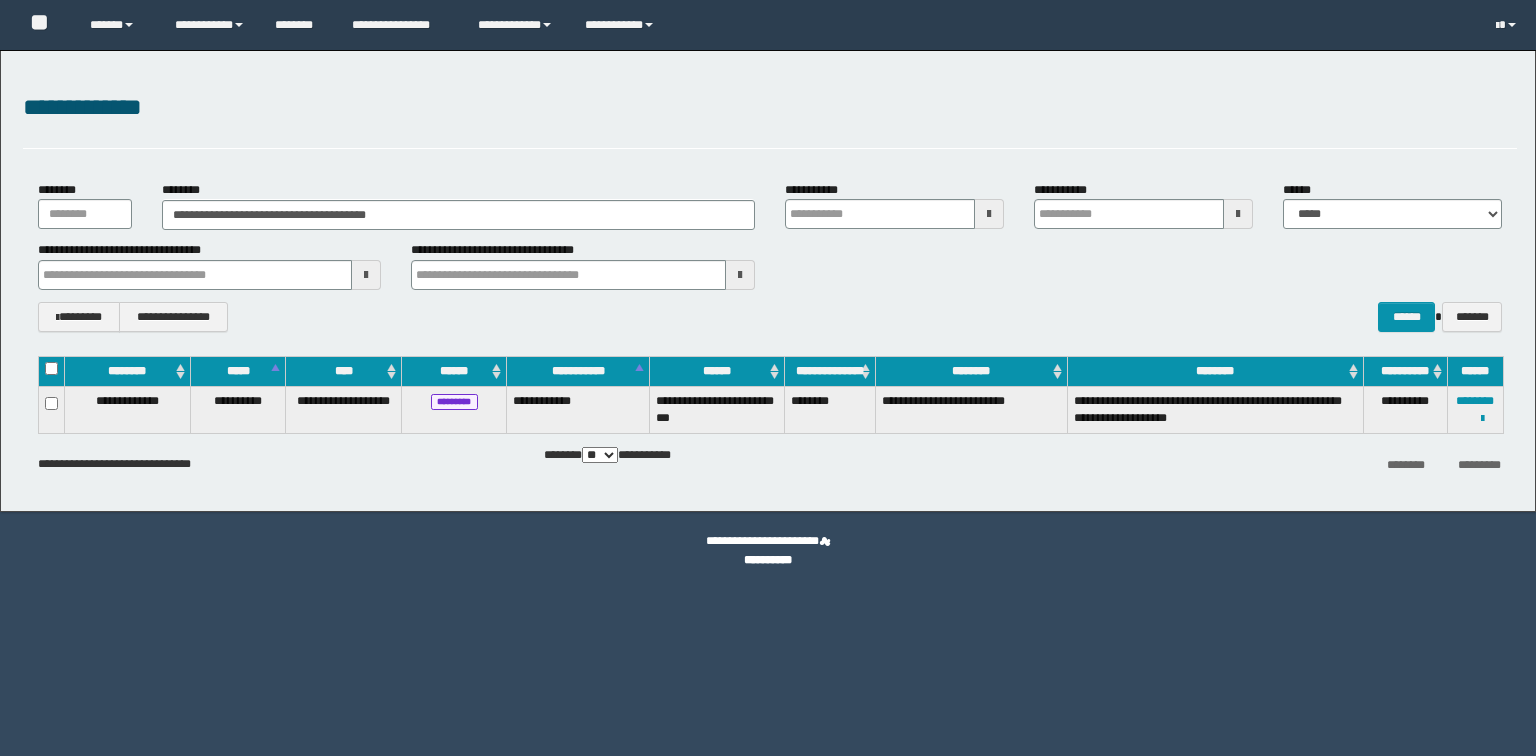scroll, scrollTop: 0, scrollLeft: 0, axis: both 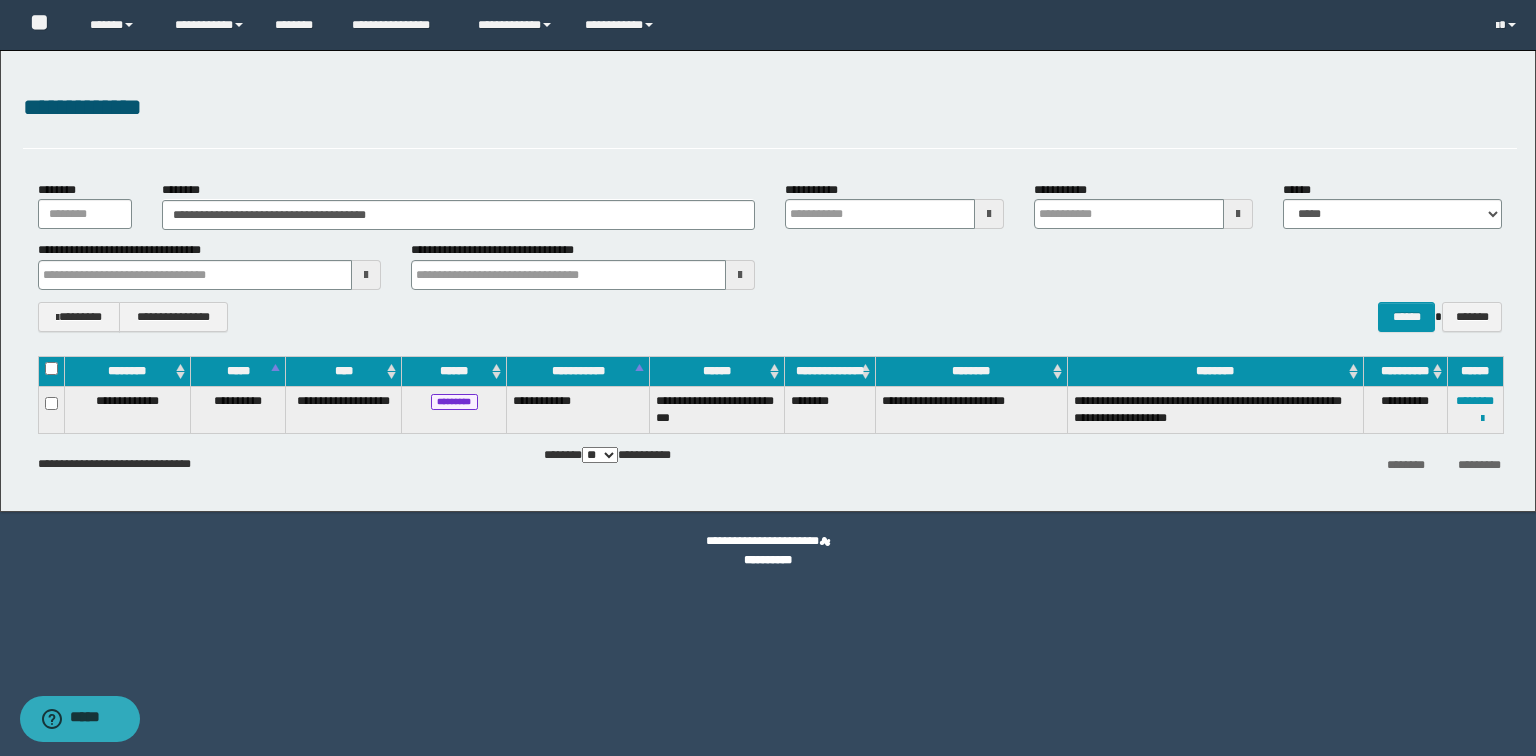 click on "**********" at bounding box center (768, 281) 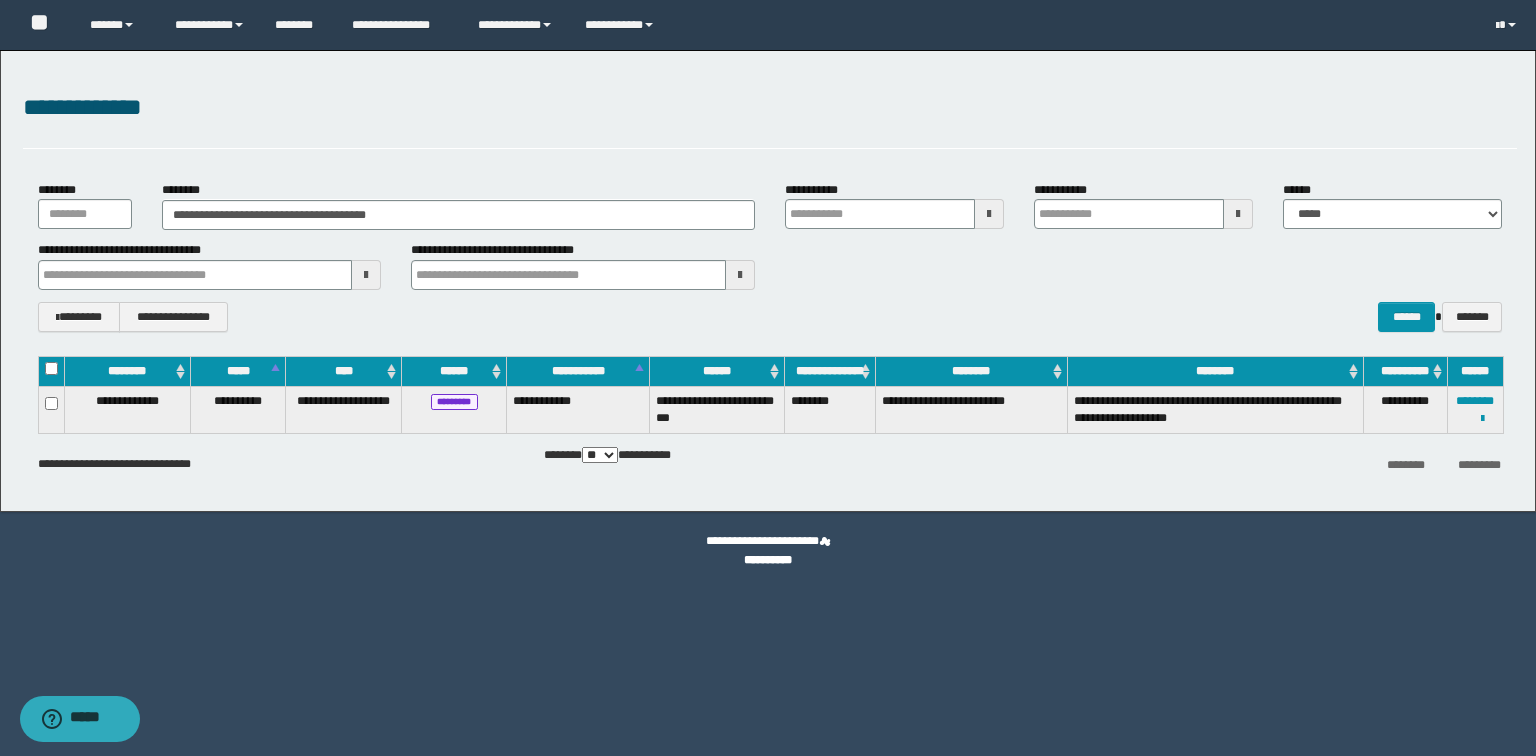 type on "********" 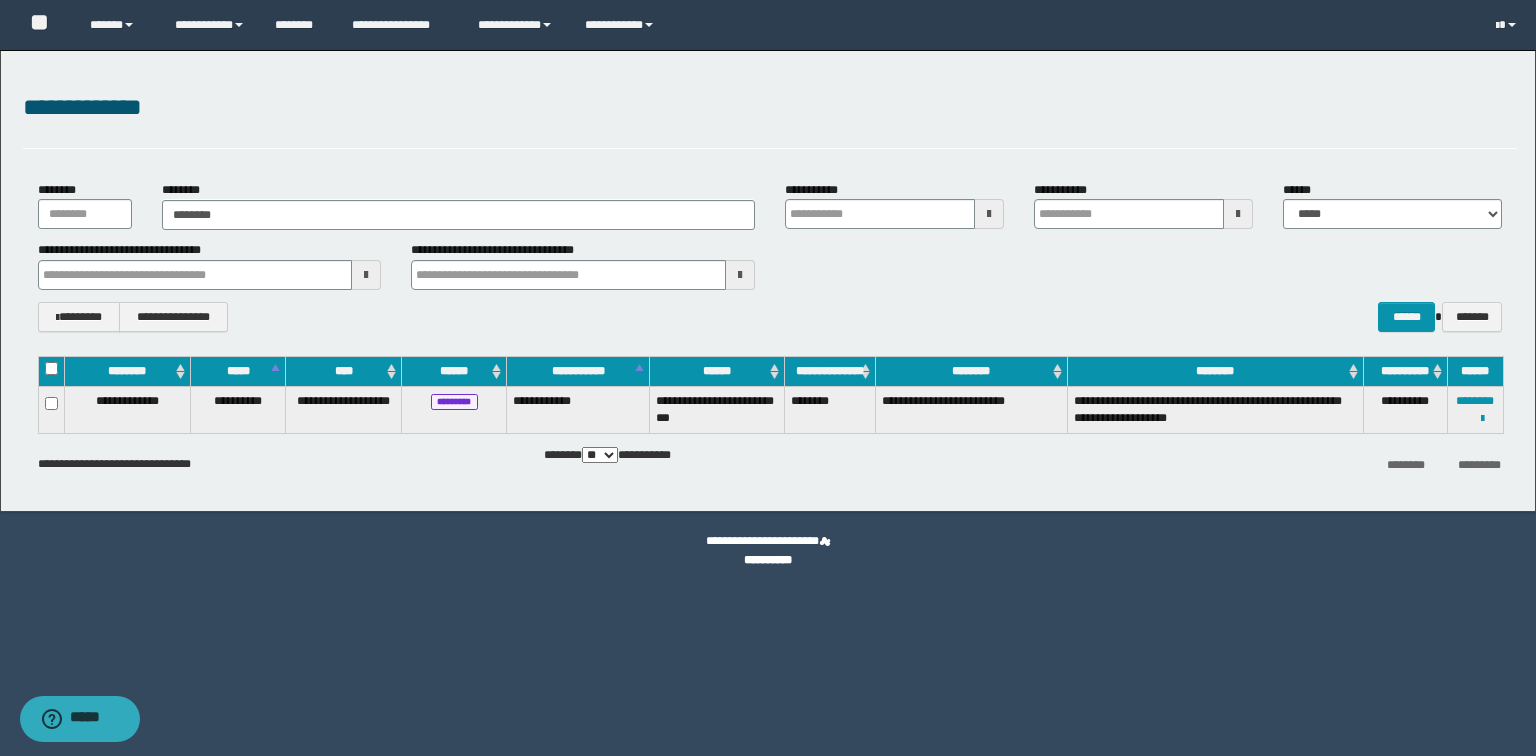 type on "********" 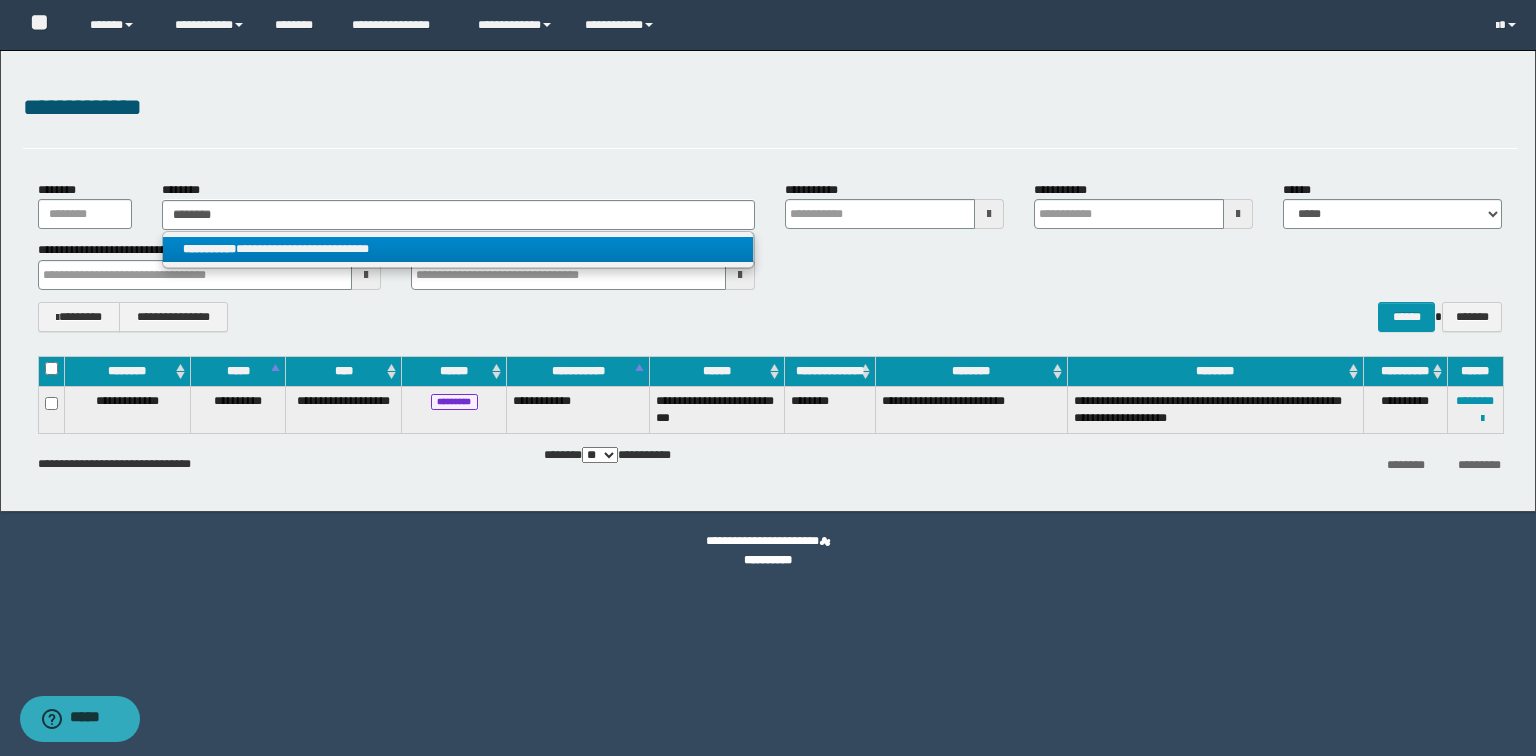 type on "********" 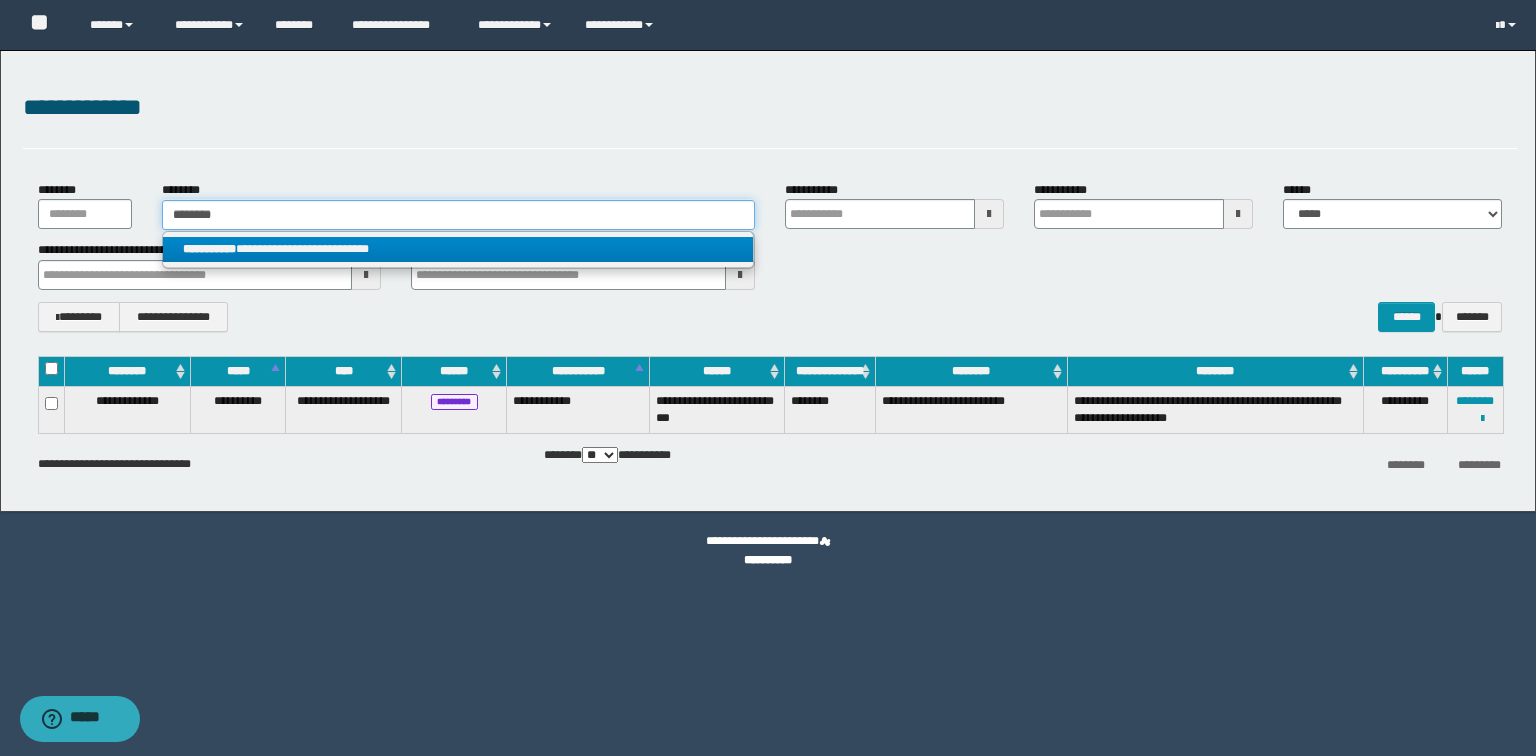 type 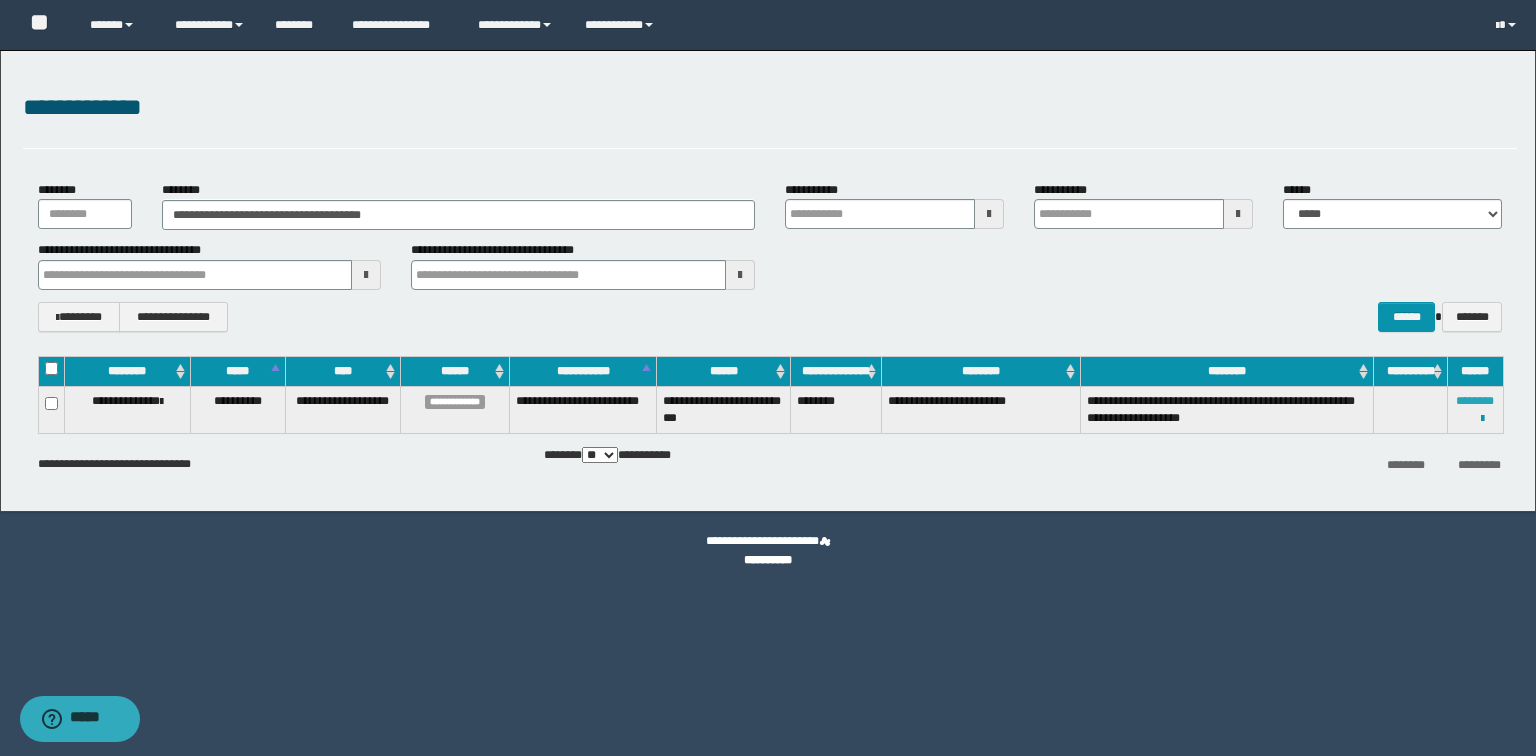 click on "********" at bounding box center (1475, 401) 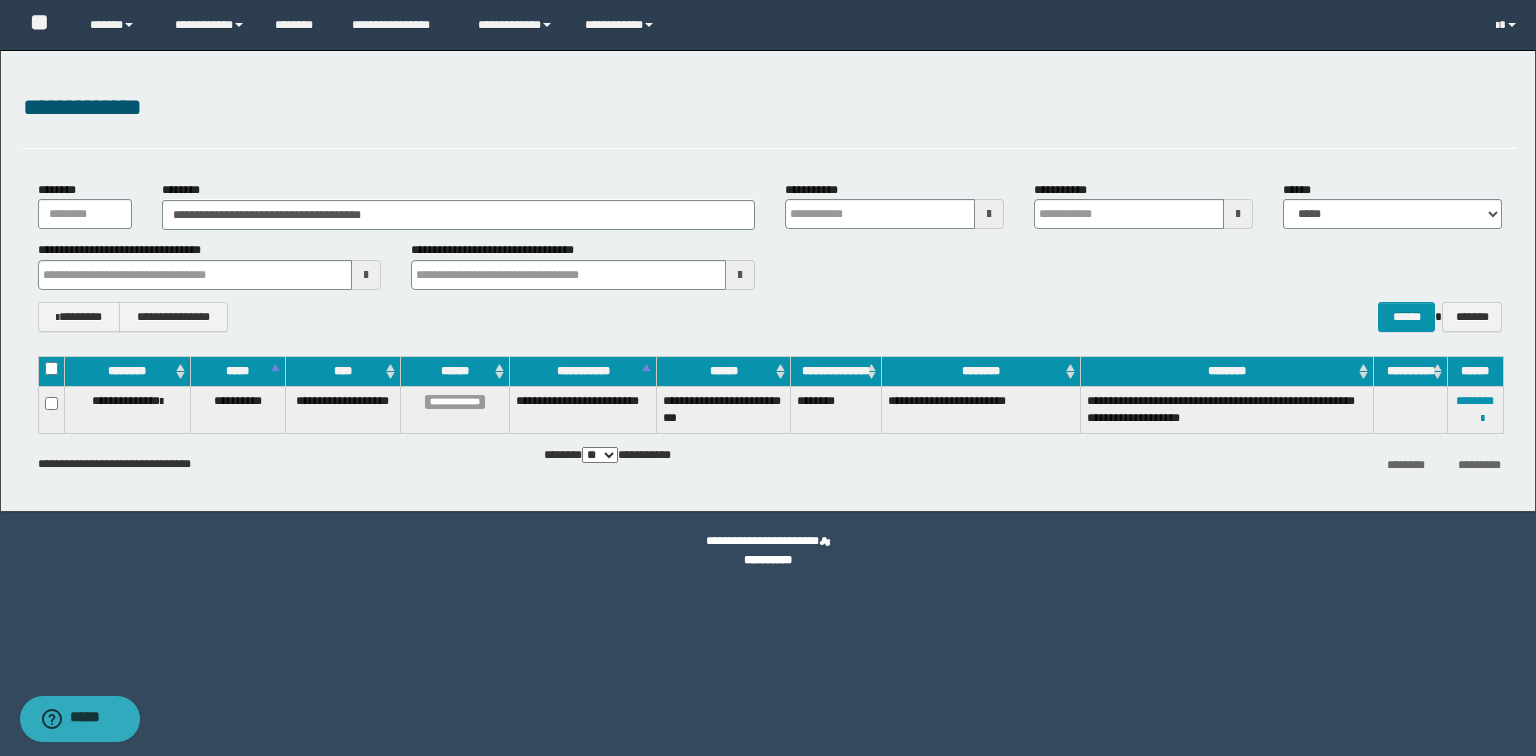 click on "**********" at bounding box center [770, 256] 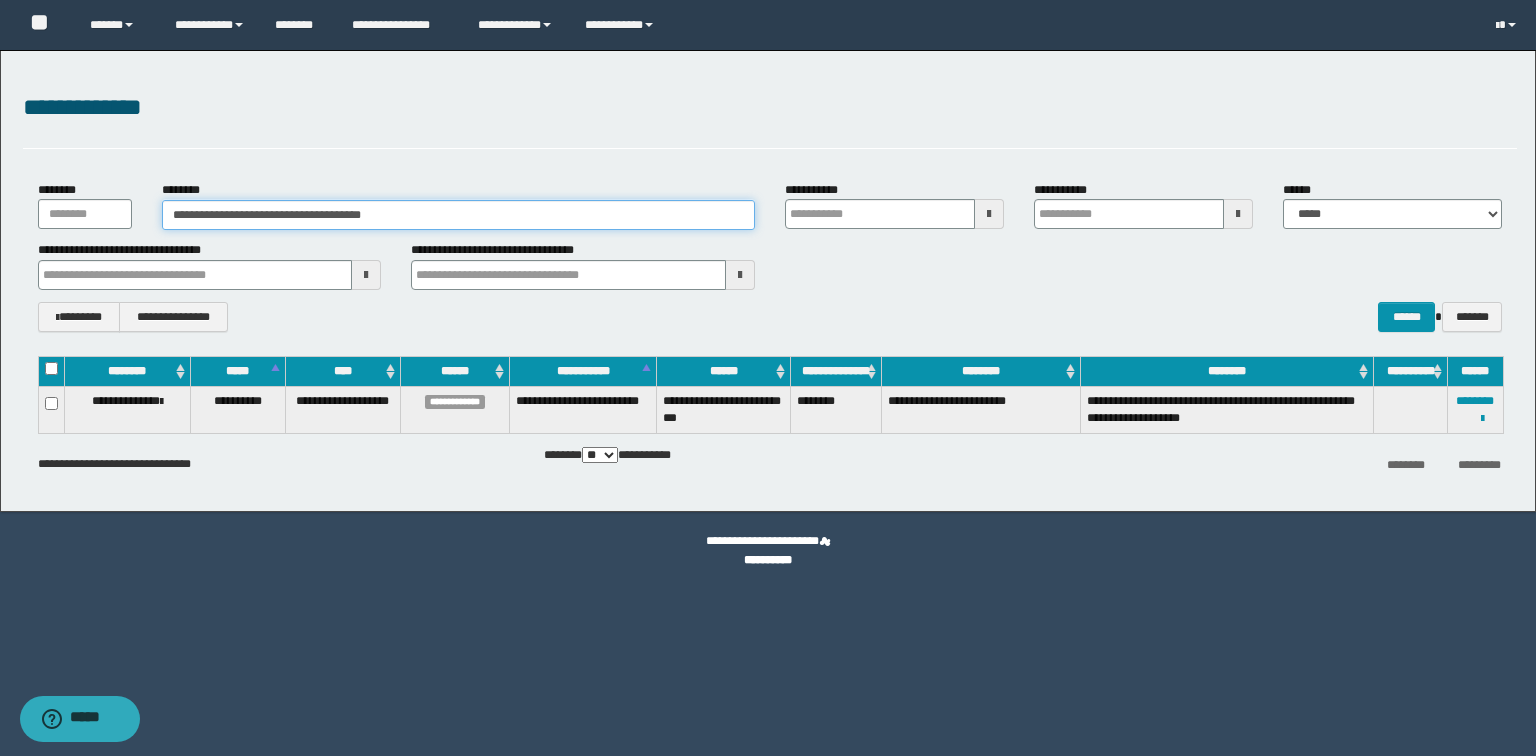 drag, startPoint x: 434, startPoint y: 212, endPoint x: 2, endPoint y: 201, distance: 432.14 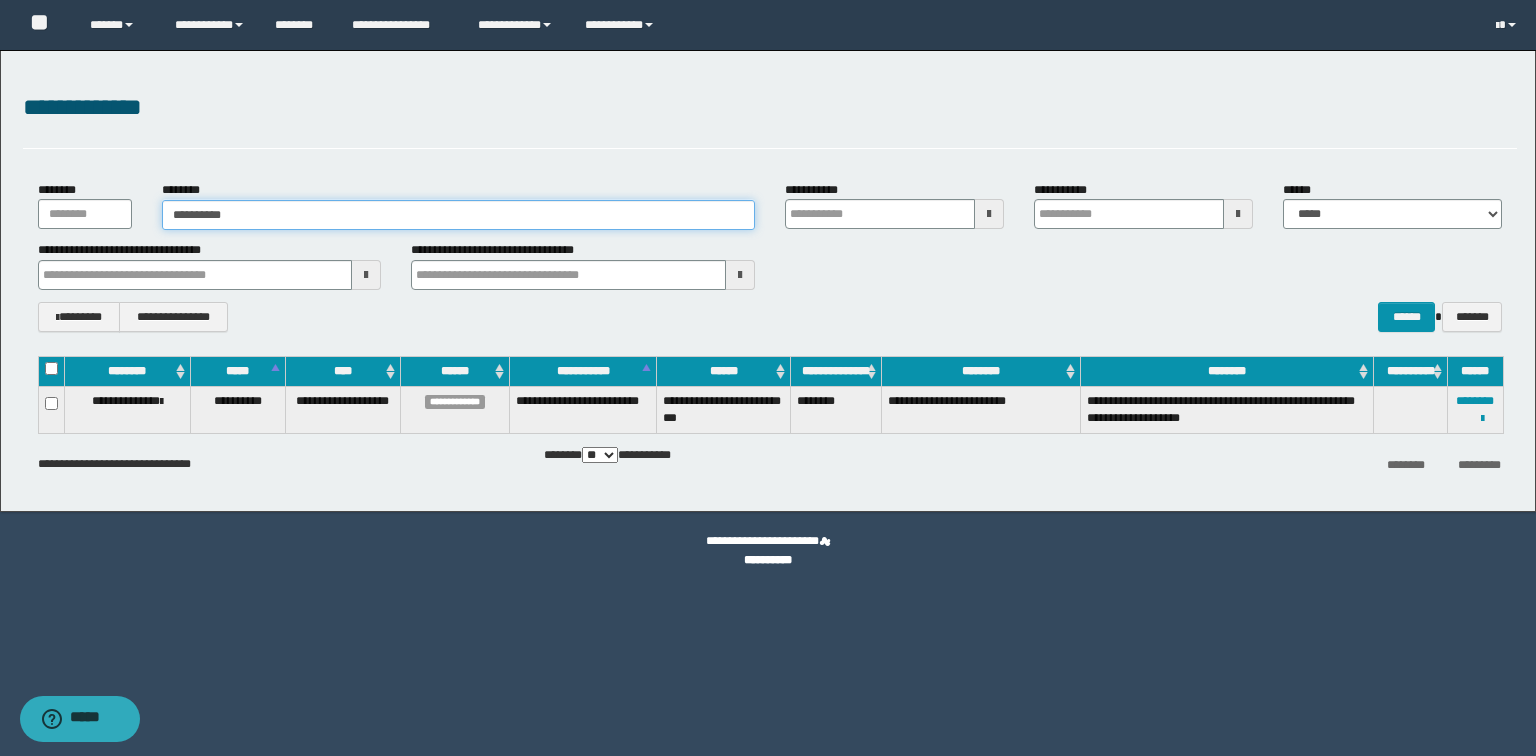type on "**********" 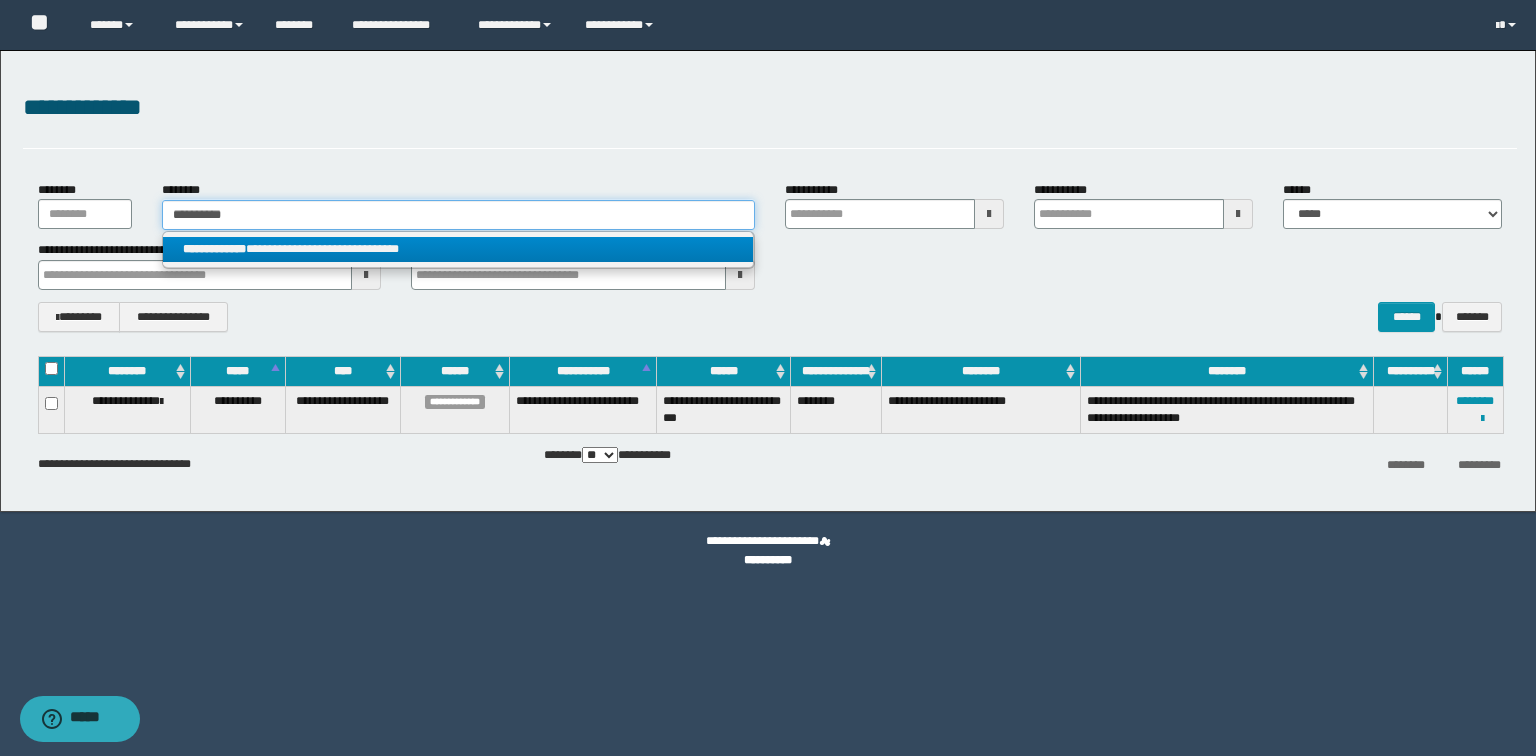 type on "**********" 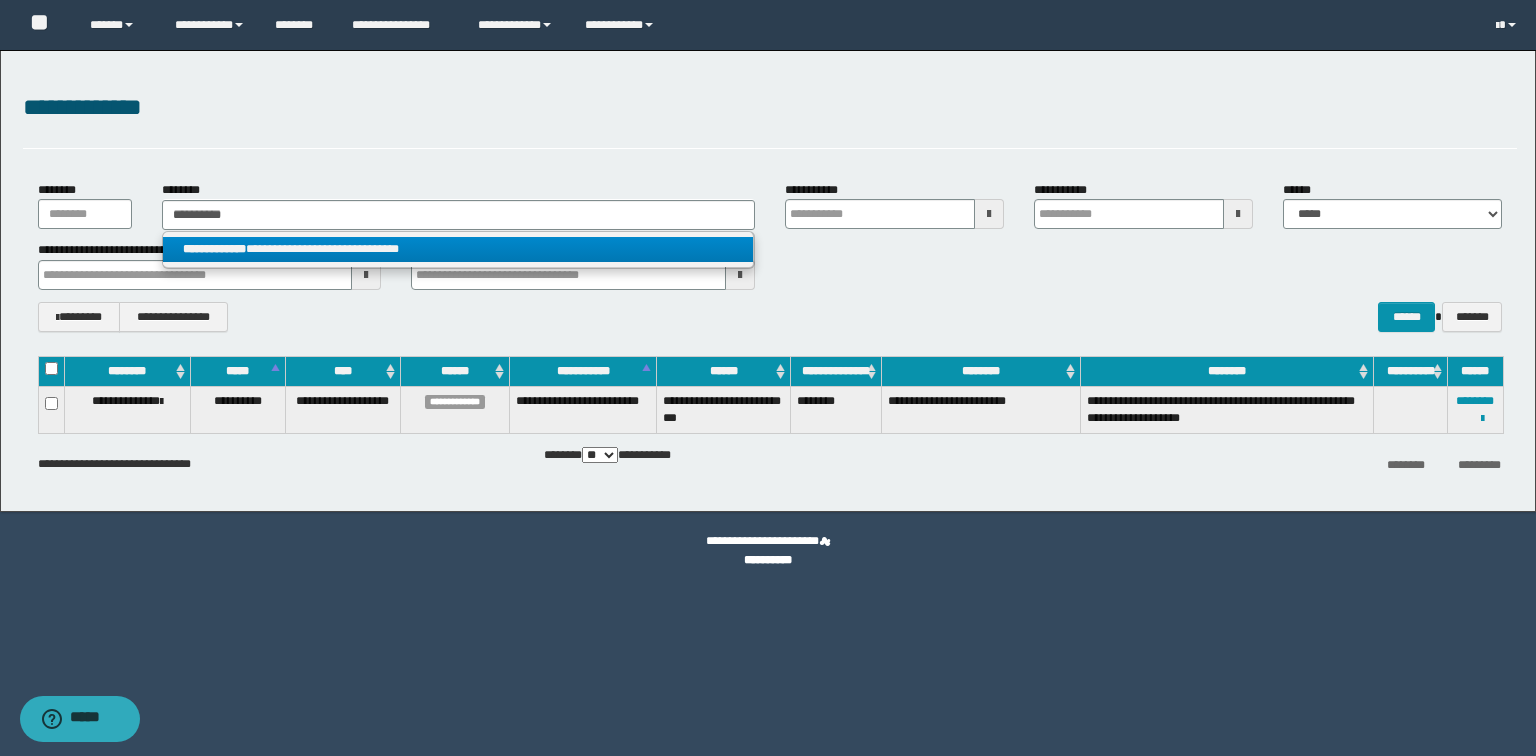 click on "**********" at bounding box center (214, 249) 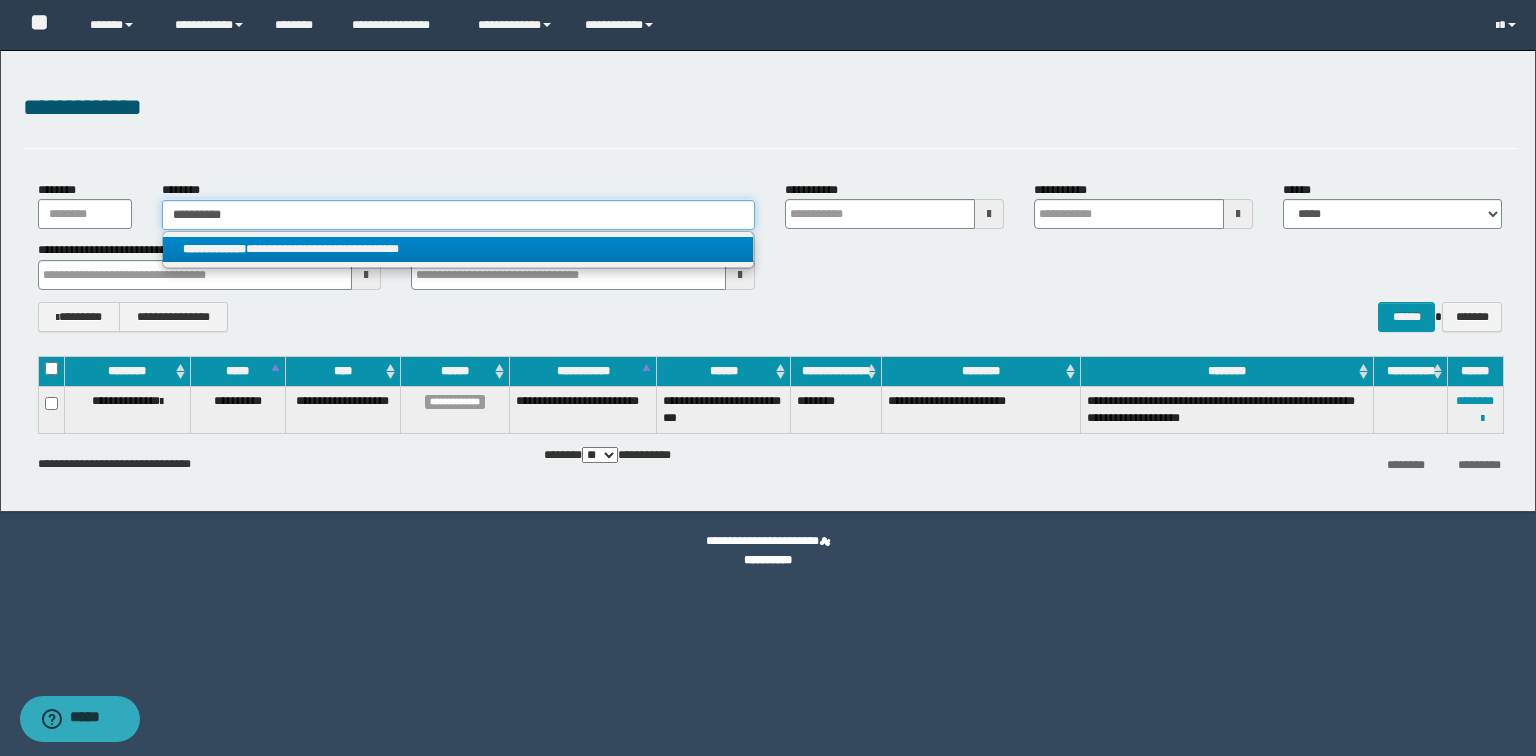 type 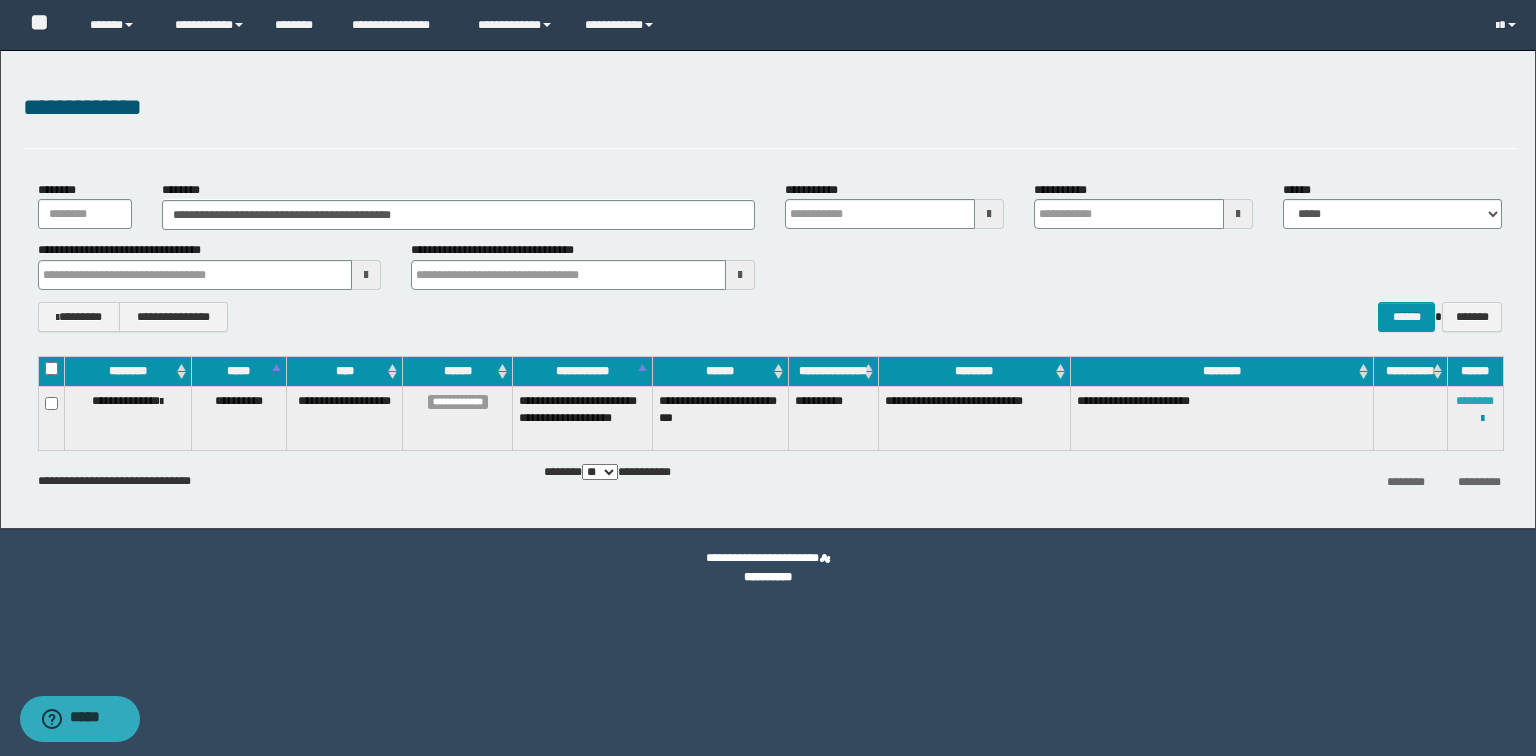 click on "********" at bounding box center [1475, 401] 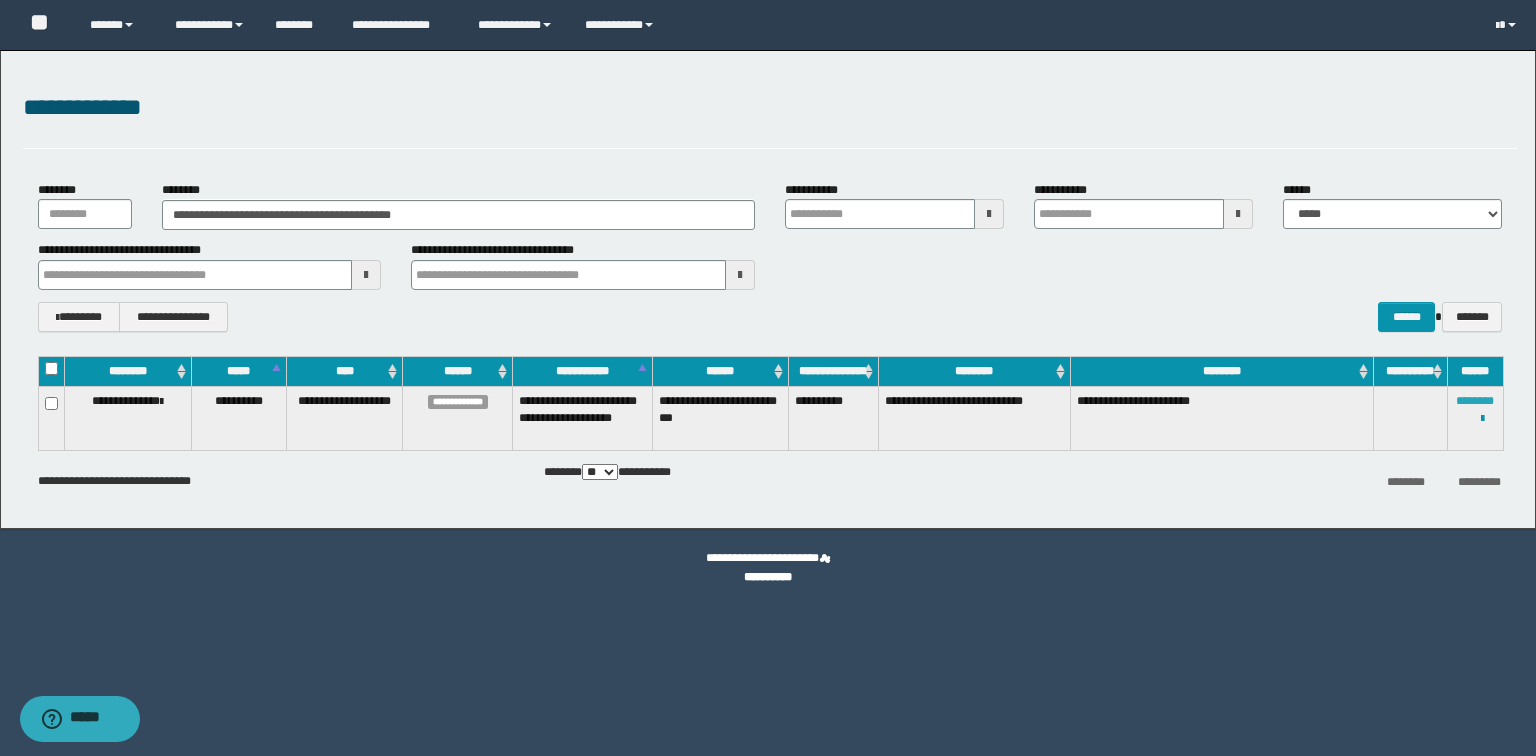 click on "********" at bounding box center (1475, 401) 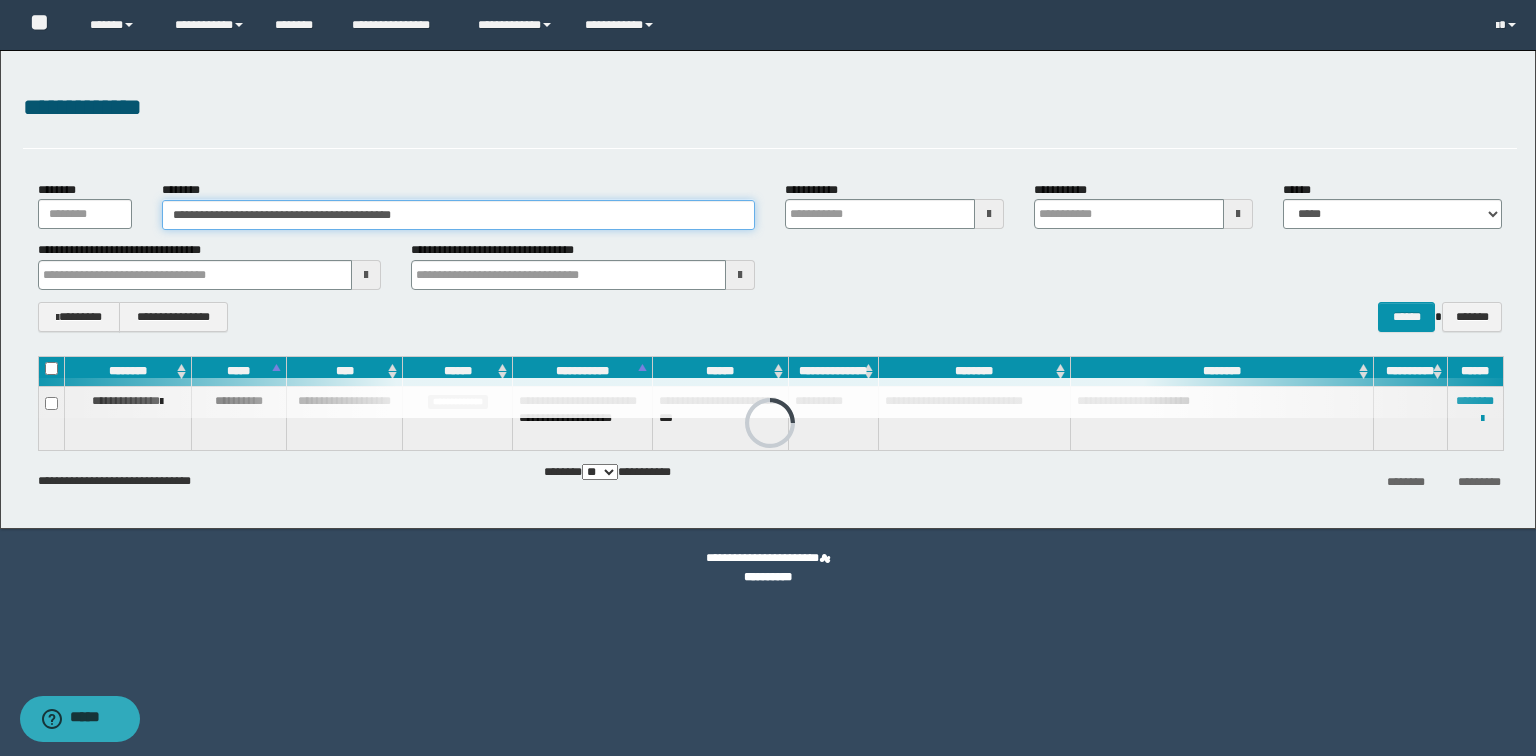 drag, startPoint x: 446, startPoint y: 210, endPoint x: 76, endPoint y: 212, distance: 370.0054 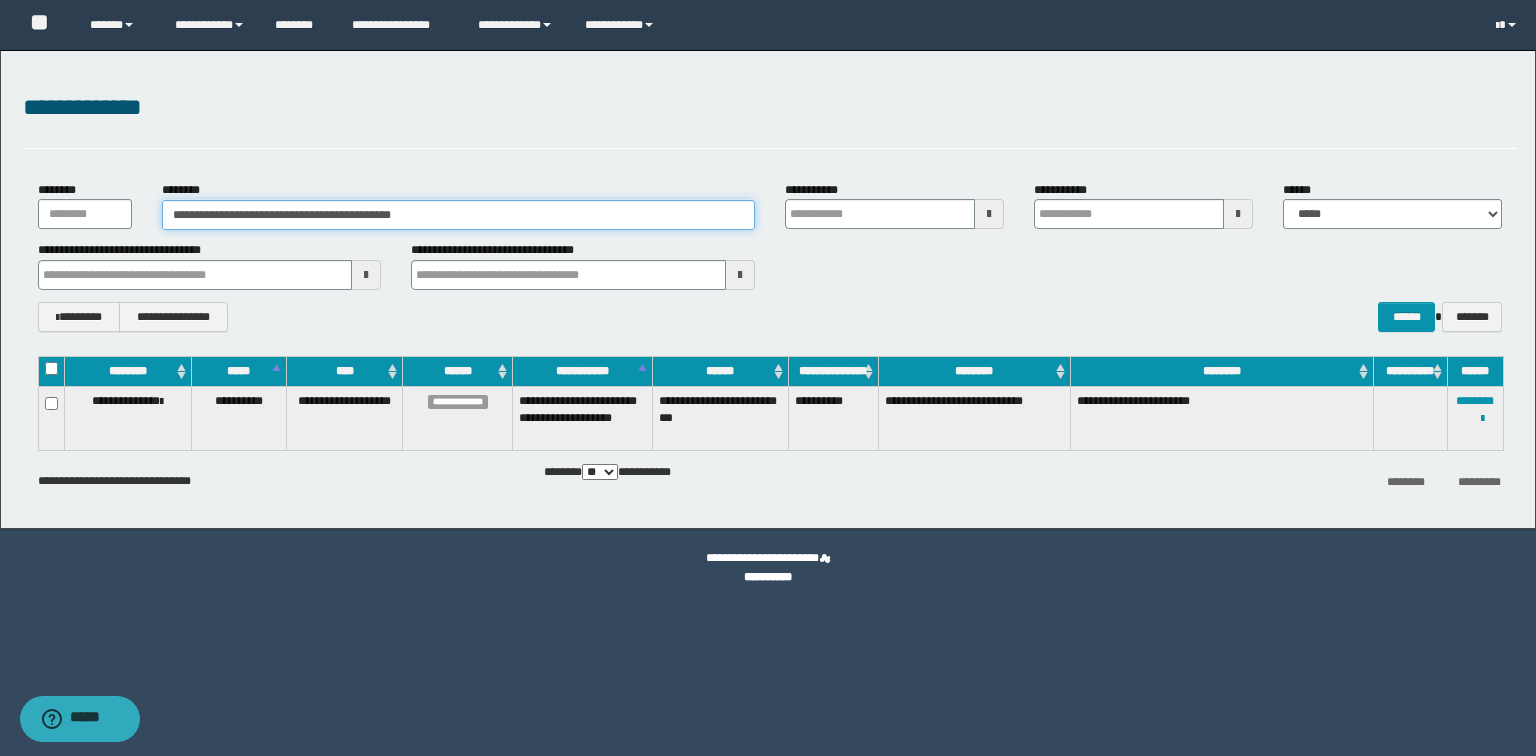 paste 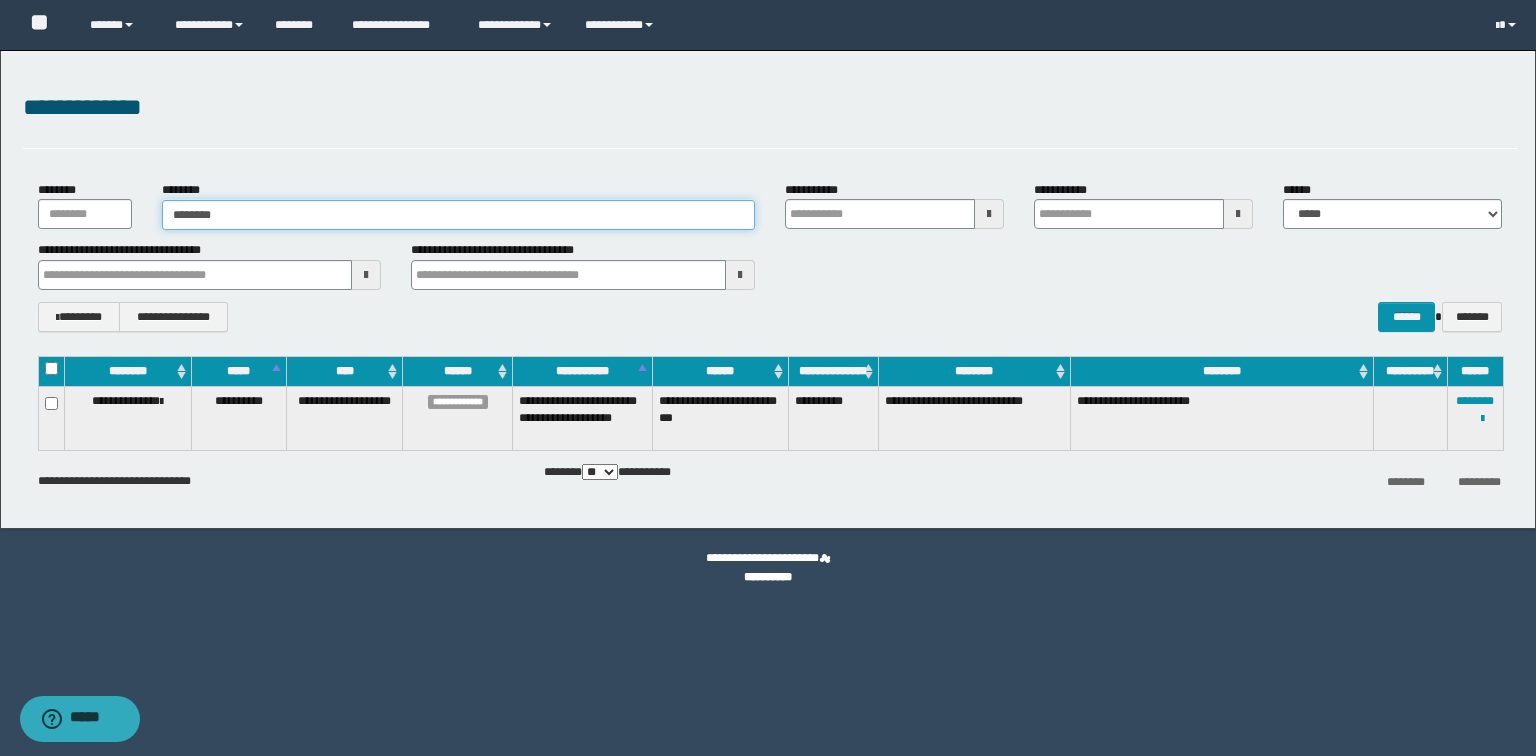 type on "********" 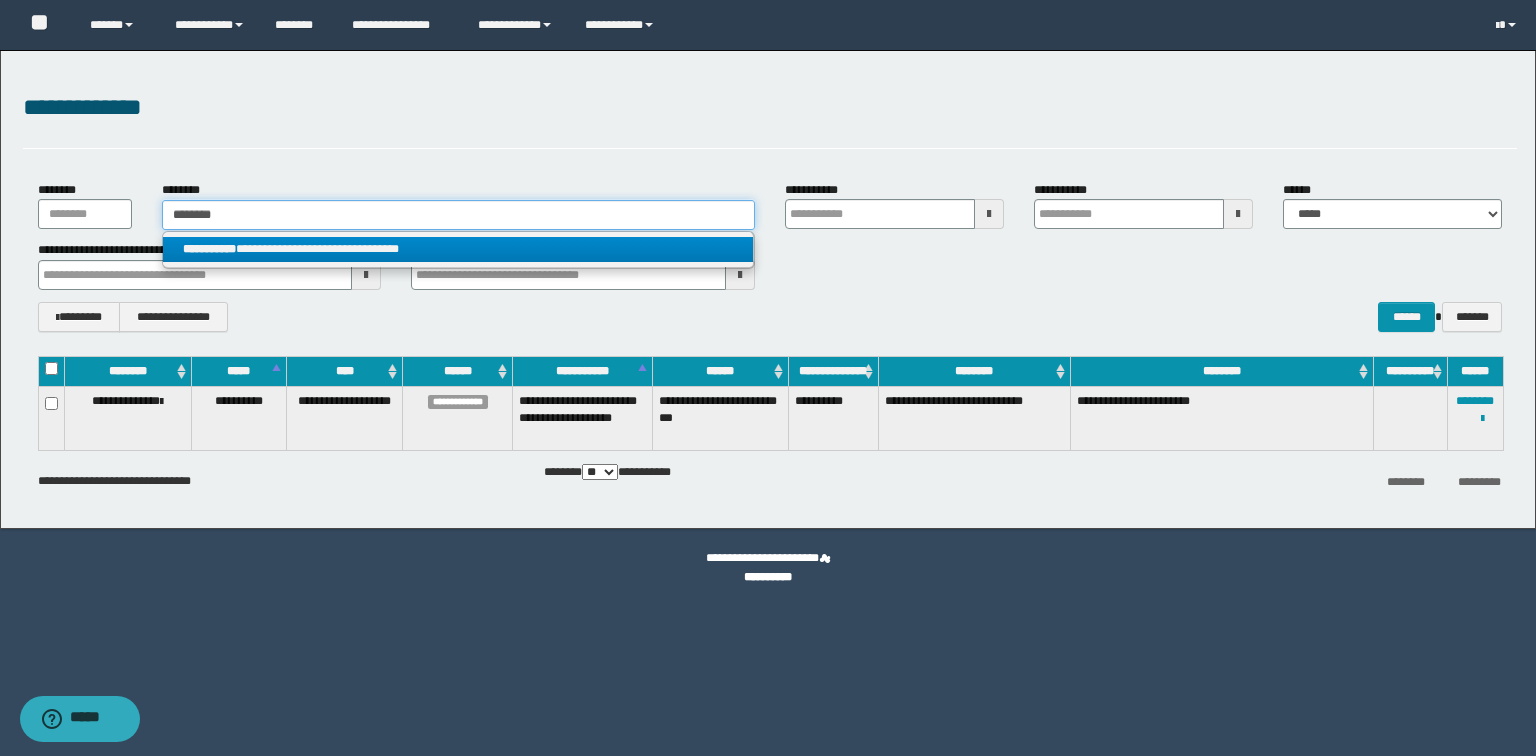 type on "********" 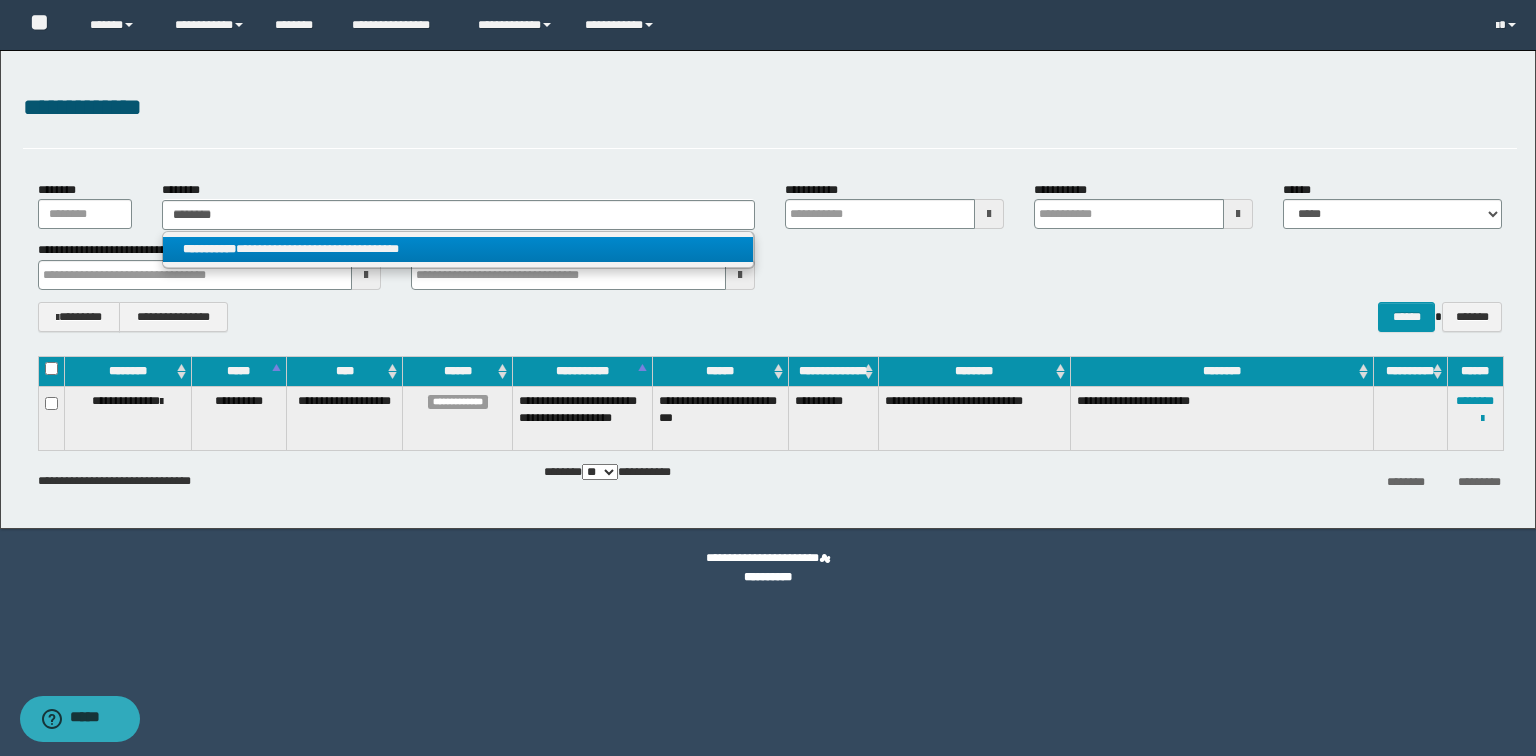 click on "**********" at bounding box center [458, 249] 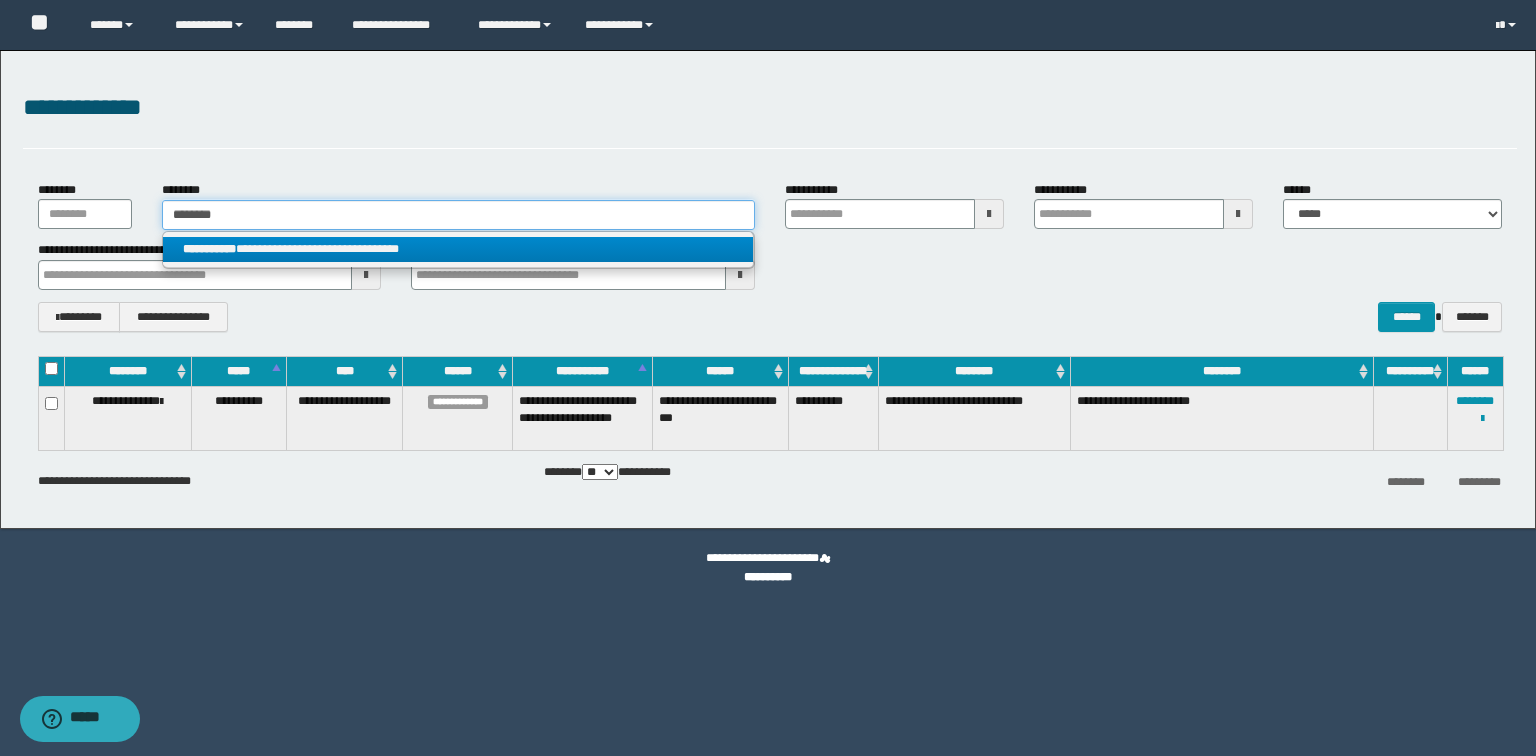 type 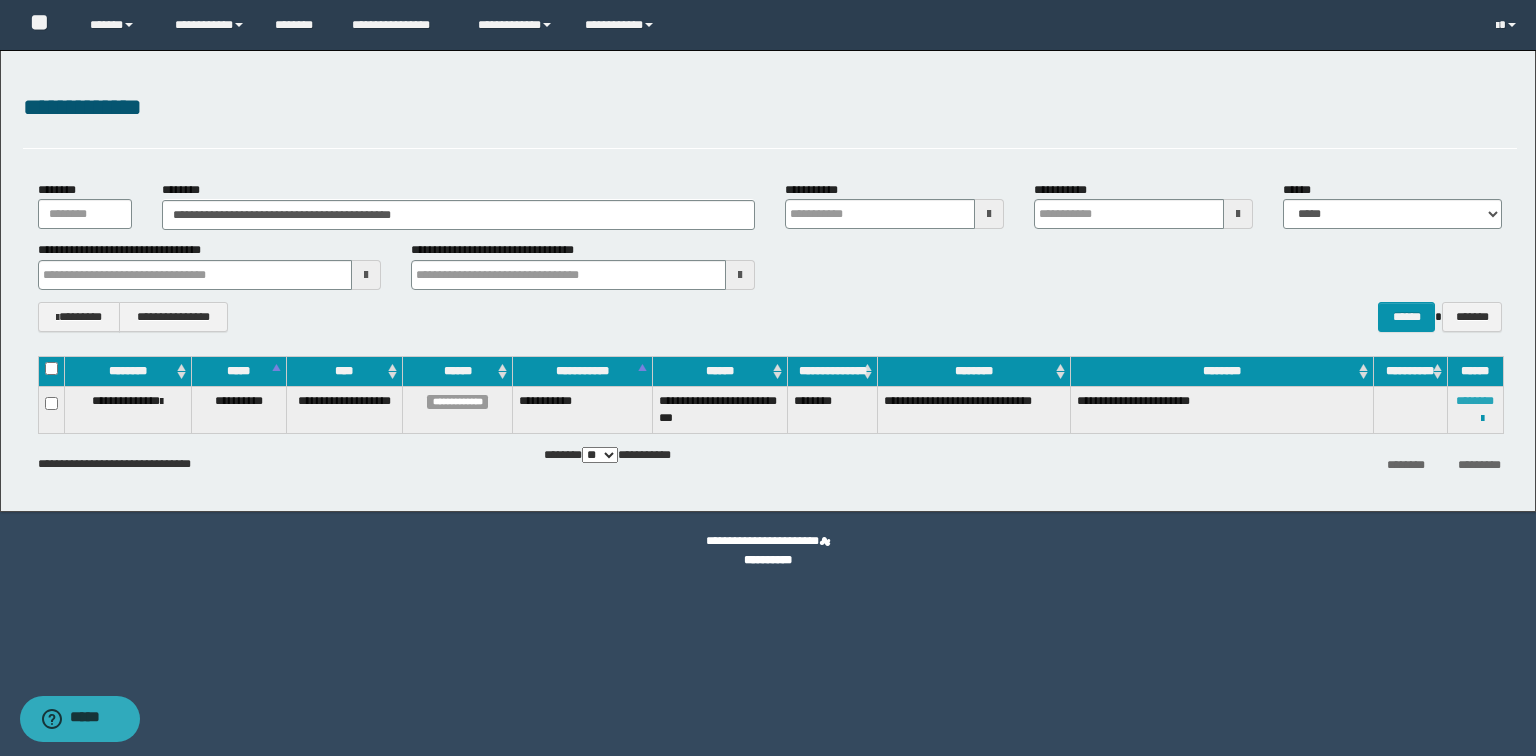 click on "********" at bounding box center (1475, 401) 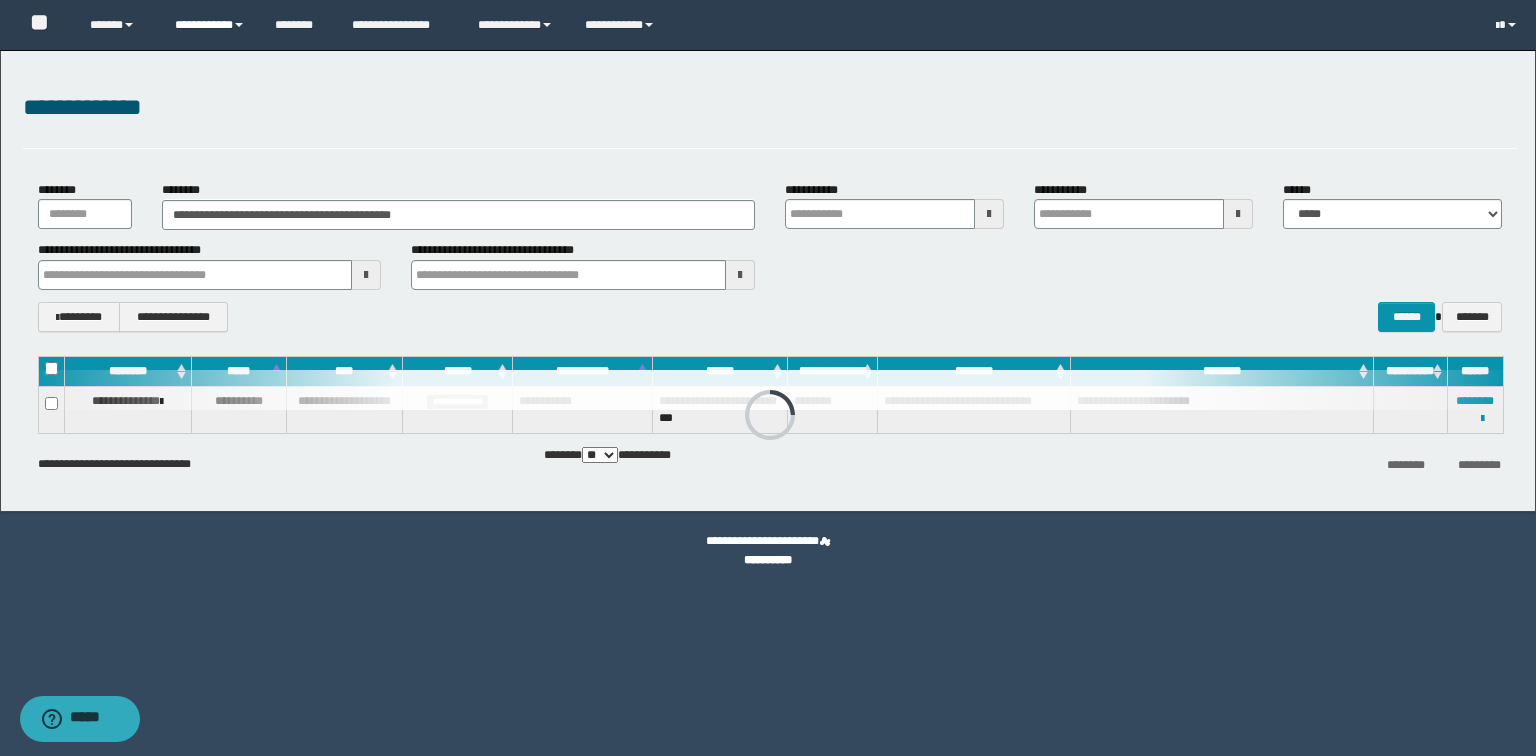 click on "**********" at bounding box center (210, 25) 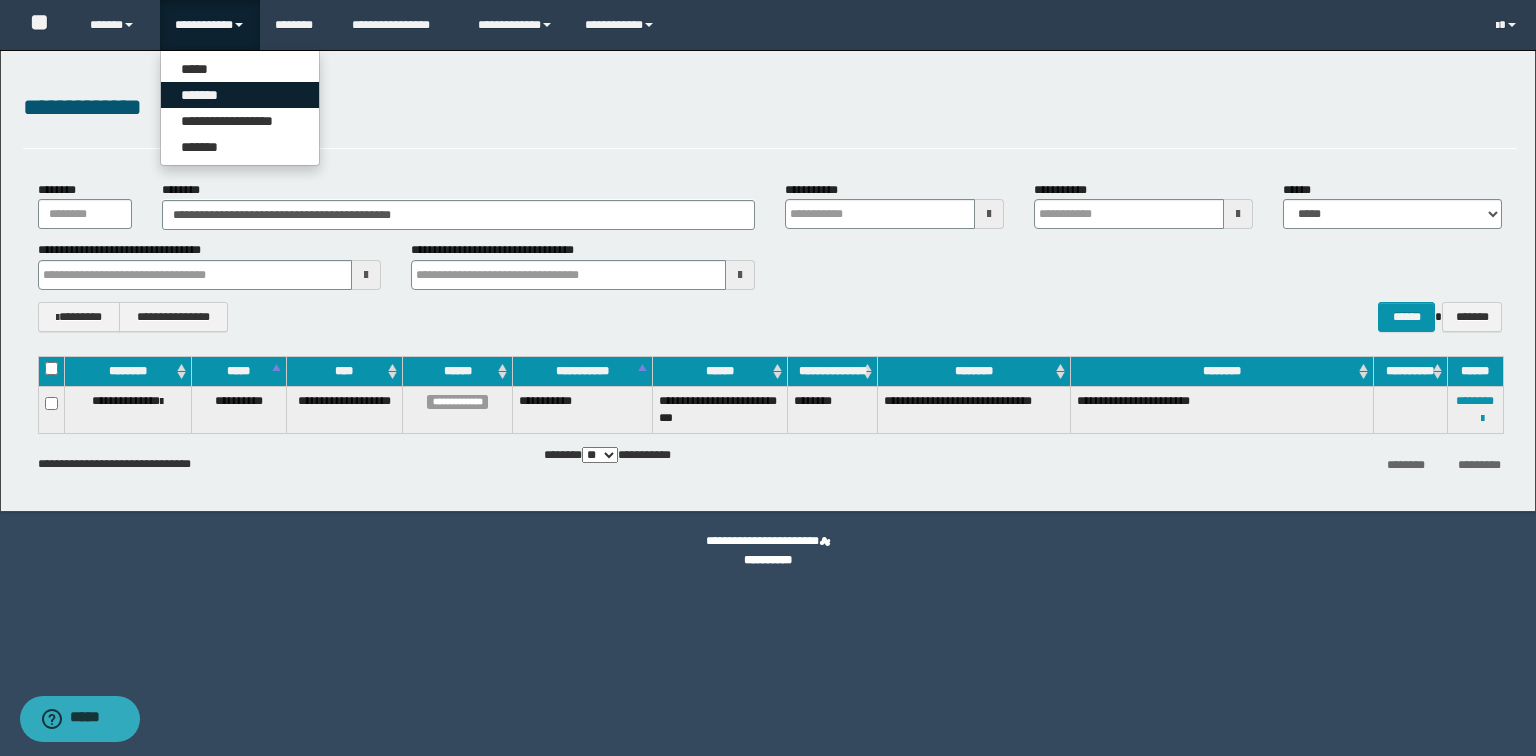 click on "*******" at bounding box center [240, 95] 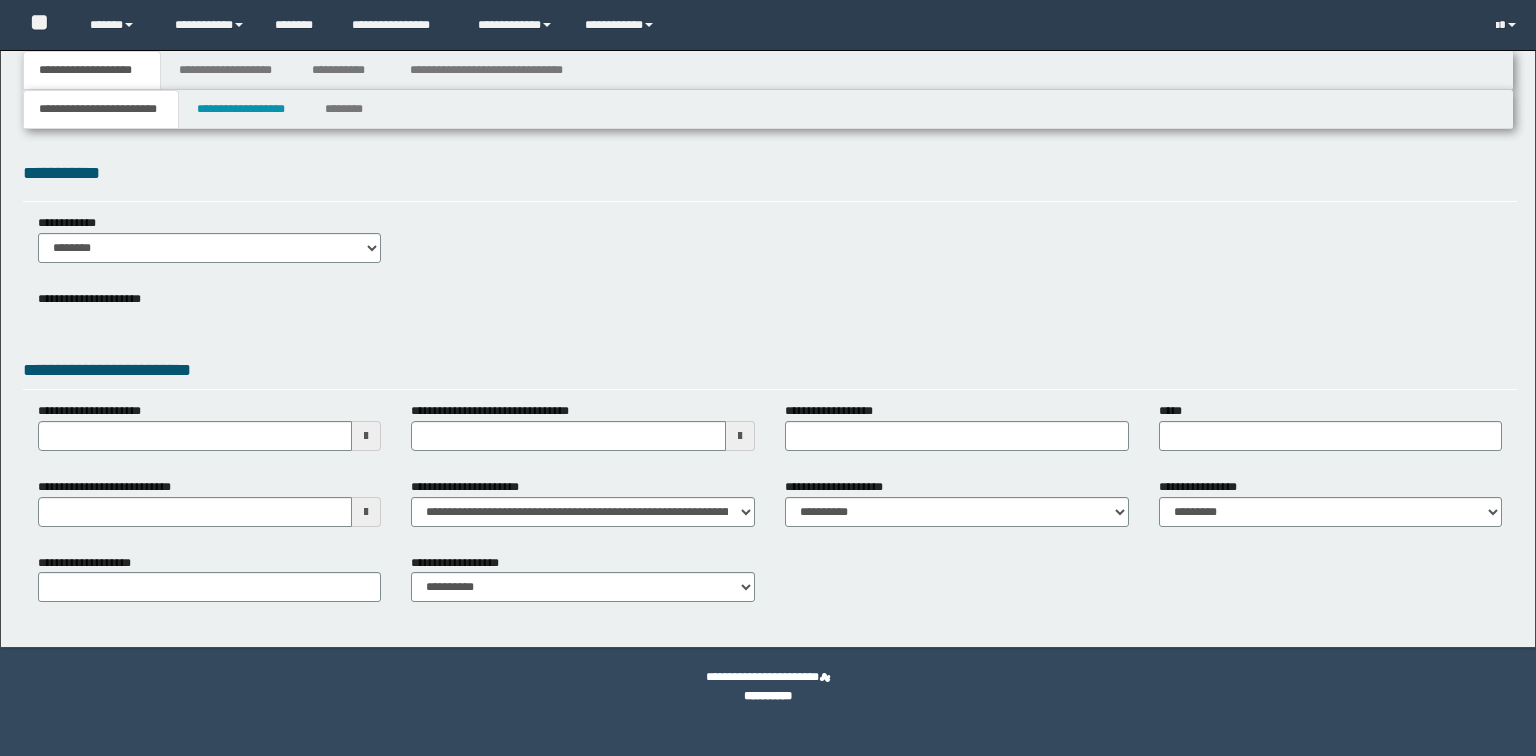 scroll, scrollTop: 0, scrollLeft: 0, axis: both 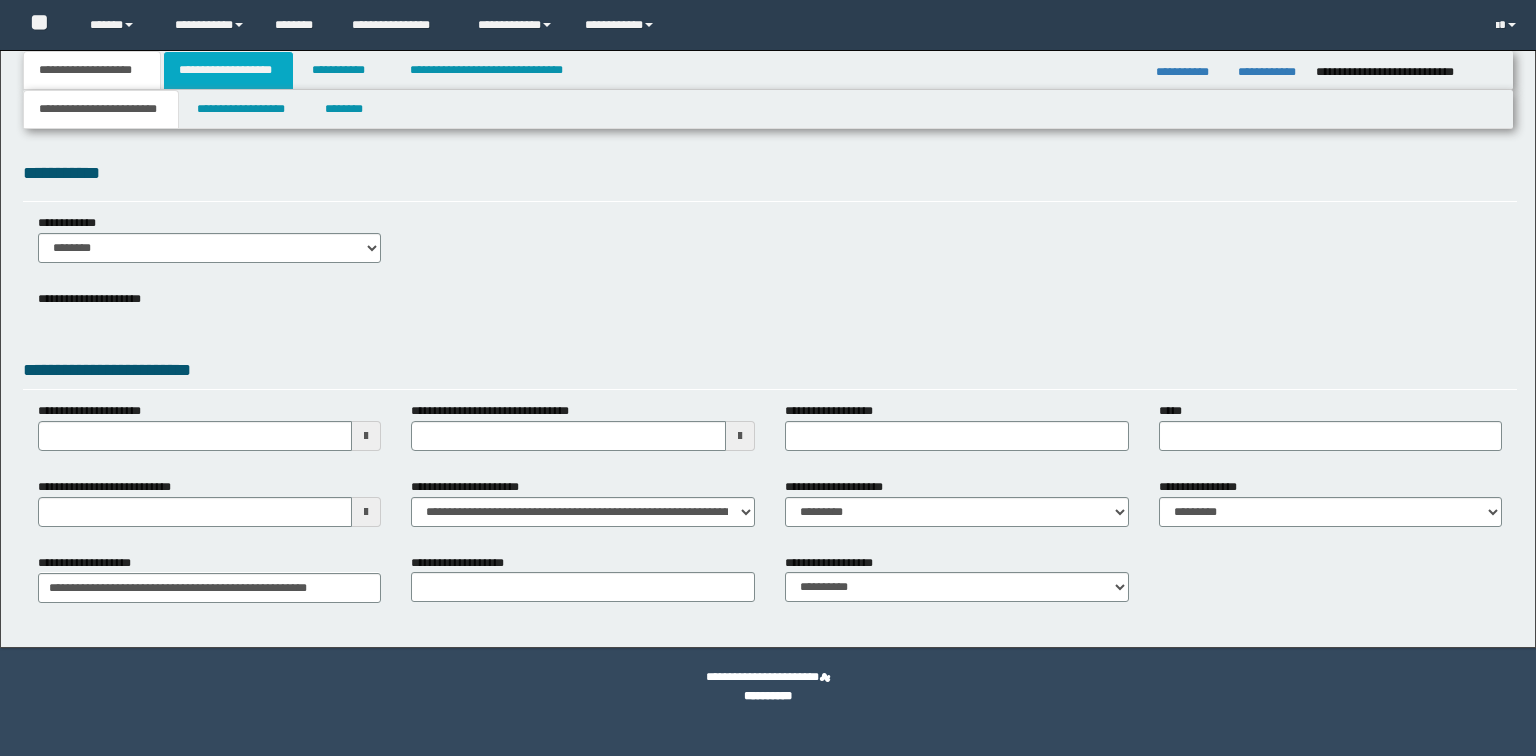 click on "**********" at bounding box center [768, 378] 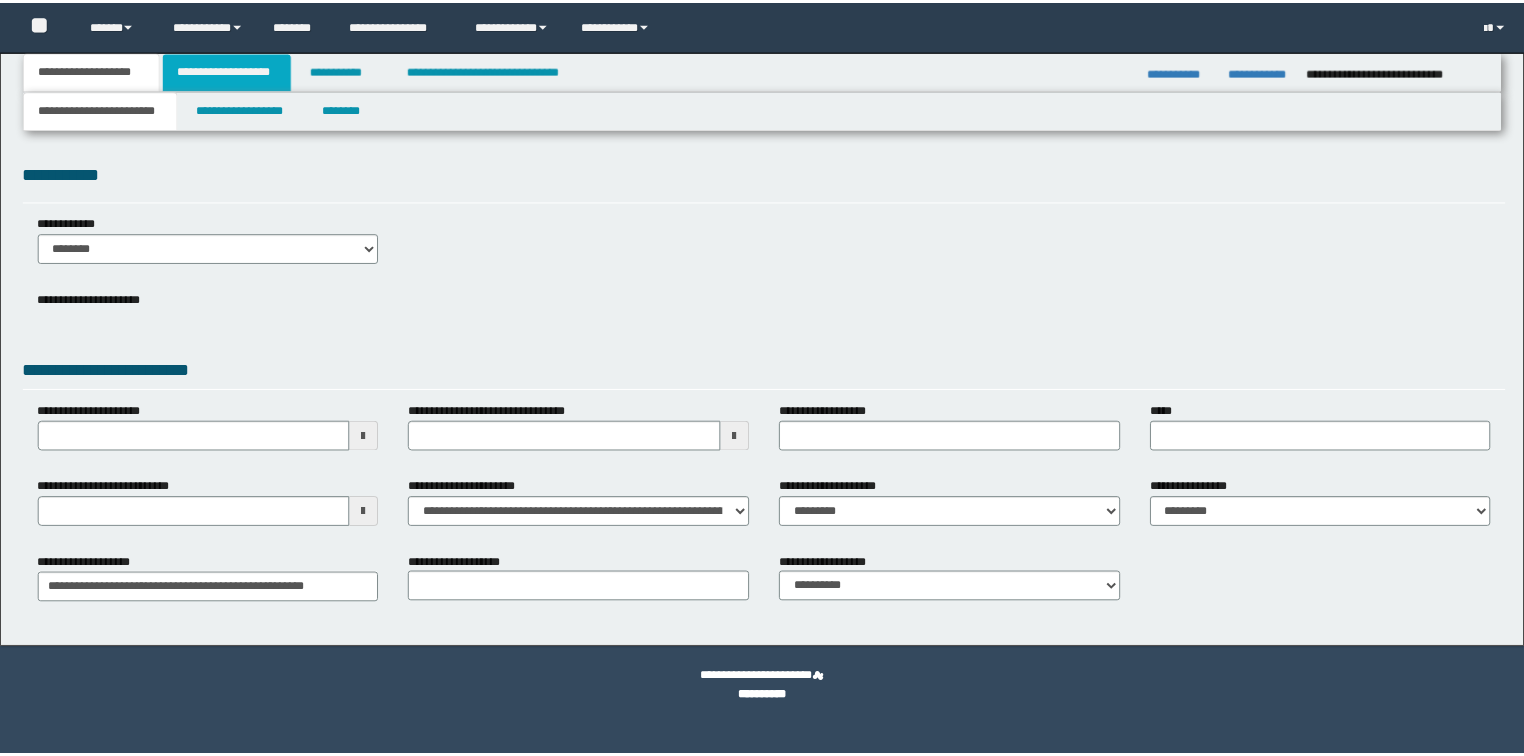 scroll, scrollTop: 0, scrollLeft: 0, axis: both 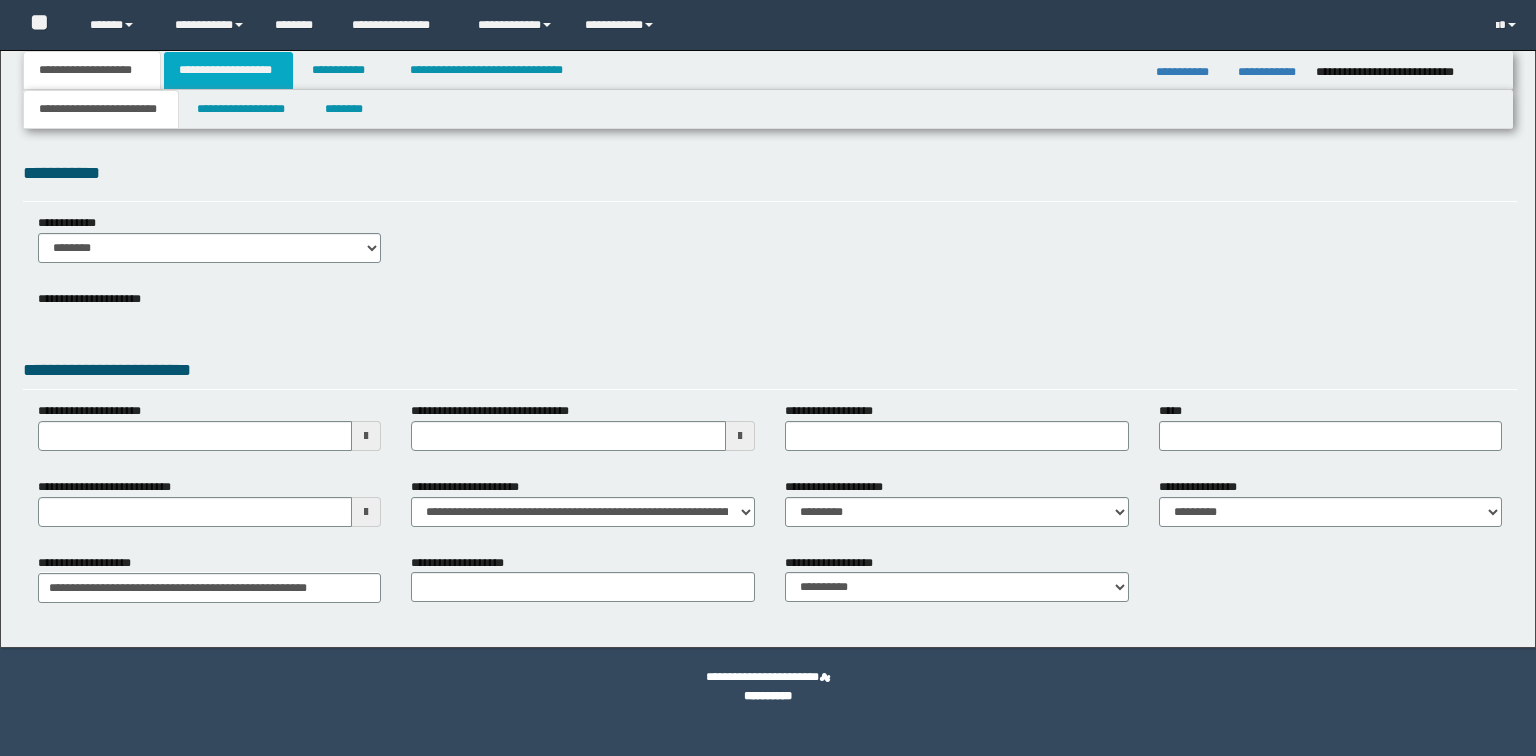 click on "**********" at bounding box center [228, 70] 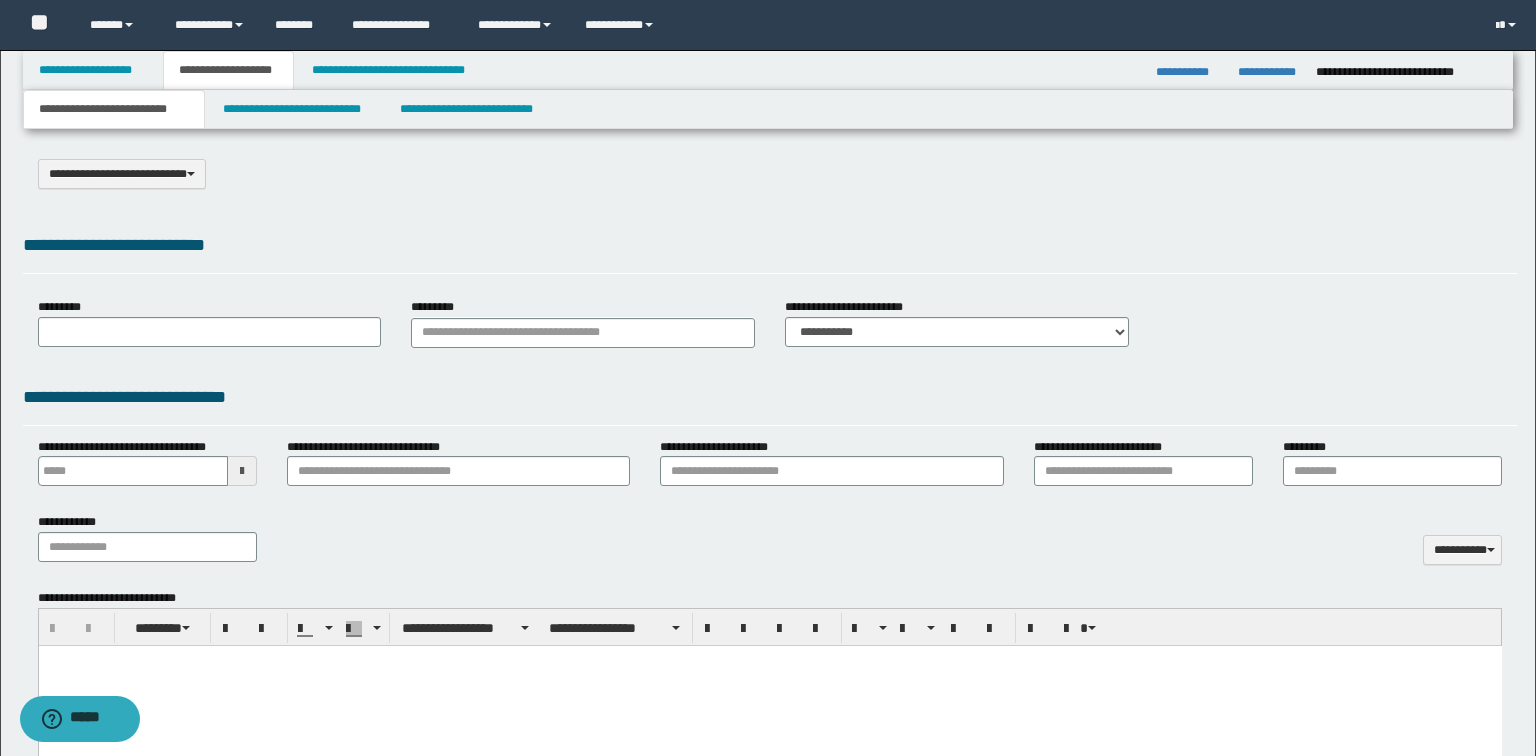 scroll, scrollTop: 0, scrollLeft: 0, axis: both 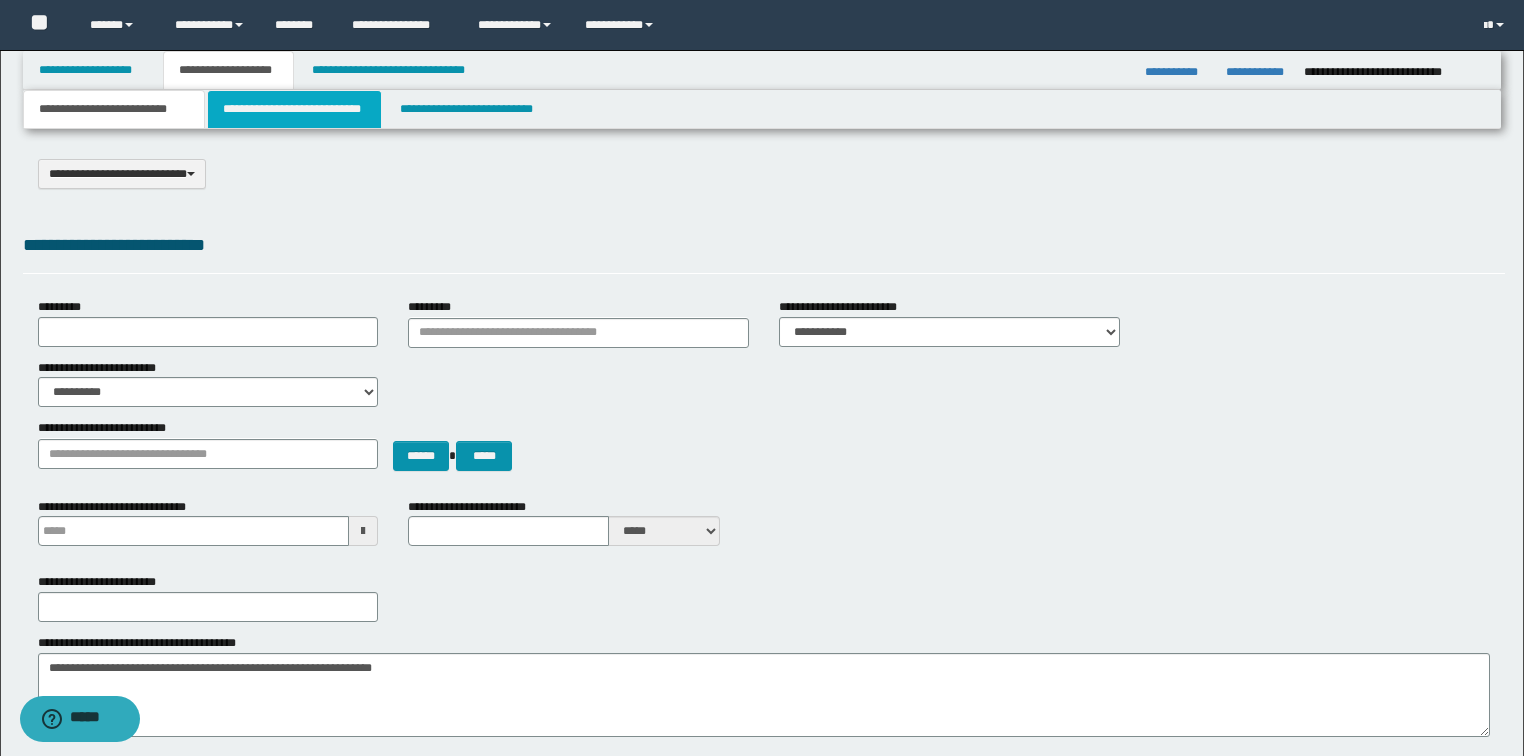 click on "**********" at bounding box center [294, 109] 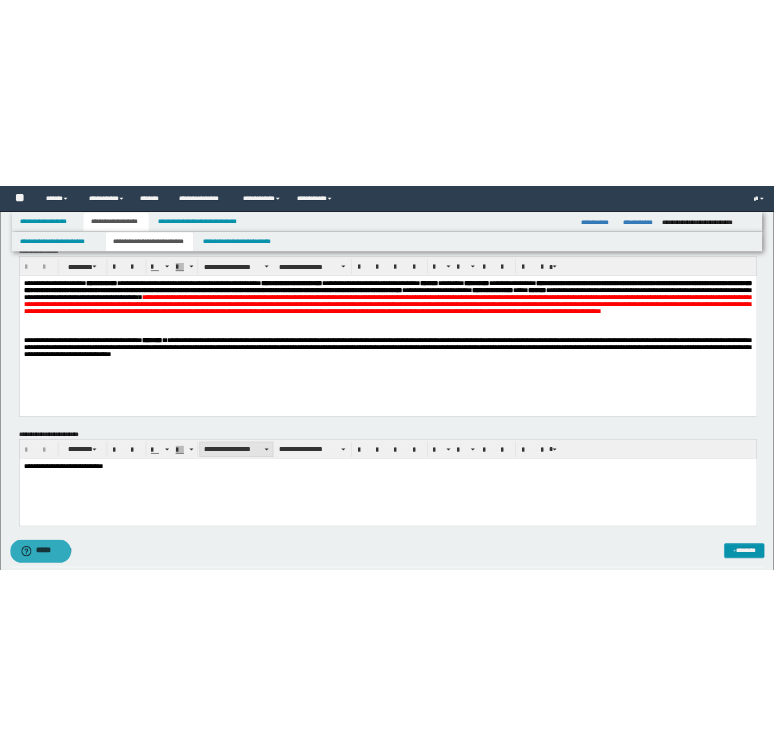 scroll, scrollTop: 80, scrollLeft: 0, axis: vertical 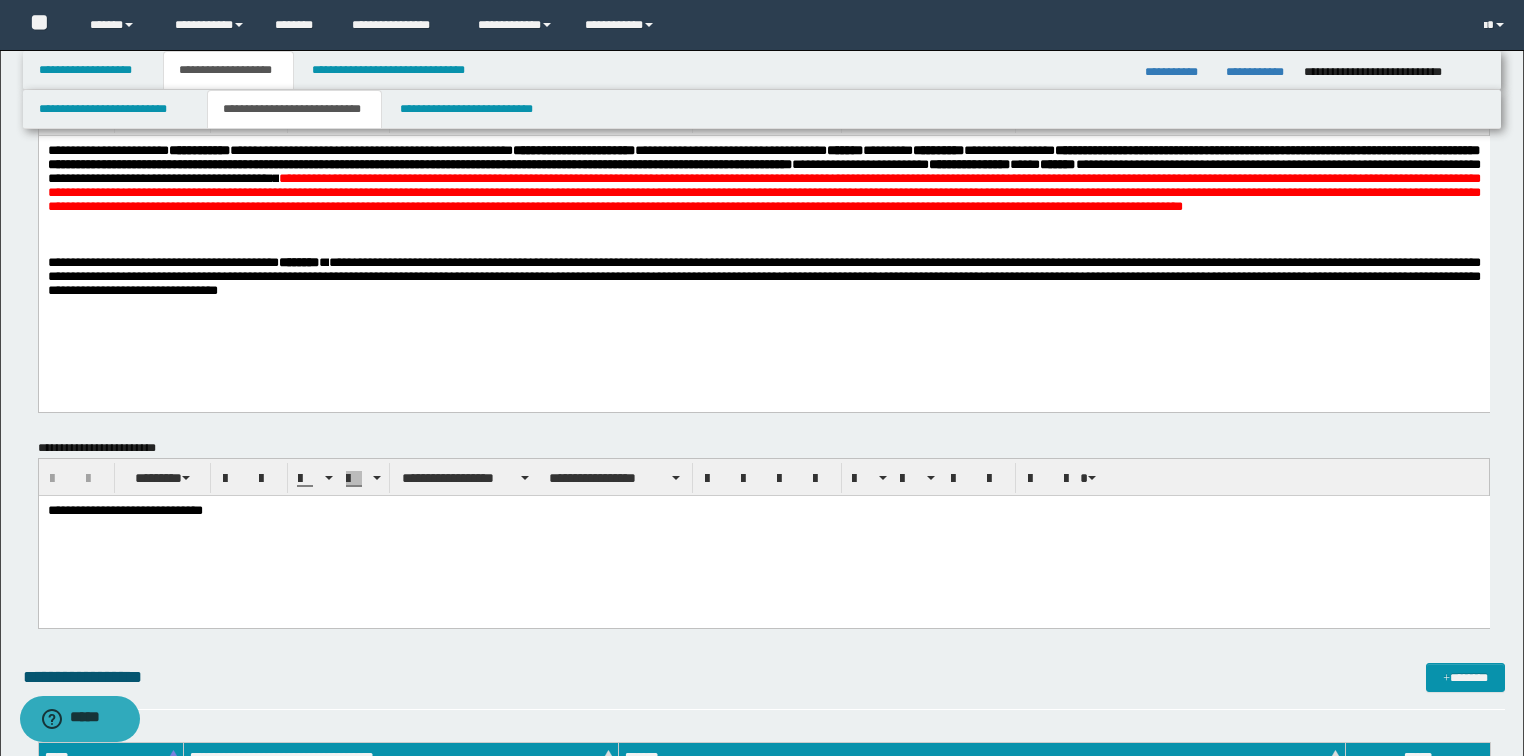 click on "**********" at bounding box center (763, 536) 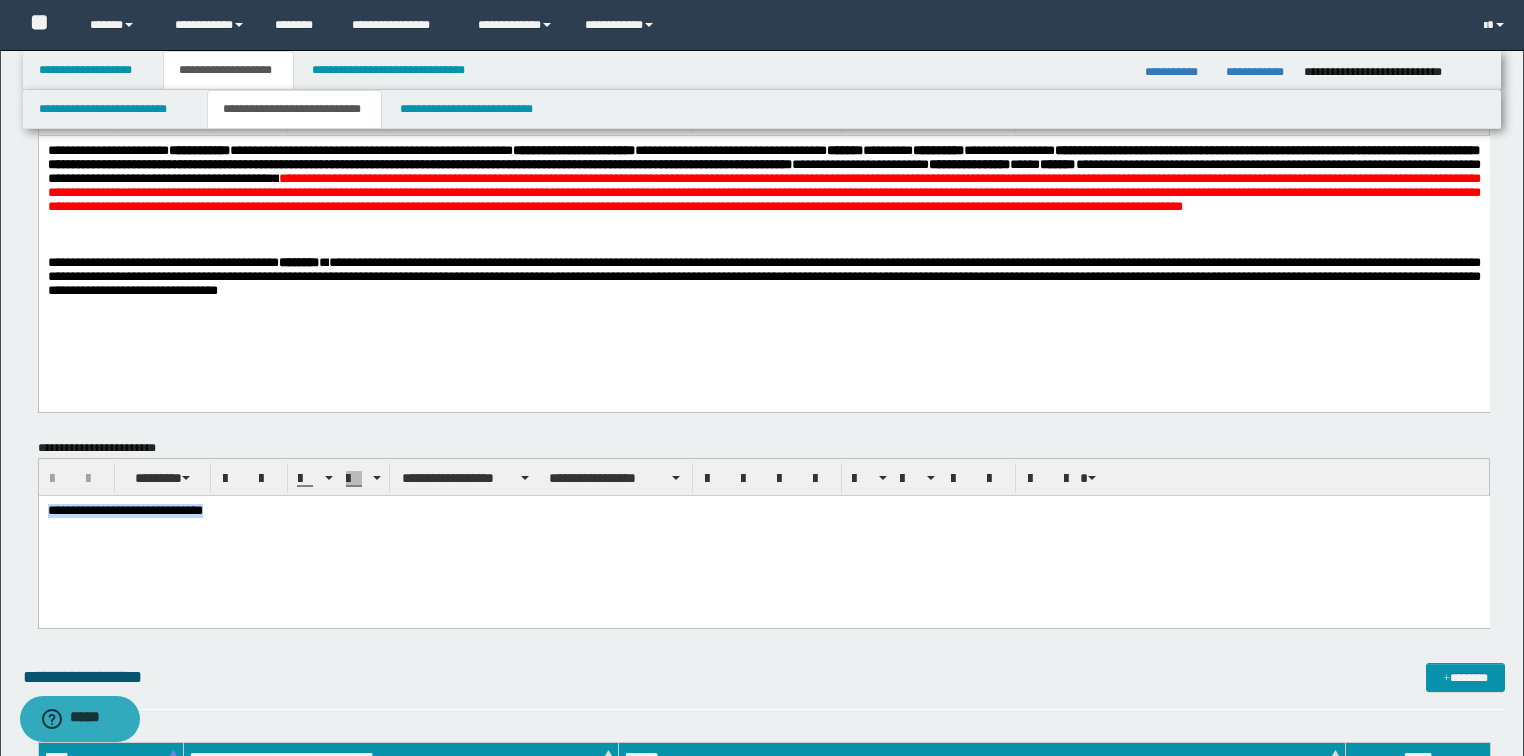 drag, startPoint x: 268, startPoint y: 533, endPoint x: 38, endPoint y: 1028, distance: 545.8251 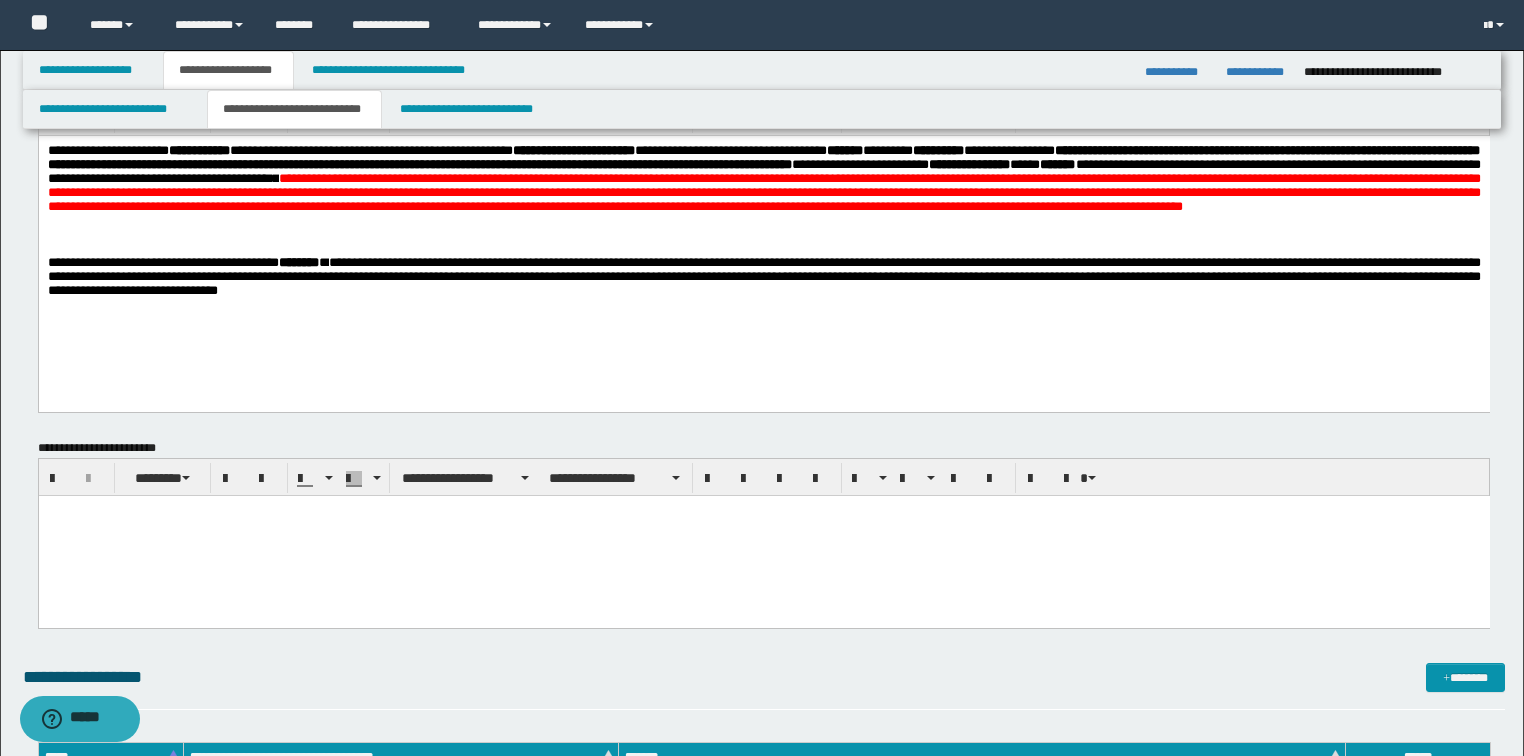 paste 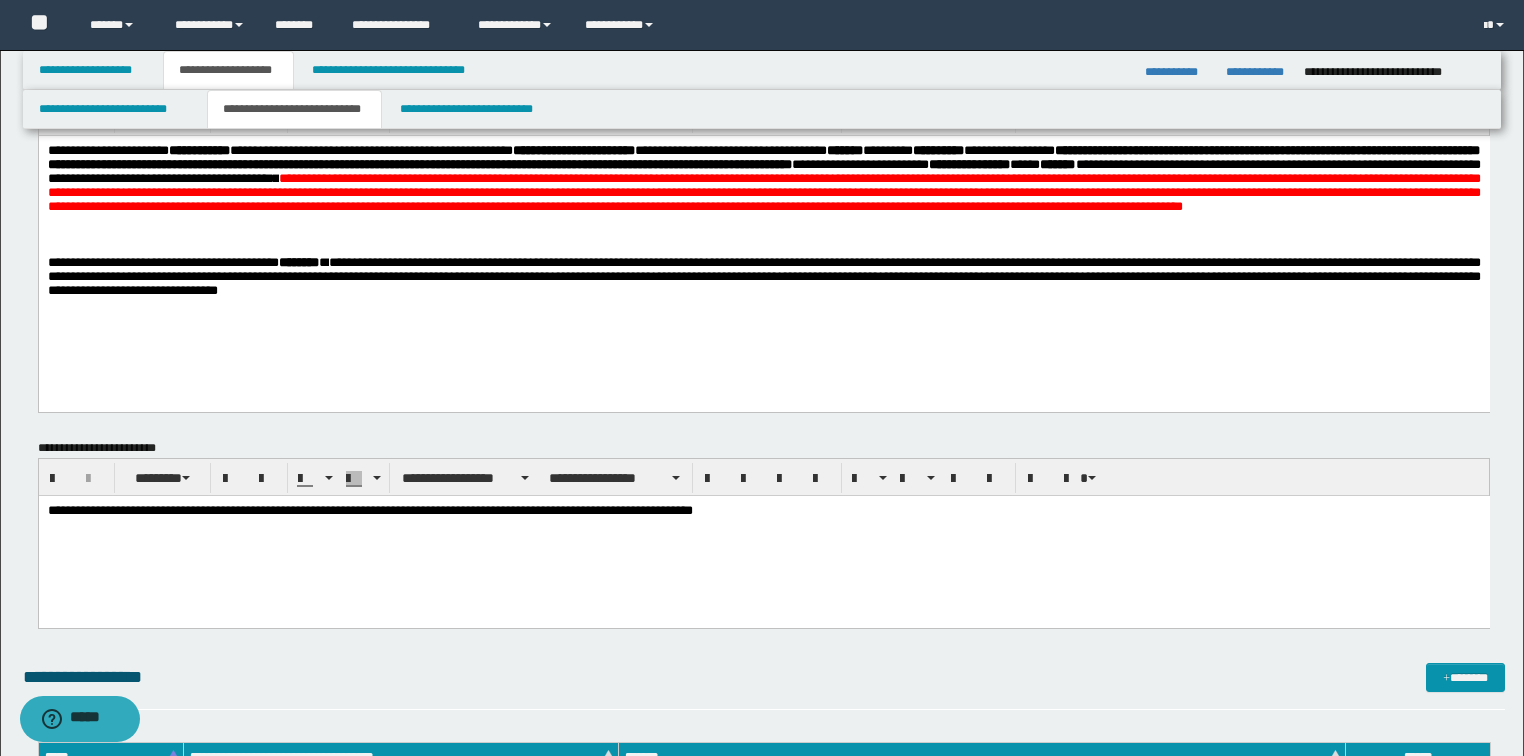 click on "**********" at bounding box center [763, 511] 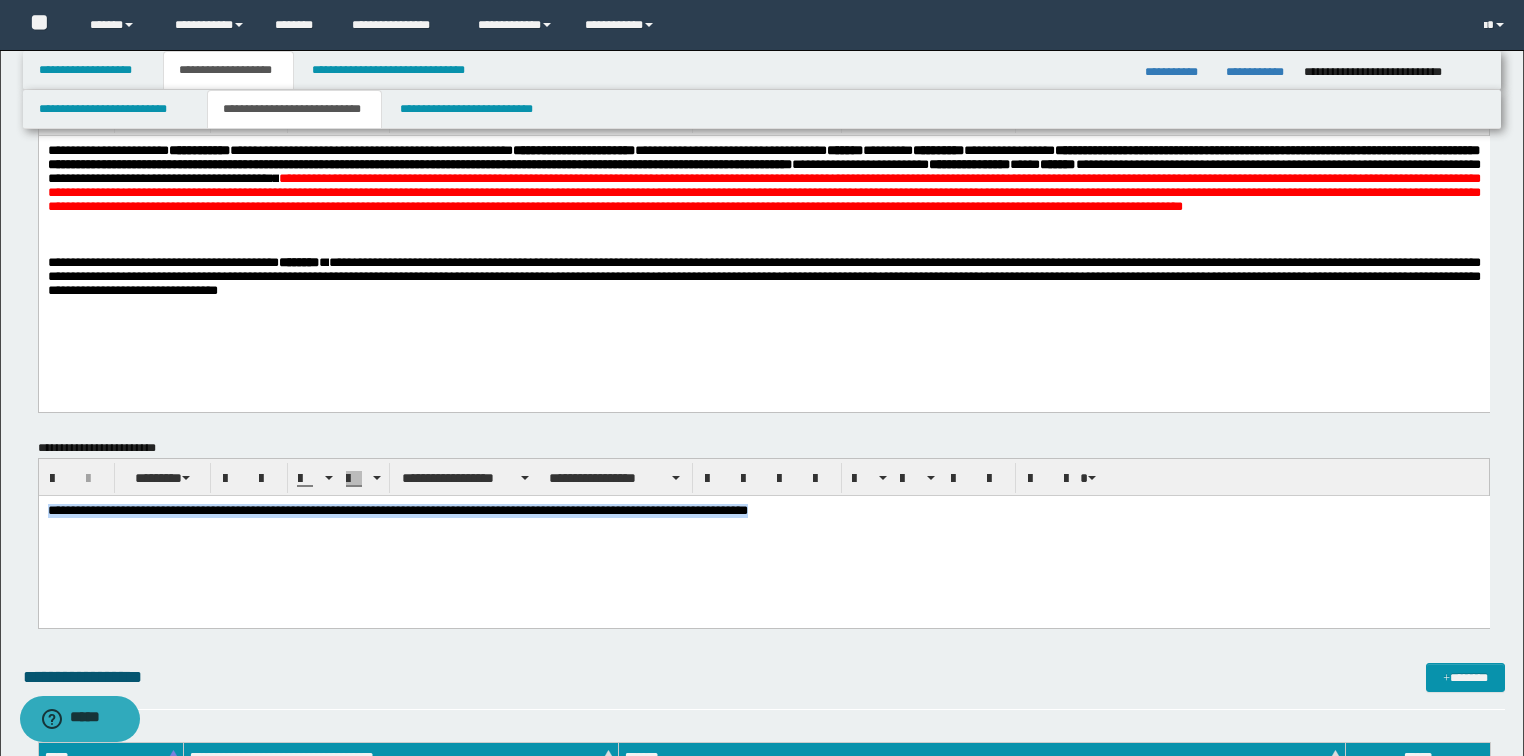 drag, startPoint x: 809, startPoint y: 511, endPoint x: 321, endPoint y: 967, distance: 667.8922 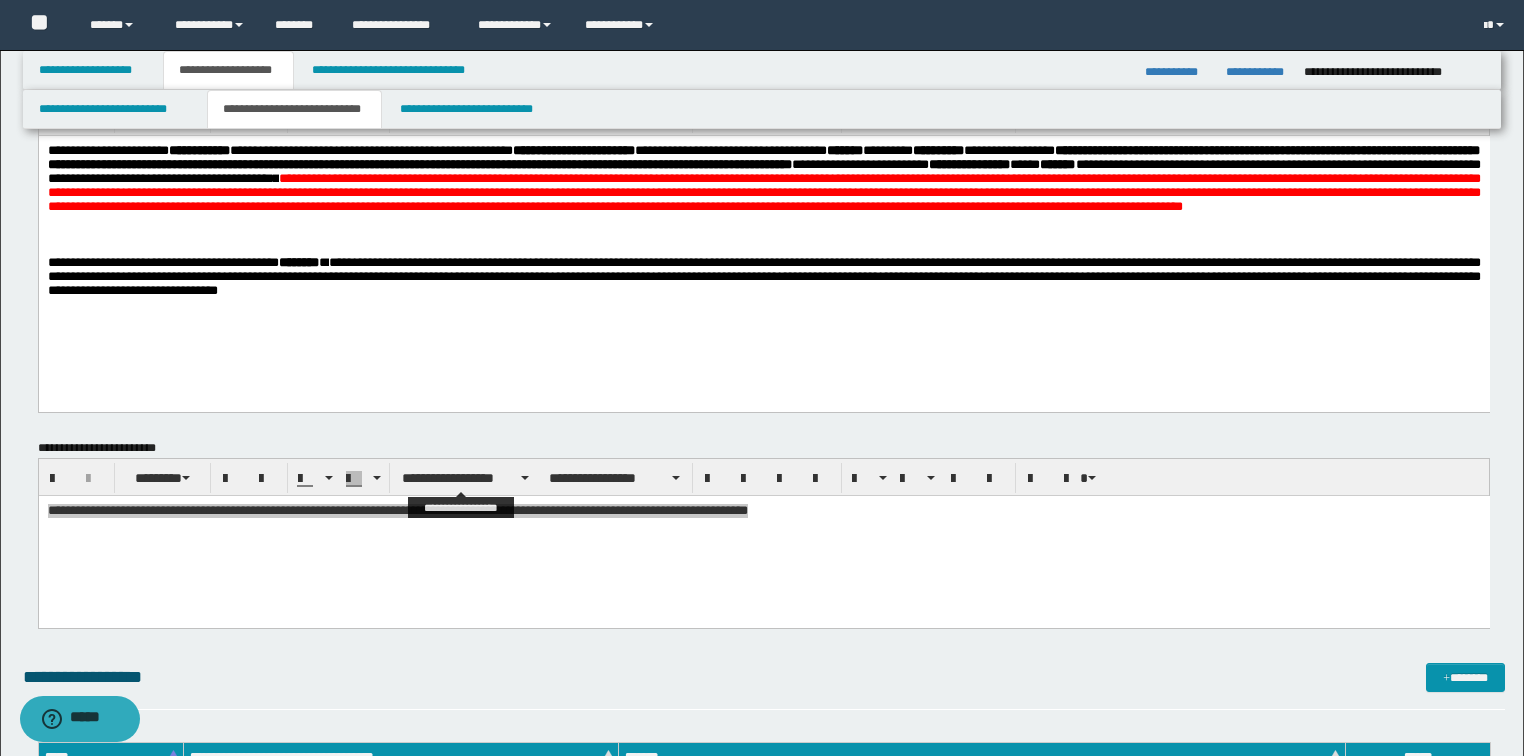 click on "**********" at bounding box center (764, 477) 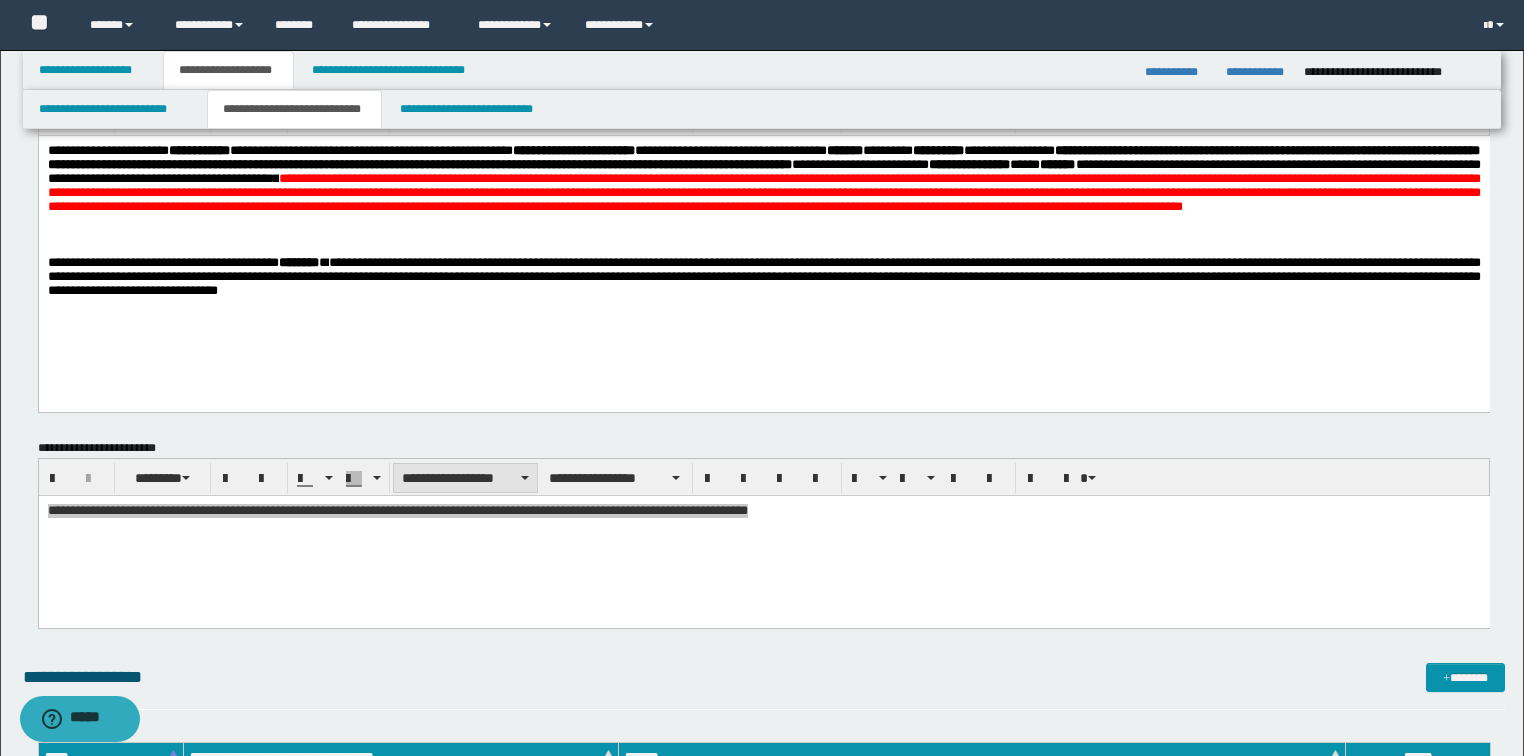 click on "**********" at bounding box center [465, 478] 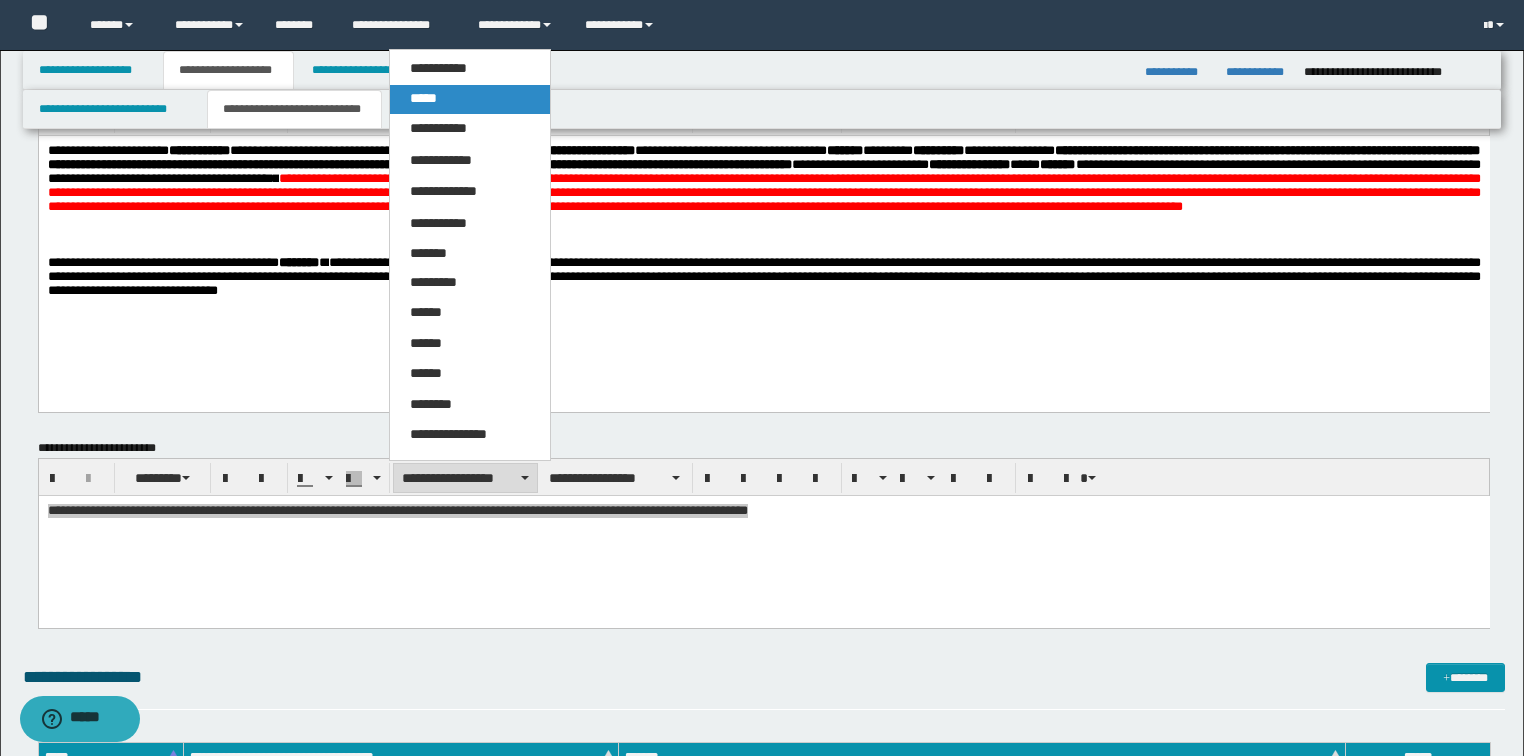 drag, startPoint x: 447, startPoint y: 101, endPoint x: 468, endPoint y: 149, distance: 52.392746 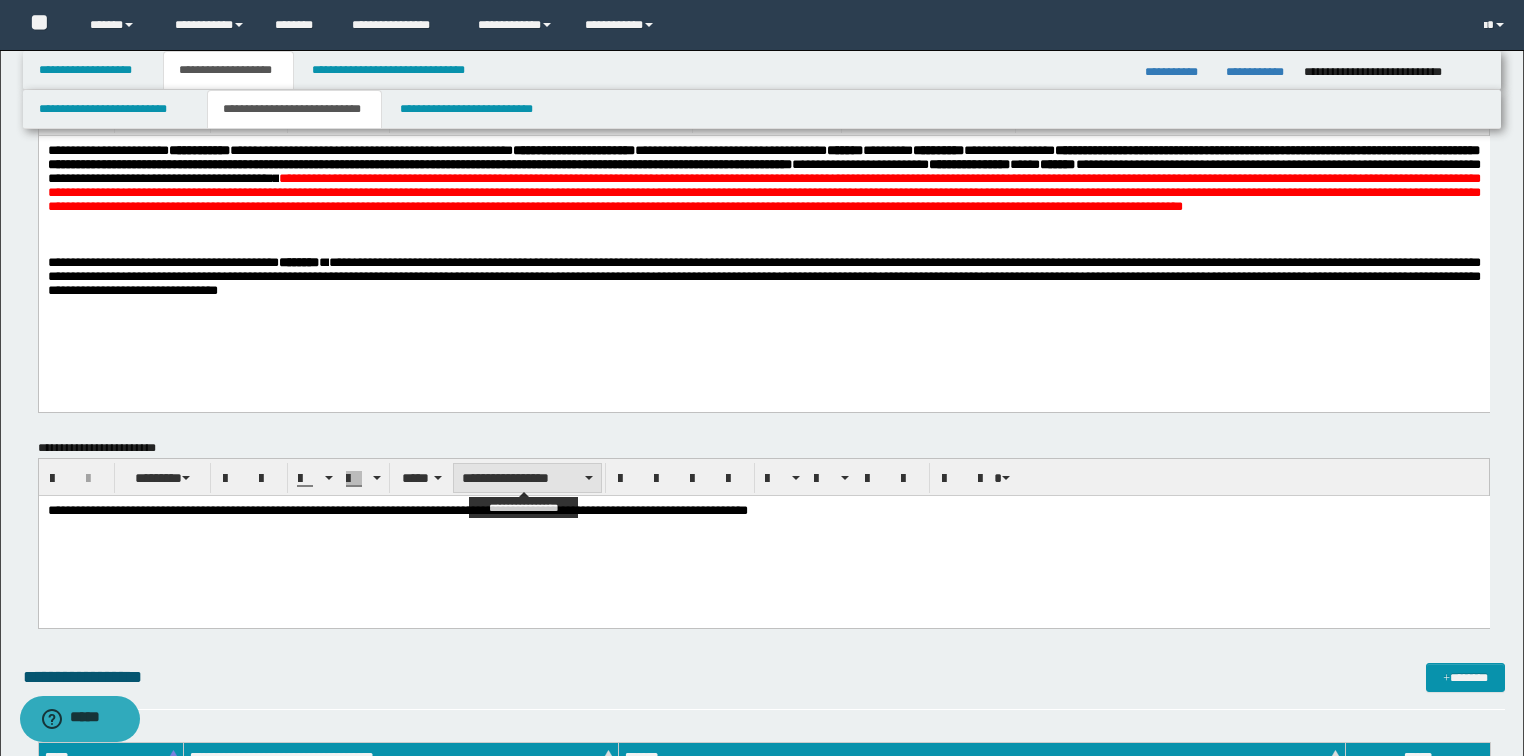 click on "**********" at bounding box center (527, 478) 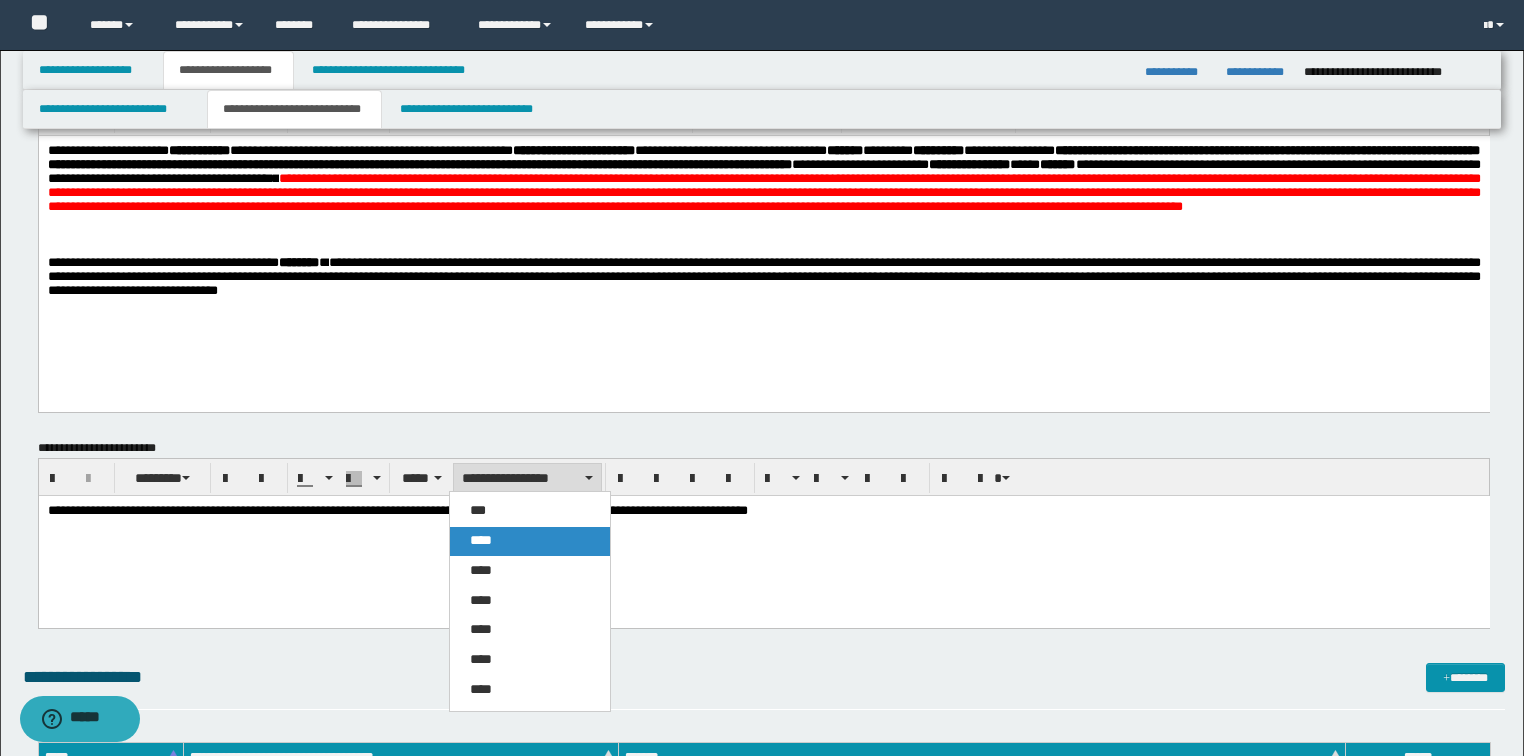 click on "****" at bounding box center [530, 541] 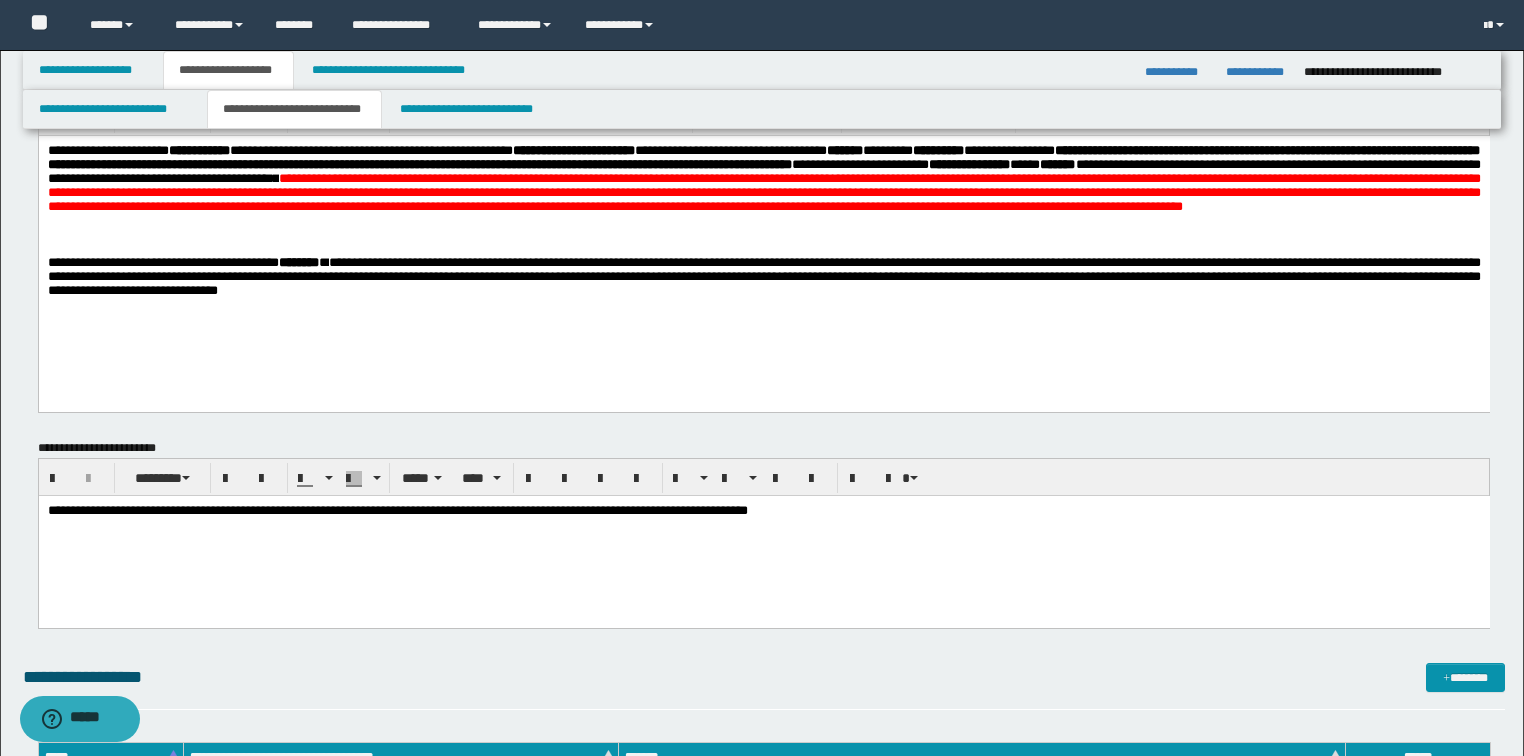 click on "**********" at bounding box center [763, 536] 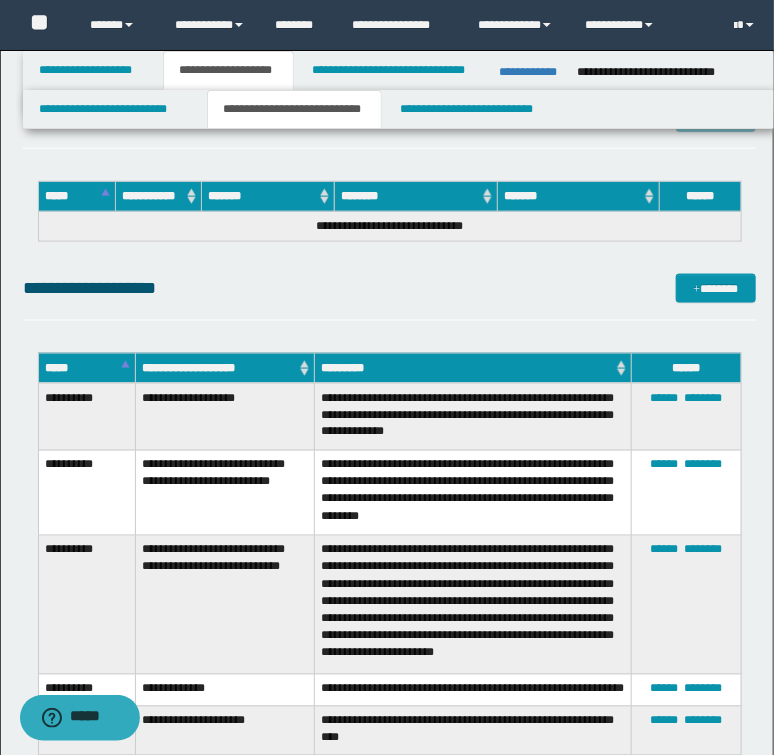 scroll, scrollTop: 2000, scrollLeft: 0, axis: vertical 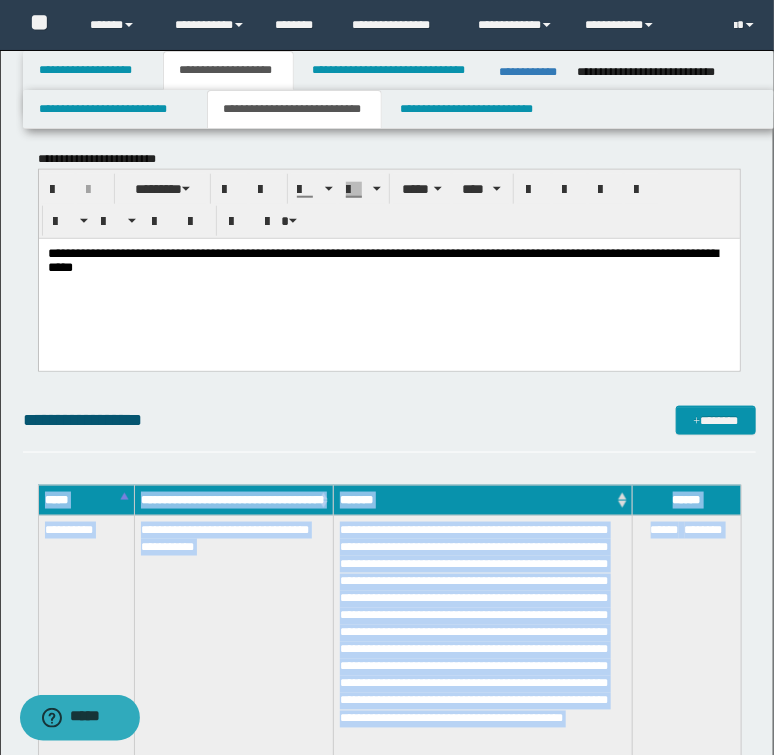 drag, startPoint x: 437, startPoint y: 486, endPoint x: -47, endPoint y: 560, distance: 489.62436 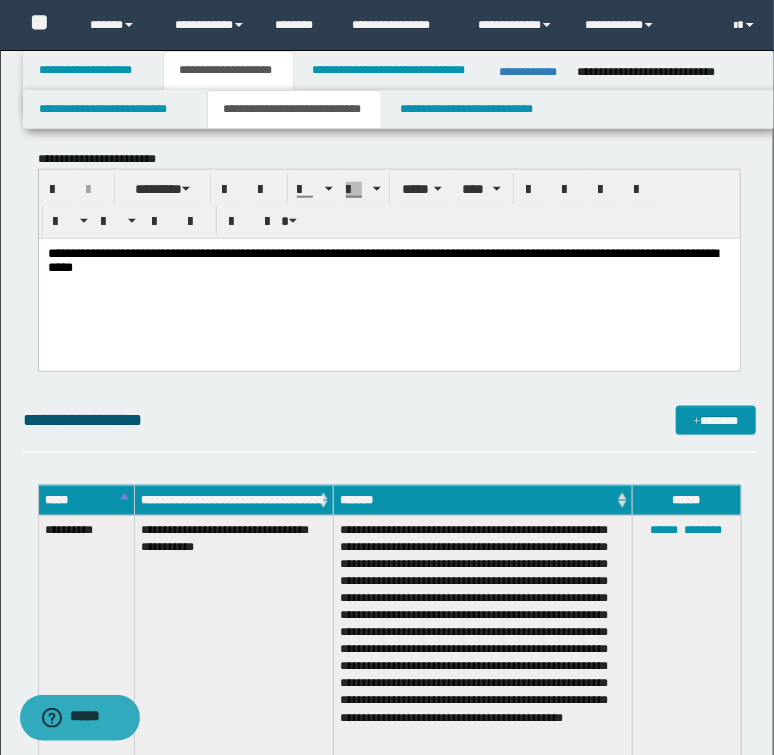 click on "**********" at bounding box center [389, 1579] 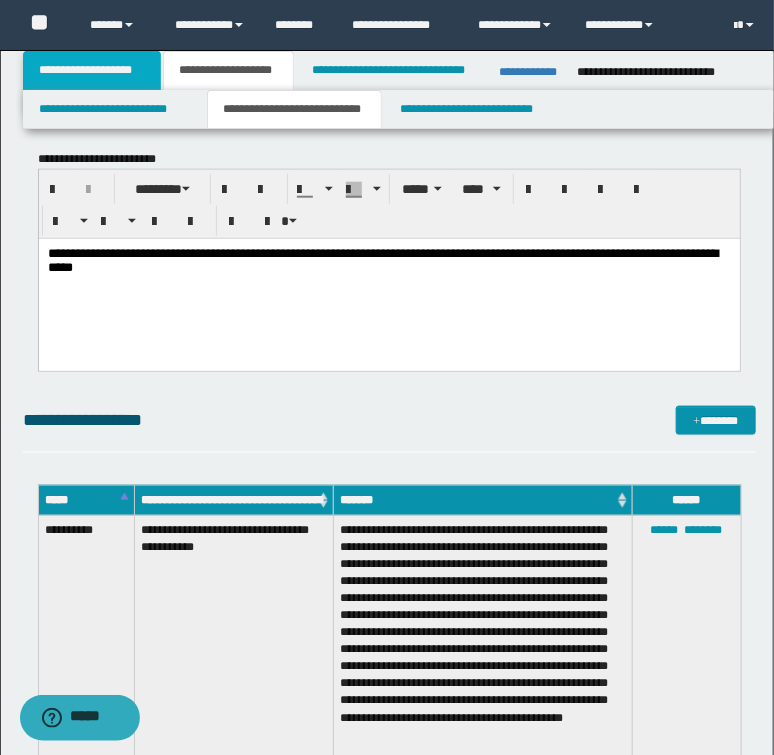 drag, startPoint x: 93, startPoint y: 76, endPoint x: 198, endPoint y: 110, distance: 110.36757 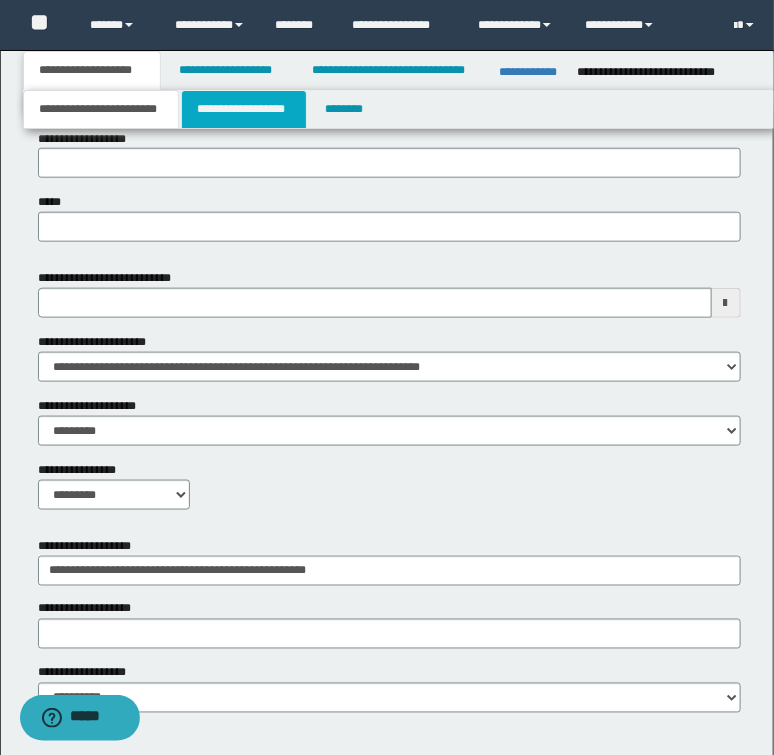 click on "**********" at bounding box center [244, 109] 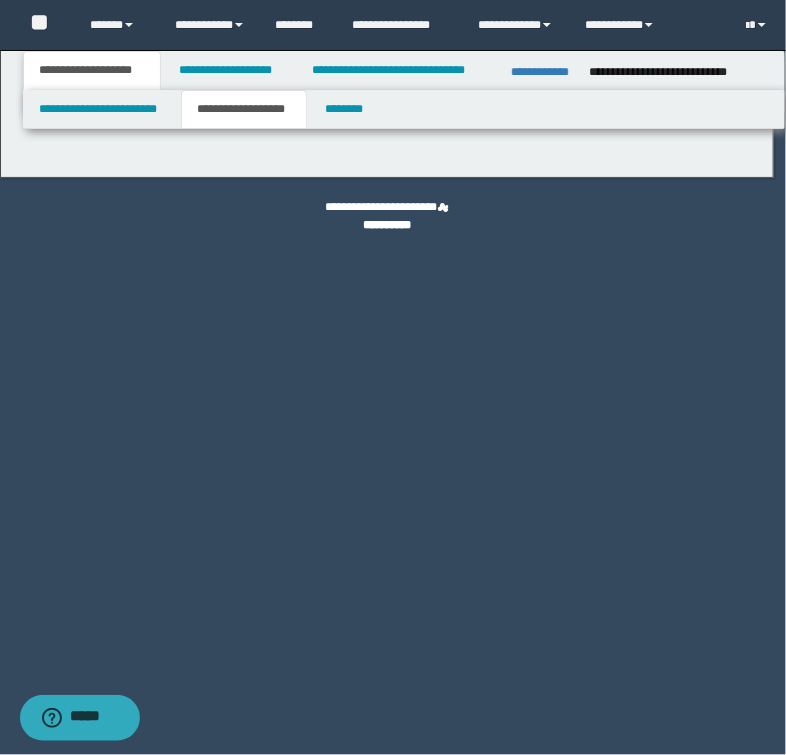 type on "********" 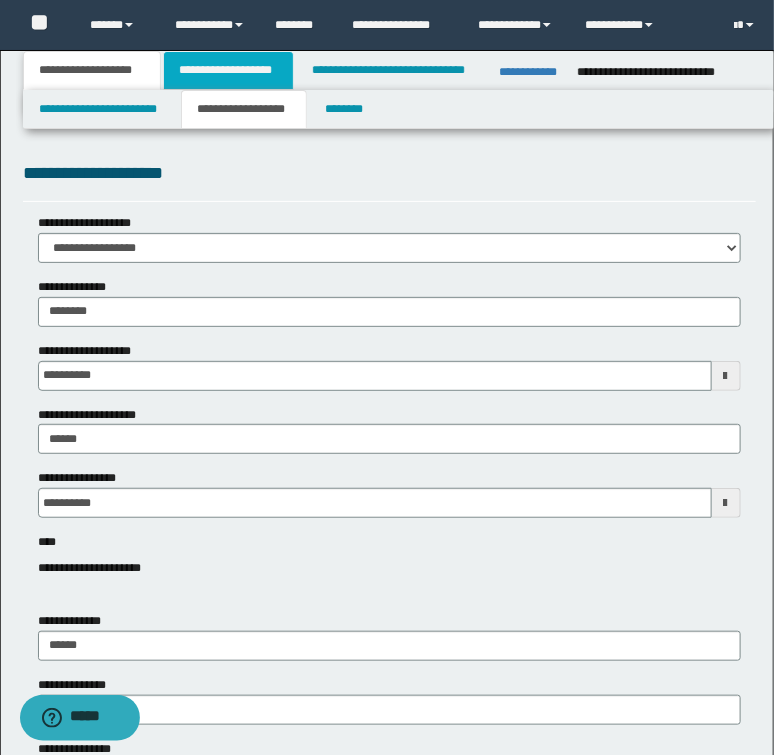 click on "**********" at bounding box center (228, 70) 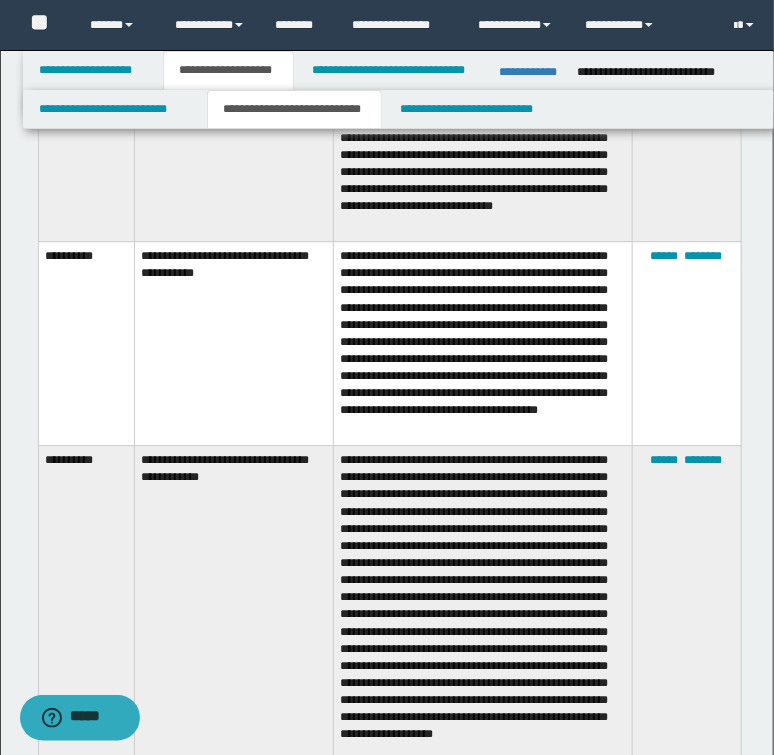 scroll, scrollTop: 1360, scrollLeft: 0, axis: vertical 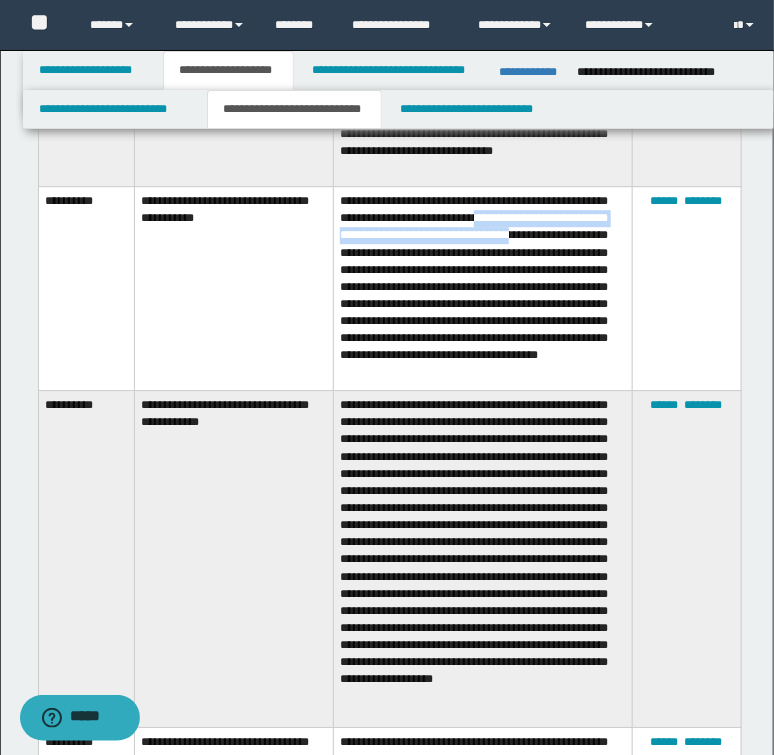 drag, startPoint x: 486, startPoint y: 260, endPoint x: 539, endPoint y: 283, distance: 57.77543 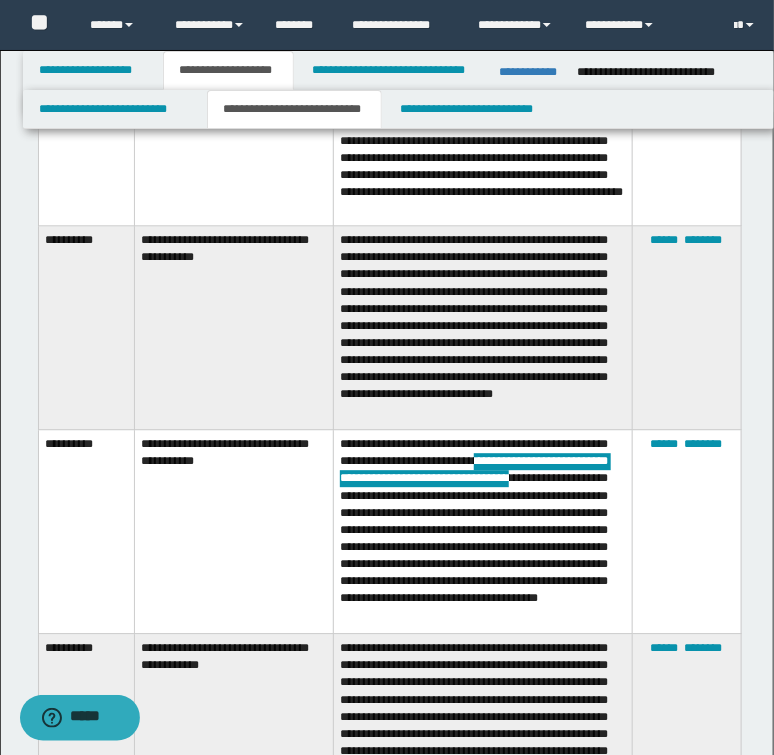 scroll, scrollTop: 1040, scrollLeft: 0, axis: vertical 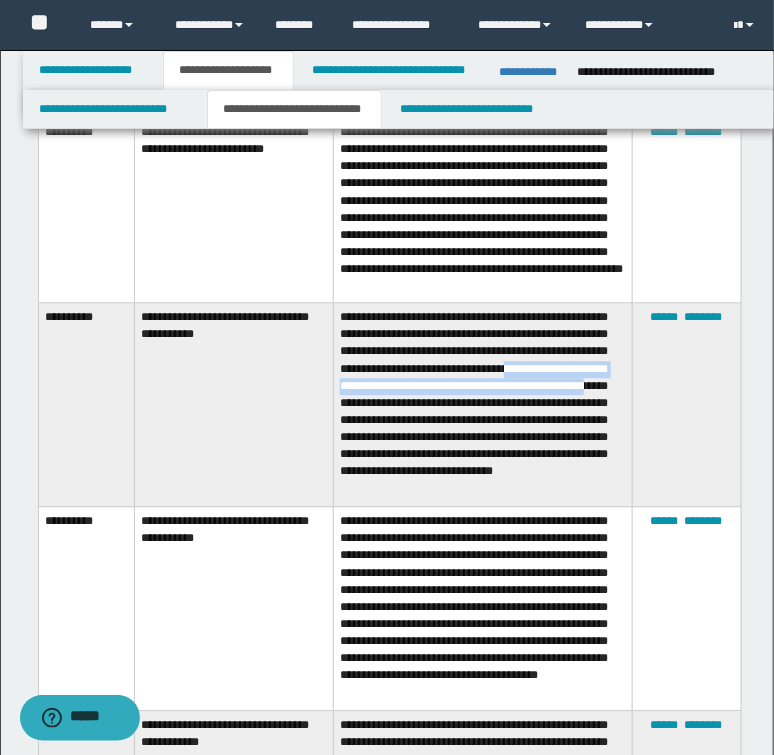 drag, startPoint x: 363, startPoint y: 428, endPoint x: 502, endPoint y: 446, distance: 140.16063 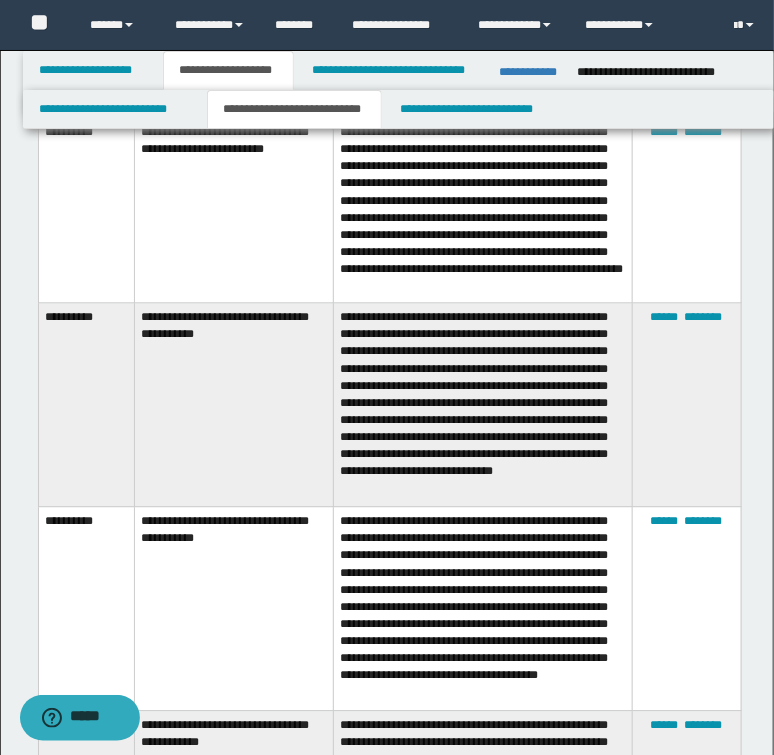 click on "**********" at bounding box center (234, 405) 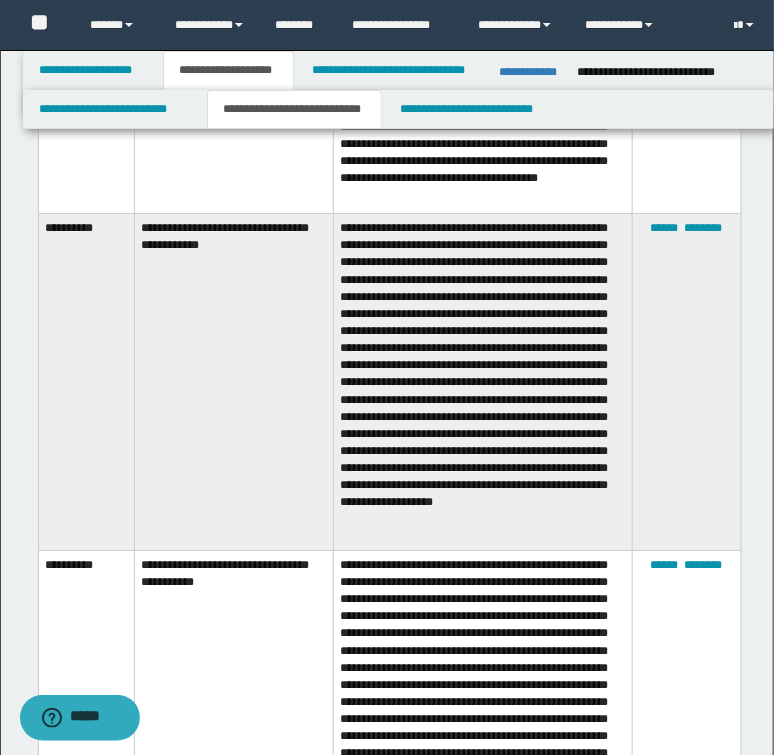 scroll, scrollTop: 1520, scrollLeft: 0, axis: vertical 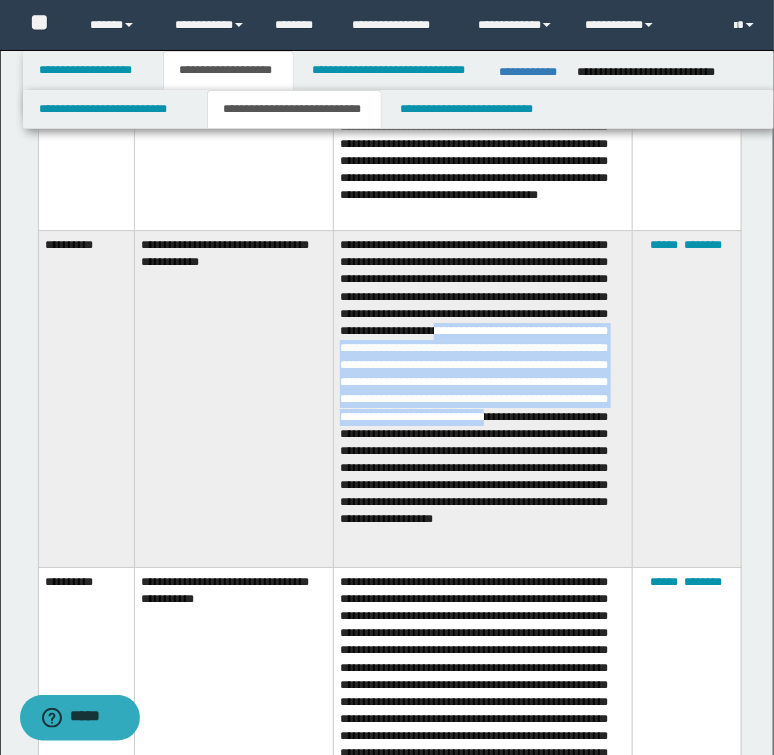 drag, startPoint x: 558, startPoint y: 368, endPoint x: 453, endPoint y: 474, distance: 149.2012 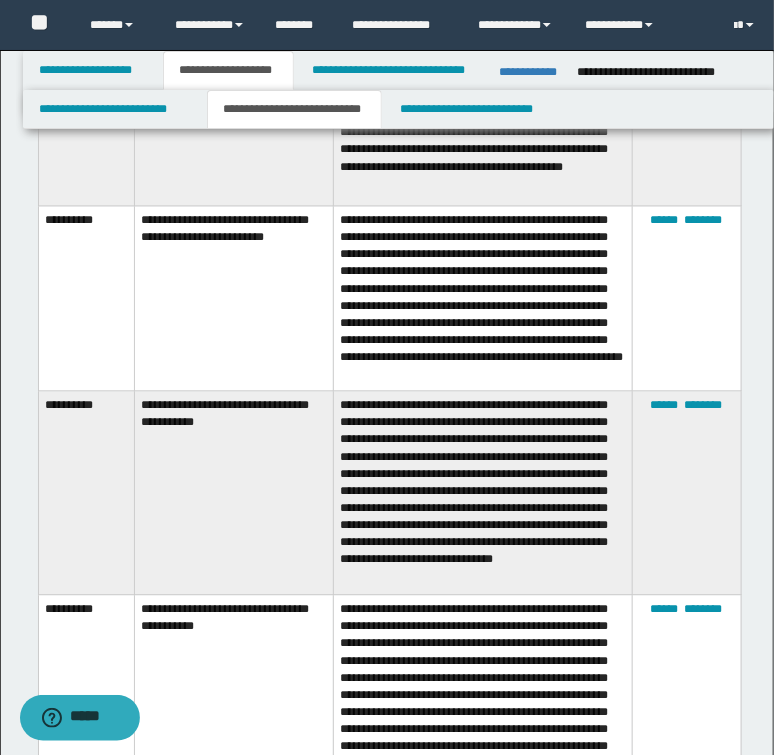 scroll, scrollTop: 800, scrollLeft: 0, axis: vertical 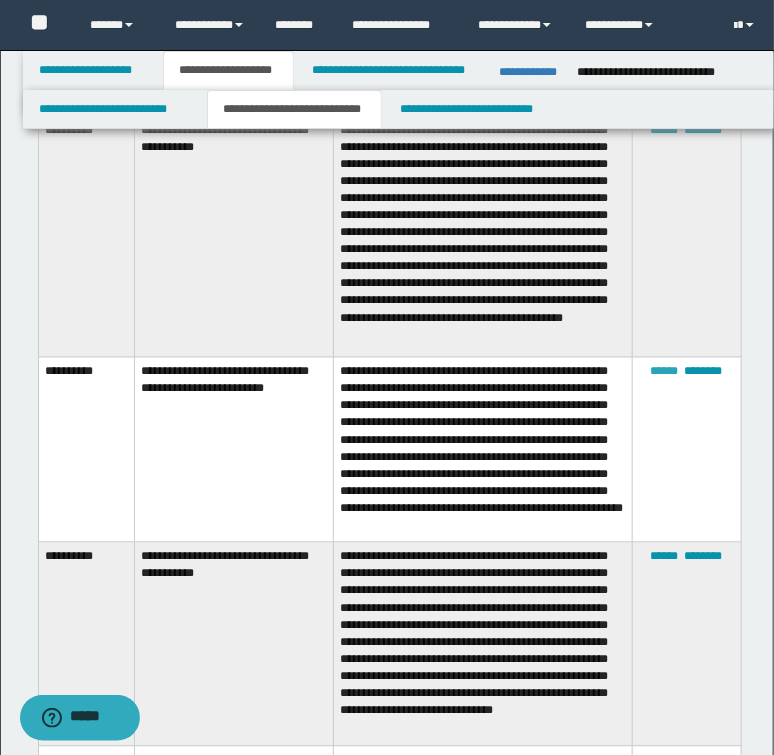 click on "******" at bounding box center [665, 372] 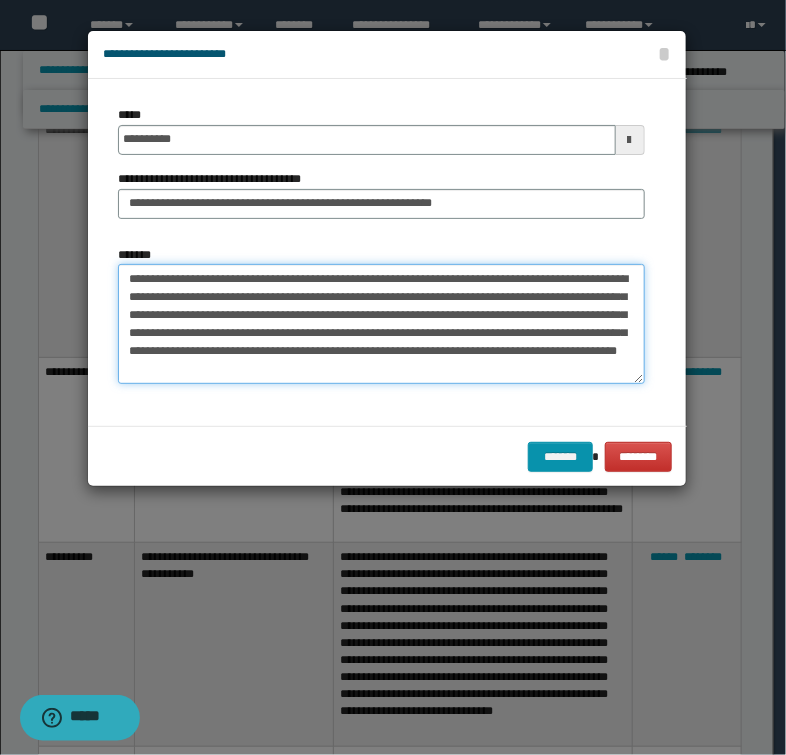 click on "**********" at bounding box center [381, 324] 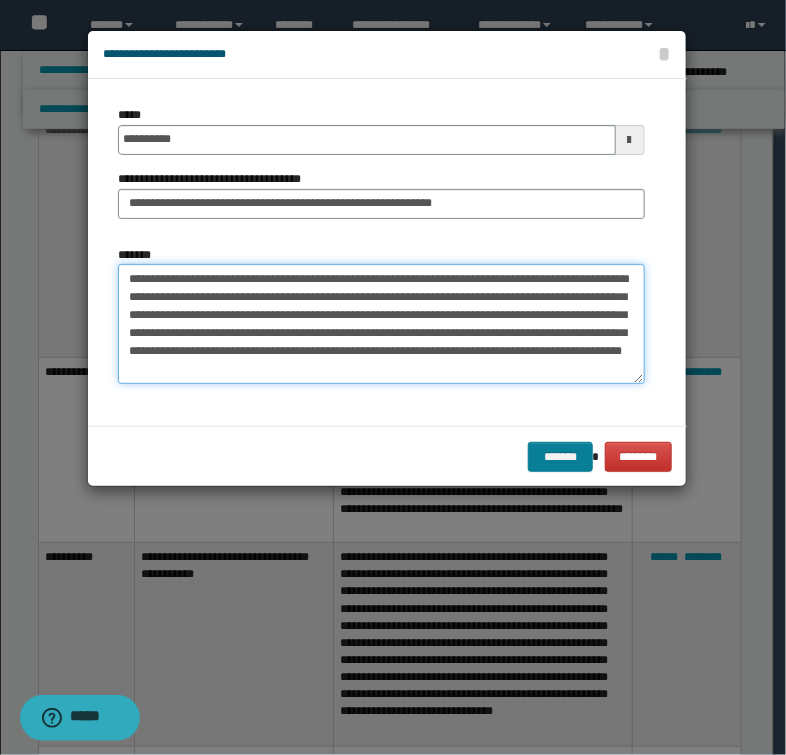 type on "**********" 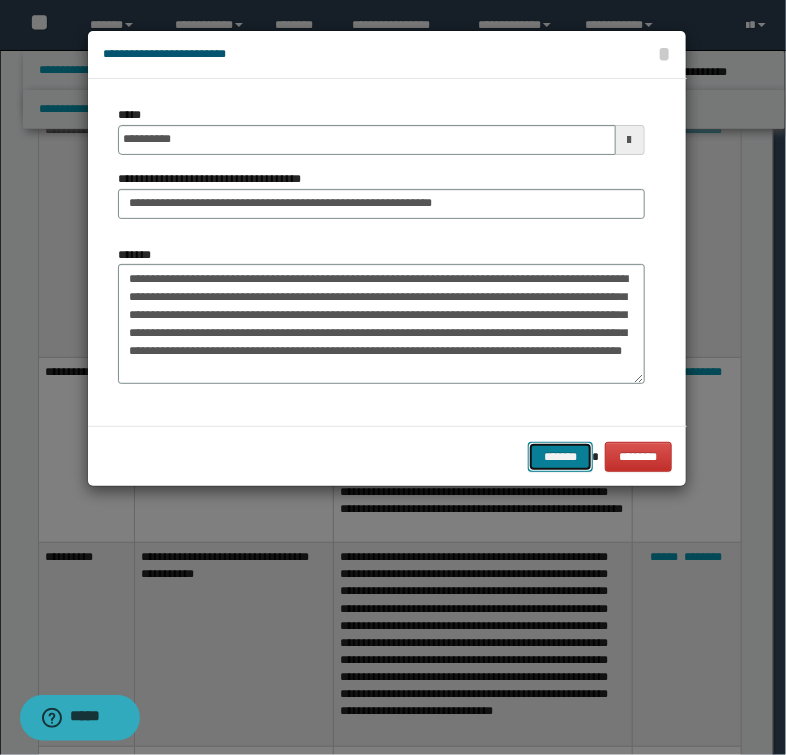 click on "*******" at bounding box center [560, 457] 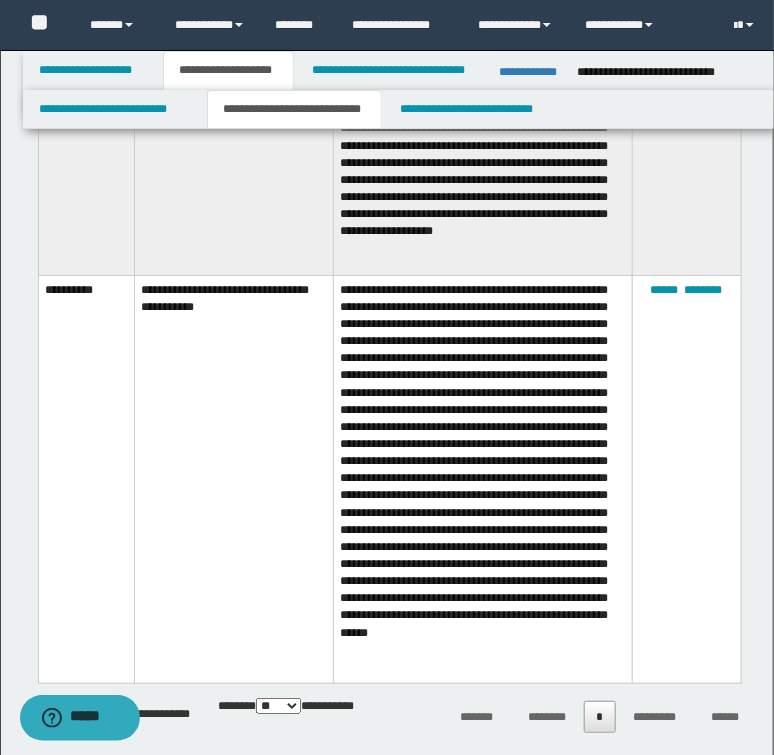 scroll, scrollTop: 1840, scrollLeft: 0, axis: vertical 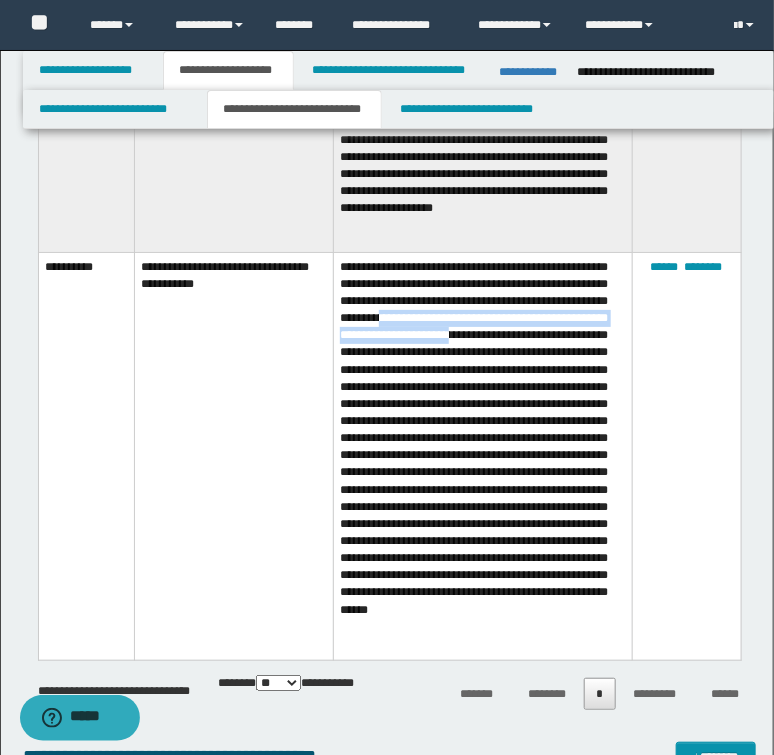 drag, startPoint x: 477, startPoint y: 336, endPoint x: 563, endPoint y: 352, distance: 87.47571 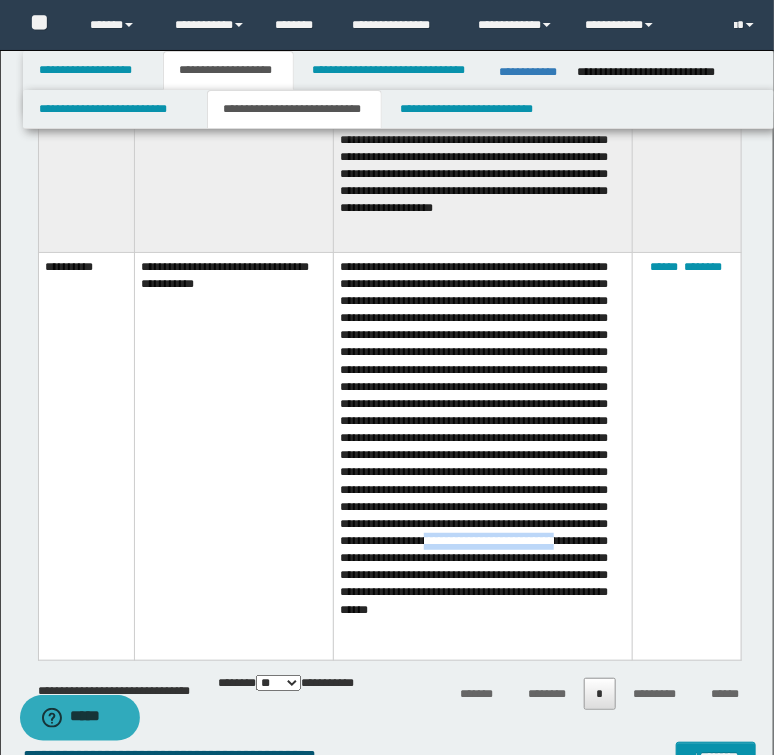 drag, startPoint x: 390, startPoint y: 576, endPoint x: 112, endPoint y: 601, distance: 279.12183 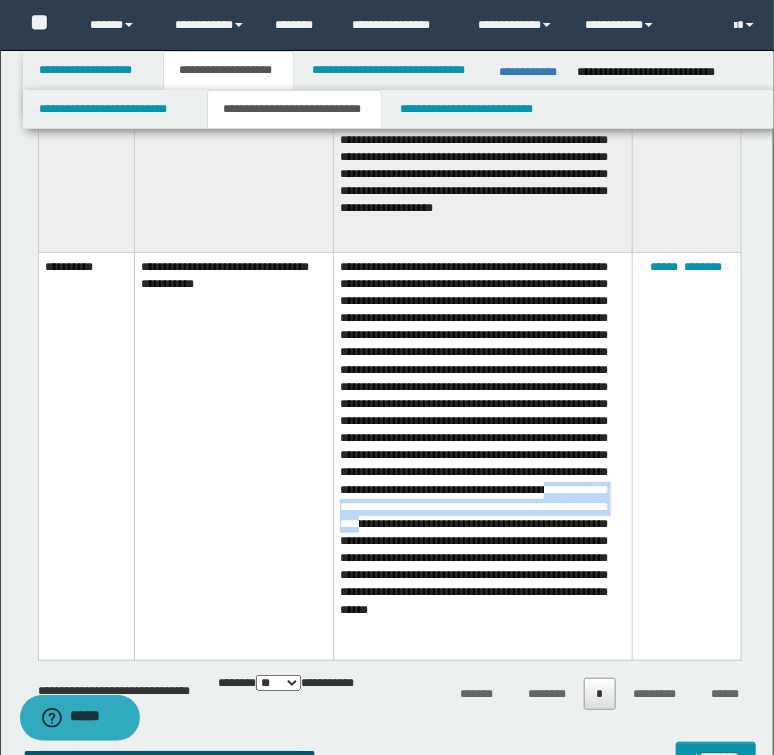 drag, startPoint x: 469, startPoint y: 527, endPoint x: 608, endPoint y: 543, distance: 139.91783 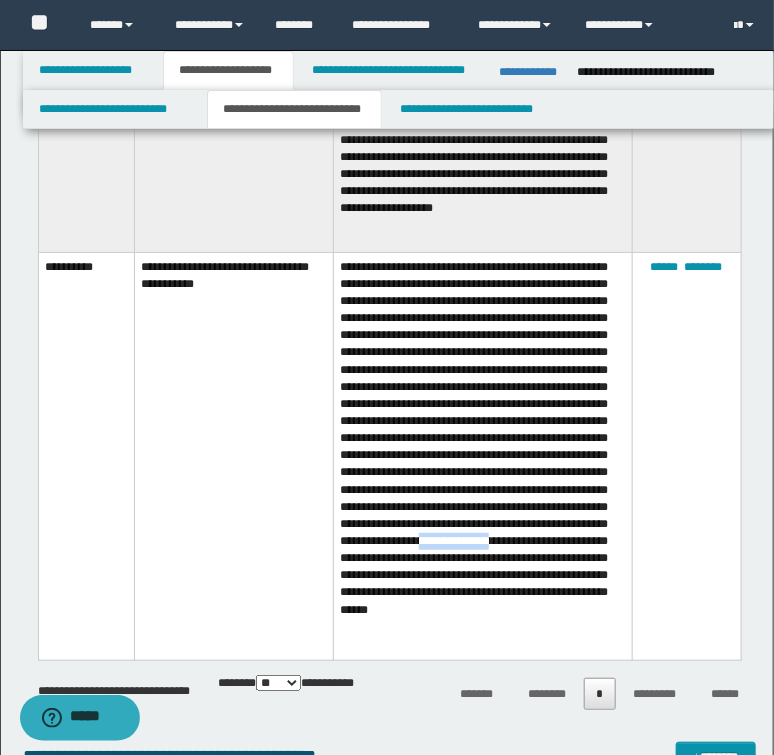 drag, startPoint x: 388, startPoint y: 578, endPoint x: 468, endPoint y: 576, distance: 80.024994 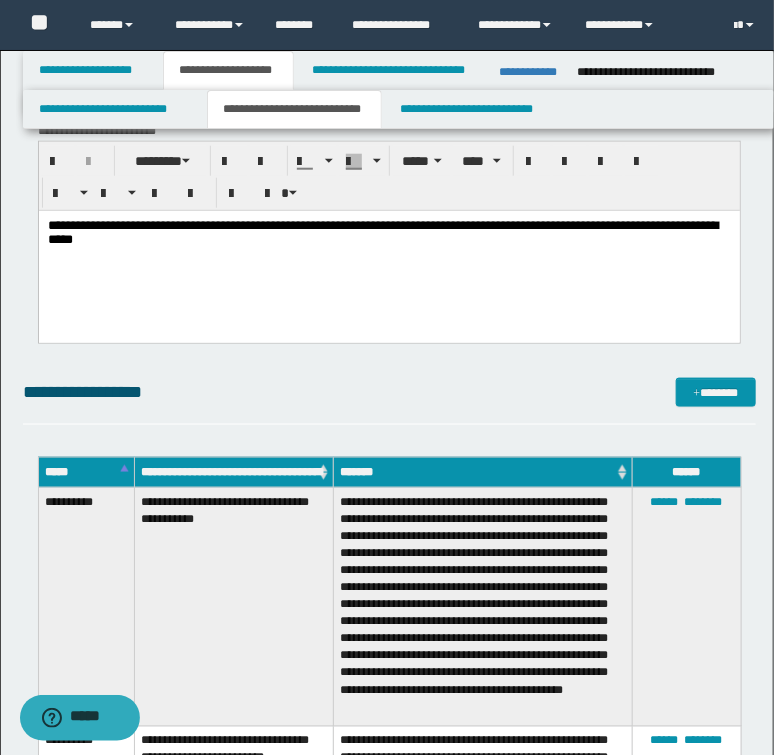 scroll, scrollTop: 480, scrollLeft: 0, axis: vertical 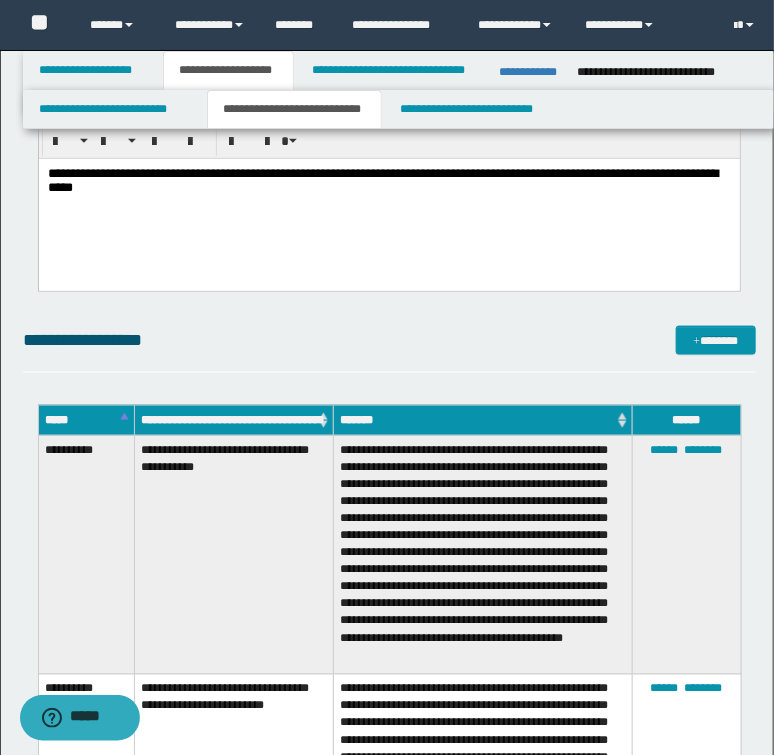 click on "**********" at bounding box center [382, 180] 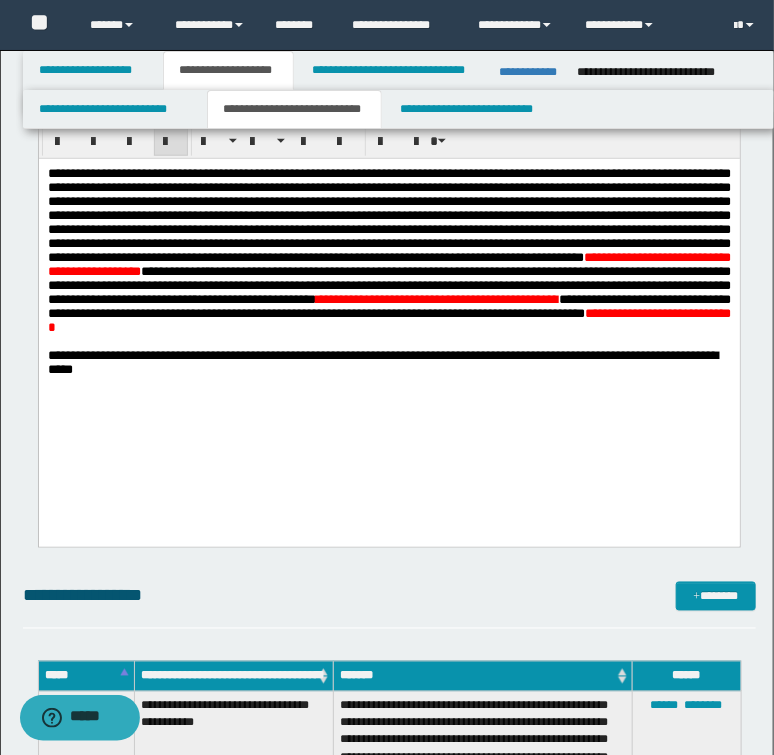 click on "**********" at bounding box center (388, 299) 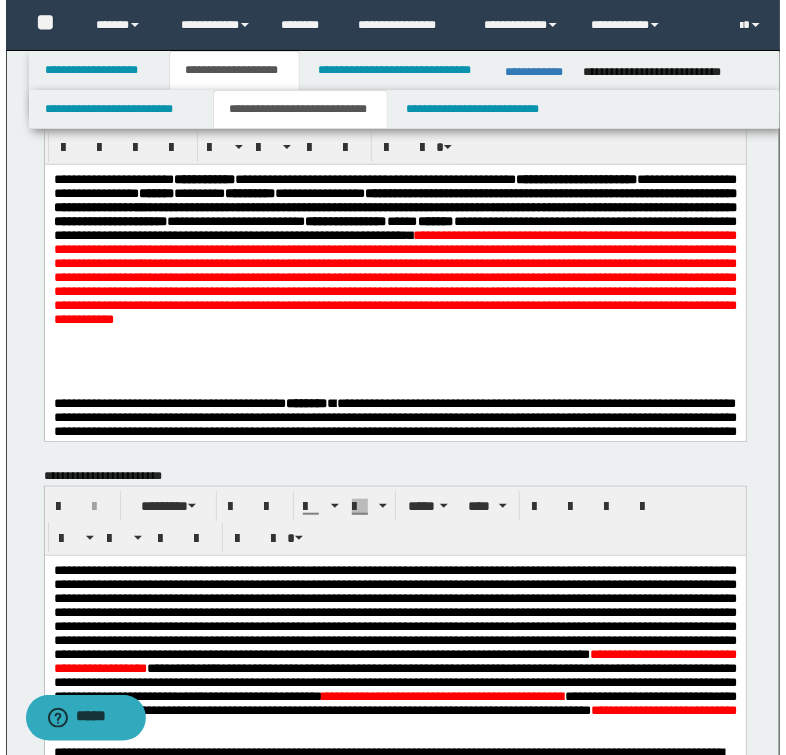 scroll, scrollTop: 0, scrollLeft: 0, axis: both 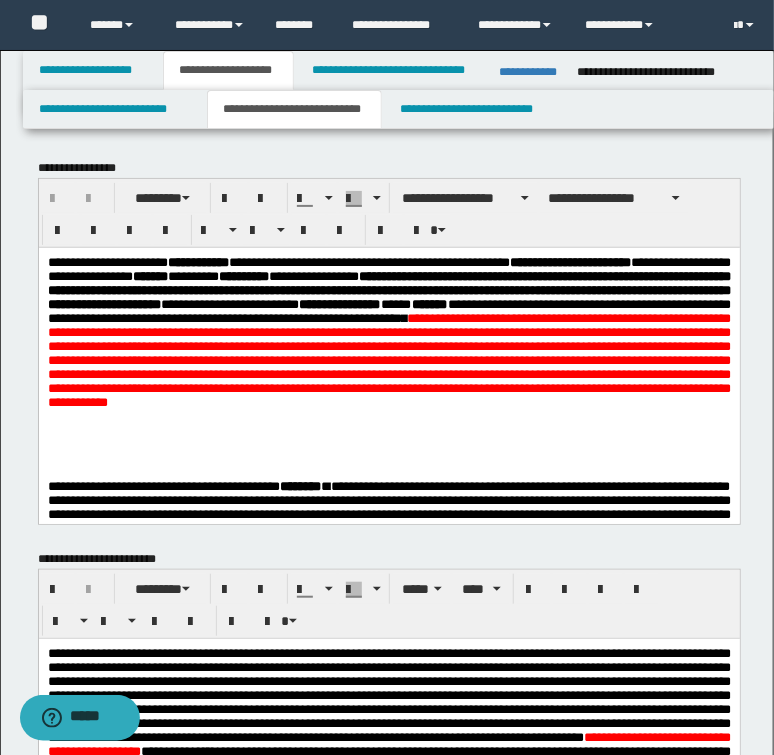 click on "**********" at bounding box center [398, 109] 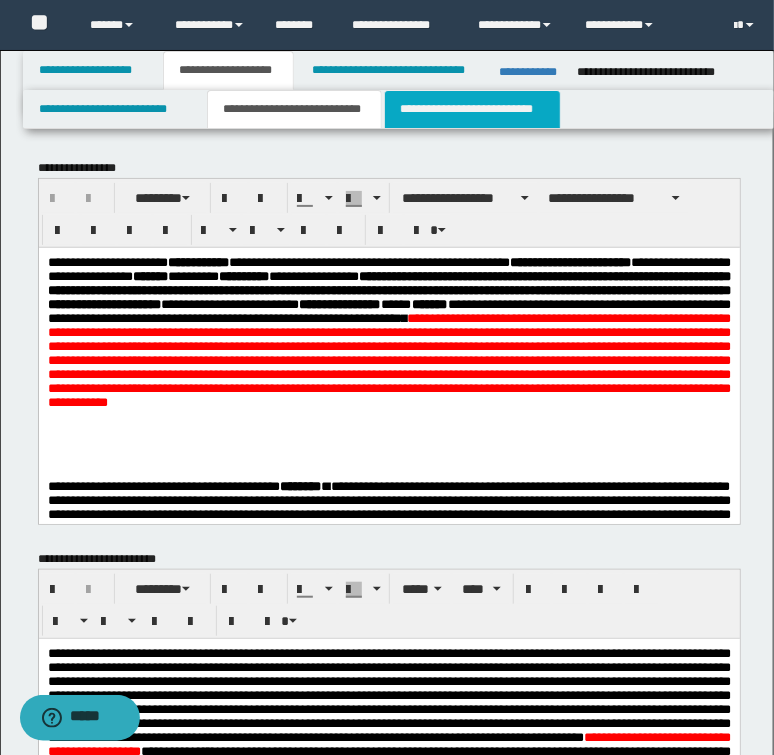 click on "**********" at bounding box center (472, 109) 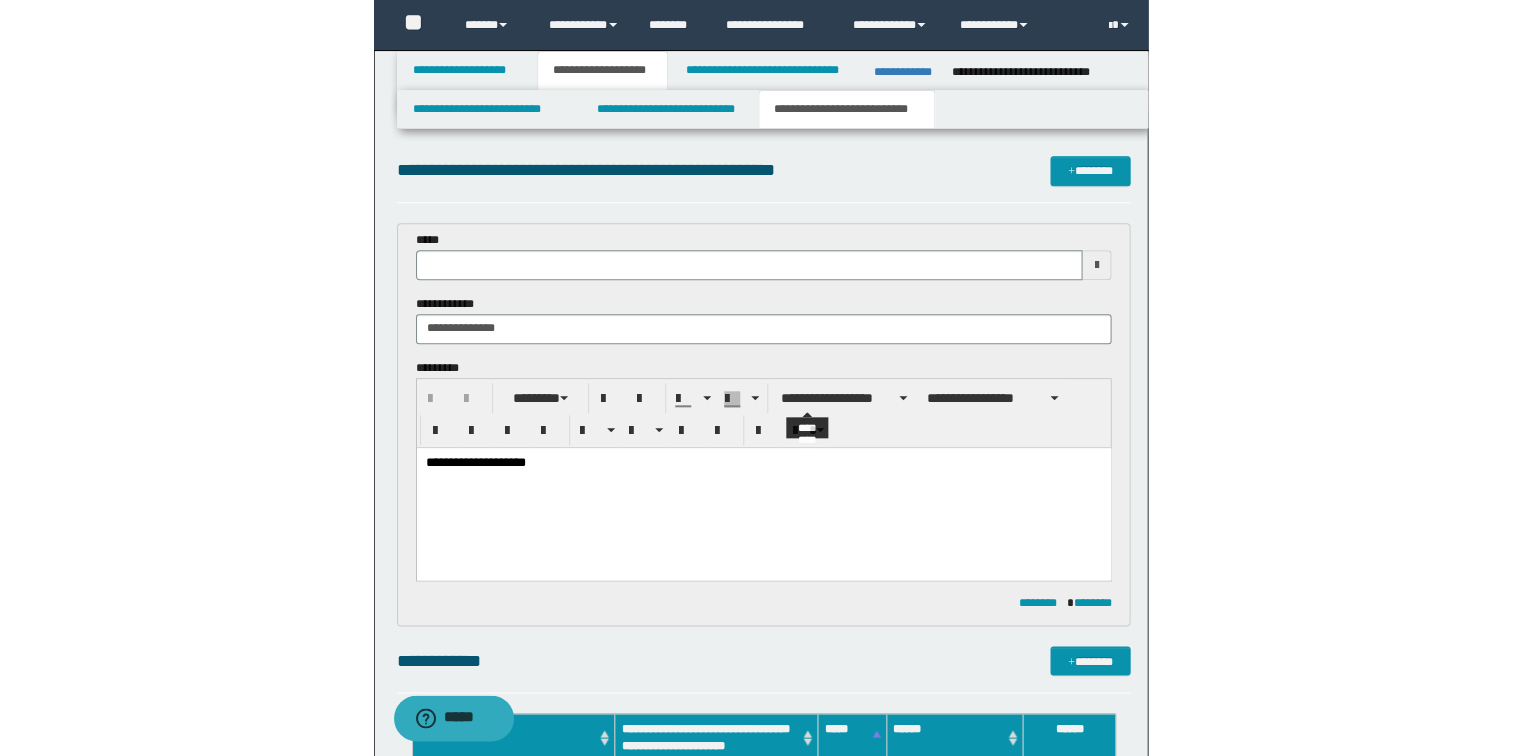 scroll, scrollTop: 0, scrollLeft: 0, axis: both 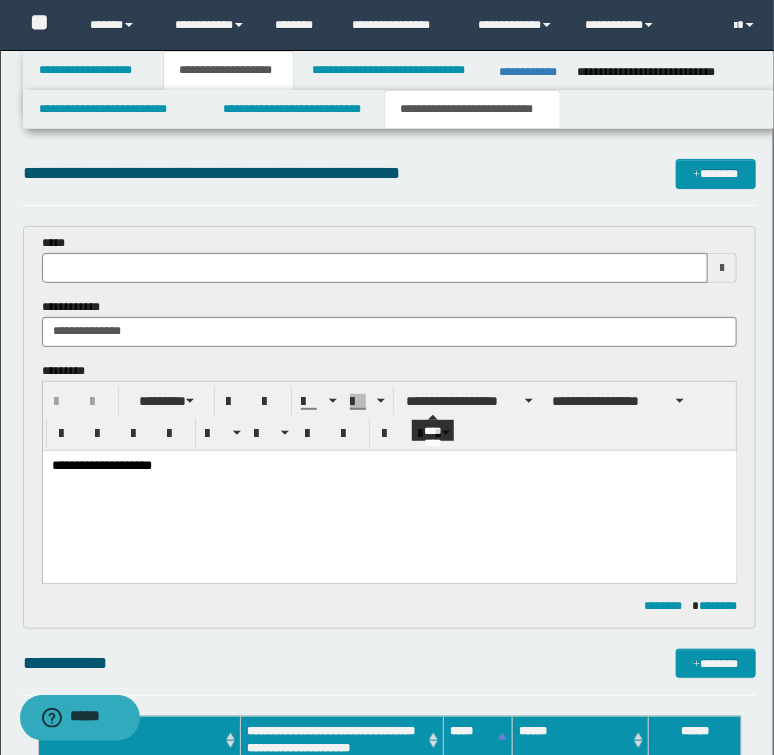 type 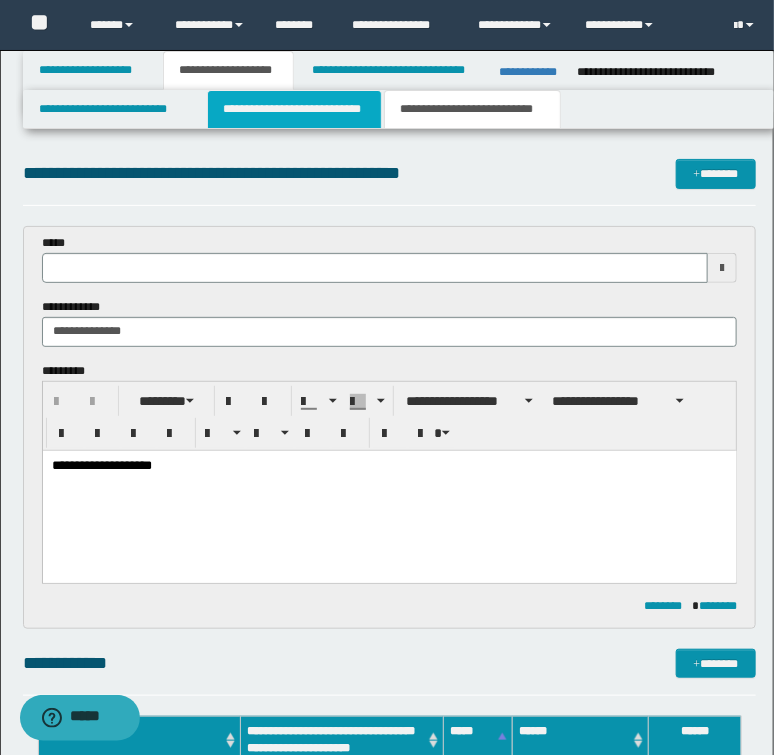 click on "**********" at bounding box center [294, 109] 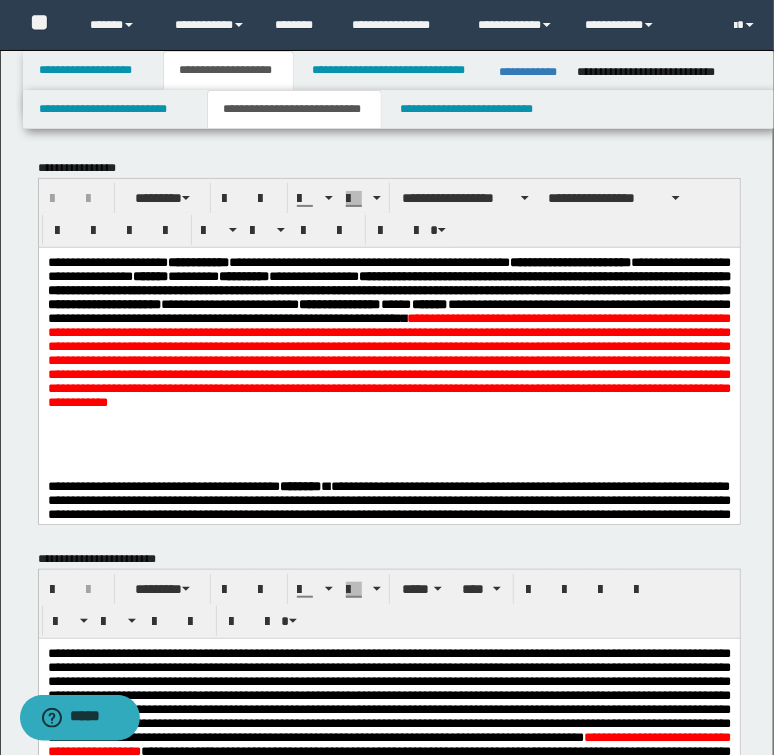 click on "**********" at bounding box center [389, 359] 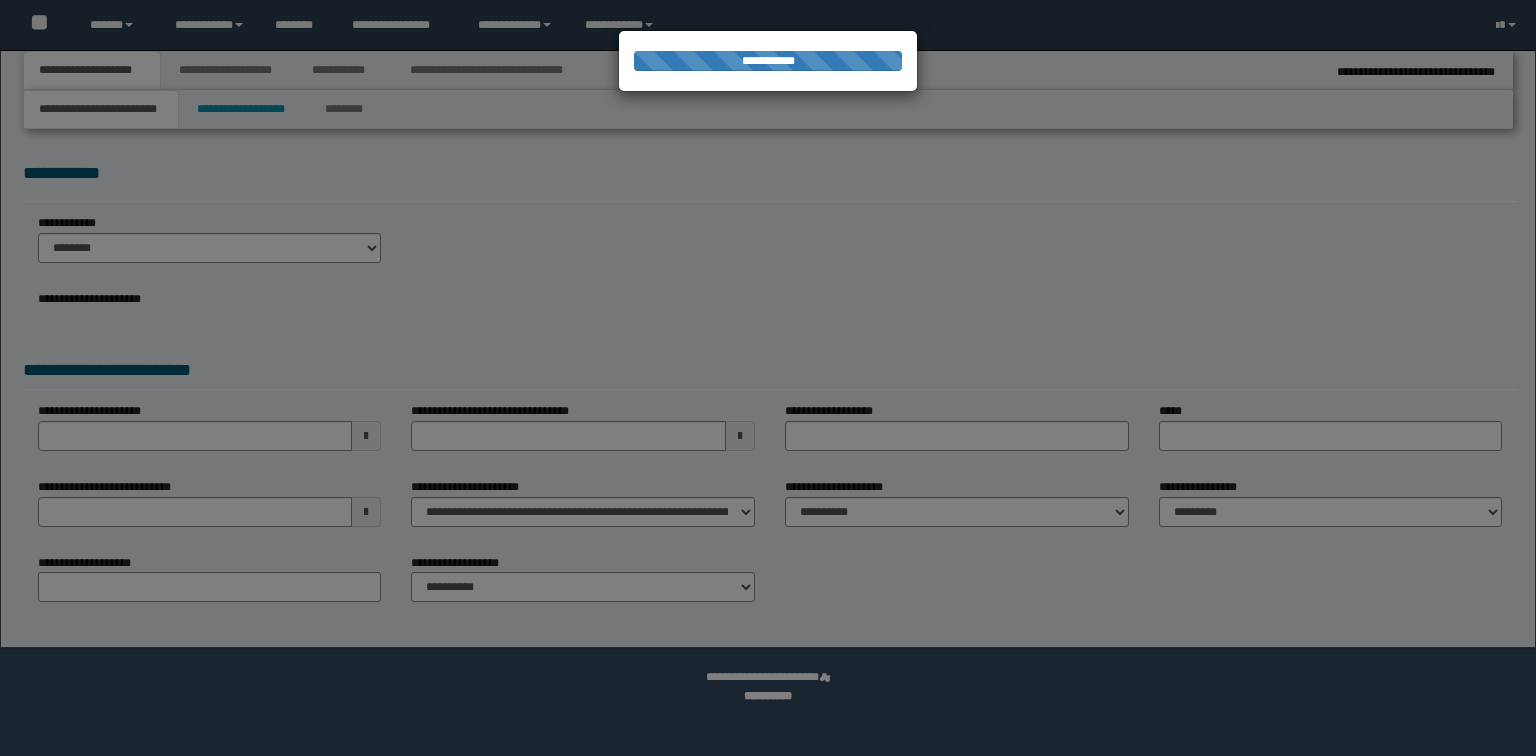 scroll, scrollTop: 0, scrollLeft: 0, axis: both 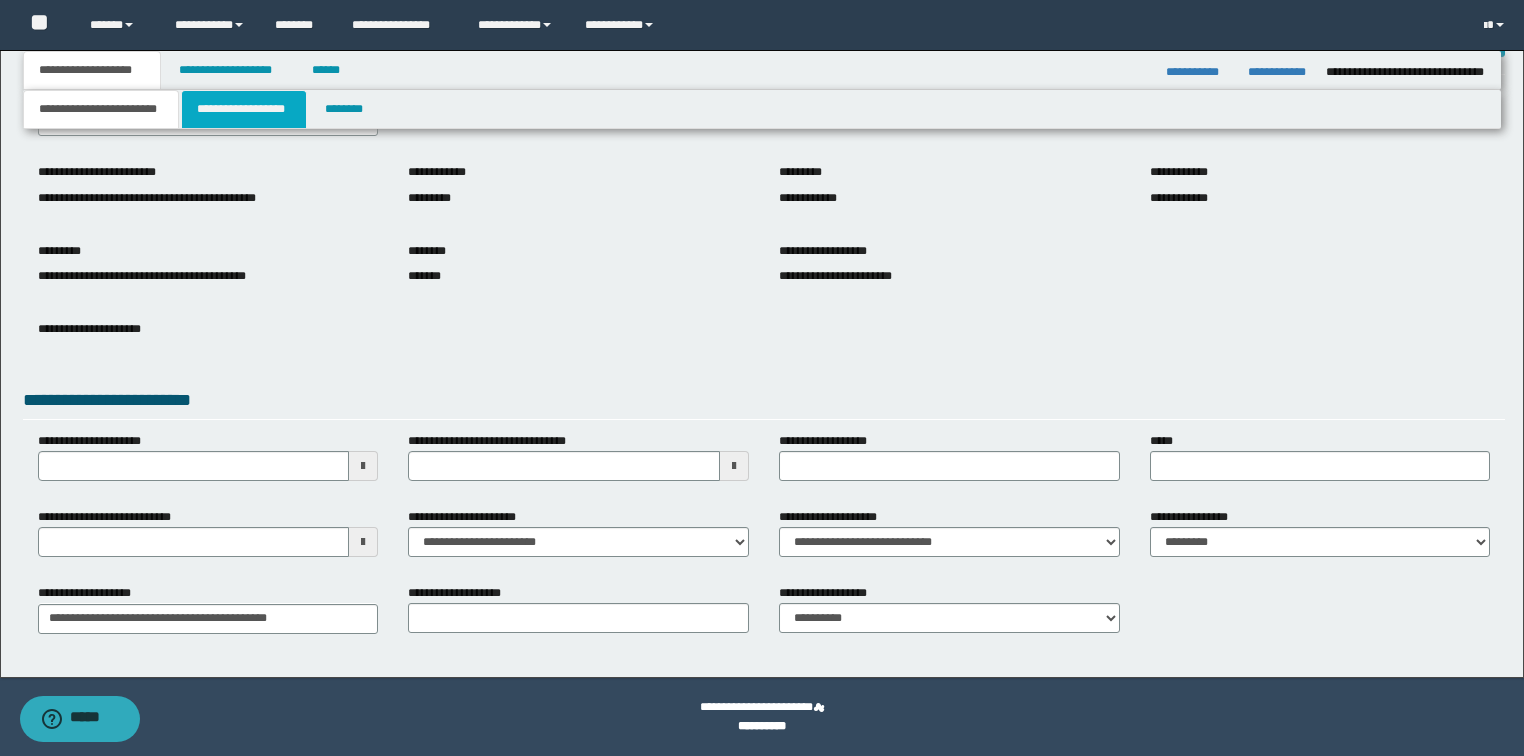 click on "**********" at bounding box center (244, 109) 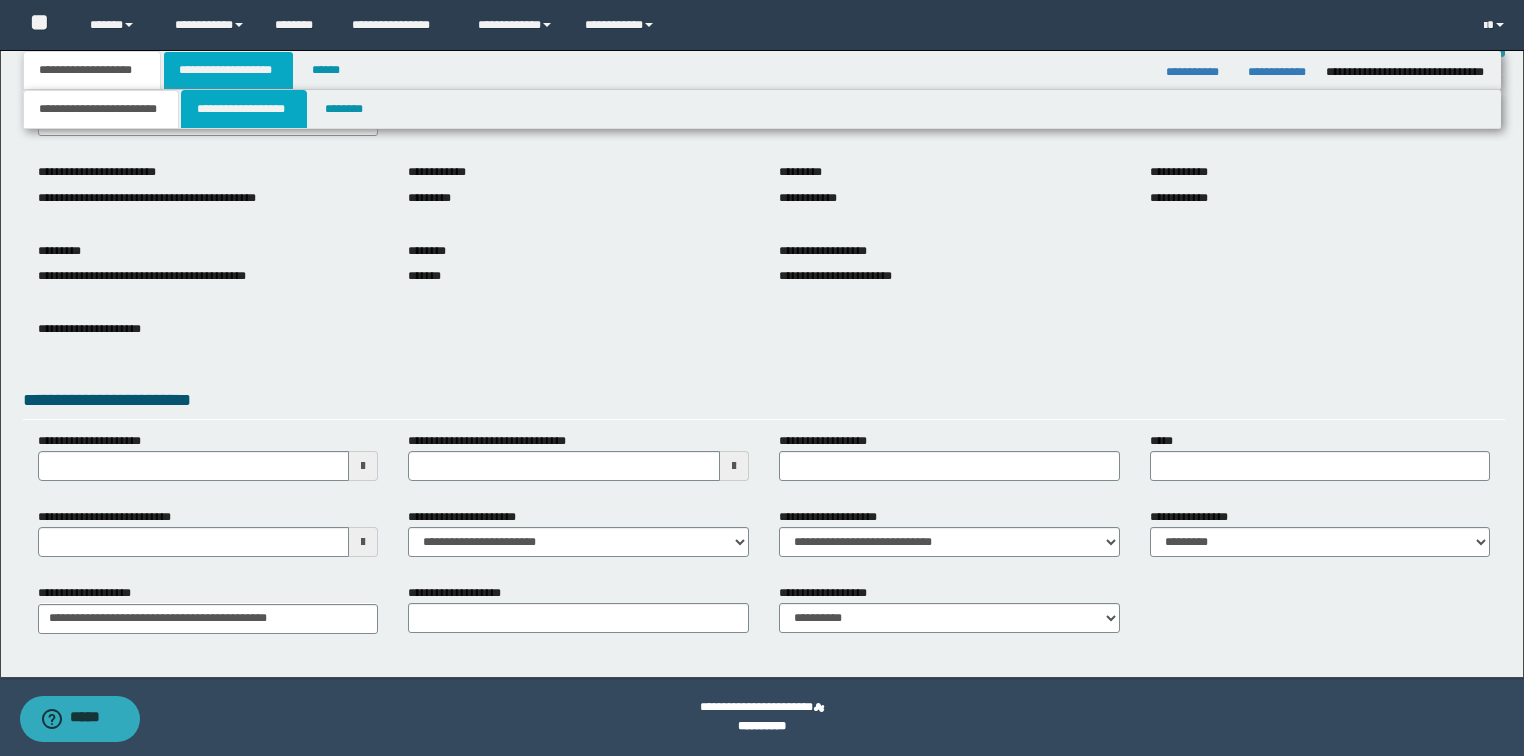 scroll, scrollTop: 0, scrollLeft: 0, axis: both 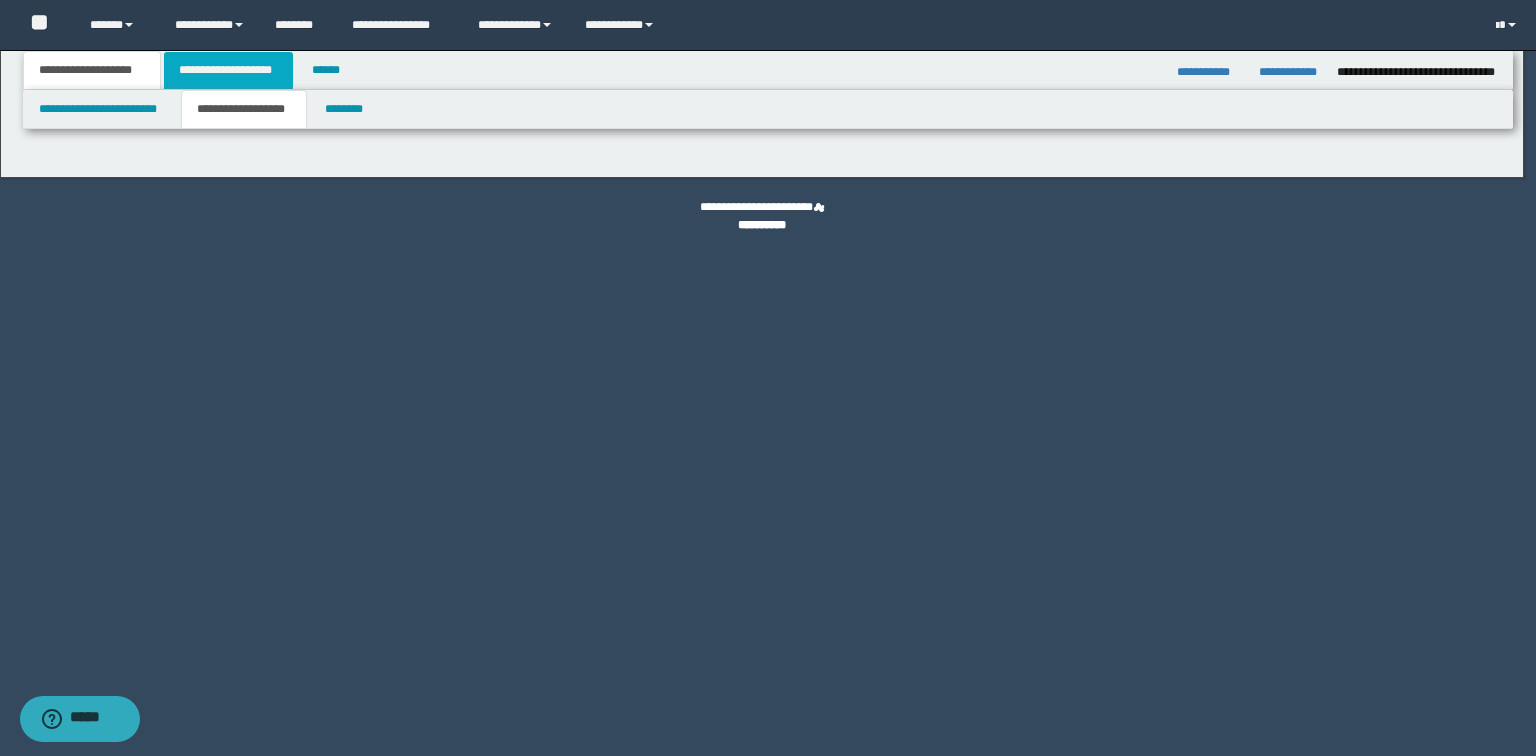 type on "**********" 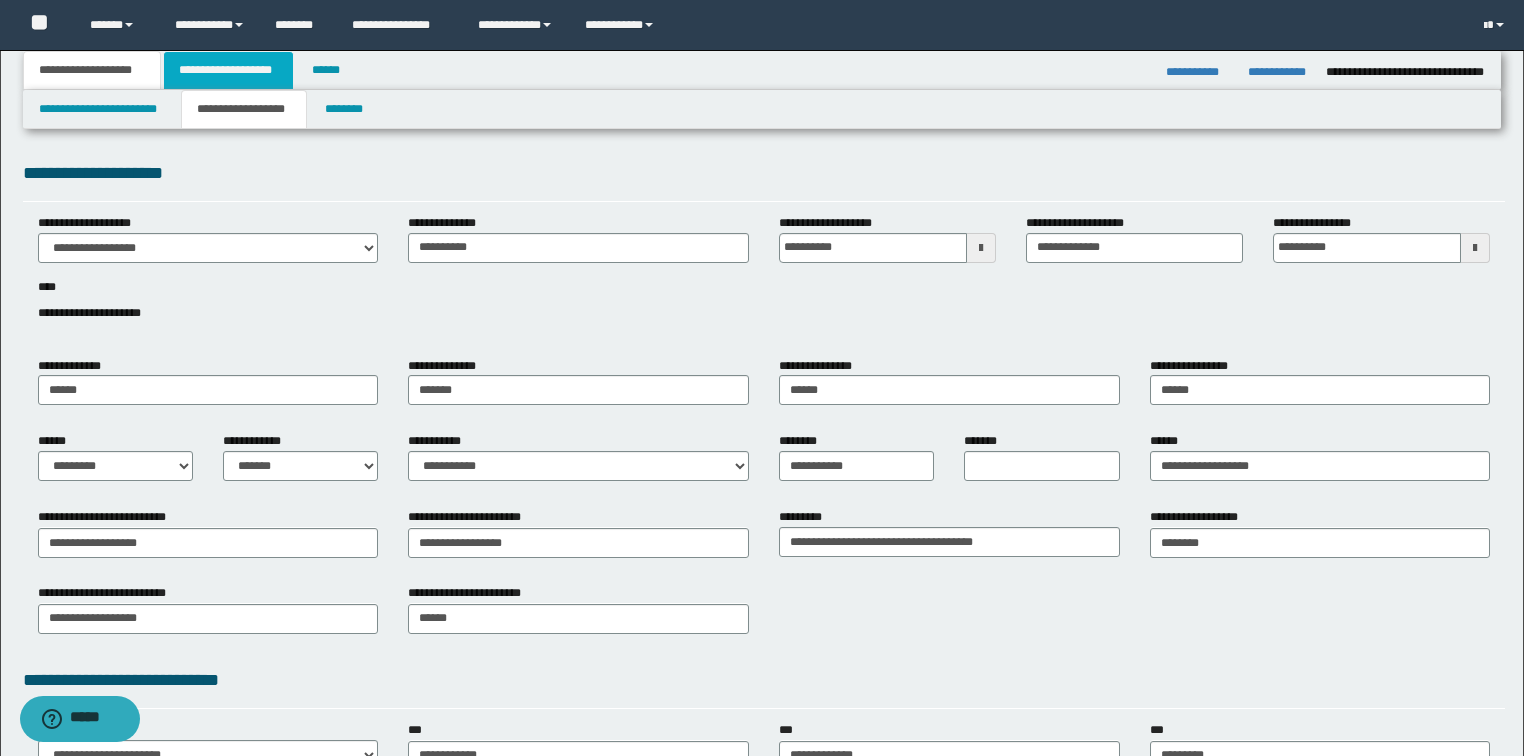 click on "**********" at bounding box center (228, 70) 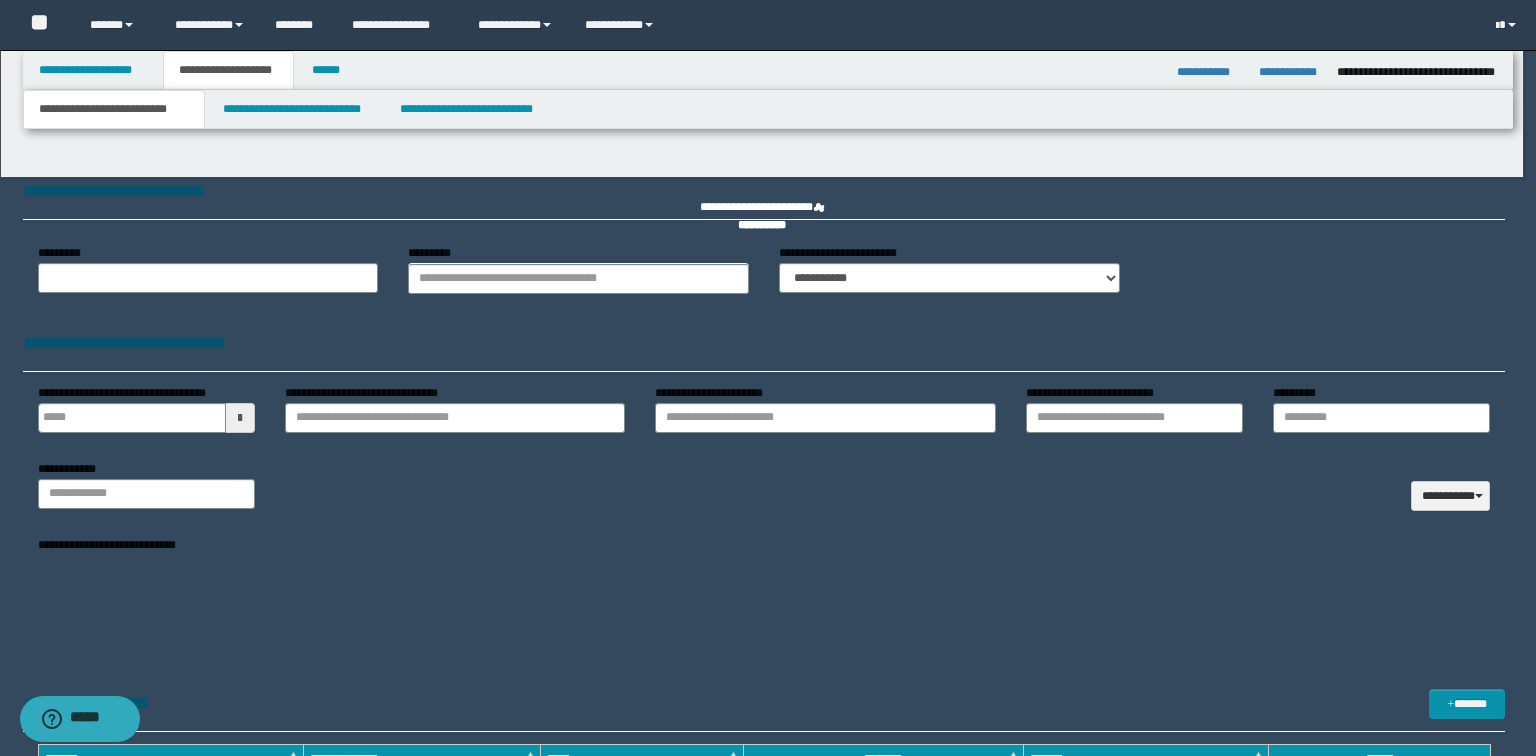 type on "**********" 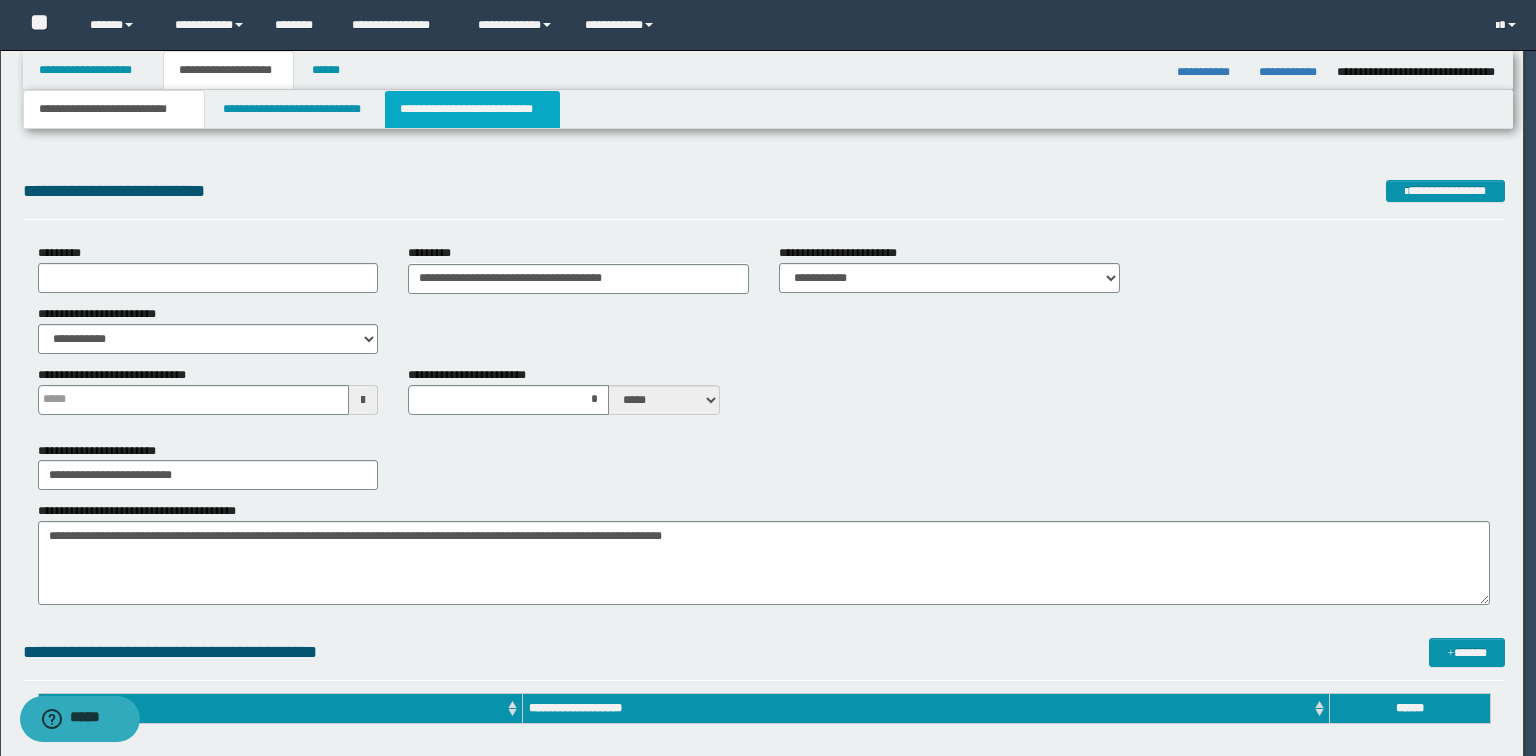 scroll, scrollTop: 0, scrollLeft: 0, axis: both 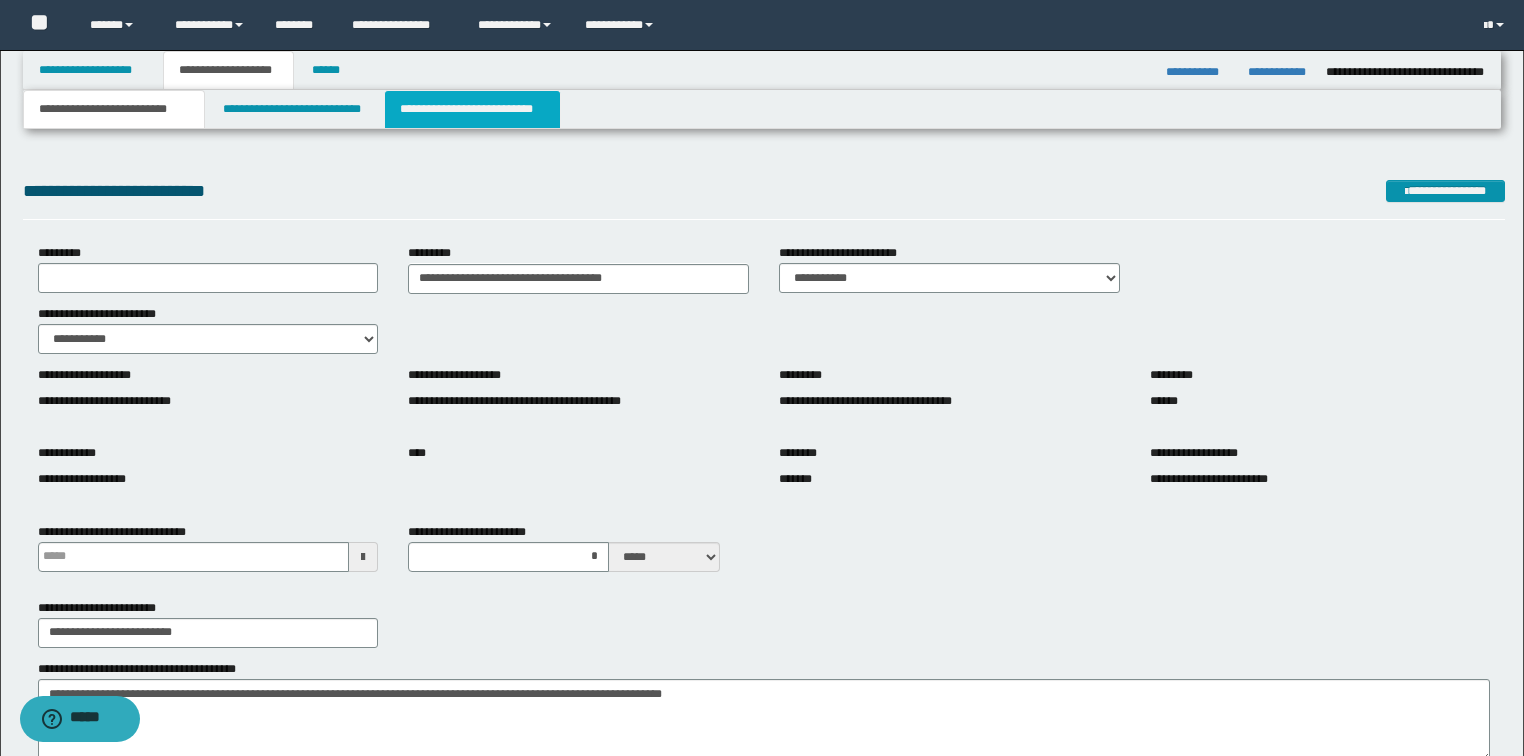 click on "**********" at bounding box center [472, 109] 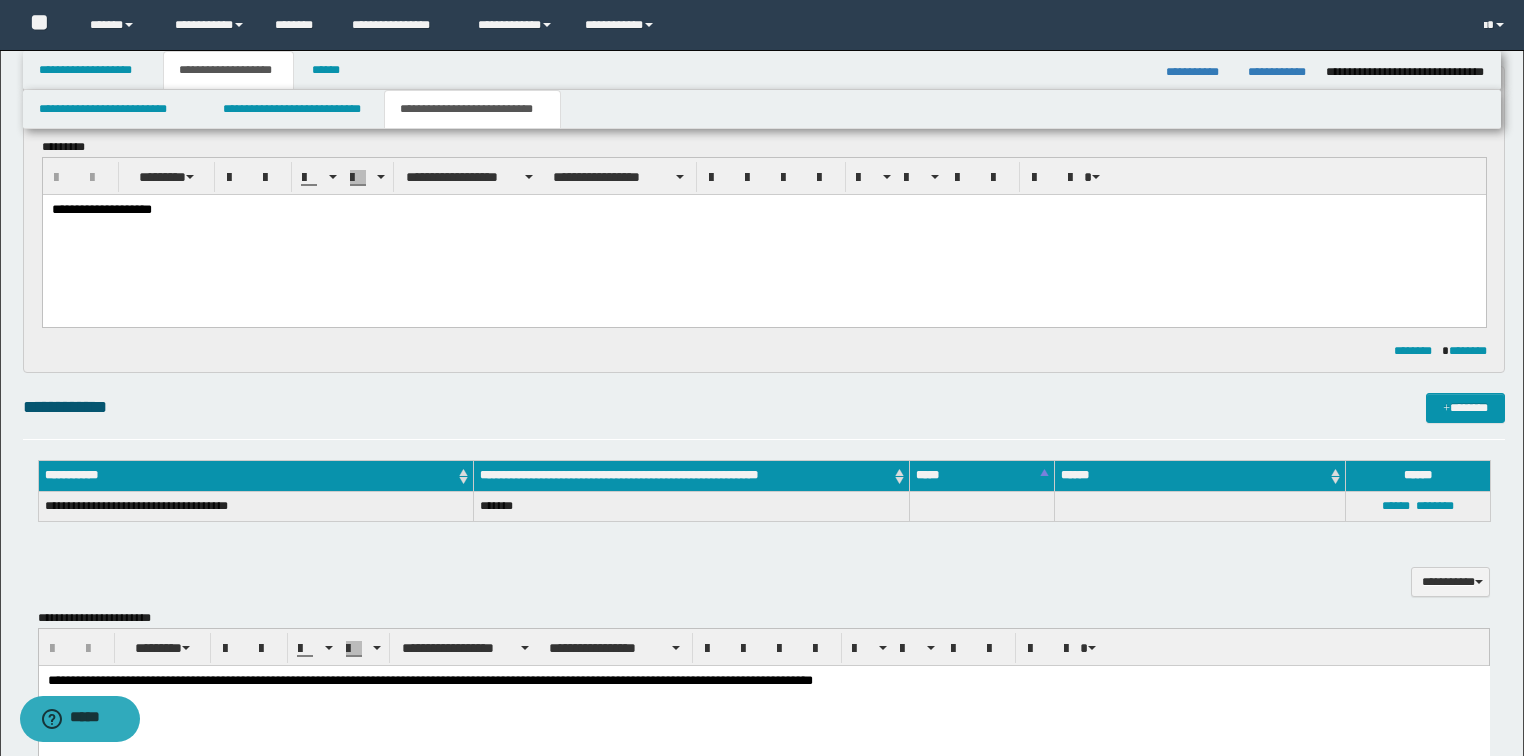 scroll, scrollTop: 240, scrollLeft: 0, axis: vertical 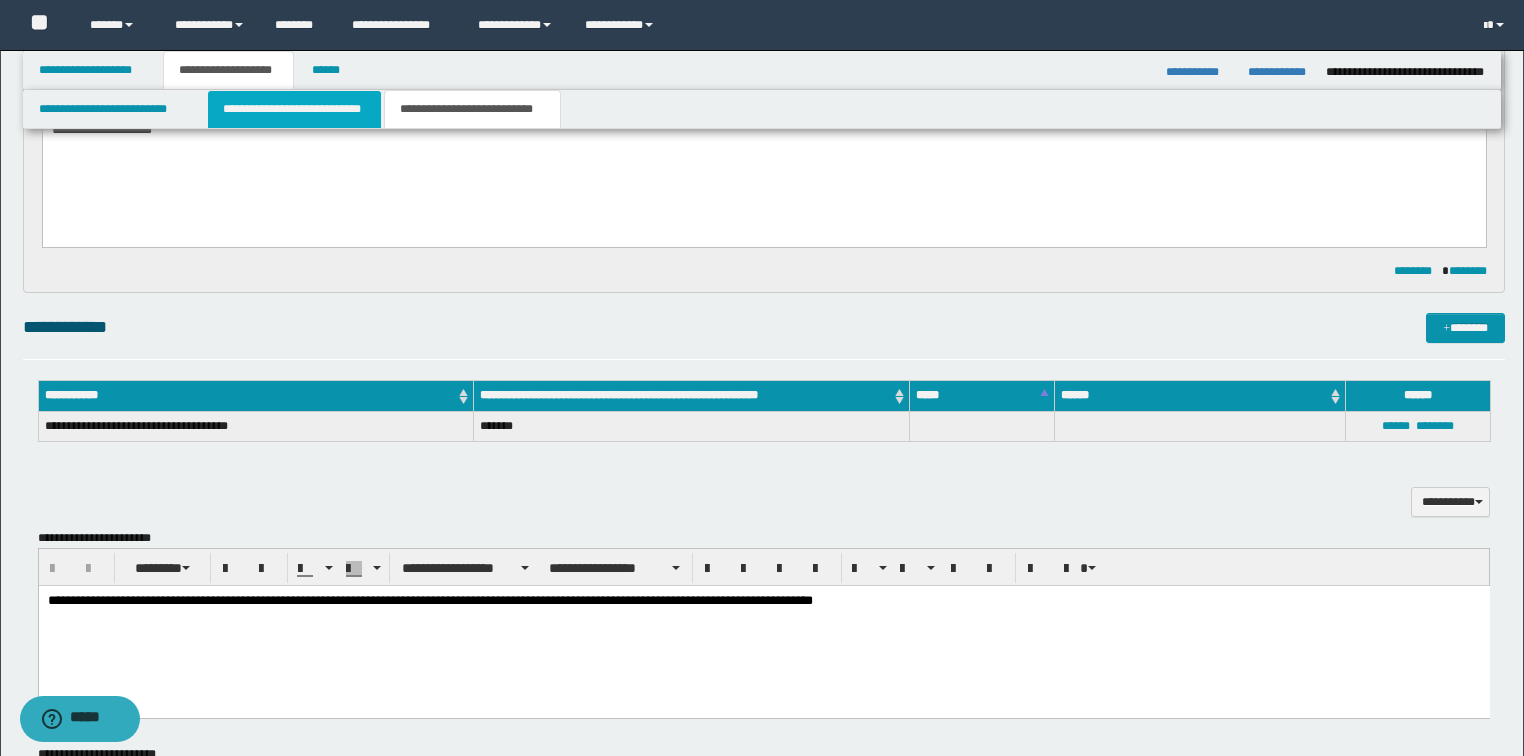 drag, startPoint x: 321, startPoint y: 127, endPoint x: 281, endPoint y: 15, distance: 118.92855 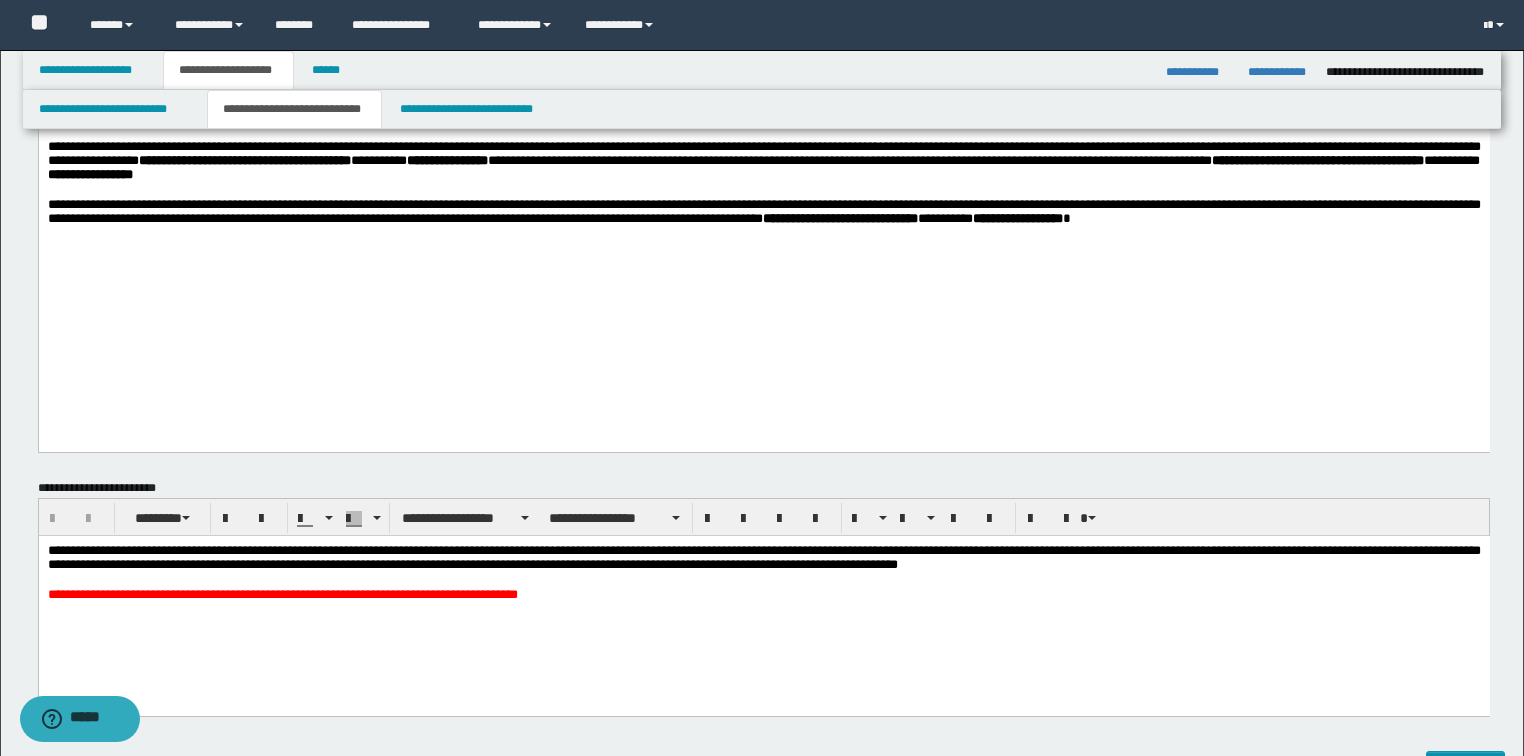 scroll, scrollTop: 480, scrollLeft: 0, axis: vertical 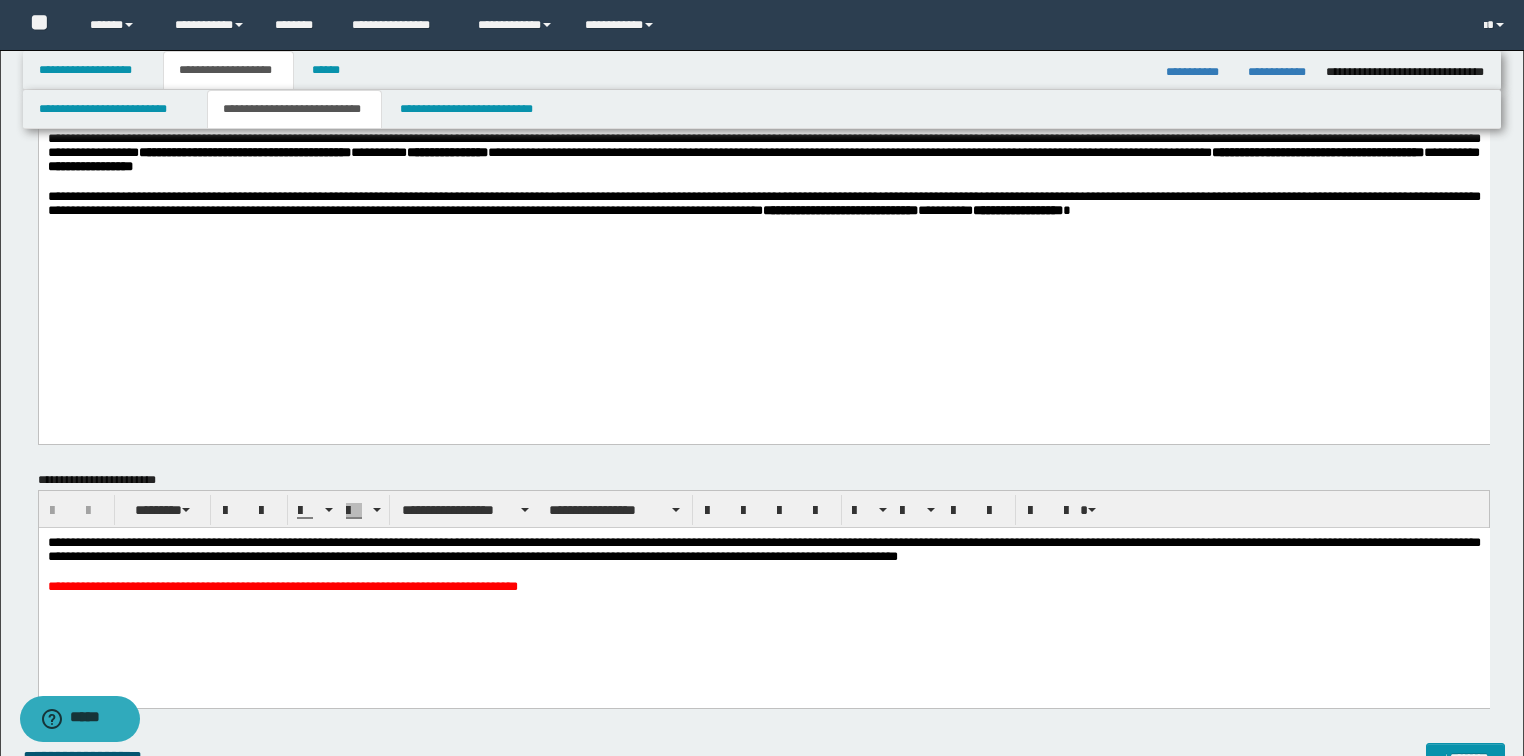 click on "**********" at bounding box center (763, 589) 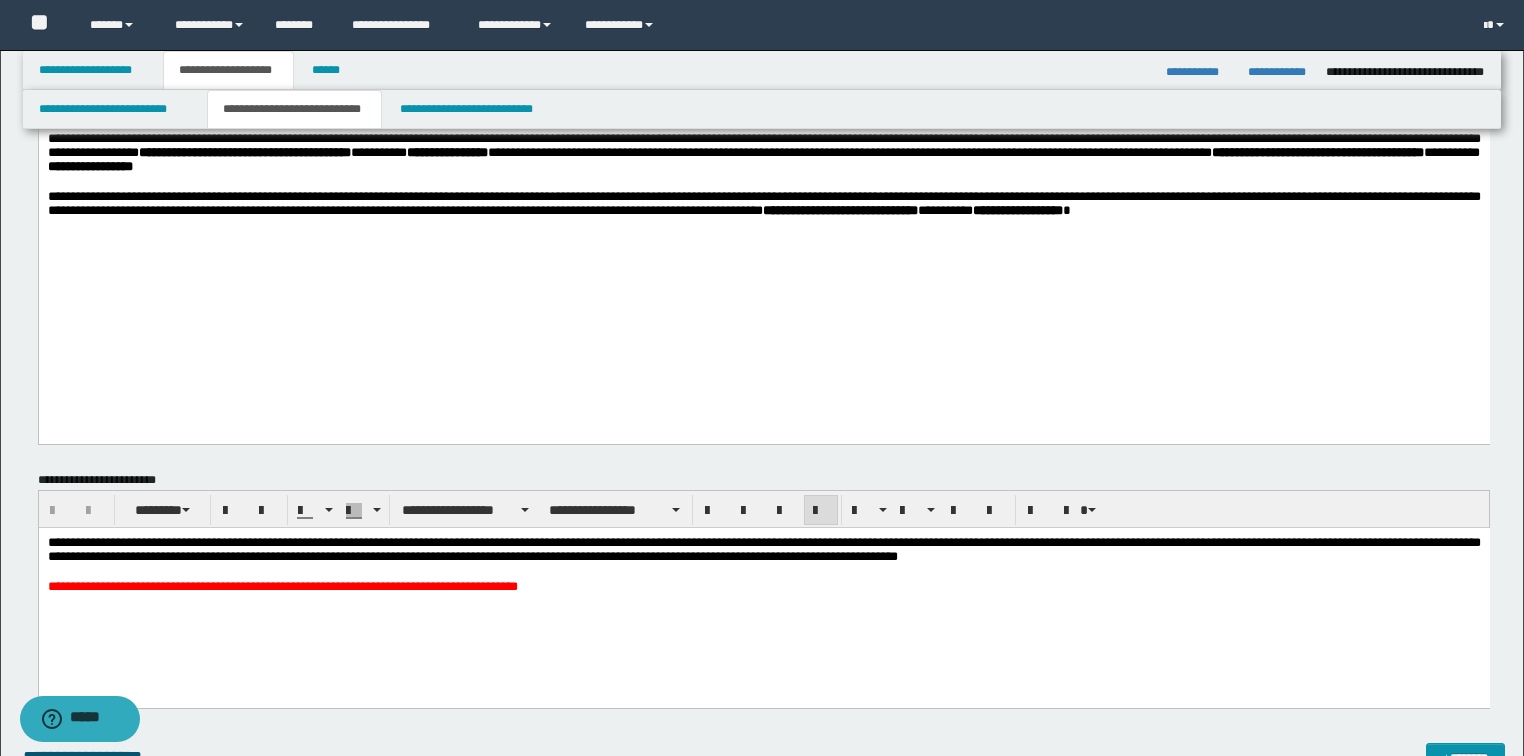 click at bounding box center [763, 571] 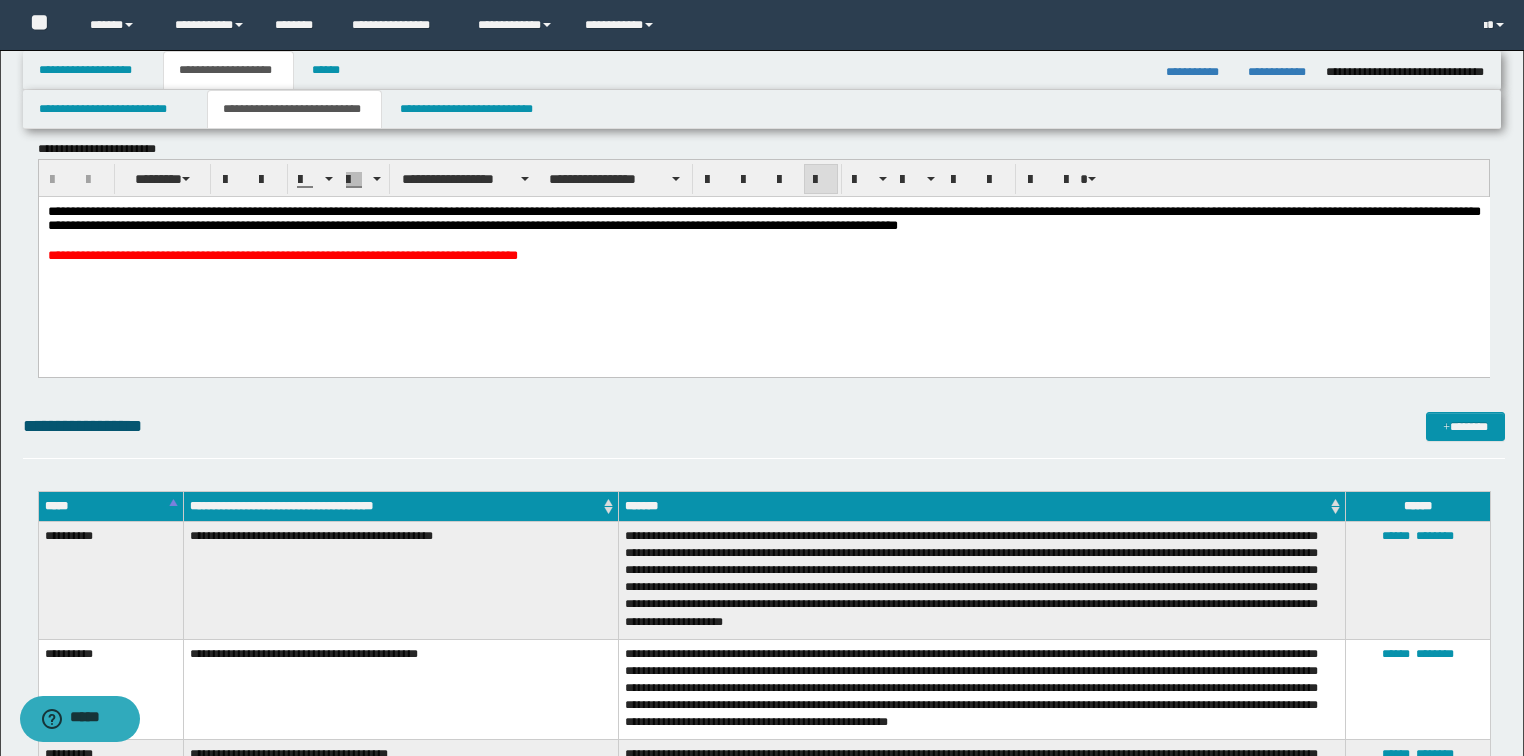 scroll, scrollTop: 800, scrollLeft: 0, axis: vertical 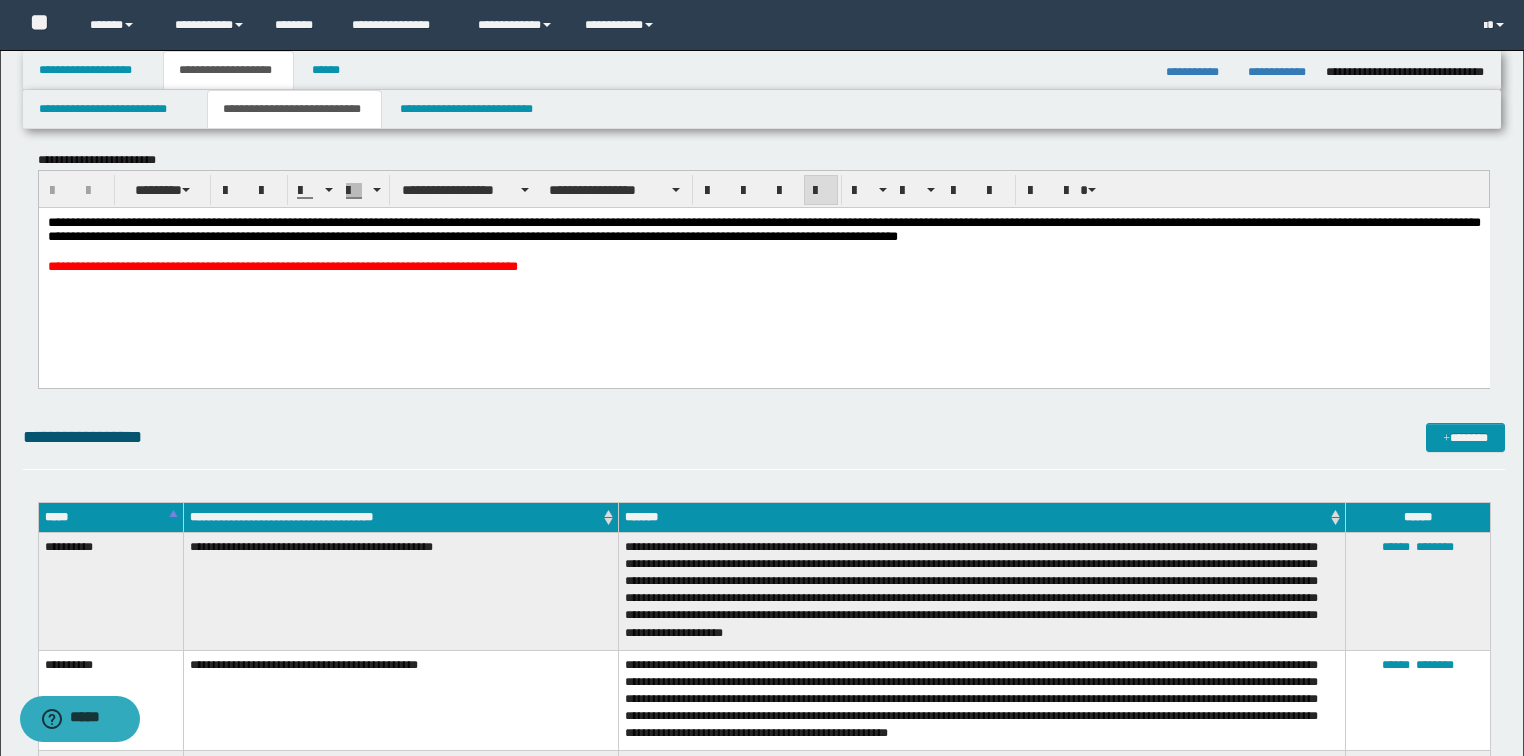 drag, startPoint x: 139, startPoint y: 265, endPoint x: 224, endPoint y: 272, distance: 85.28775 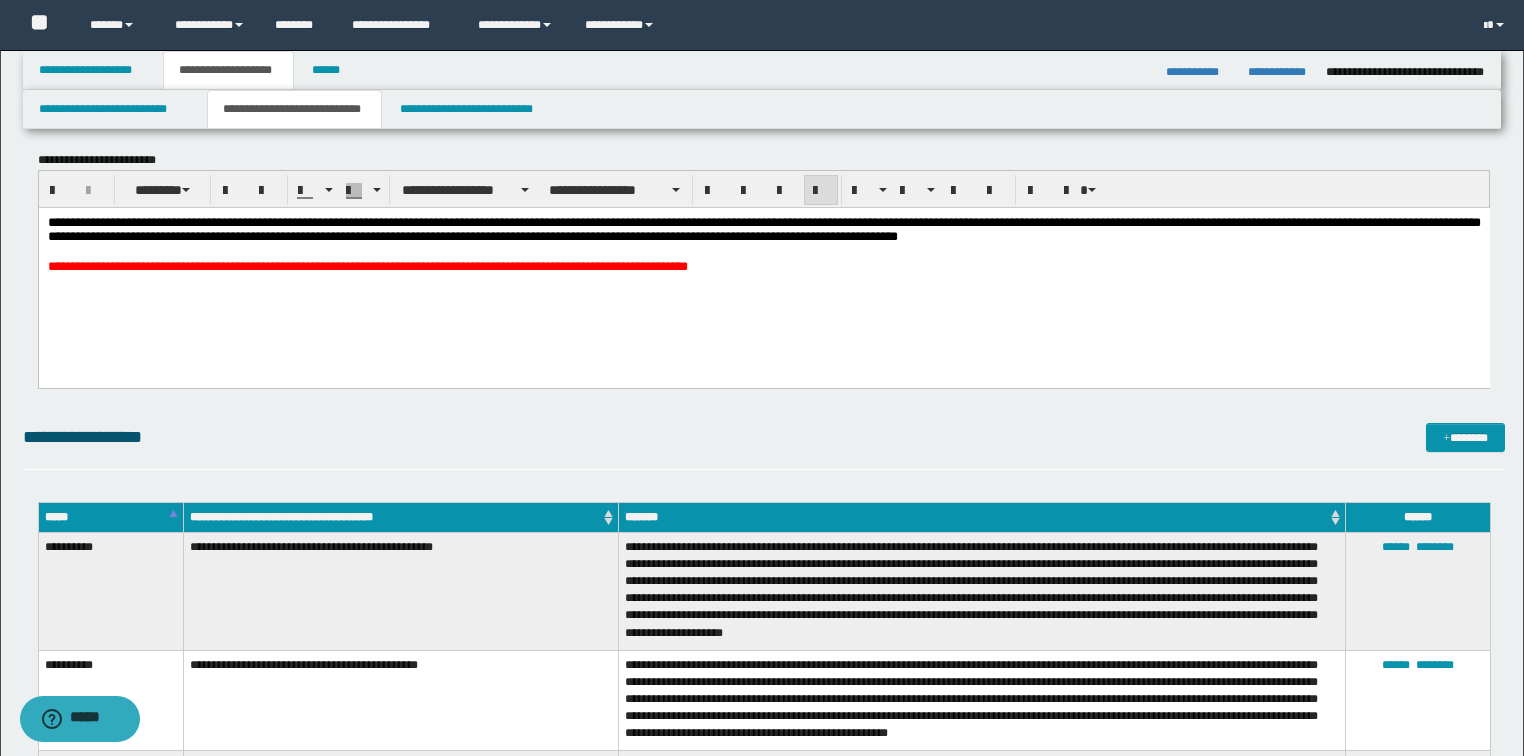click on "**********" at bounding box center [367, 265] 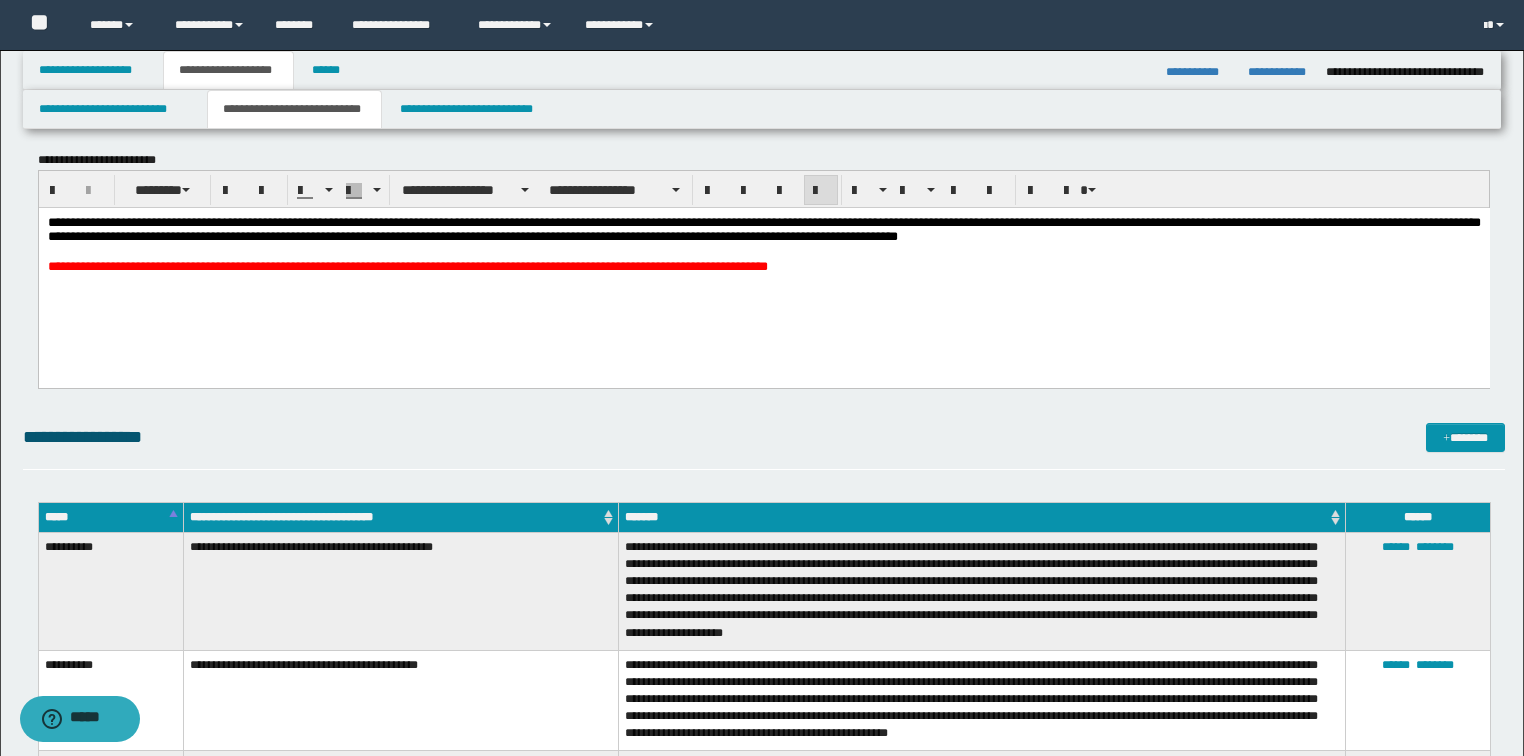 click at bounding box center (763, 251) 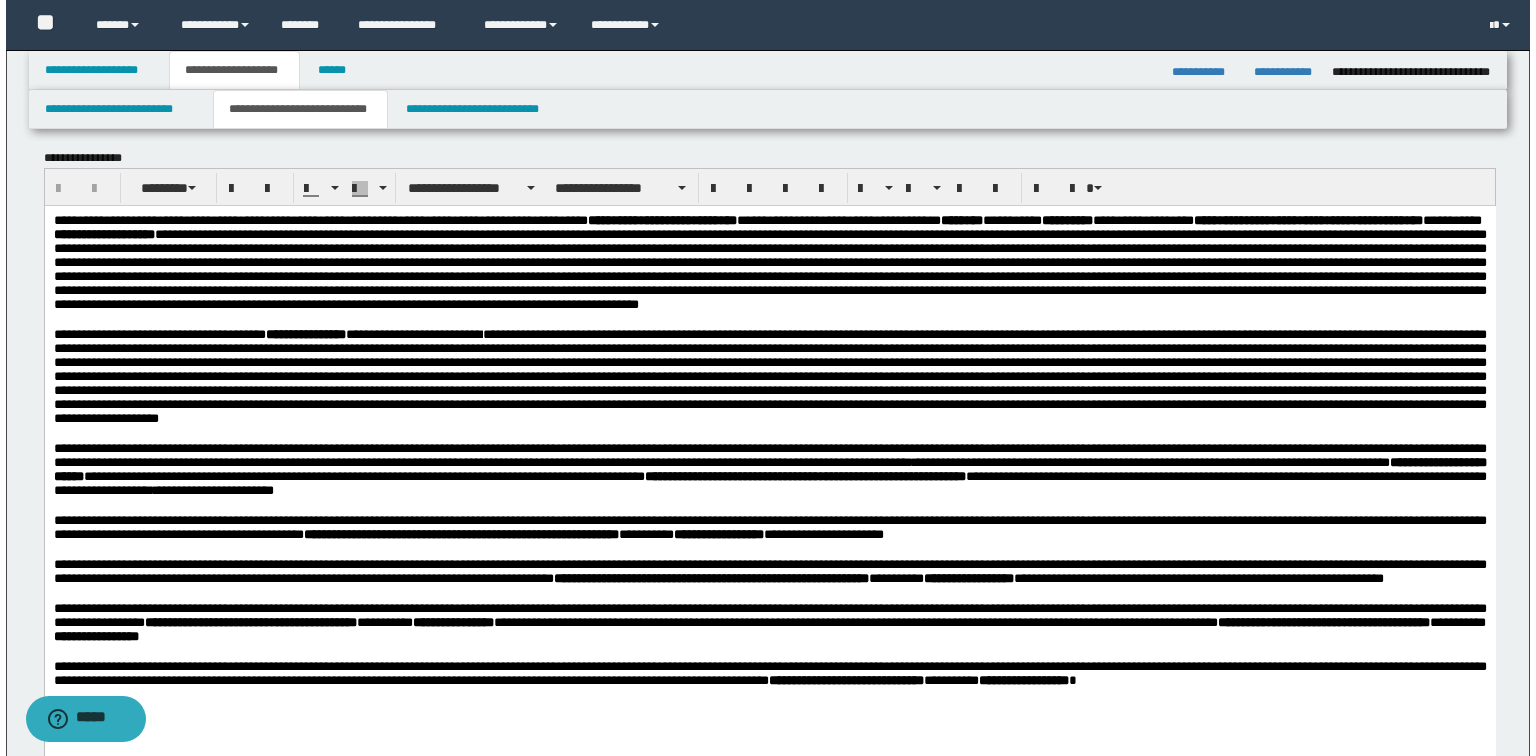scroll, scrollTop: 0, scrollLeft: 0, axis: both 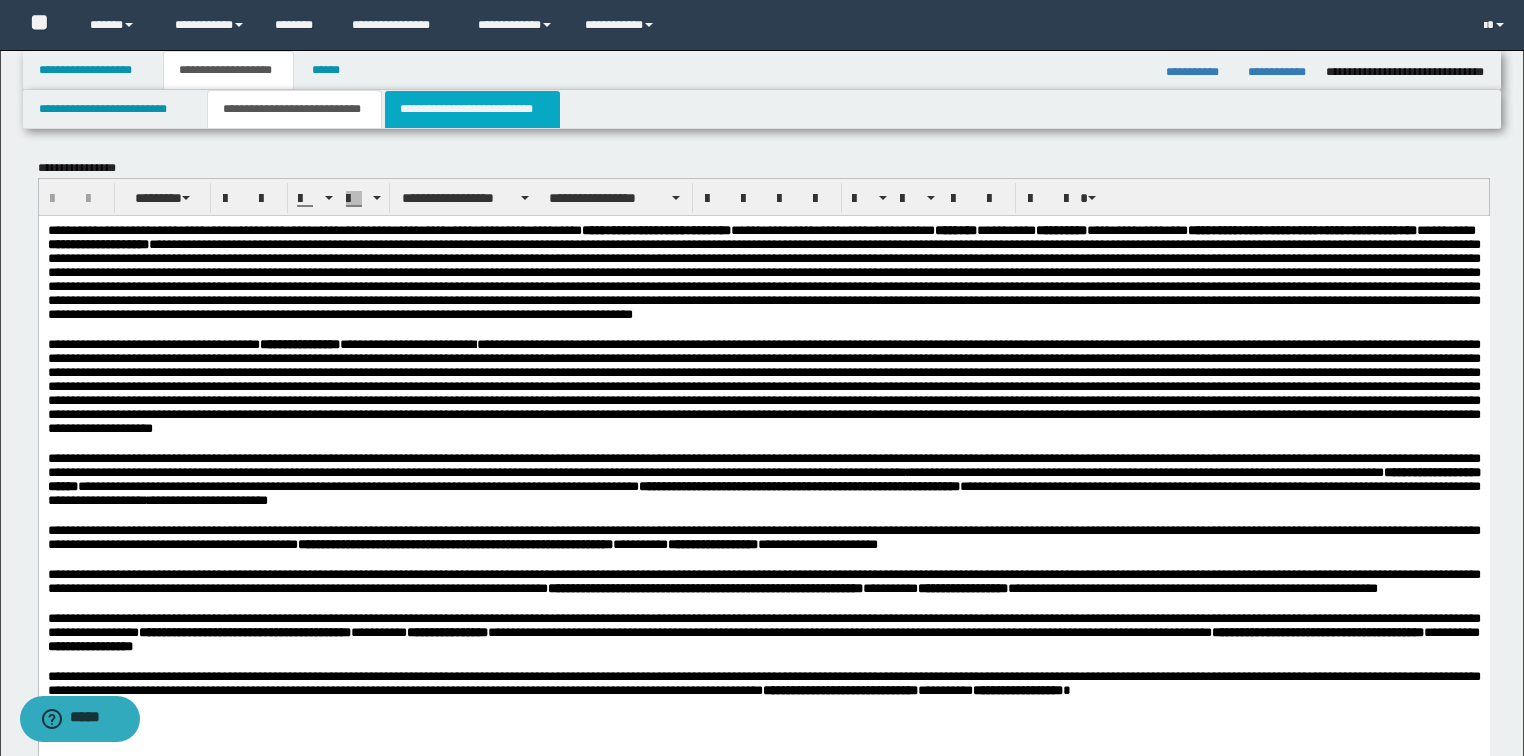 click on "**********" at bounding box center [472, 109] 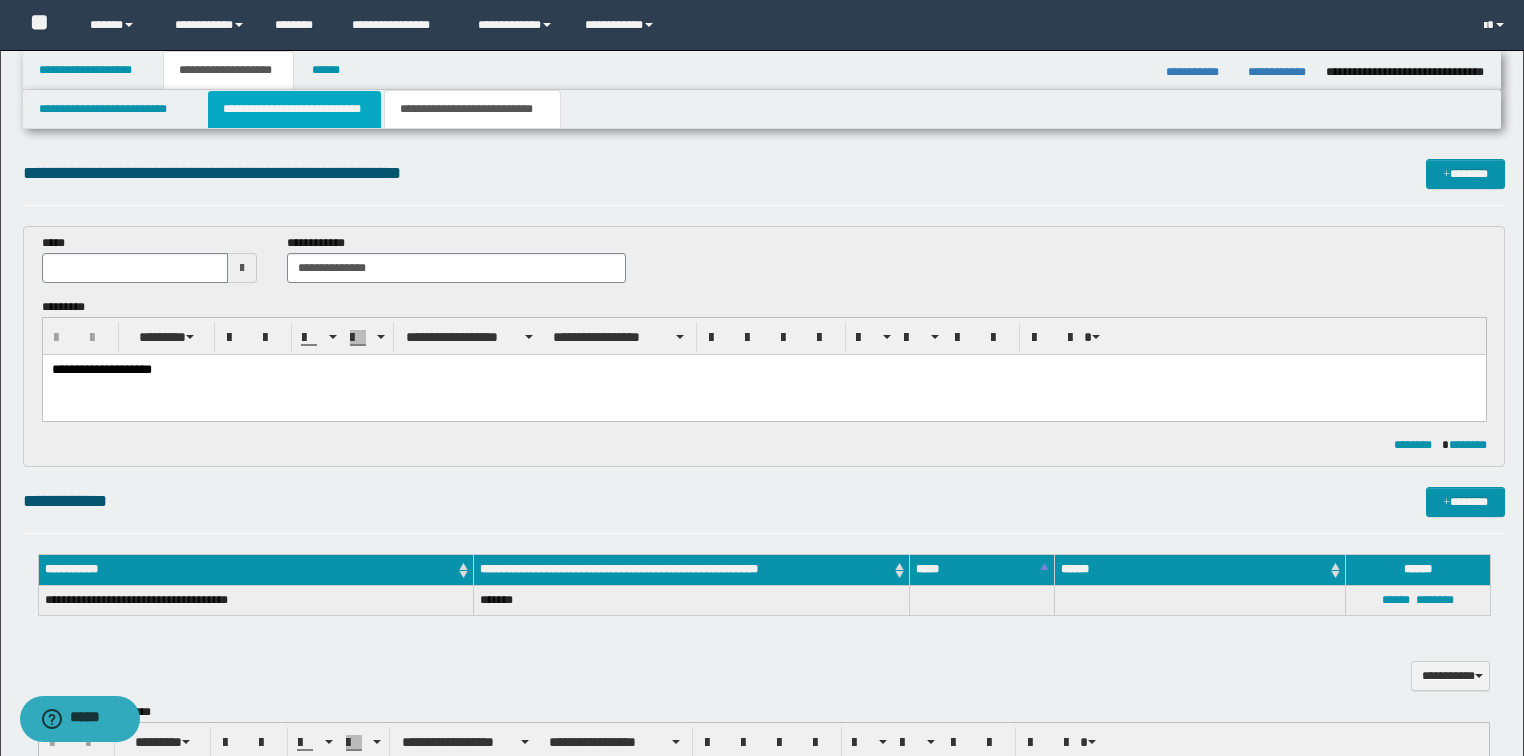 click on "**********" at bounding box center (294, 109) 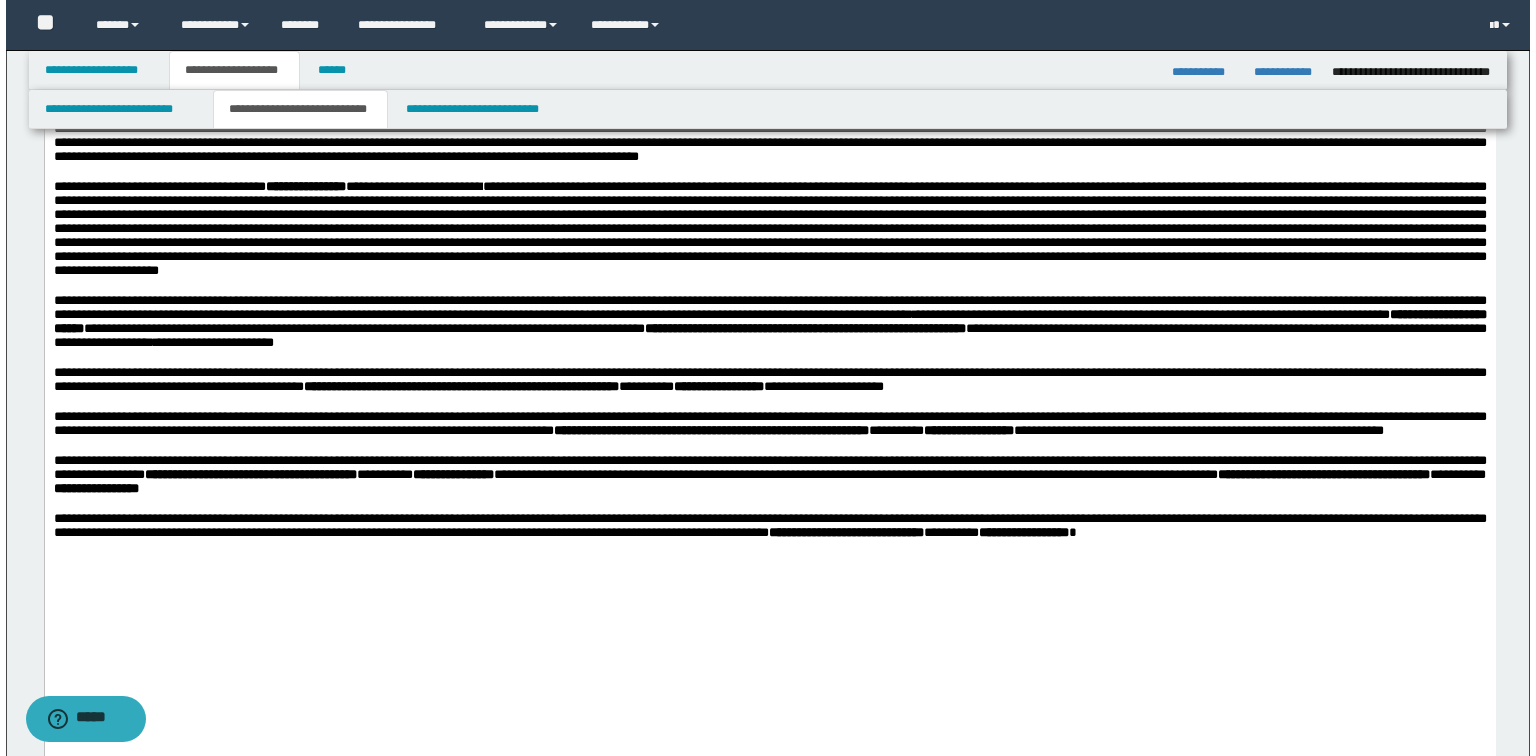scroll, scrollTop: 0, scrollLeft: 0, axis: both 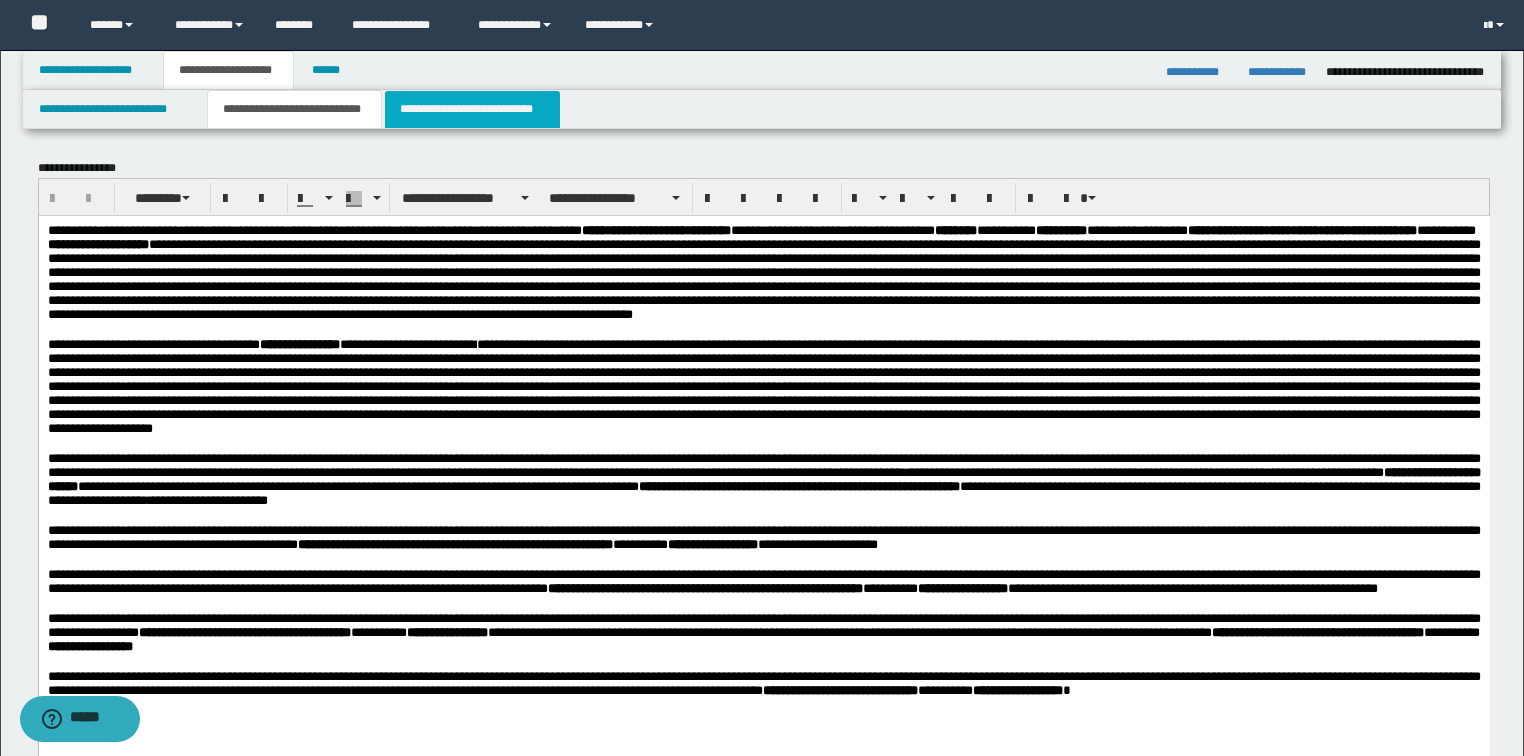 click on "**********" at bounding box center [472, 109] 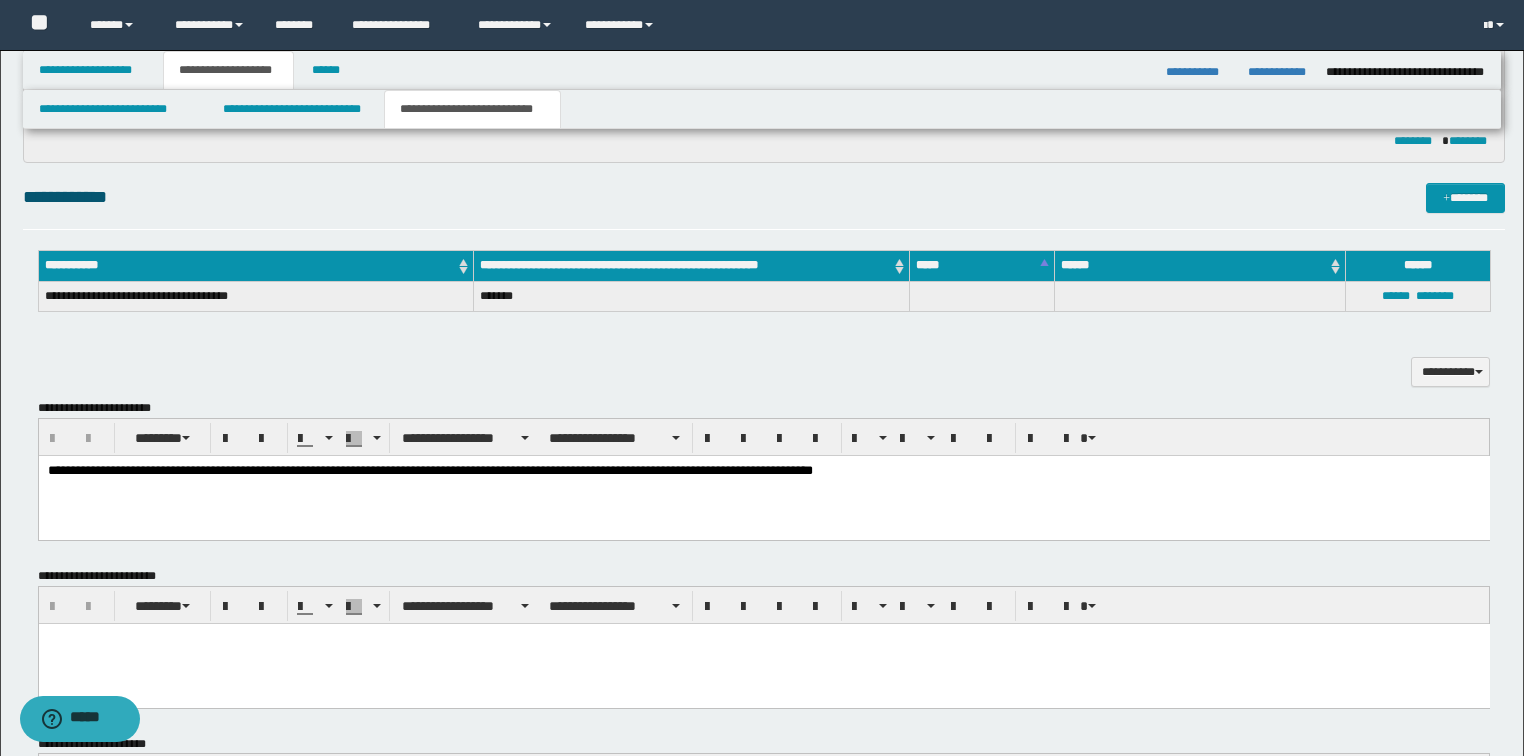 scroll, scrollTop: 546, scrollLeft: 0, axis: vertical 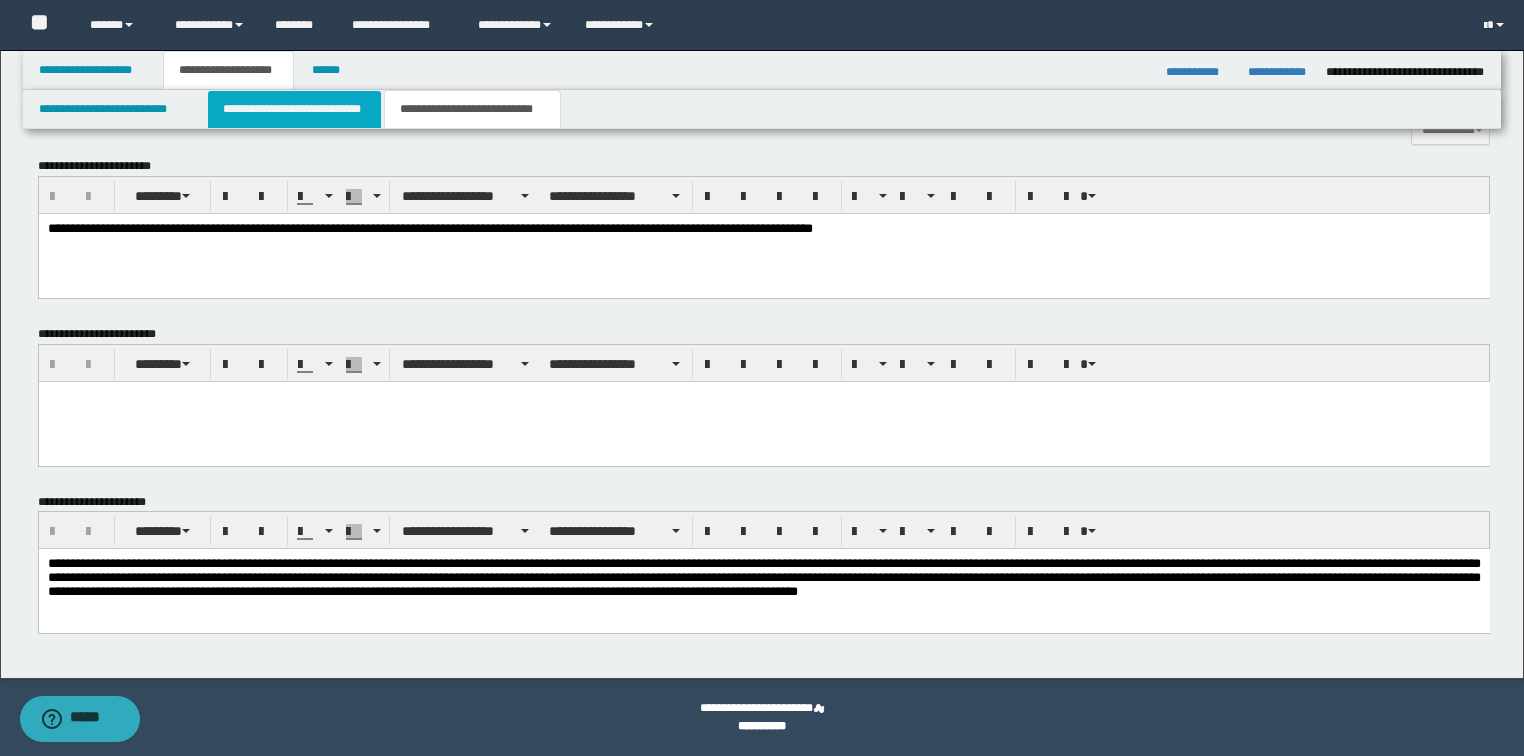 click on "**********" at bounding box center [294, 109] 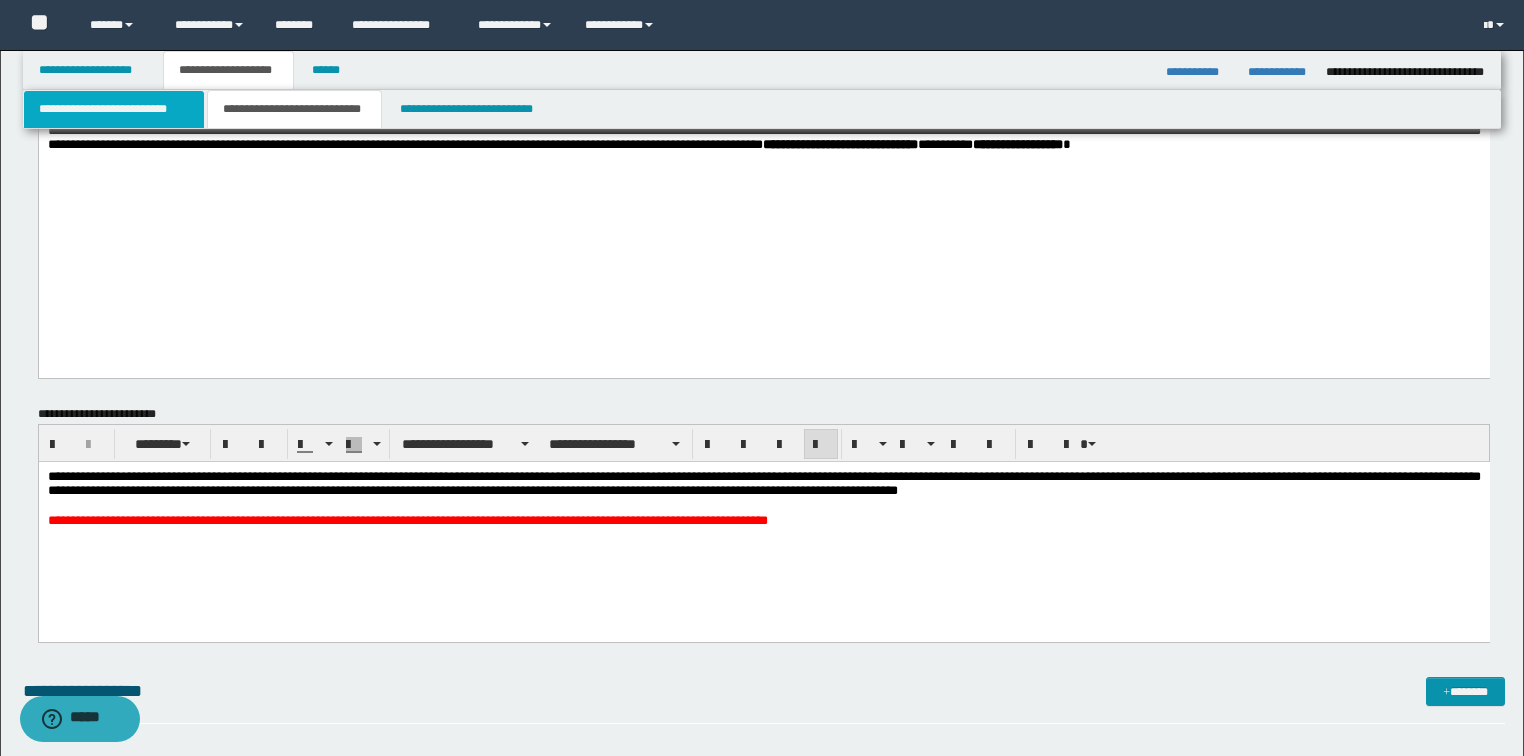 click on "**********" at bounding box center (114, 109) 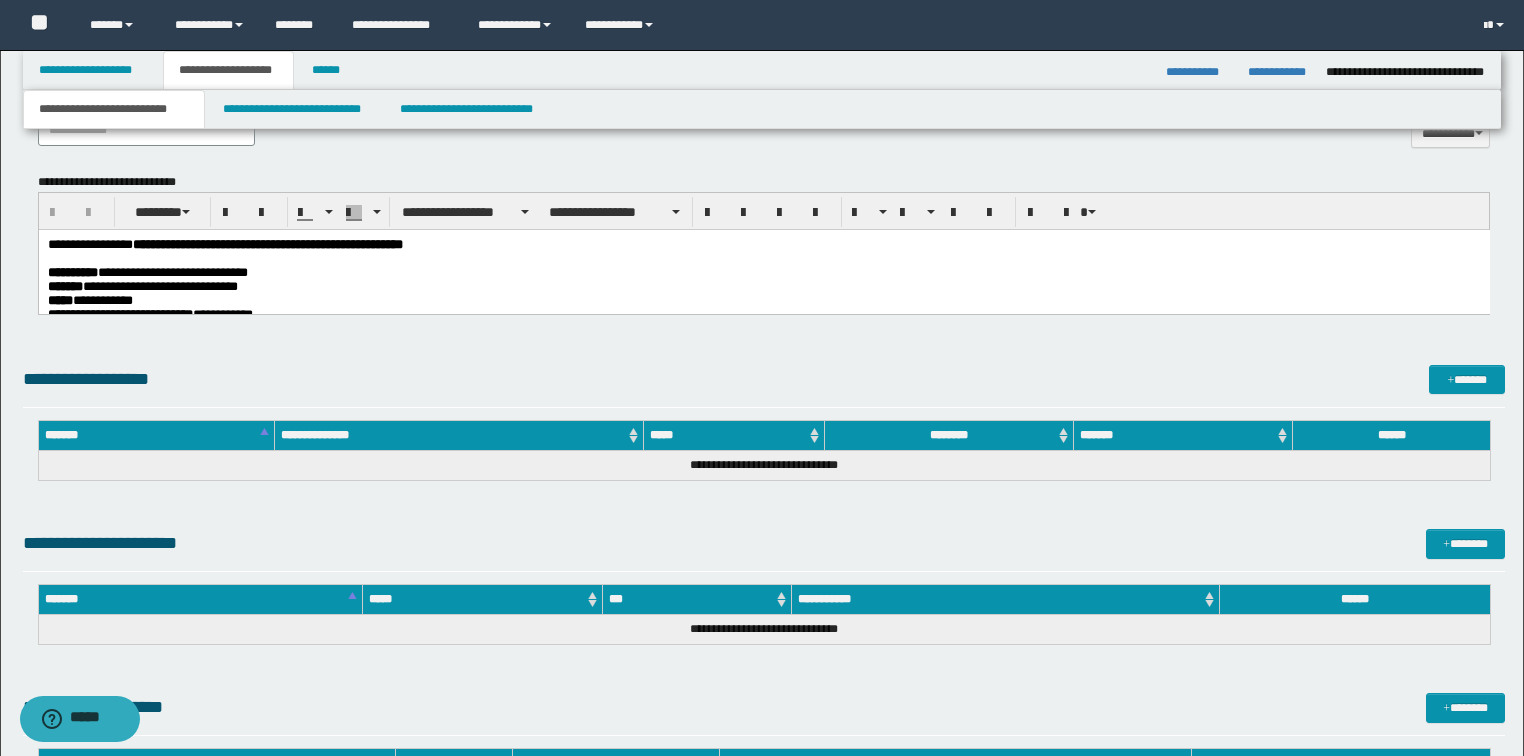 click on "**********" at bounding box center [763, 272] 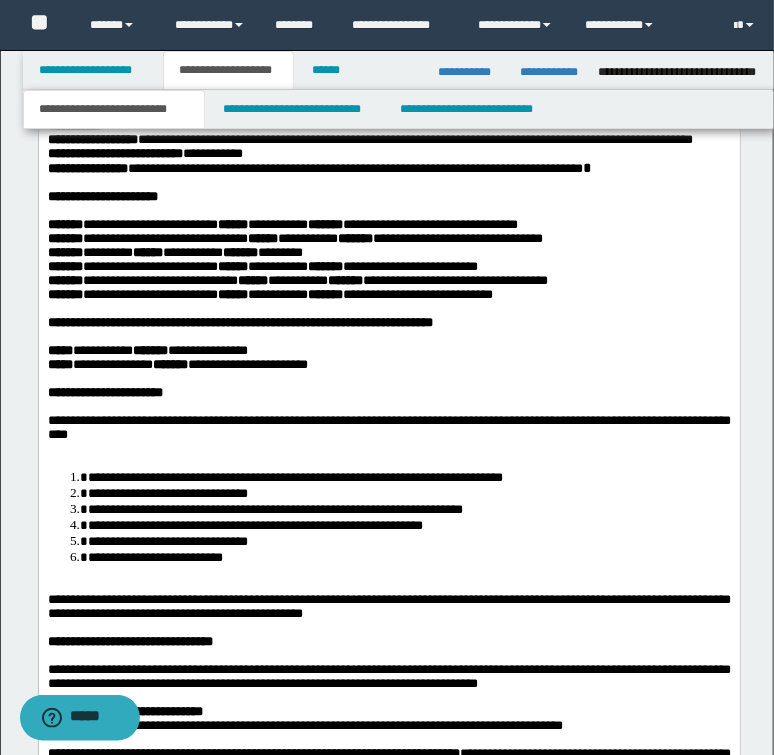 scroll, scrollTop: 2113, scrollLeft: 0, axis: vertical 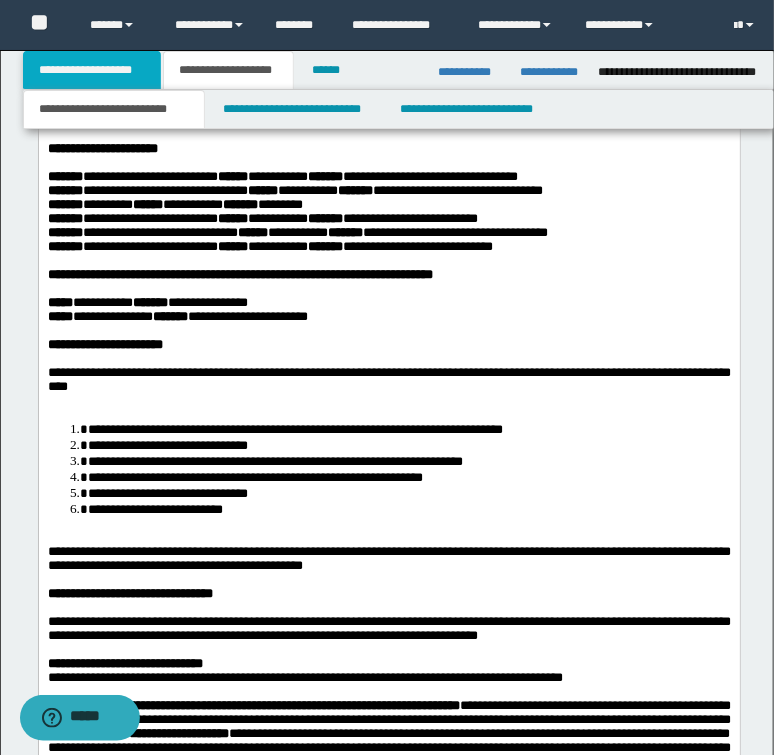 drag, startPoint x: 82, startPoint y: 69, endPoint x: 177, endPoint y: 95, distance: 98.49365 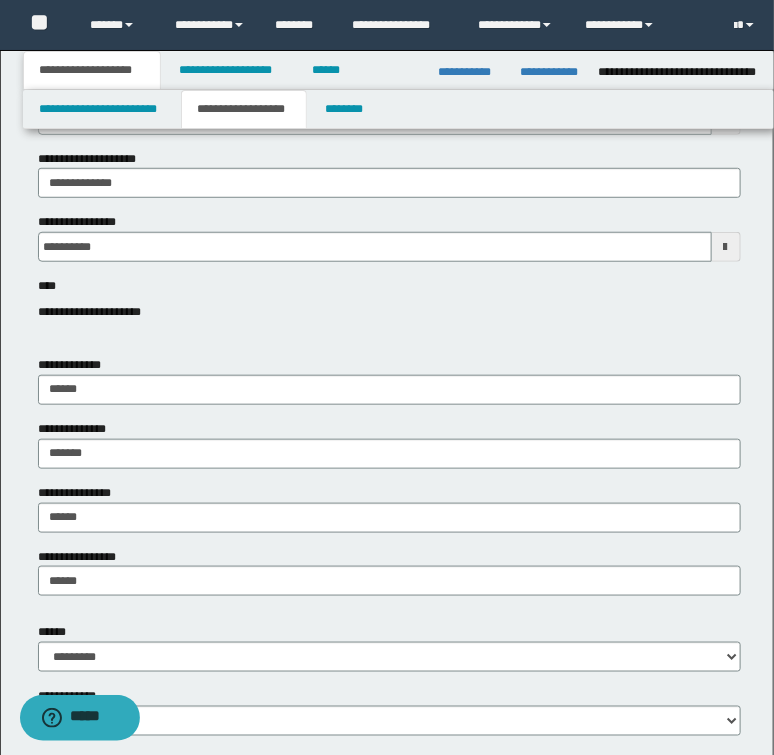 scroll, scrollTop: 252, scrollLeft: 0, axis: vertical 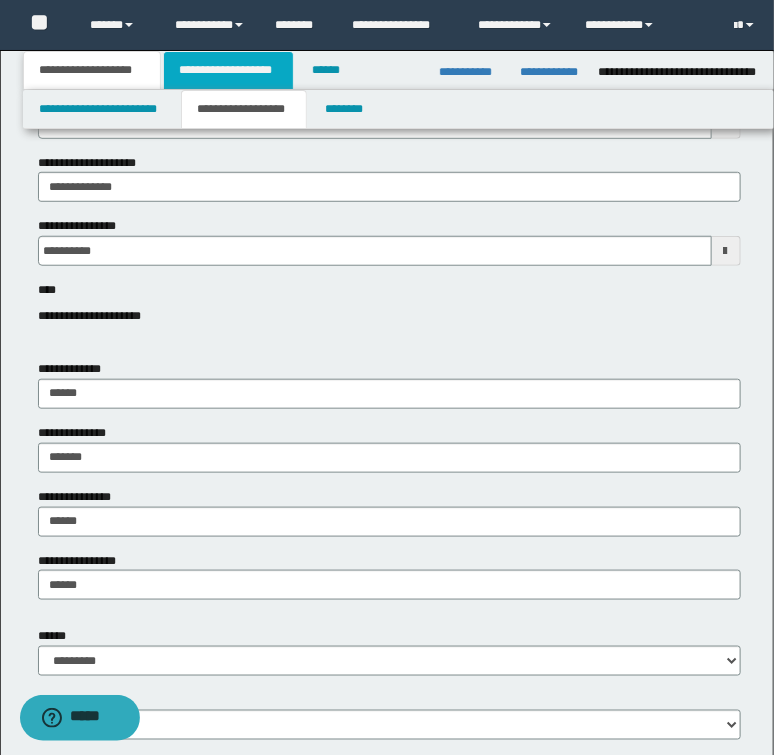 click on "**********" at bounding box center (228, 70) 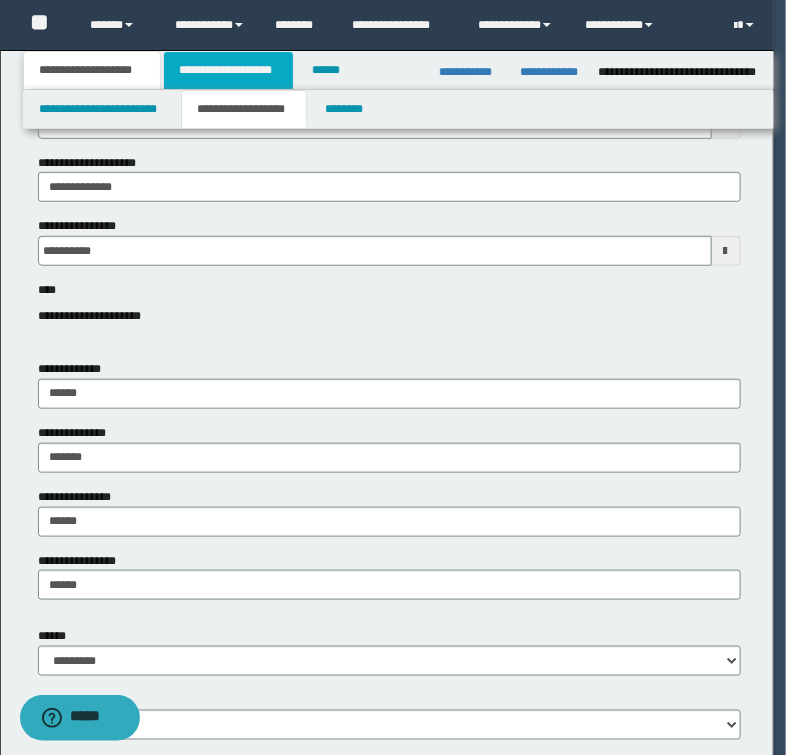 type 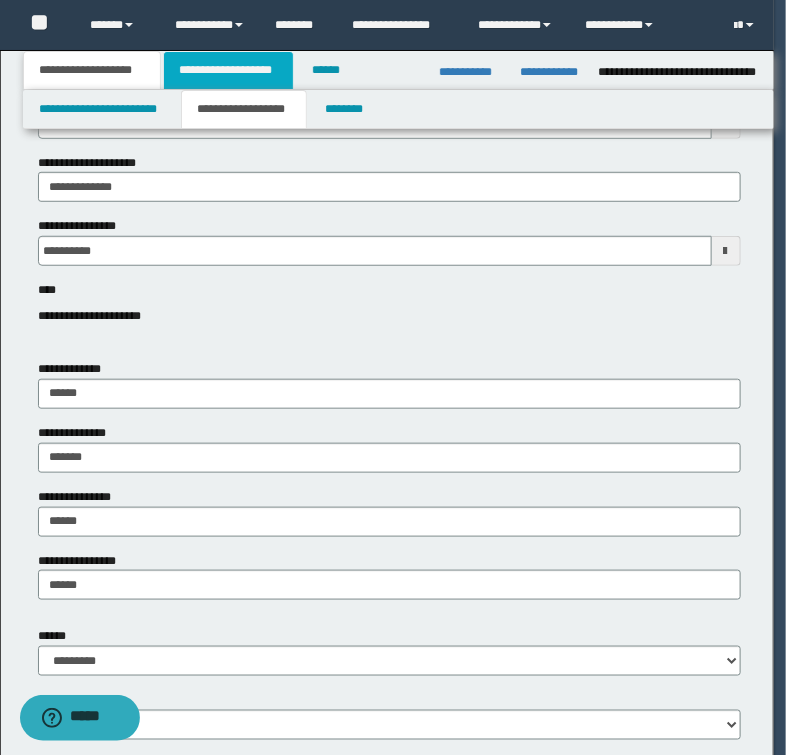 type on "*" 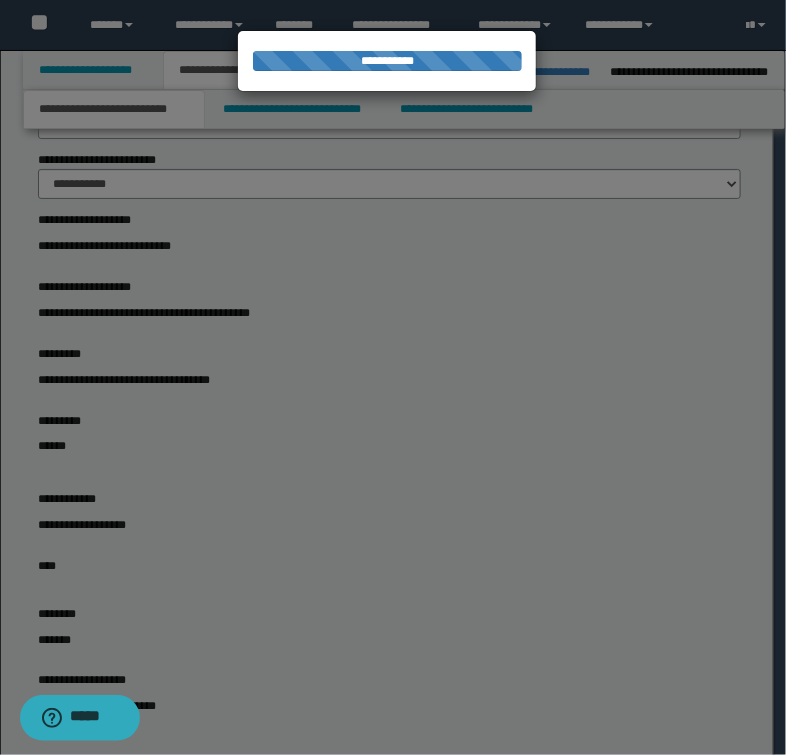 type 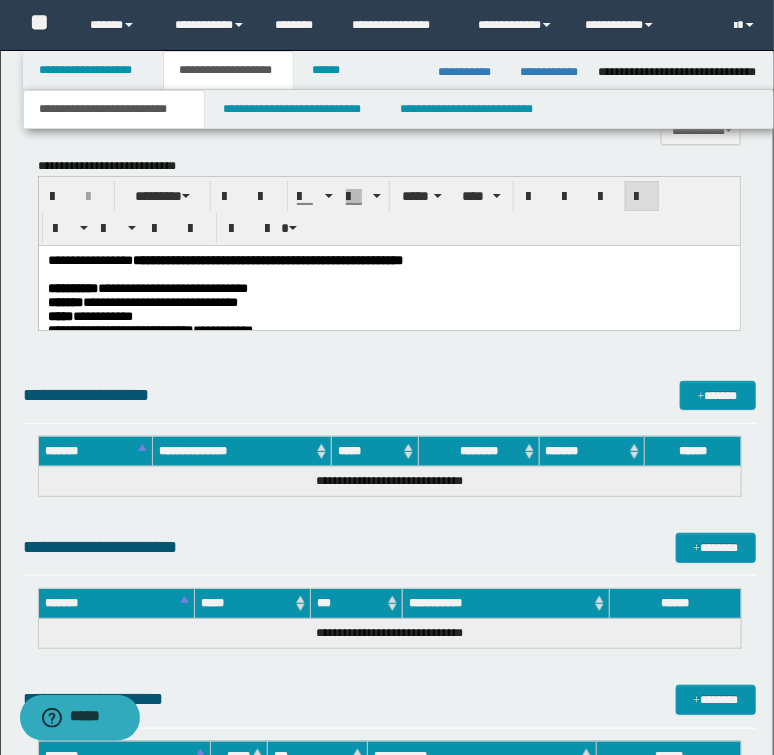 scroll, scrollTop: 1852, scrollLeft: 0, axis: vertical 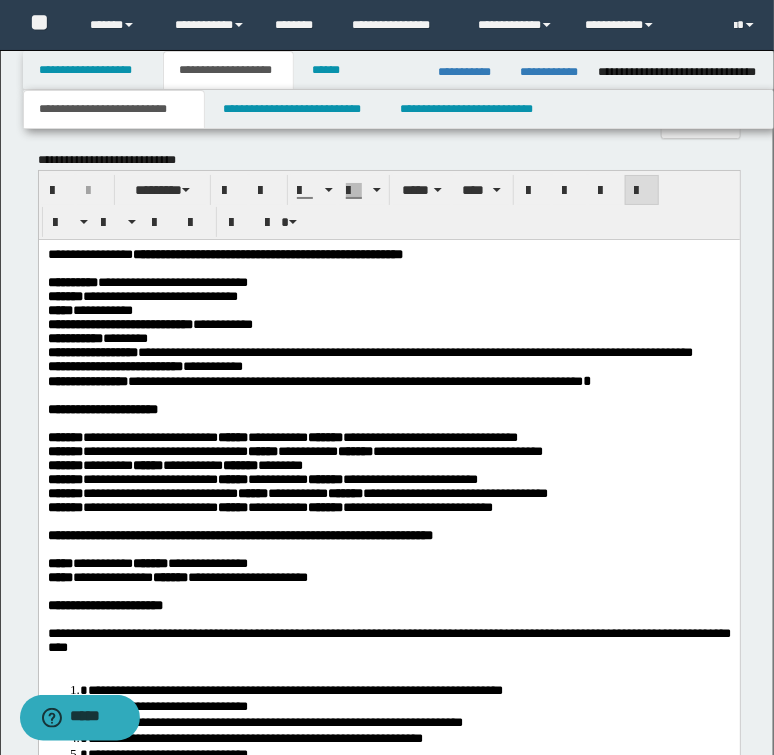 click on "**********" at bounding box center (388, 311) 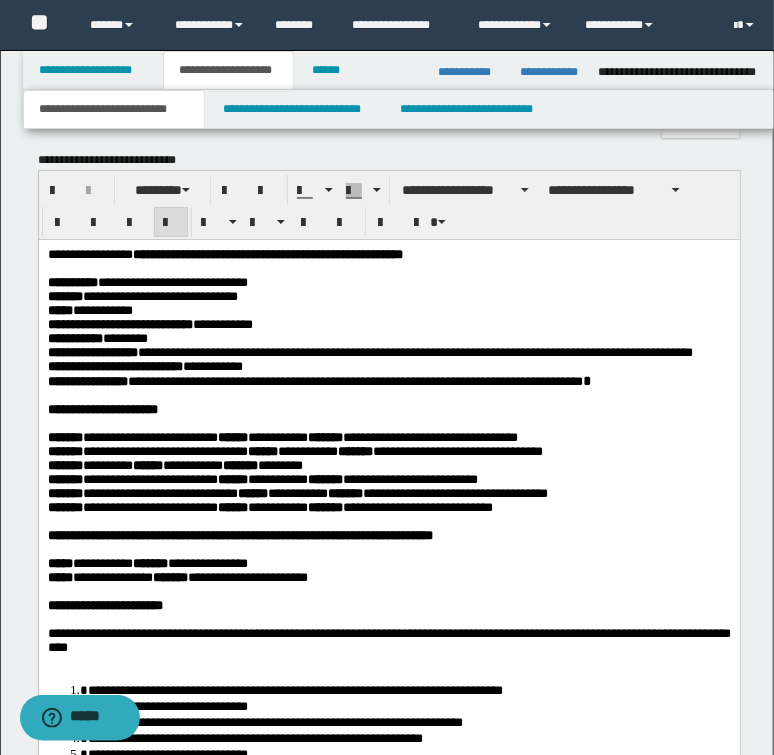 click on "**********" at bounding box center [299, 437] 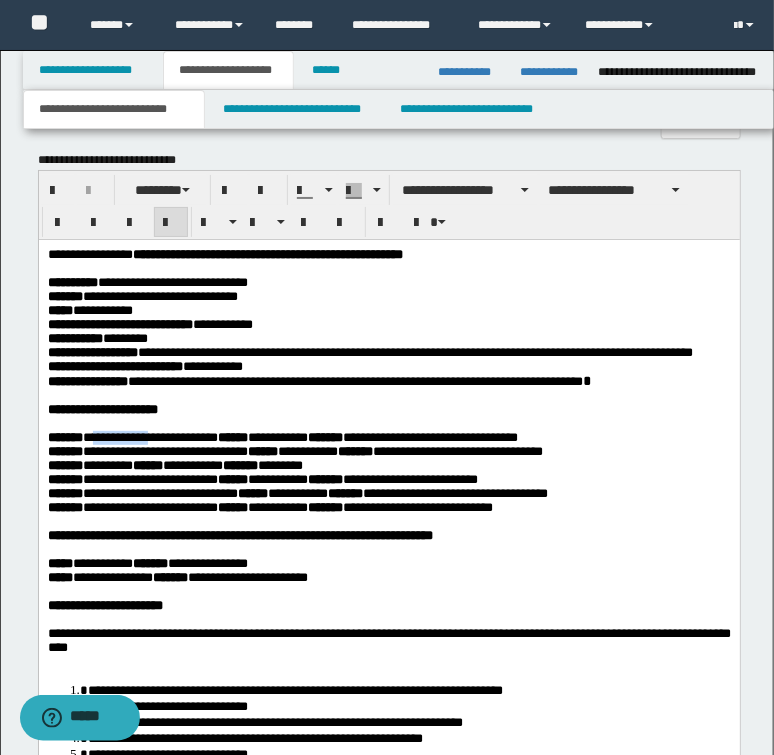 click on "**********" at bounding box center [299, 437] 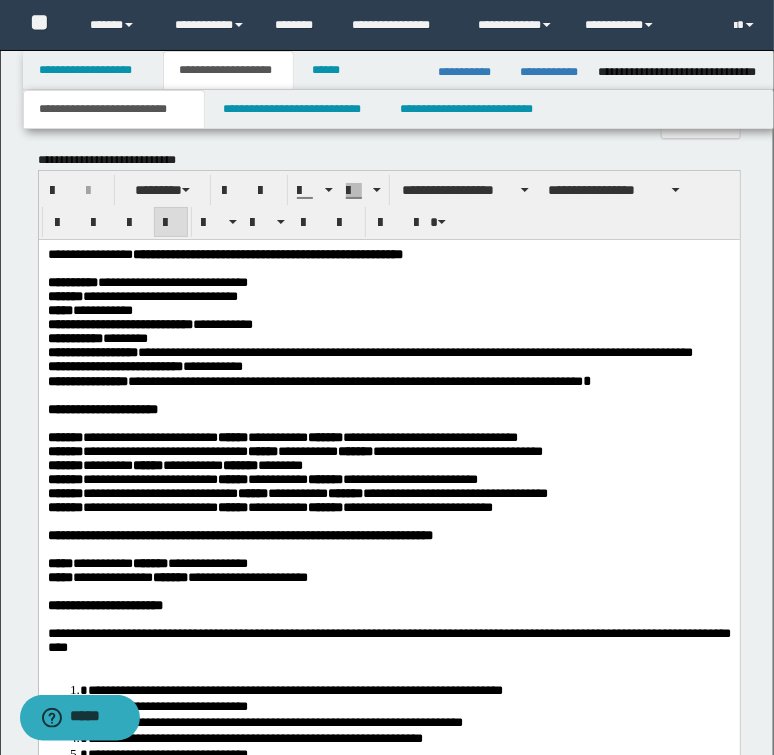 click on "**********" at bounding box center (312, 451) 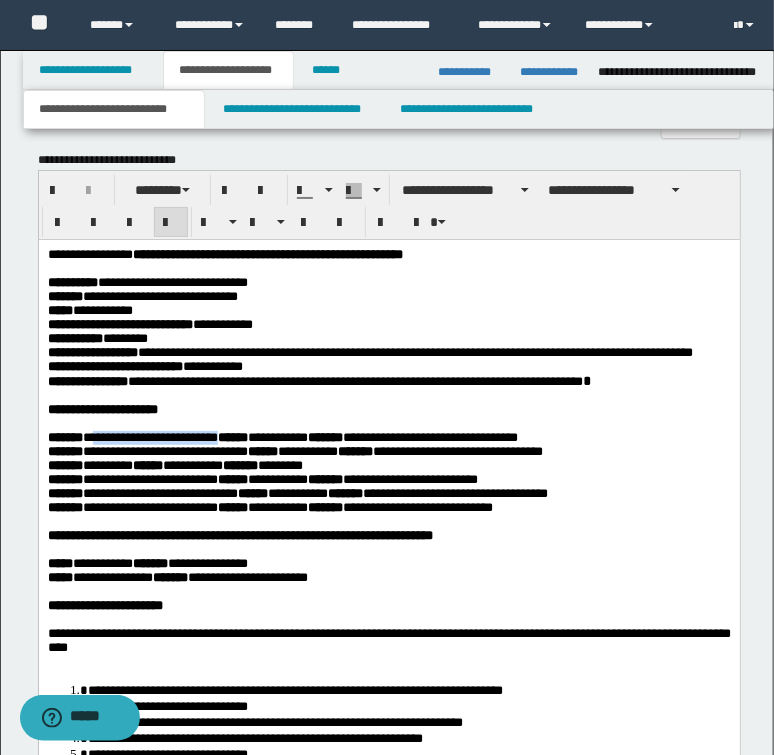 drag, startPoint x: 115, startPoint y: 483, endPoint x: 271, endPoint y: 480, distance: 156.02884 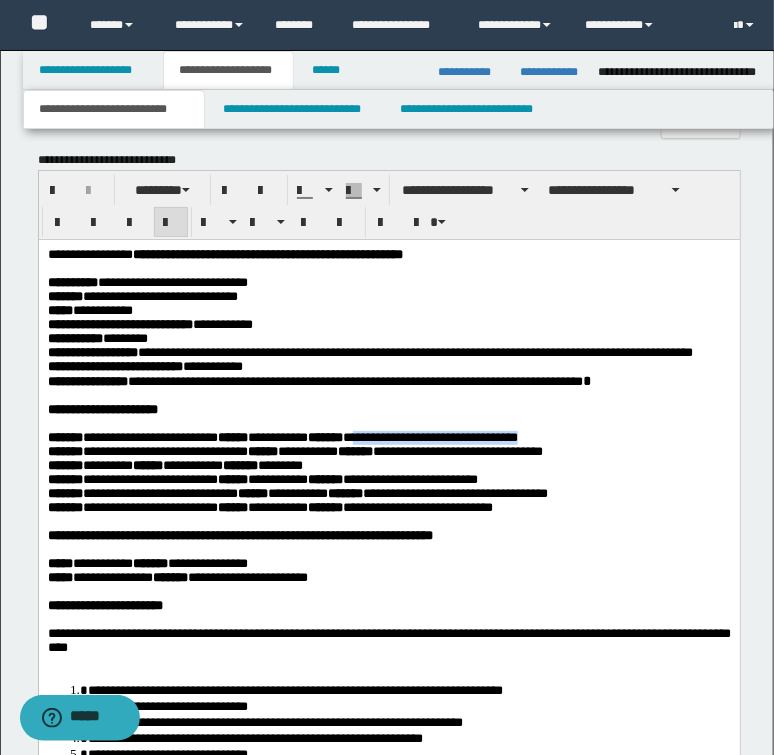 drag, startPoint x: 450, startPoint y: 477, endPoint x: 666, endPoint y: 477, distance: 216 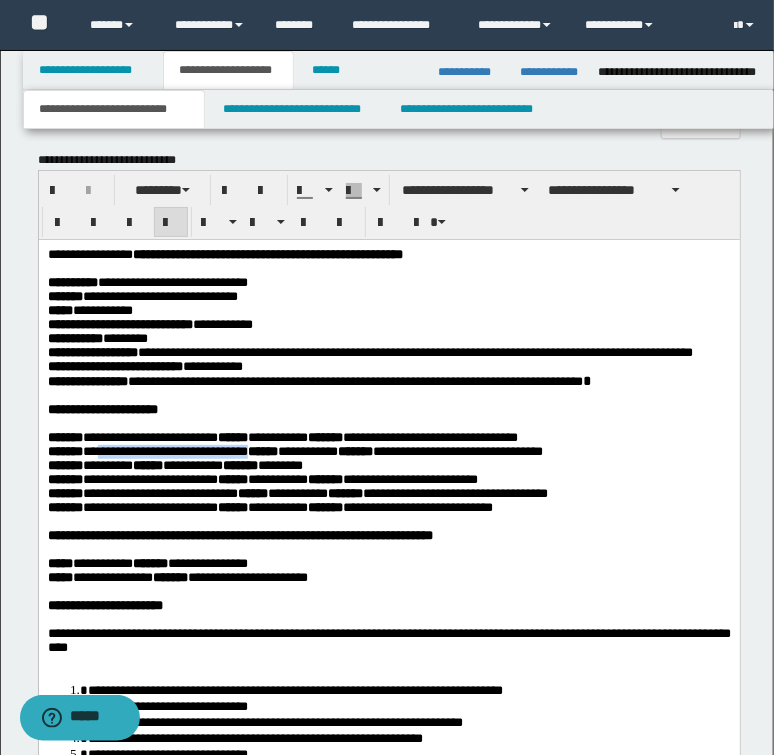 drag, startPoint x: 115, startPoint y: 502, endPoint x: 312, endPoint y: 501, distance: 197.00253 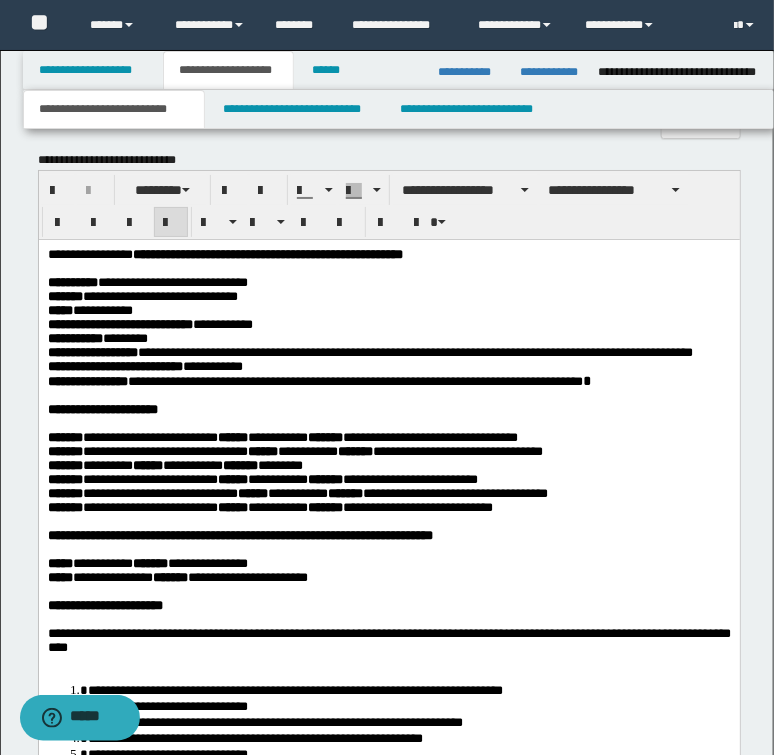 click on "**********" at bounding box center (279, 479) 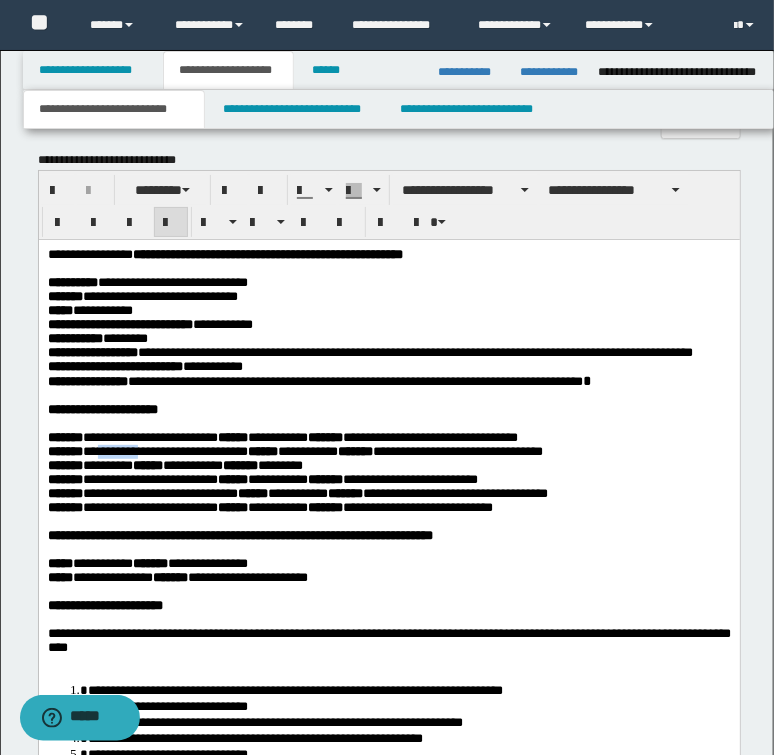 drag, startPoint x: 115, startPoint y: 499, endPoint x: 96, endPoint y: 504, distance: 19.646883 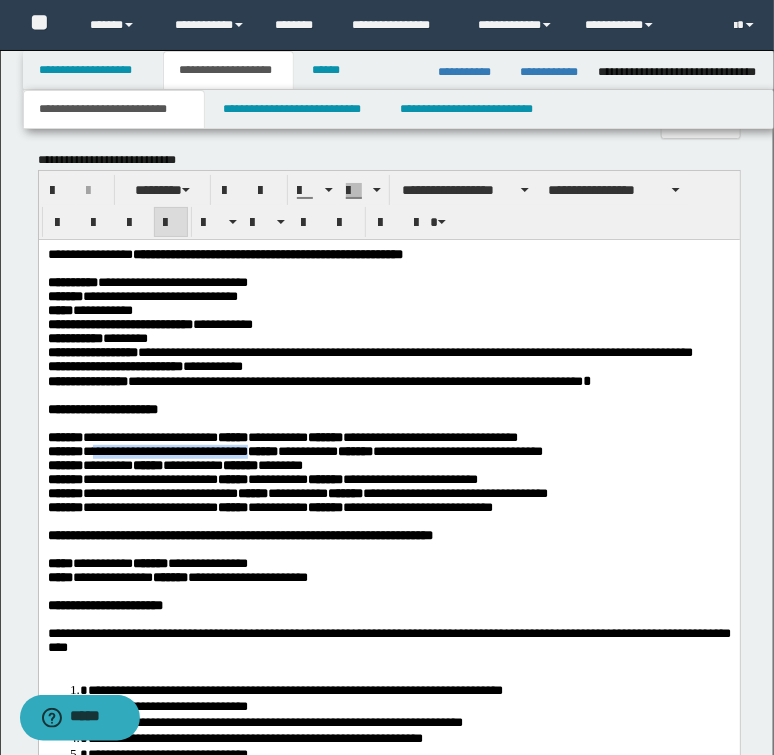 drag, startPoint x: 111, startPoint y: 495, endPoint x: 311, endPoint y: 504, distance: 200.2024 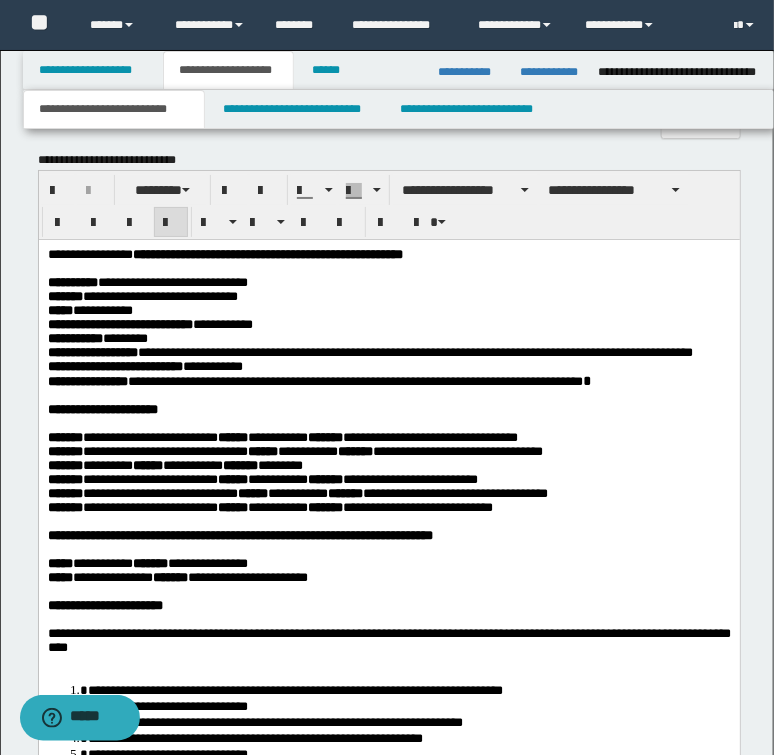 drag, startPoint x: 517, startPoint y: 521, endPoint x: 495, endPoint y: 511, distance: 24.166092 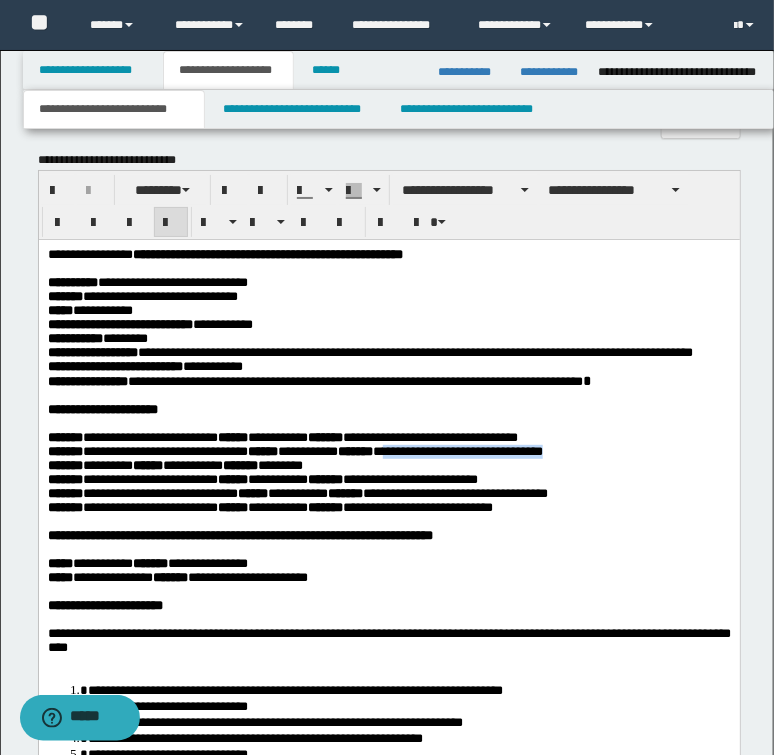 drag, startPoint x: 490, startPoint y: 494, endPoint x: 731, endPoint y: 497, distance: 241.01868 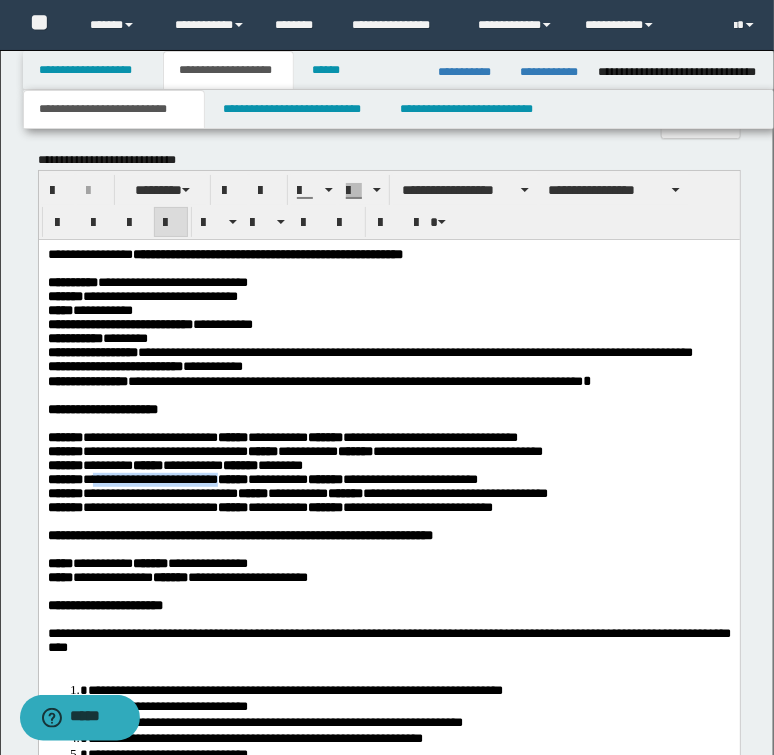 drag, startPoint x: 115, startPoint y: 530, endPoint x: 274, endPoint y: 531, distance: 159.00314 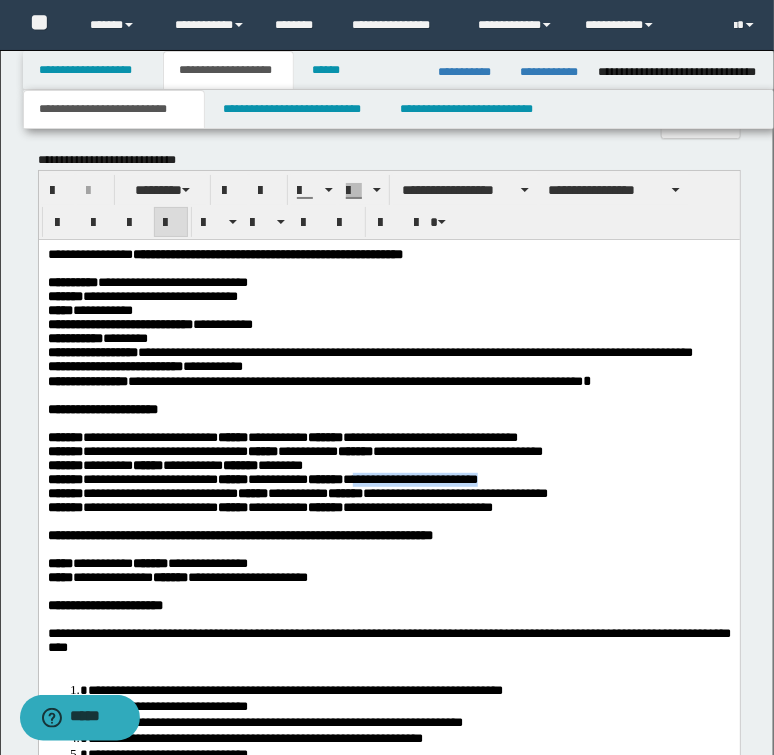 drag, startPoint x: 447, startPoint y: 528, endPoint x: 654, endPoint y: 531, distance: 207.02174 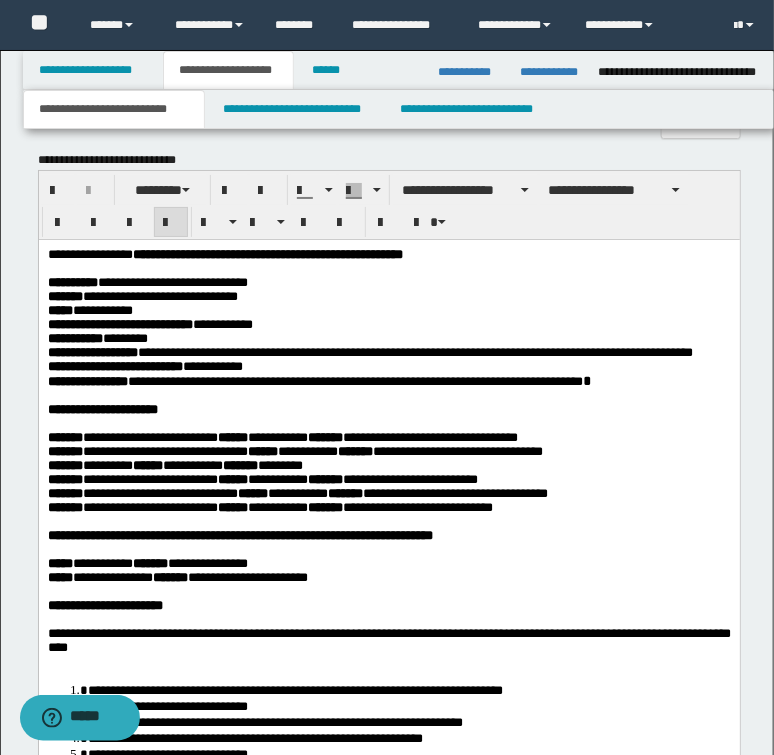 drag, startPoint x: 182, startPoint y: 543, endPoint x: 141, endPoint y: 546, distance: 41.109608 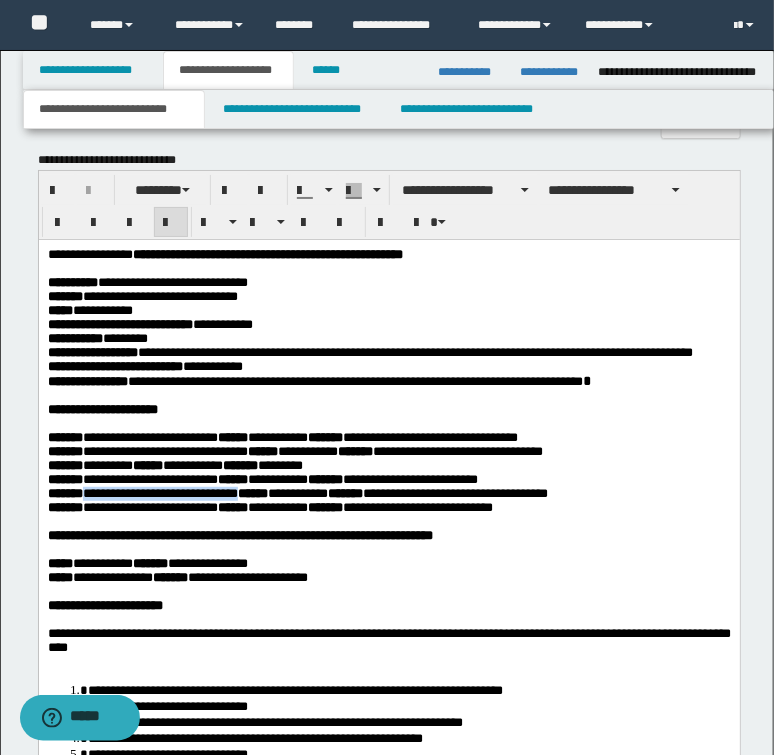 drag, startPoint x: 104, startPoint y: 550, endPoint x: 279, endPoint y: 550, distance: 175 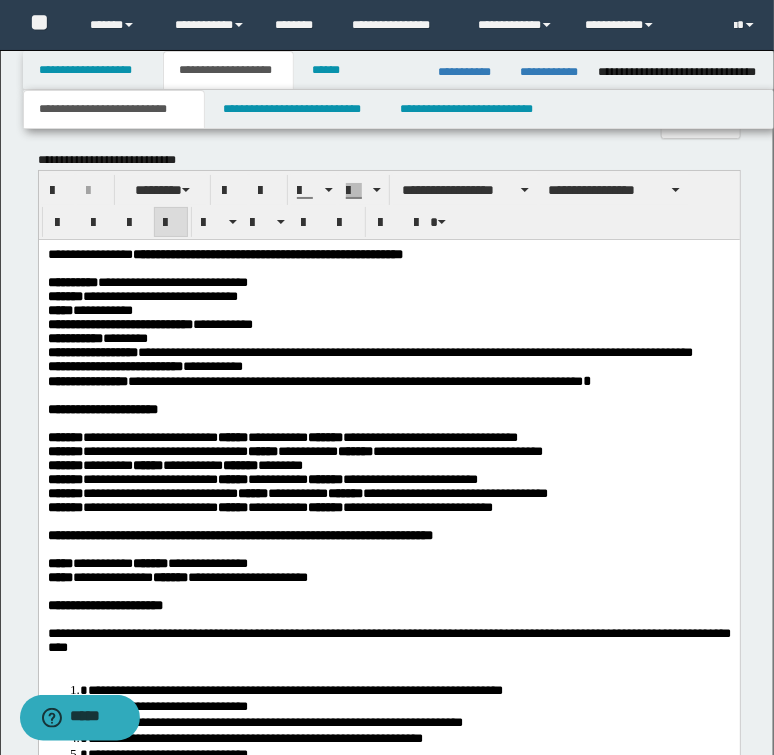 click on "**********" at bounding box center [287, 507] 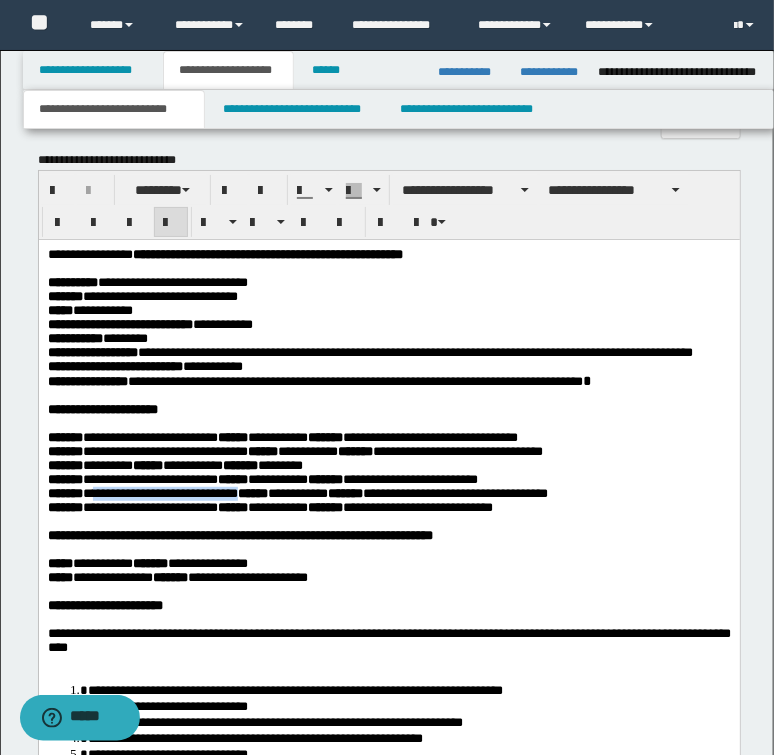 drag, startPoint x: 110, startPoint y: 547, endPoint x: 282, endPoint y: 550, distance: 172.02615 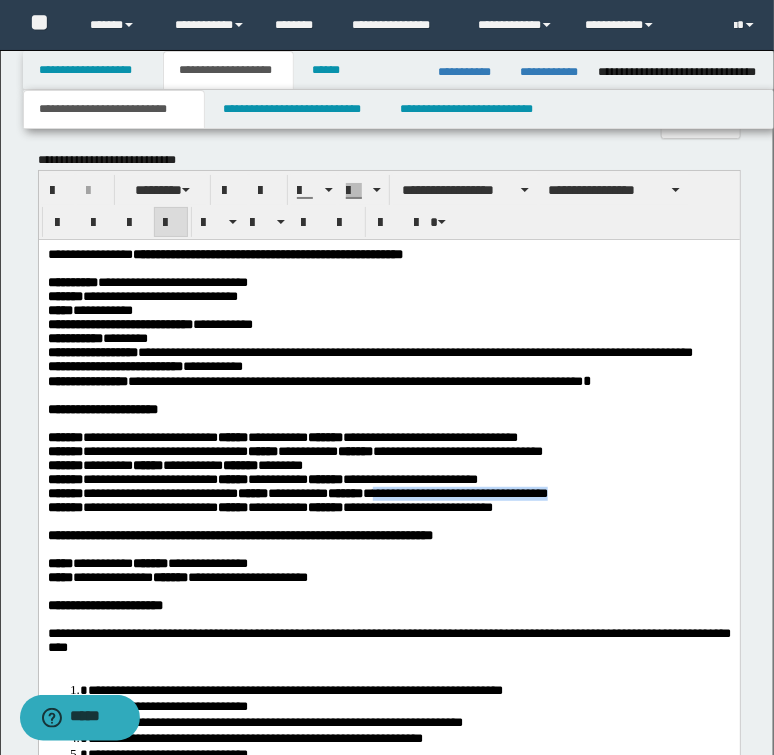 drag, startPoint x: 459, startPoint y: 544, endPoint x: 698, endPoint y: 540, distance: 239.03348 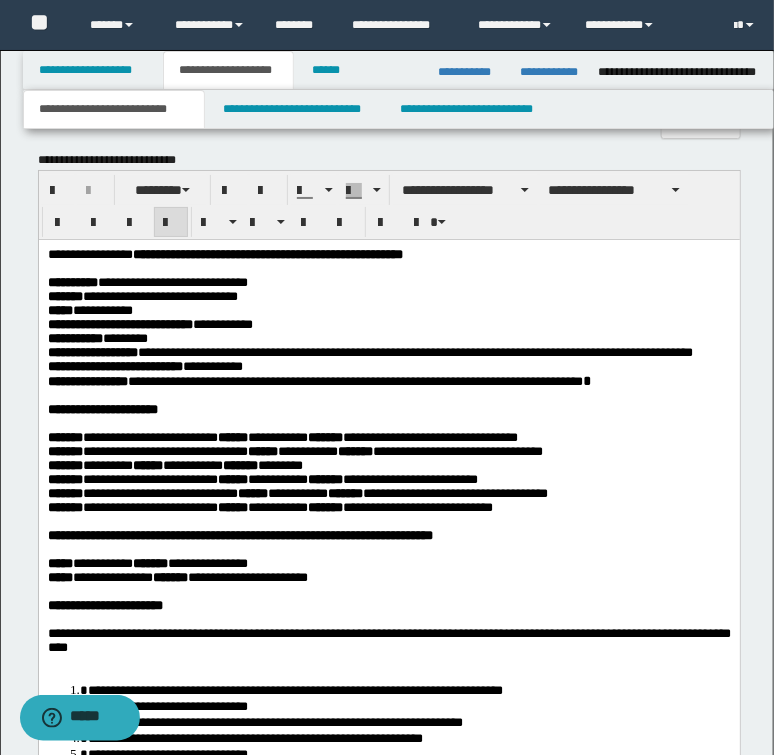 click on "**********" at bounding box center (299, 437) 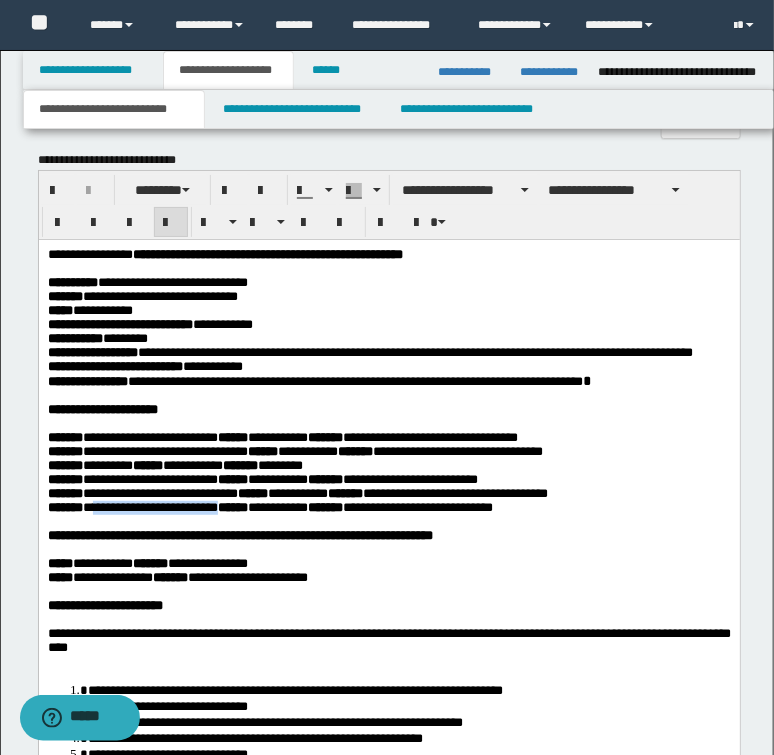 drag, startPoint x: 114, startPoint y: 562, endPoint x: 270, endPoint y: 562, distance: 156 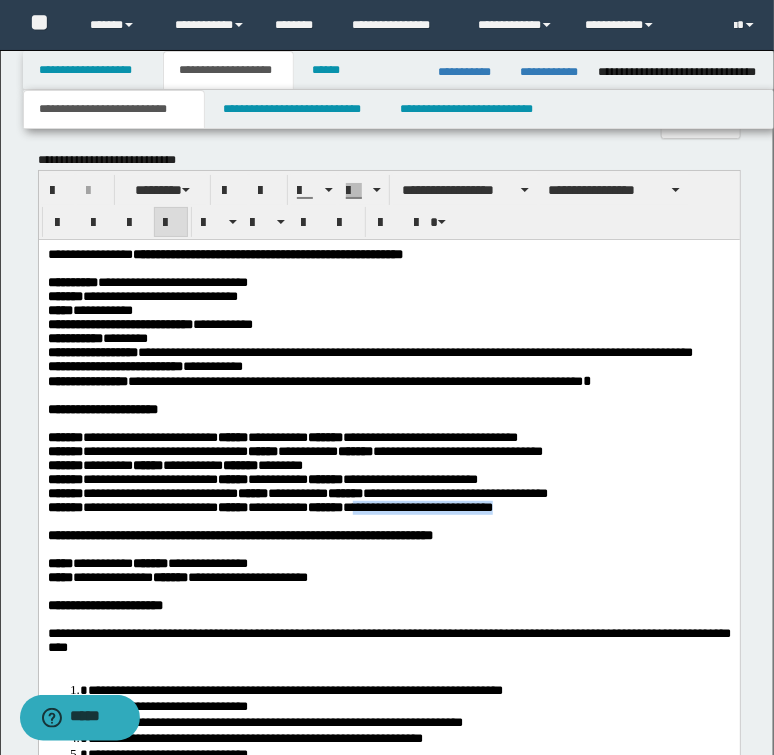 drag, startPoint x: 448, startPoint y: 559, endPoint x: 672, endPoint y: 560, distance: 224.00223 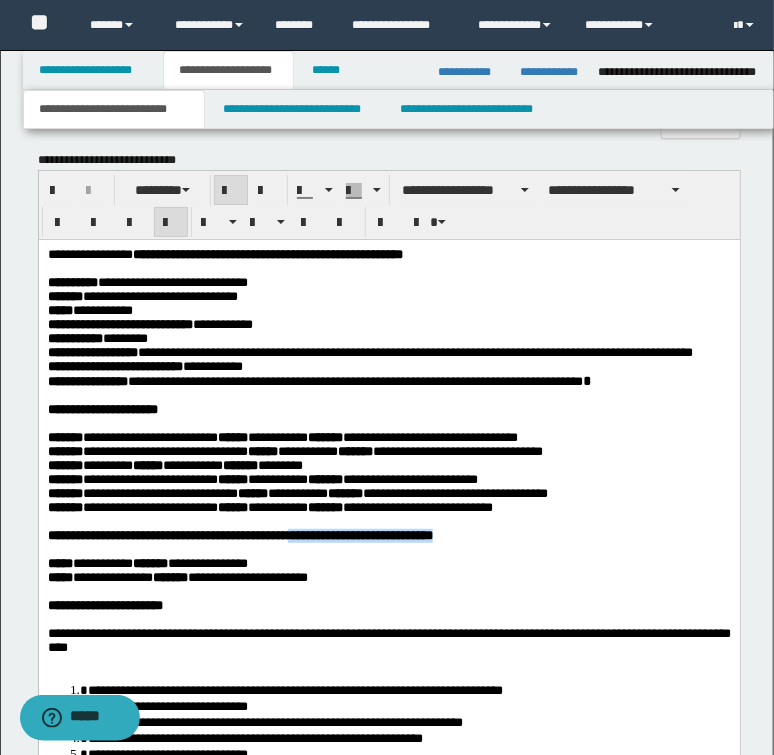 drag, startPoint x: 385, startPoint y: 593, endPoint x: 644, endPoint y: 594, distance: 259.00192 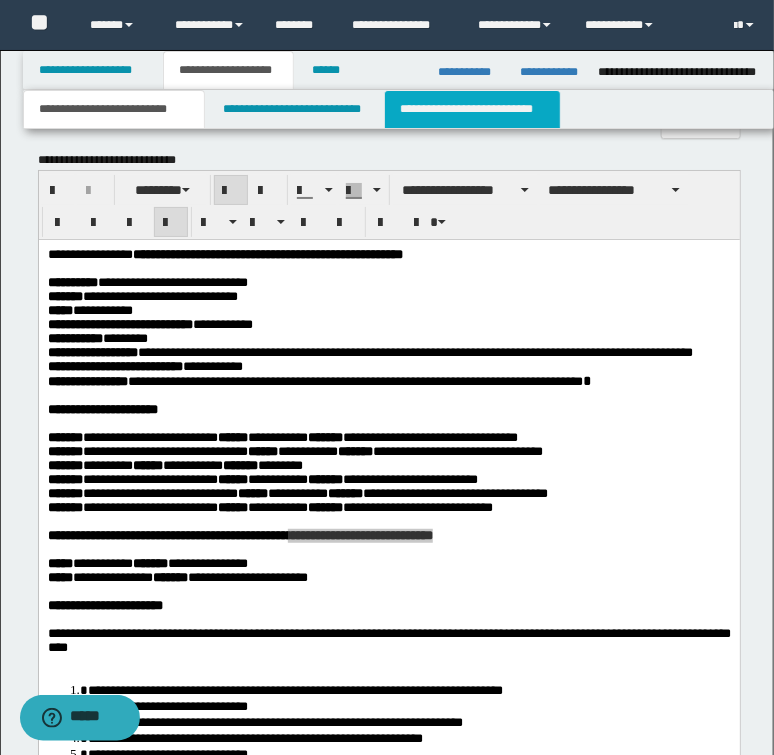 click on "**********" at bounding box center [472, 109] 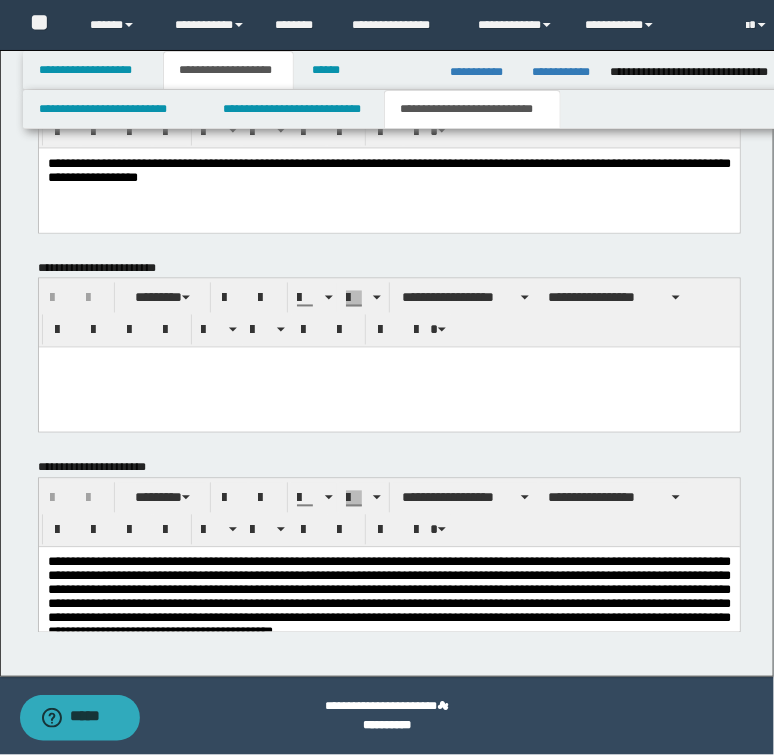 scroll, scrollTop: 776, scrollLeft: 0, axis: vertical 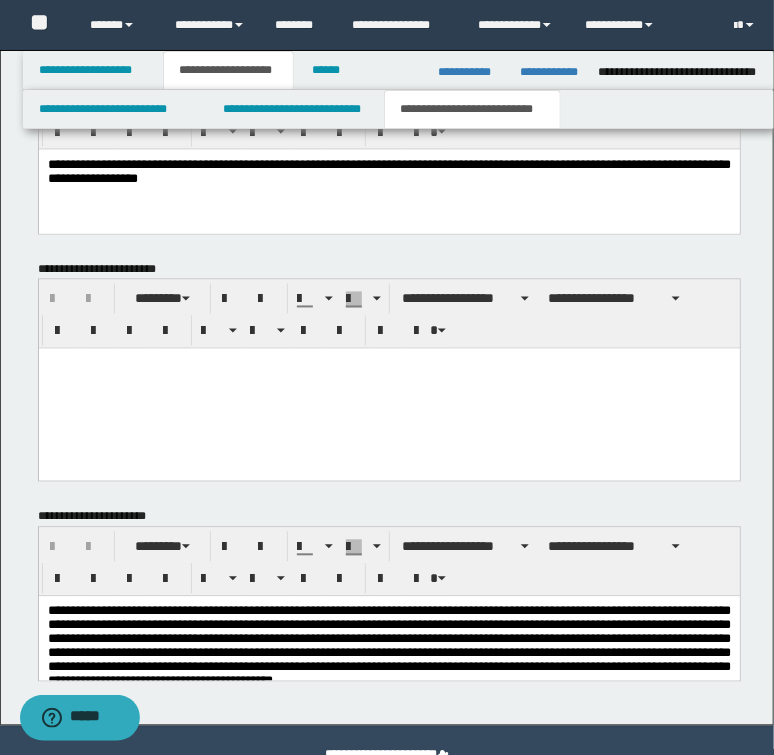 click at bounding box center (388, 364) 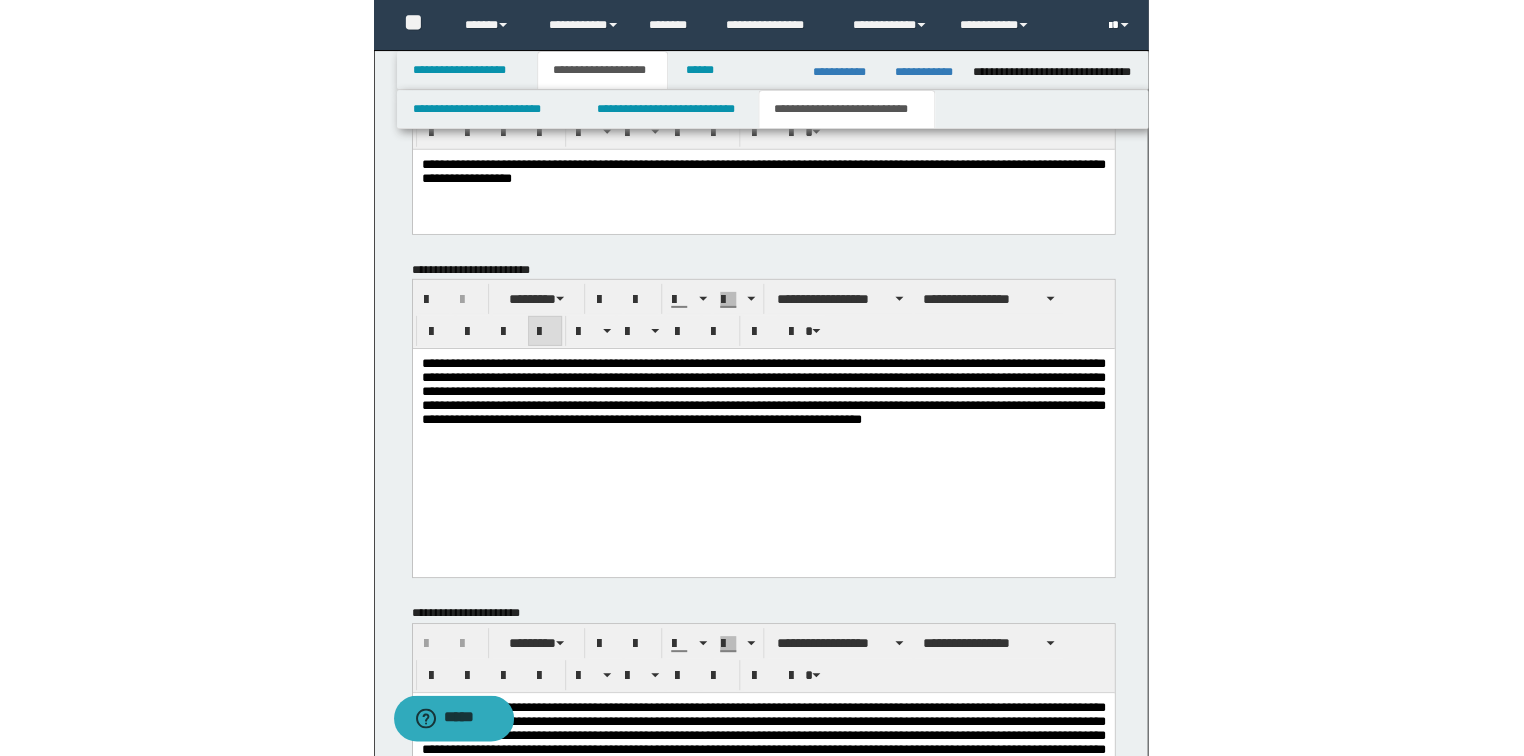 scroll, scrollTop: 690, scrollLeft: 0, axis: vertical 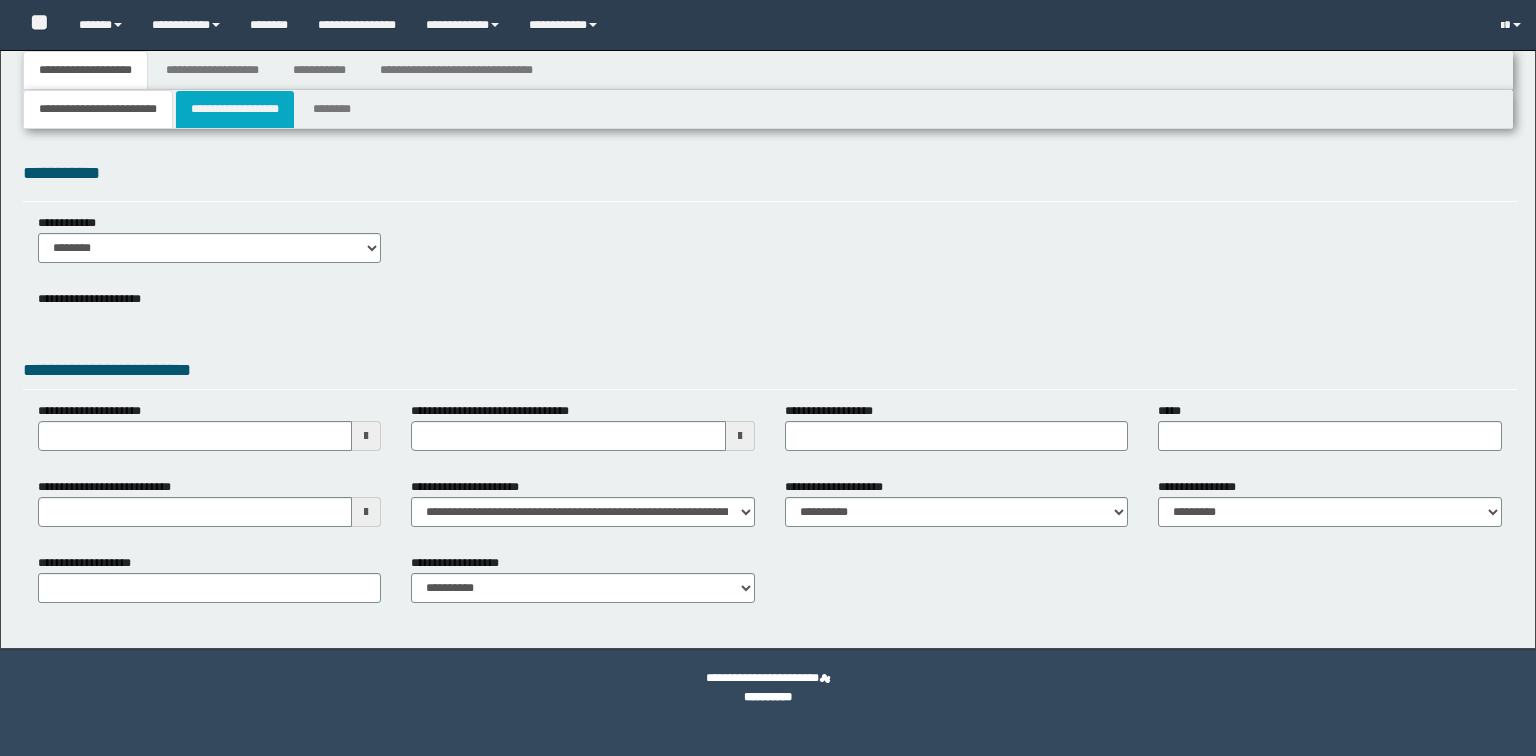 type 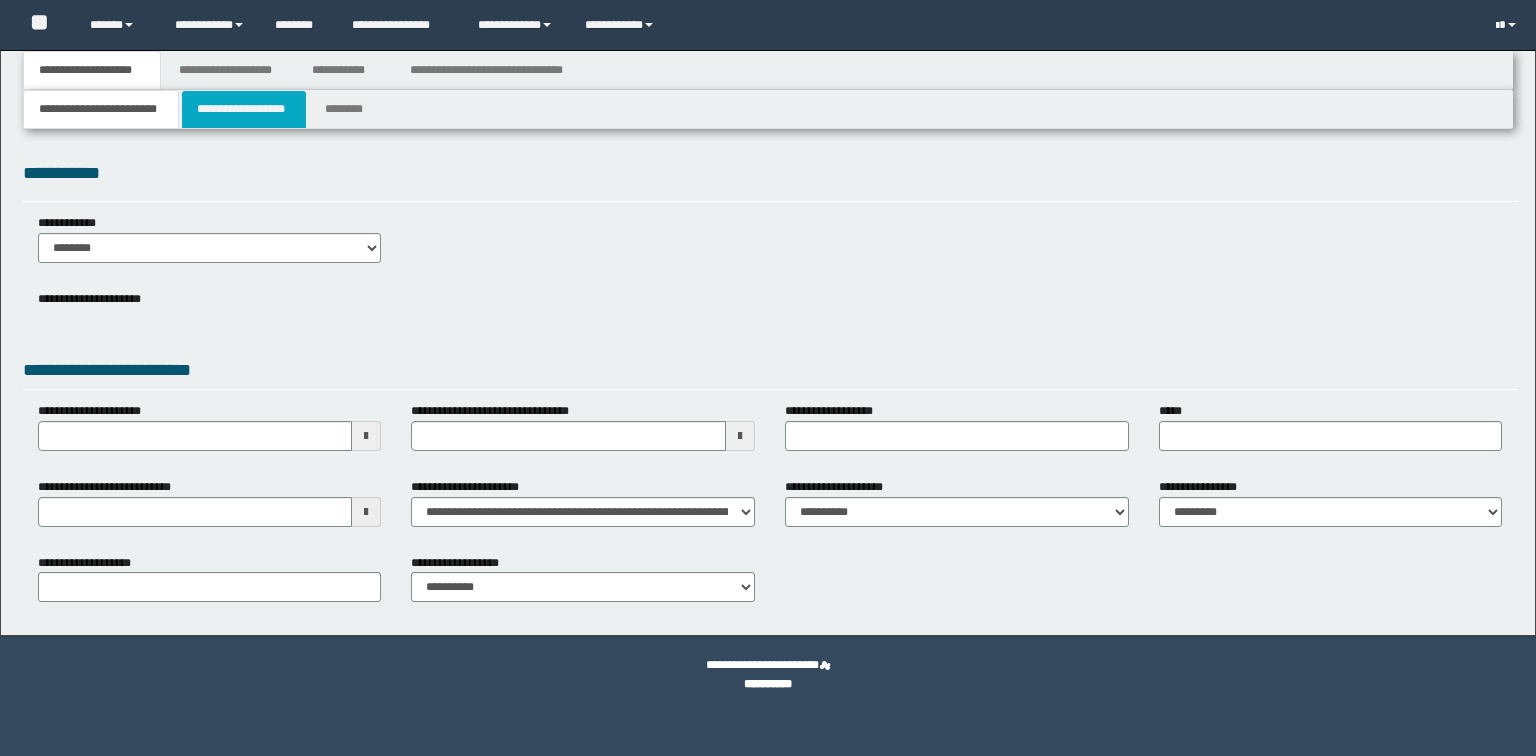 scroll, scrollTop: 0, scrollLeft: 0, axis: both 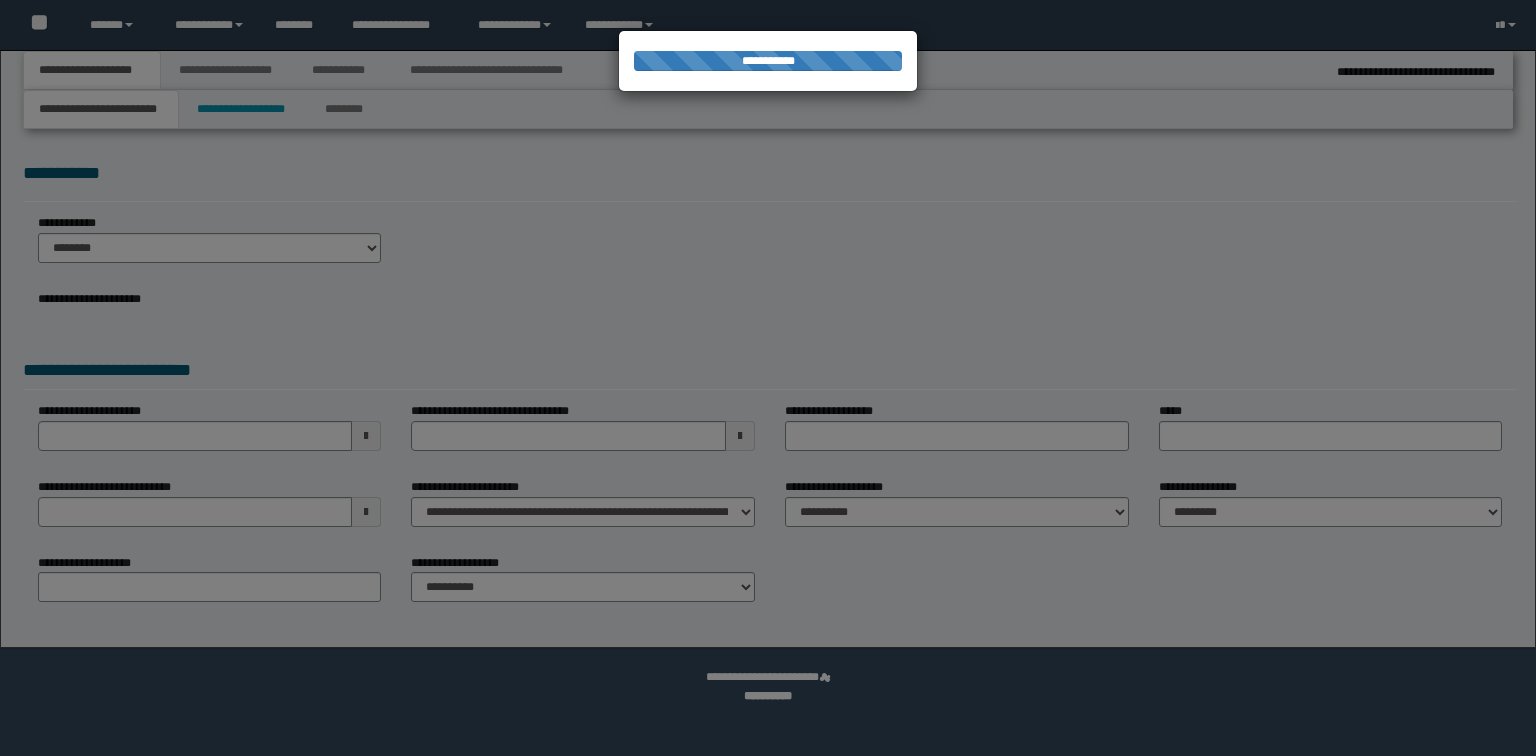 click at bounding box center [768, 378] 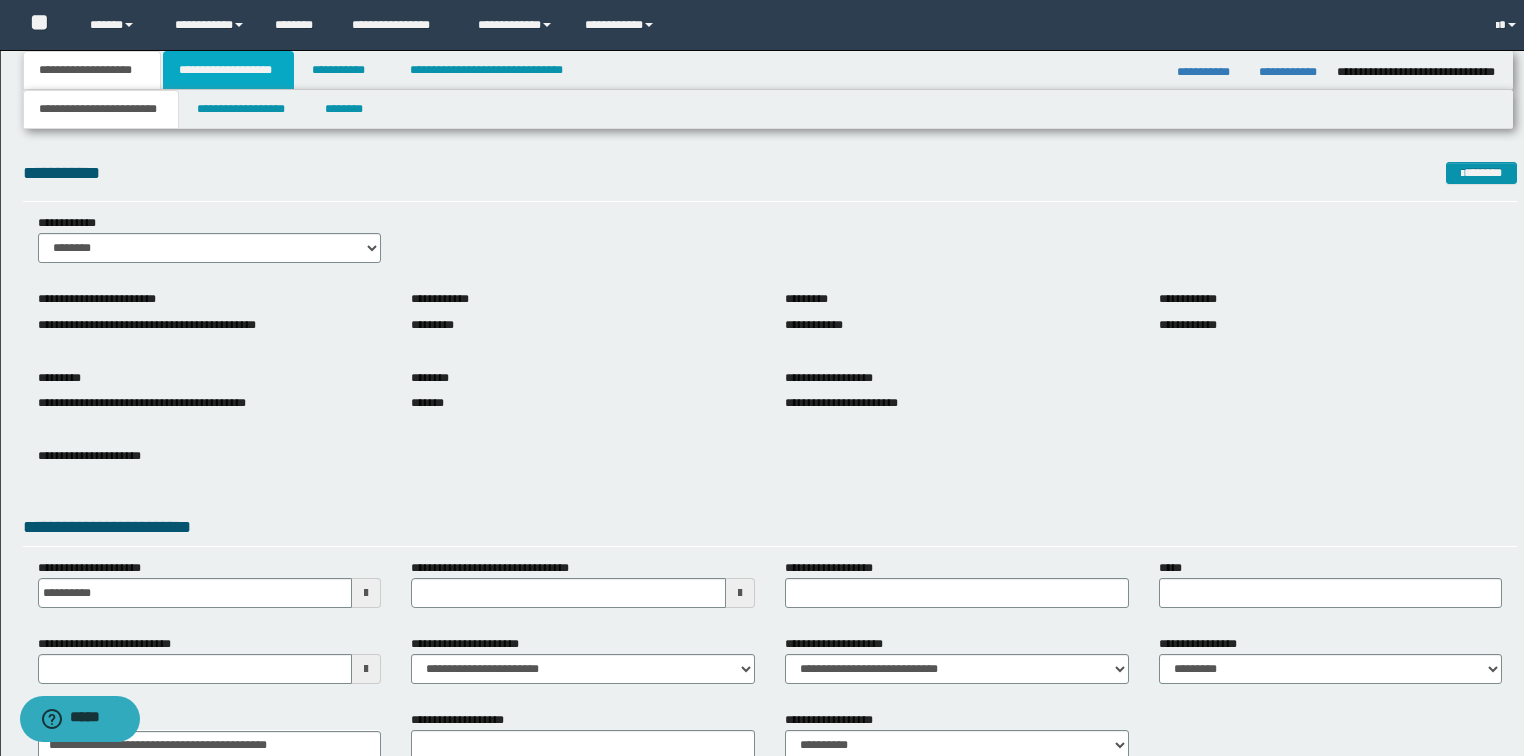 click on "**********" at bounding box center [228, 70] 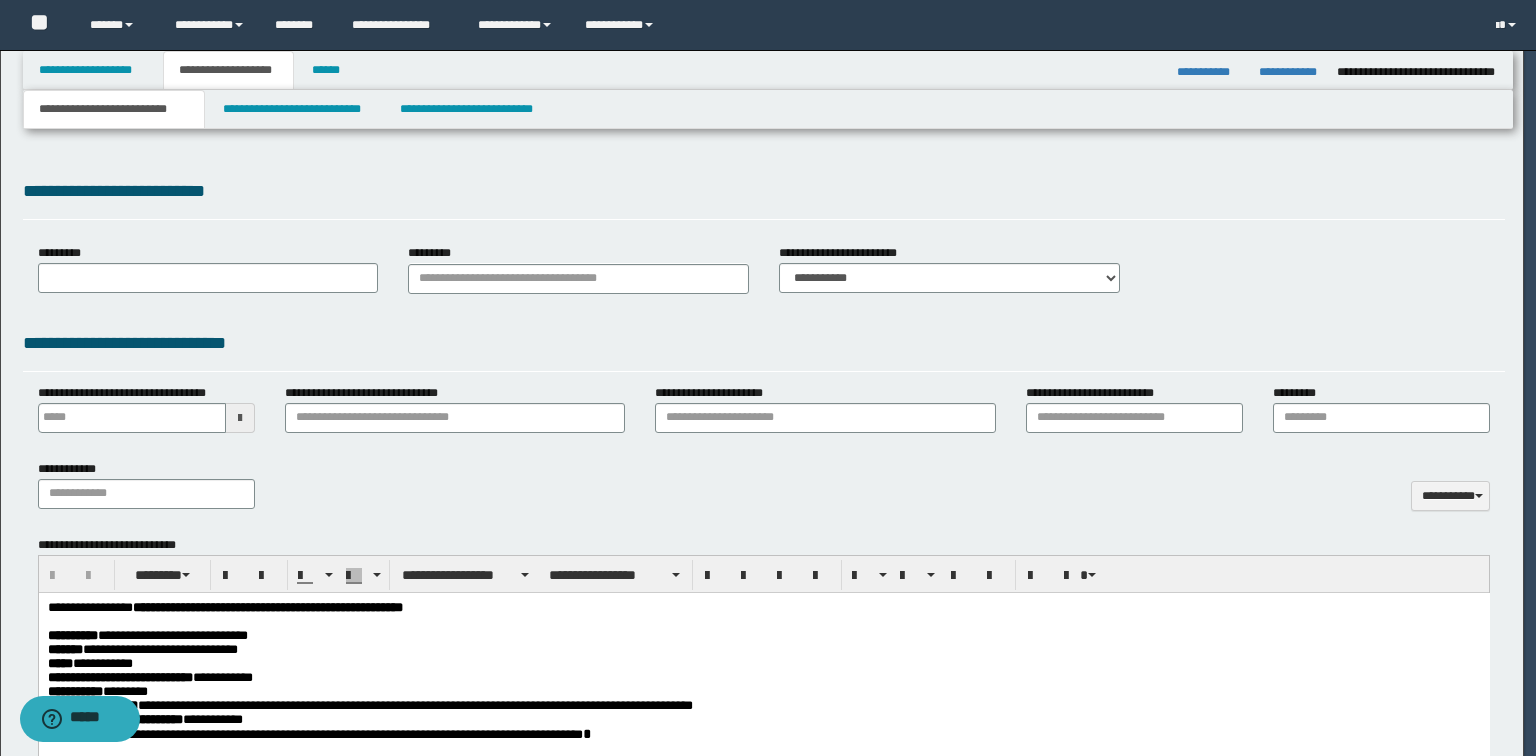type 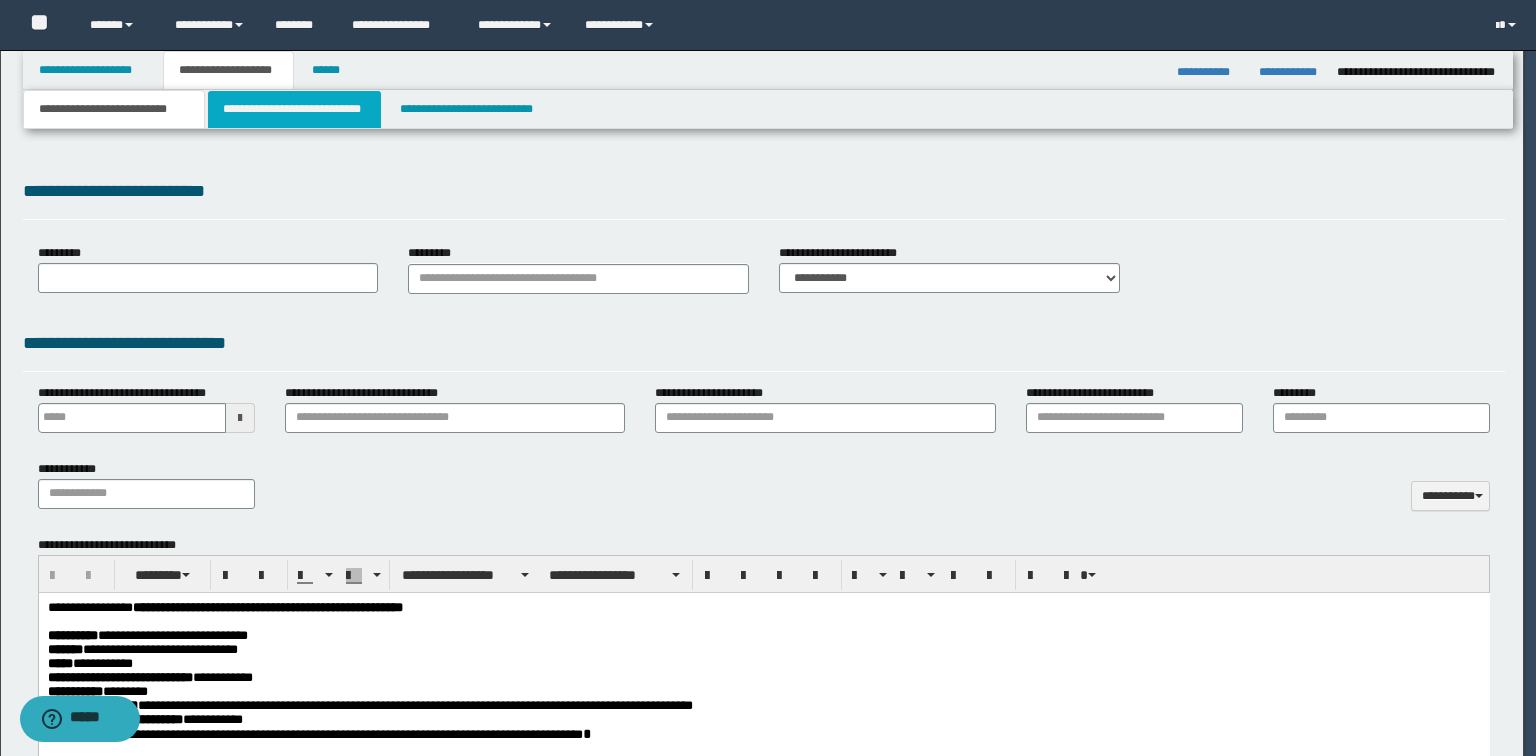 type on "**********" 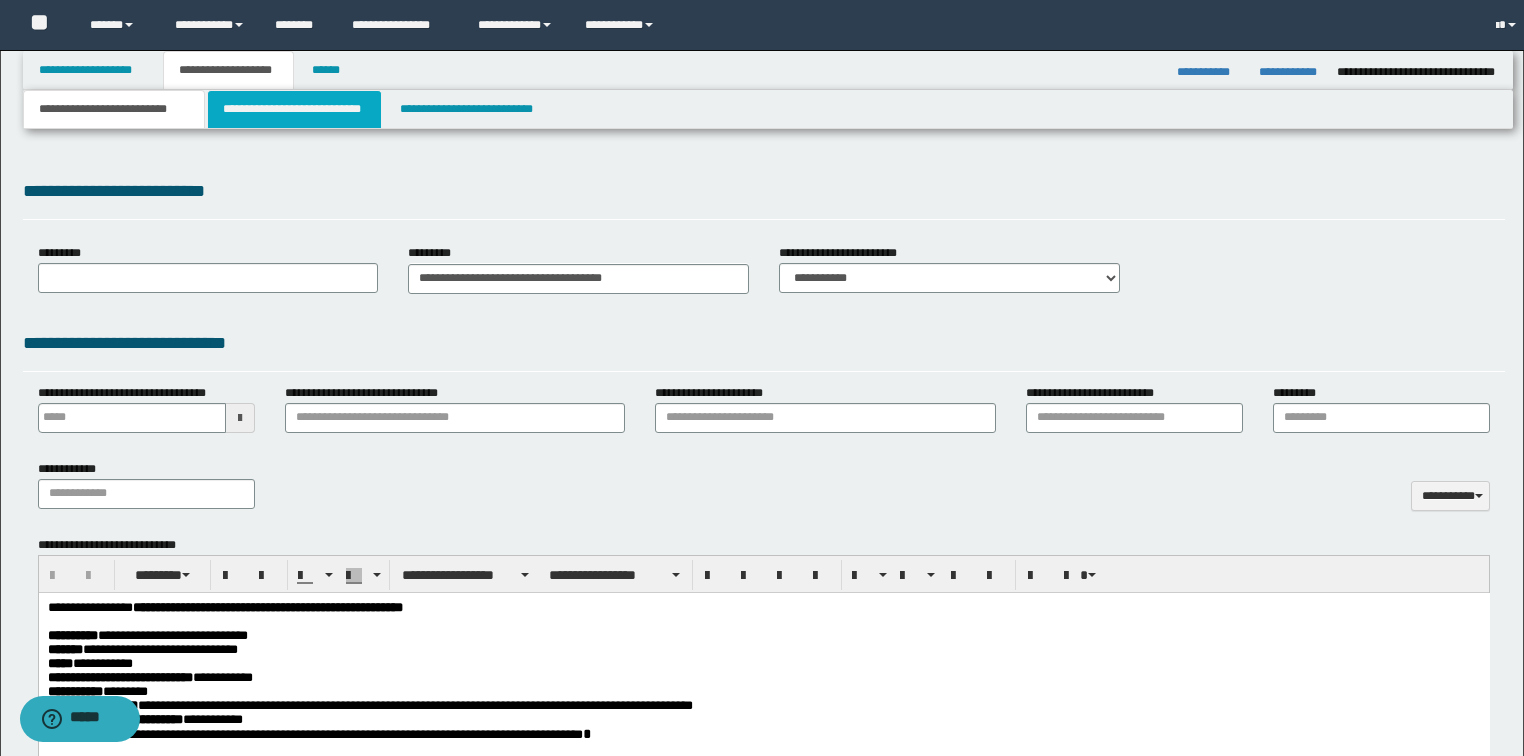 click on "**********" at bounding box center (294, 109) 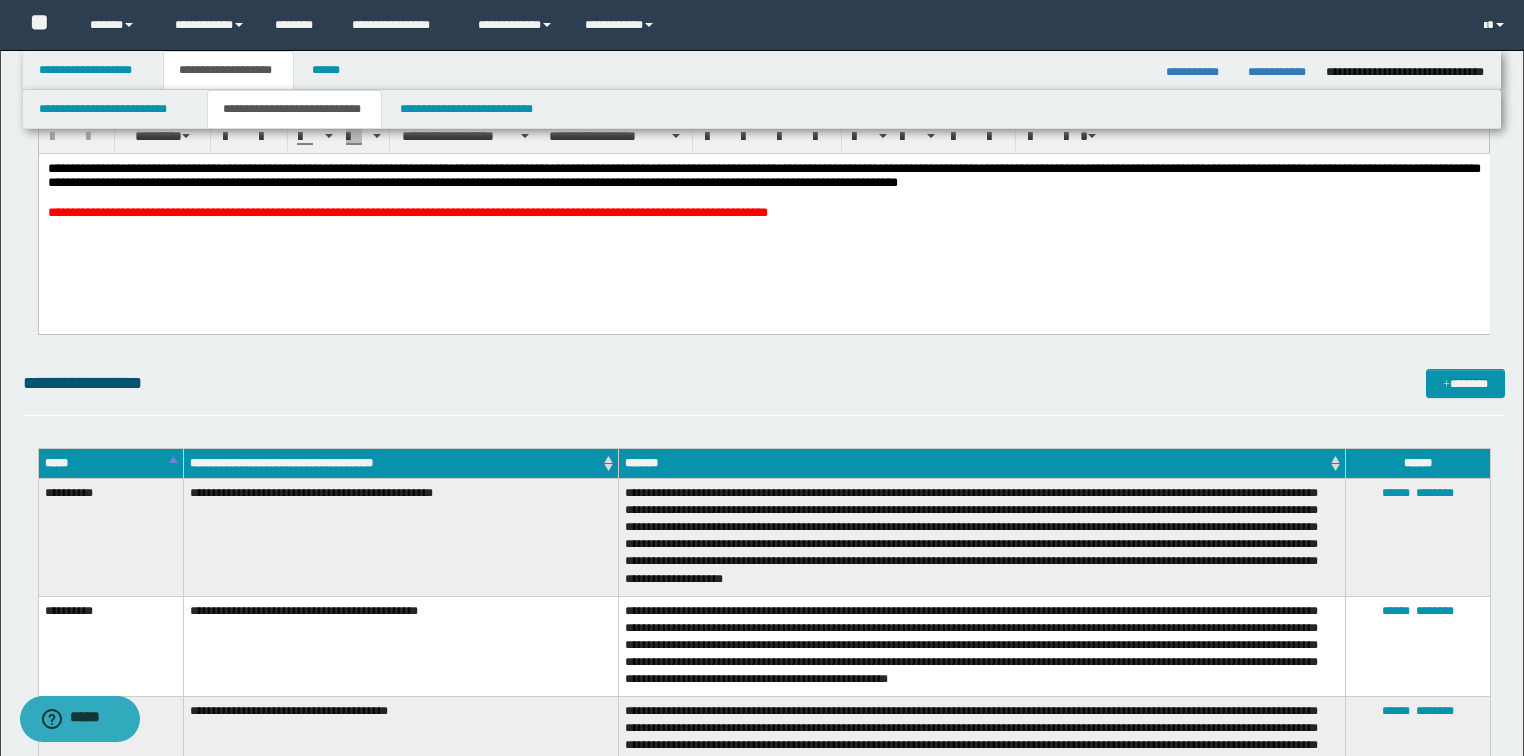 scroll, scrollTop: 880, scrollLeft: 0, axis: vertical 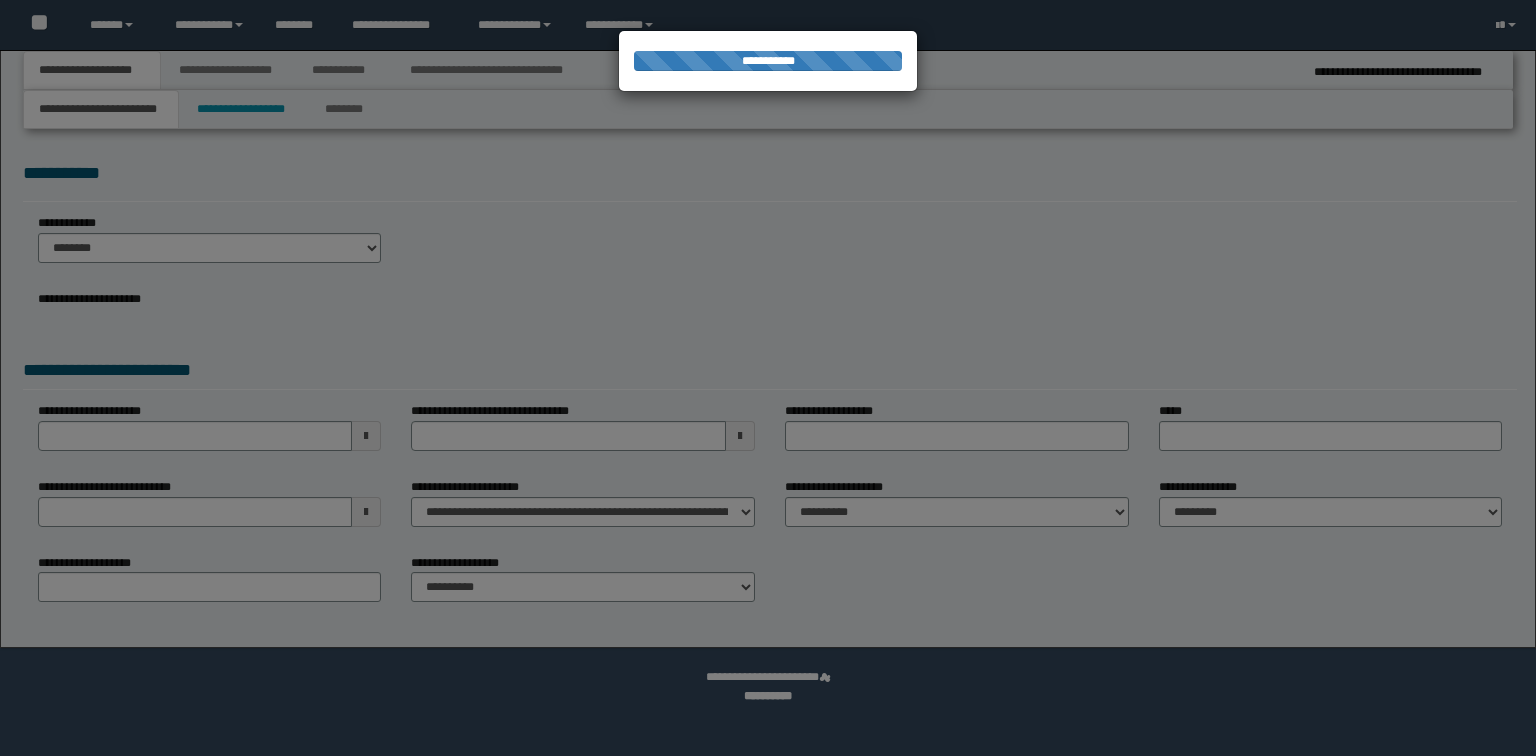 select on "*" 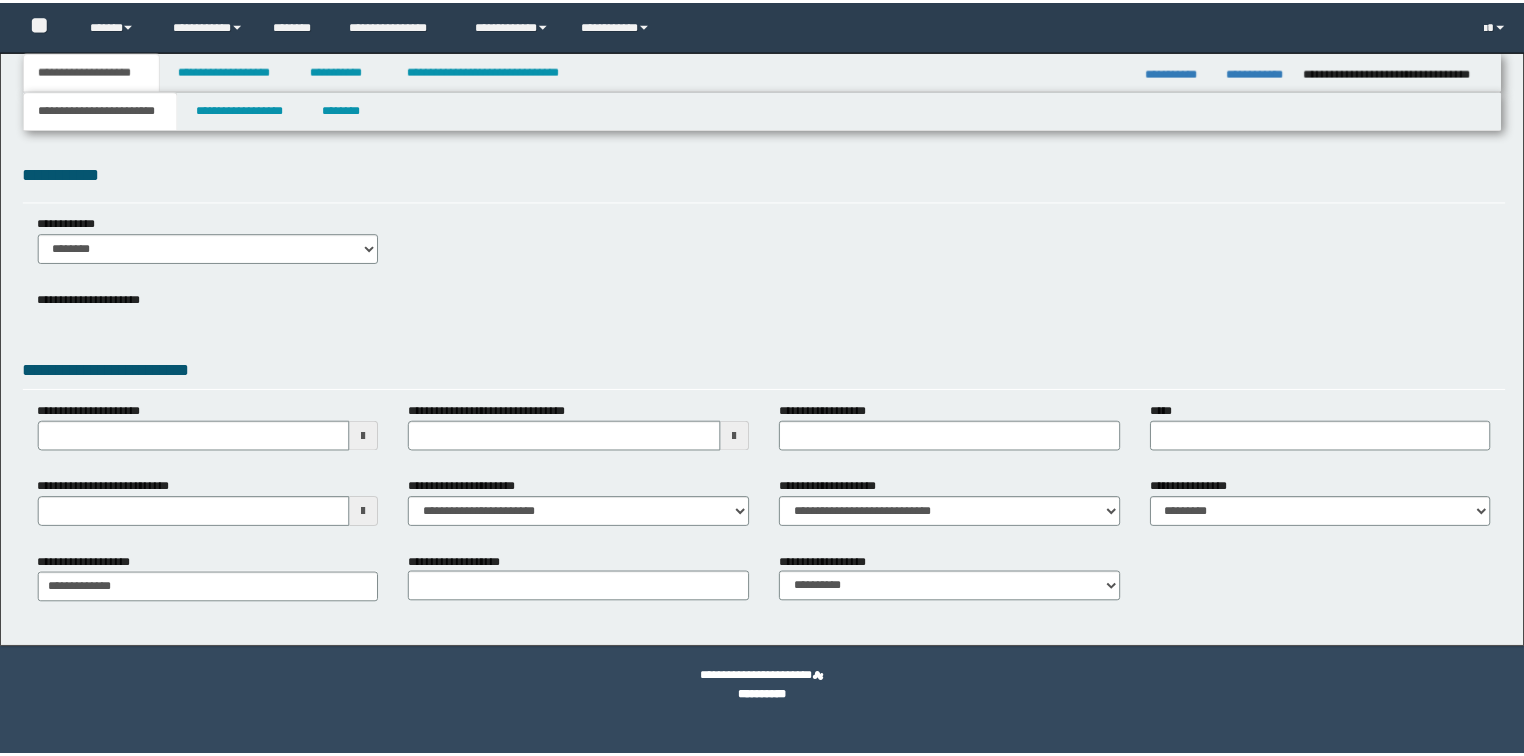 scroll, scrollTop: 0, scrollLeft: 0, axis: both 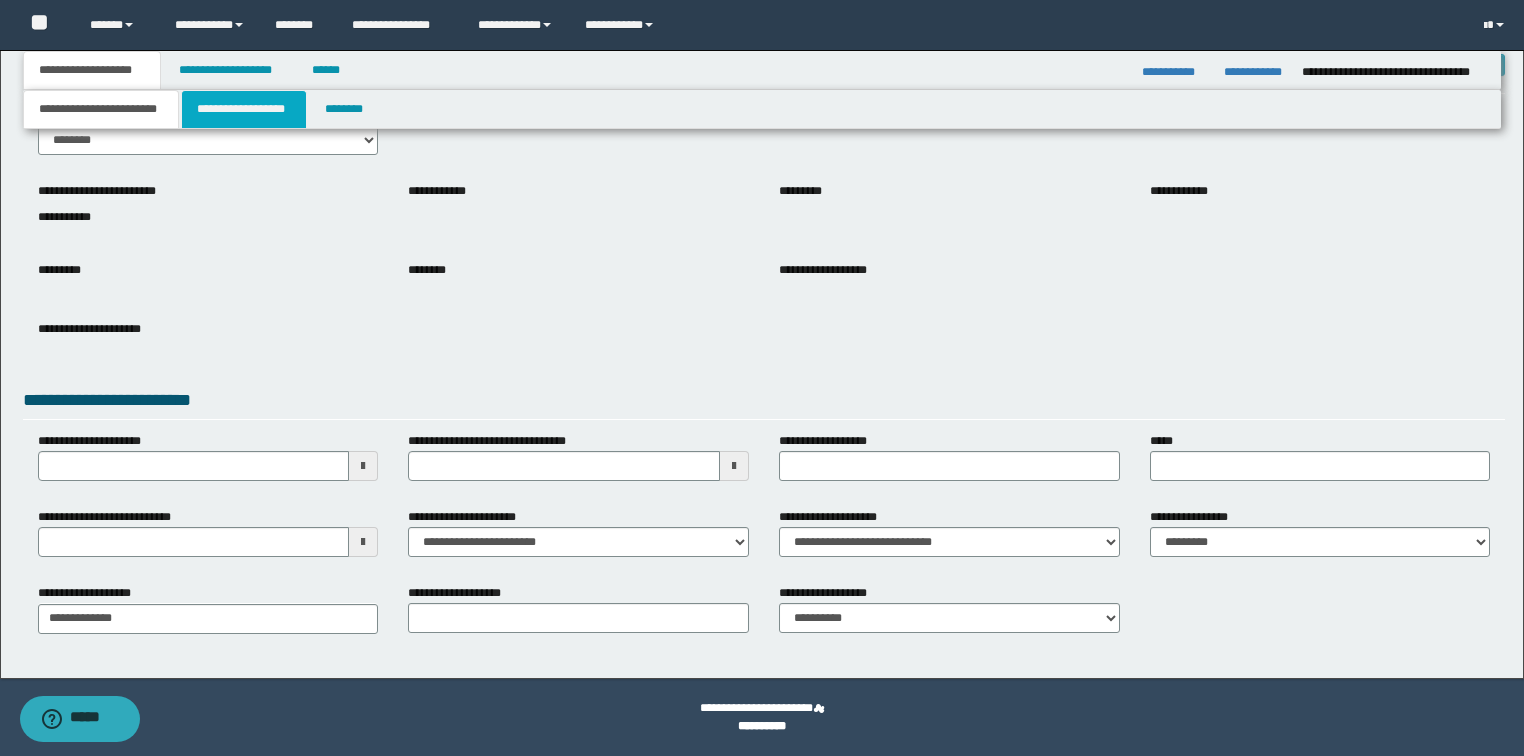 click on "**********" at bounding box center [244, 109] 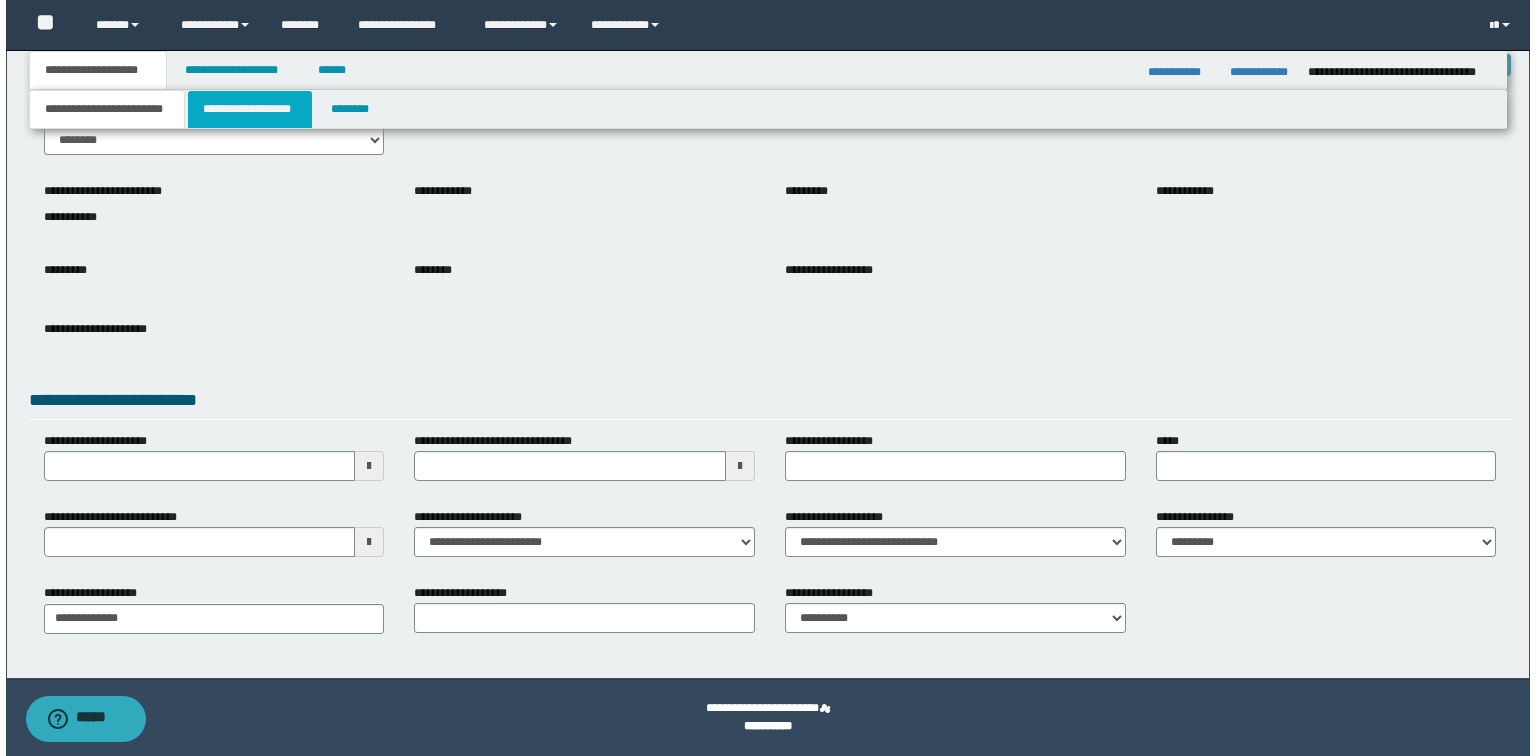 scroll, scrollTop: 0, scrollLeft: 0, axis: both 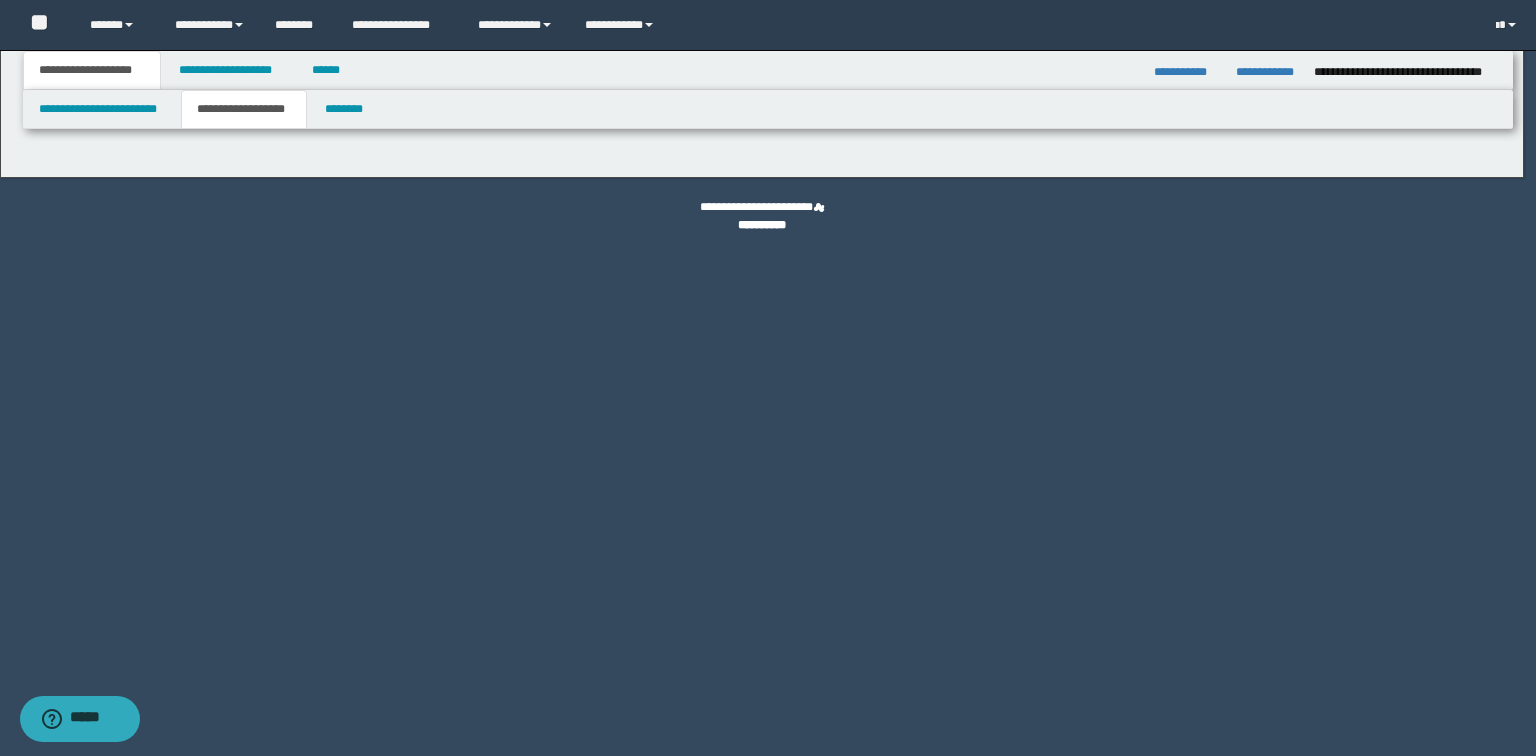 type on "********" 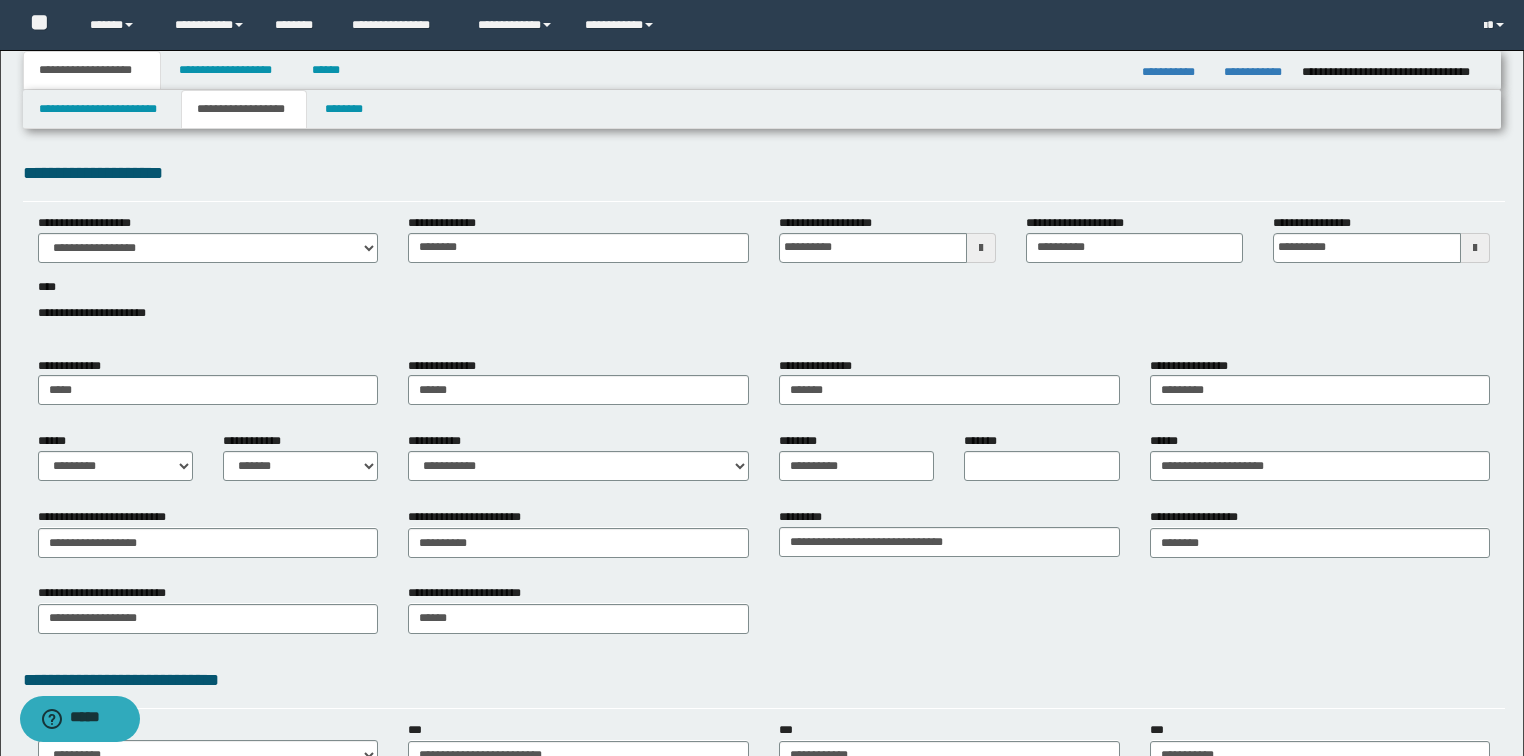 click on "**********" at bounding box center (762, 109) 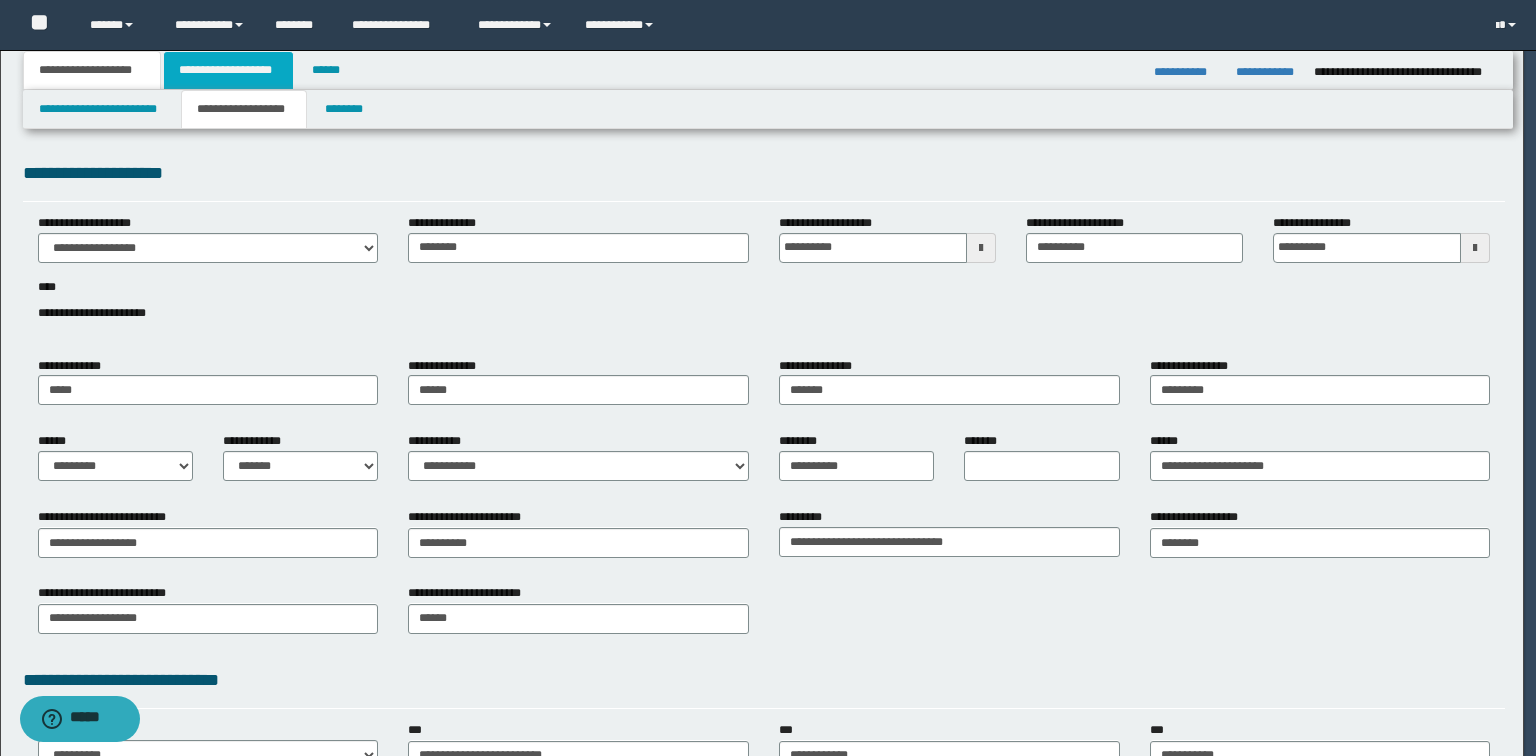 click at bounding box center [0, 0] 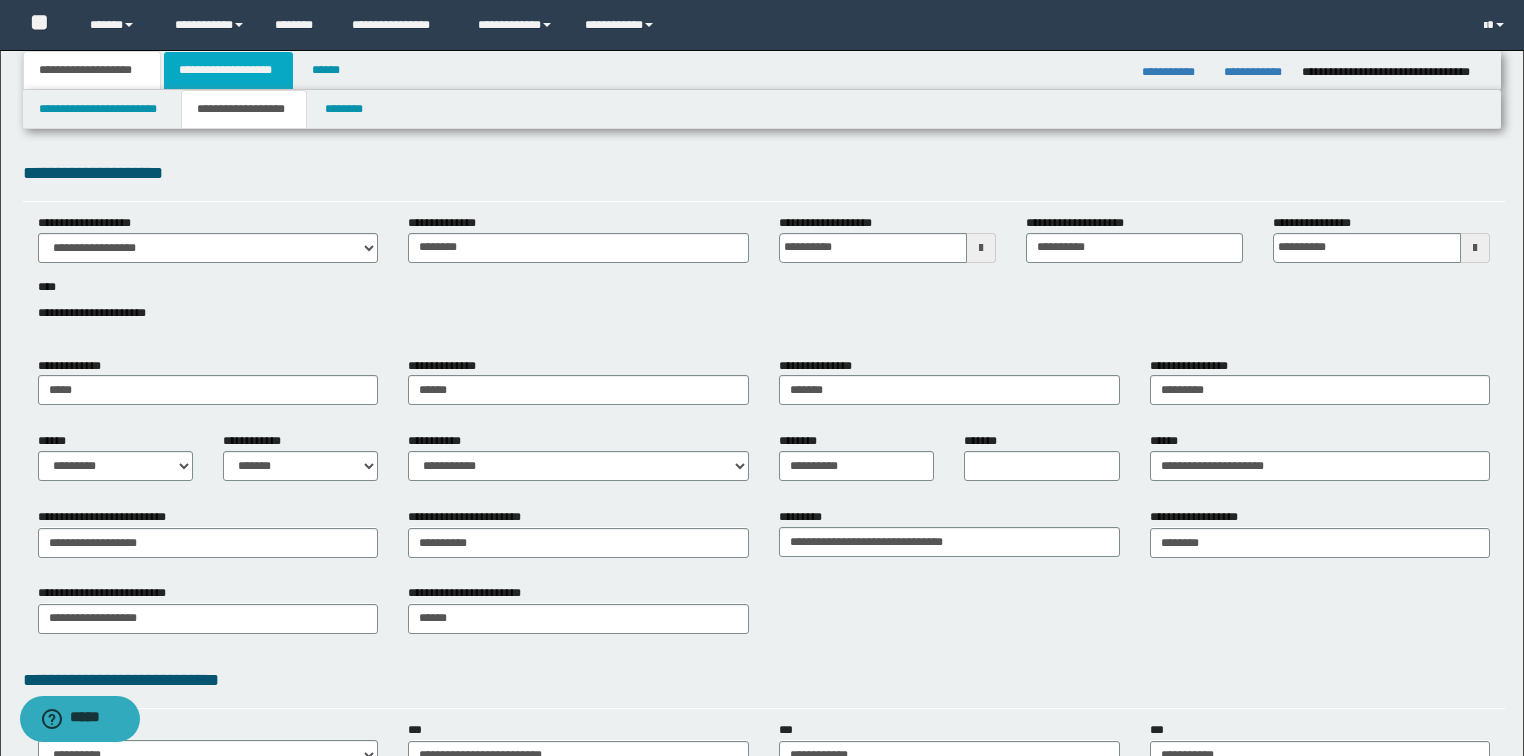 click on "**********" at bounding box center [228, 70] 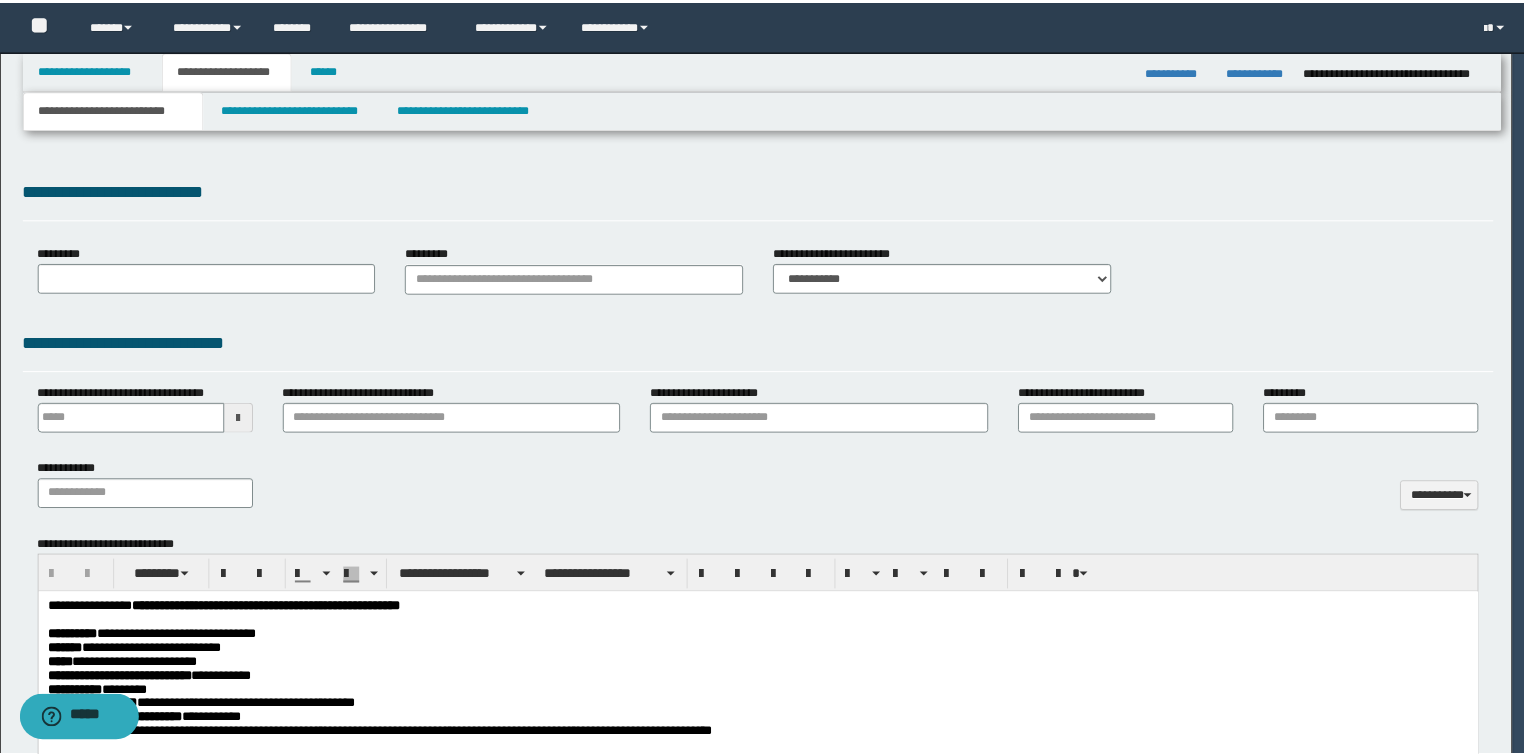 scroll, scrollTop: 0, scrollLeft: 0, axis: both 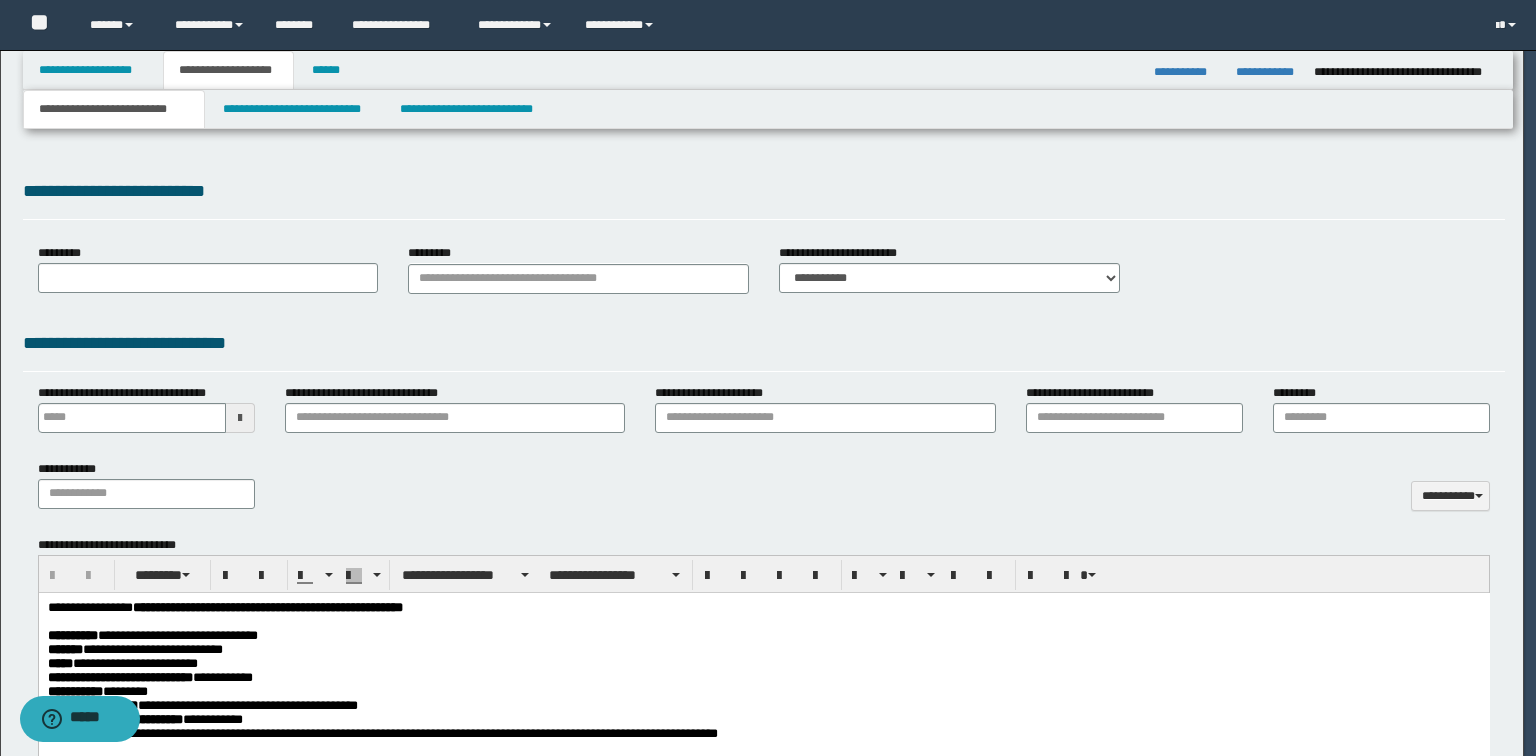 select on "*" 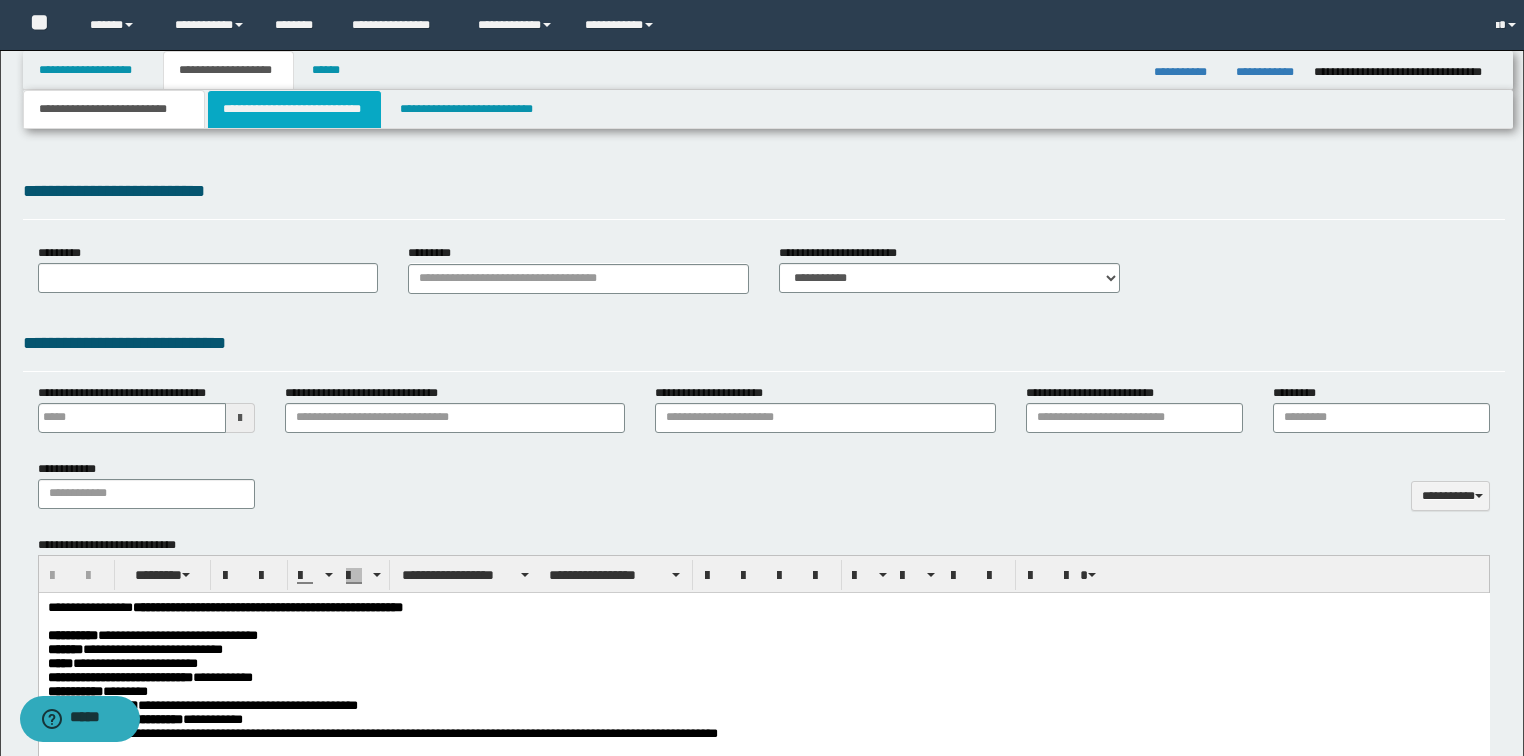 type 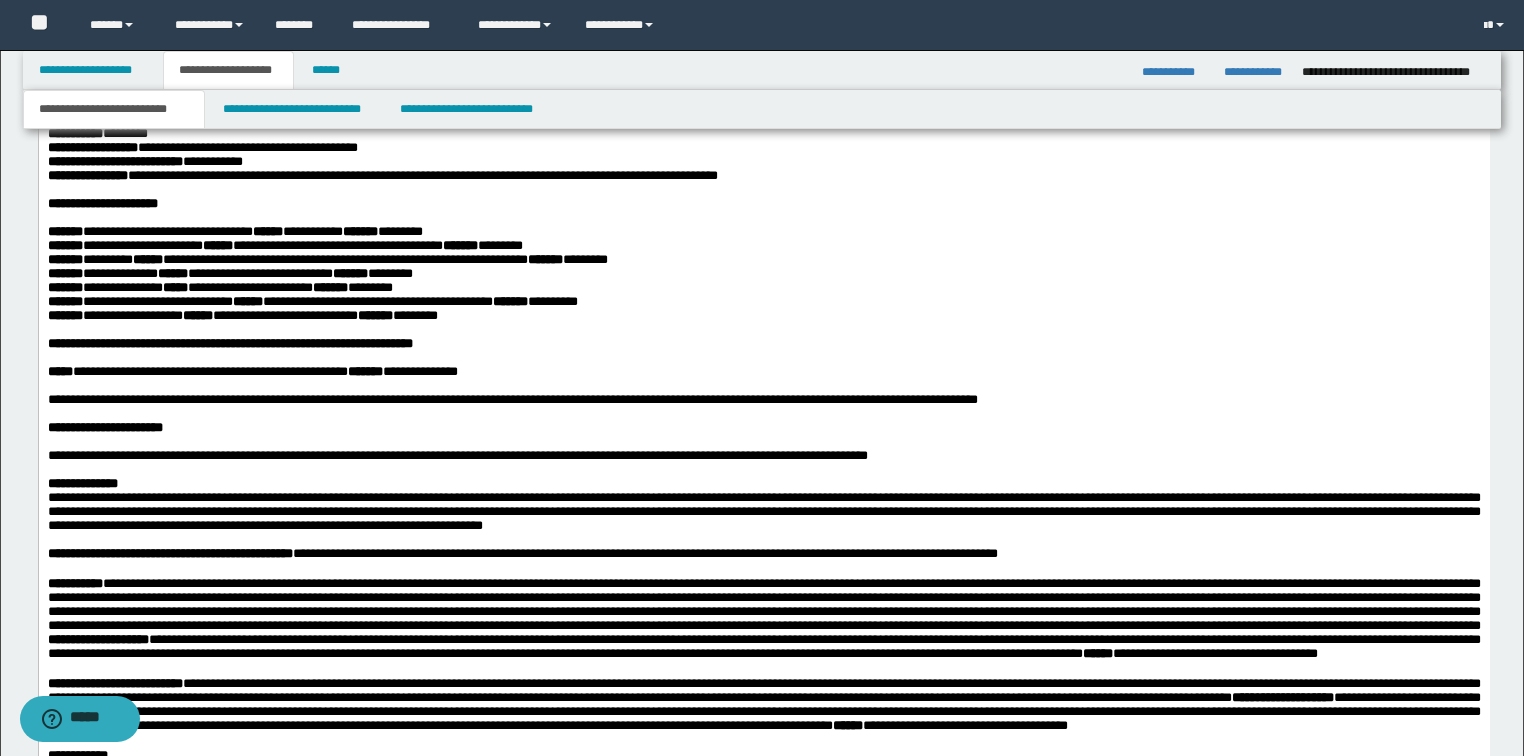 scroll, scrollTop: 1200, scrollLeft: 0, axis: vertical 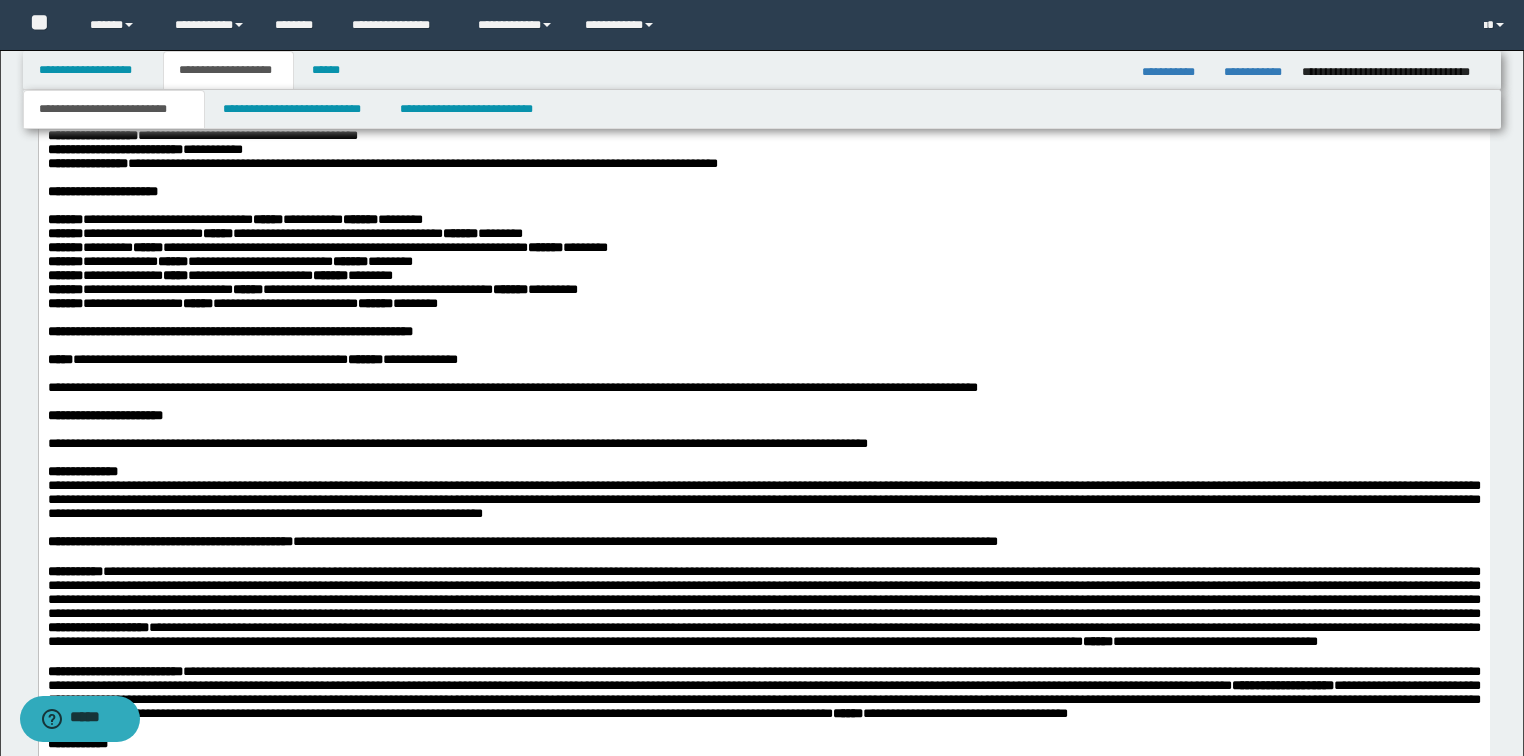 click on "**********" at bounding box center (763, 275) 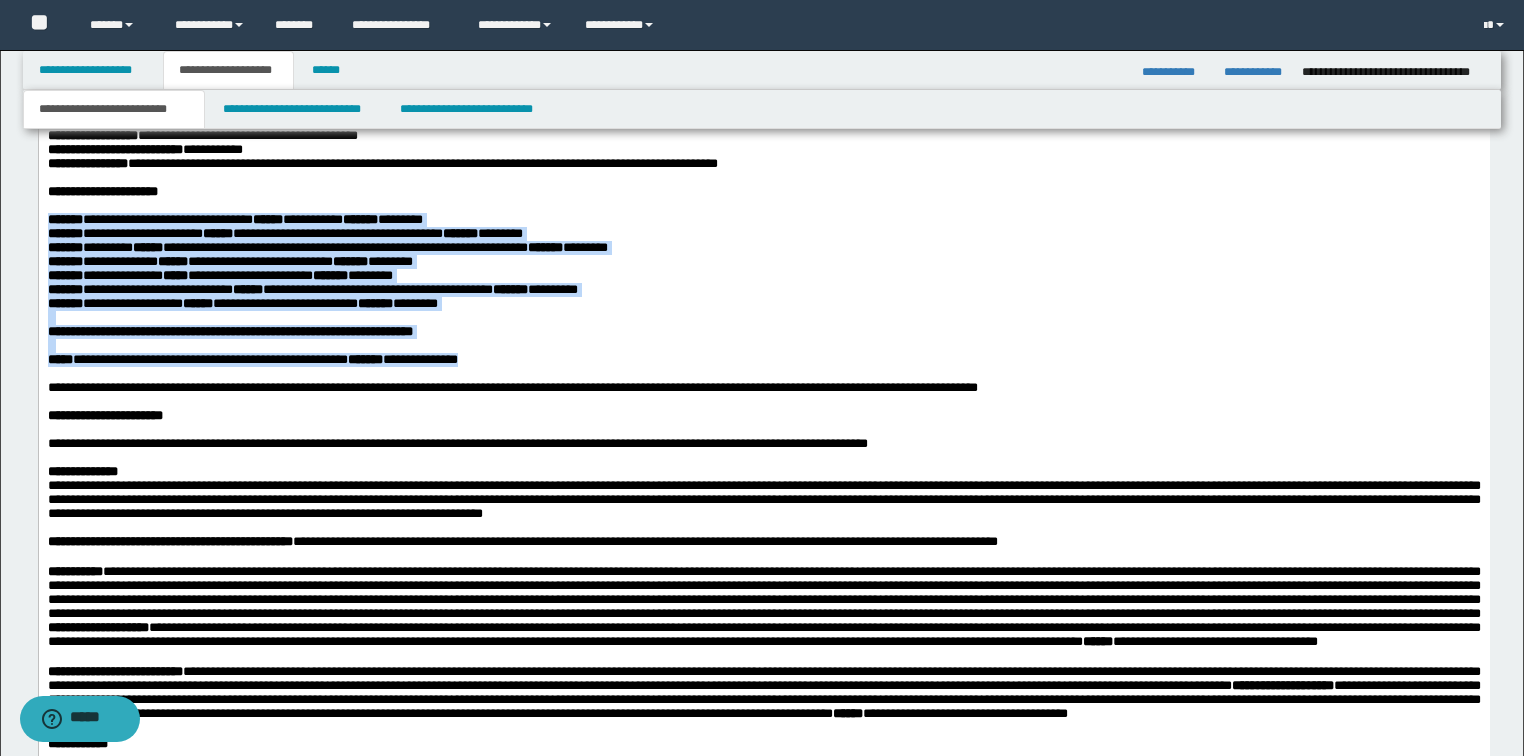 drag, startPoint x: 563, startPoint y: 405, endPoint x: 74, endPoint y: 269, distance: 507.55984 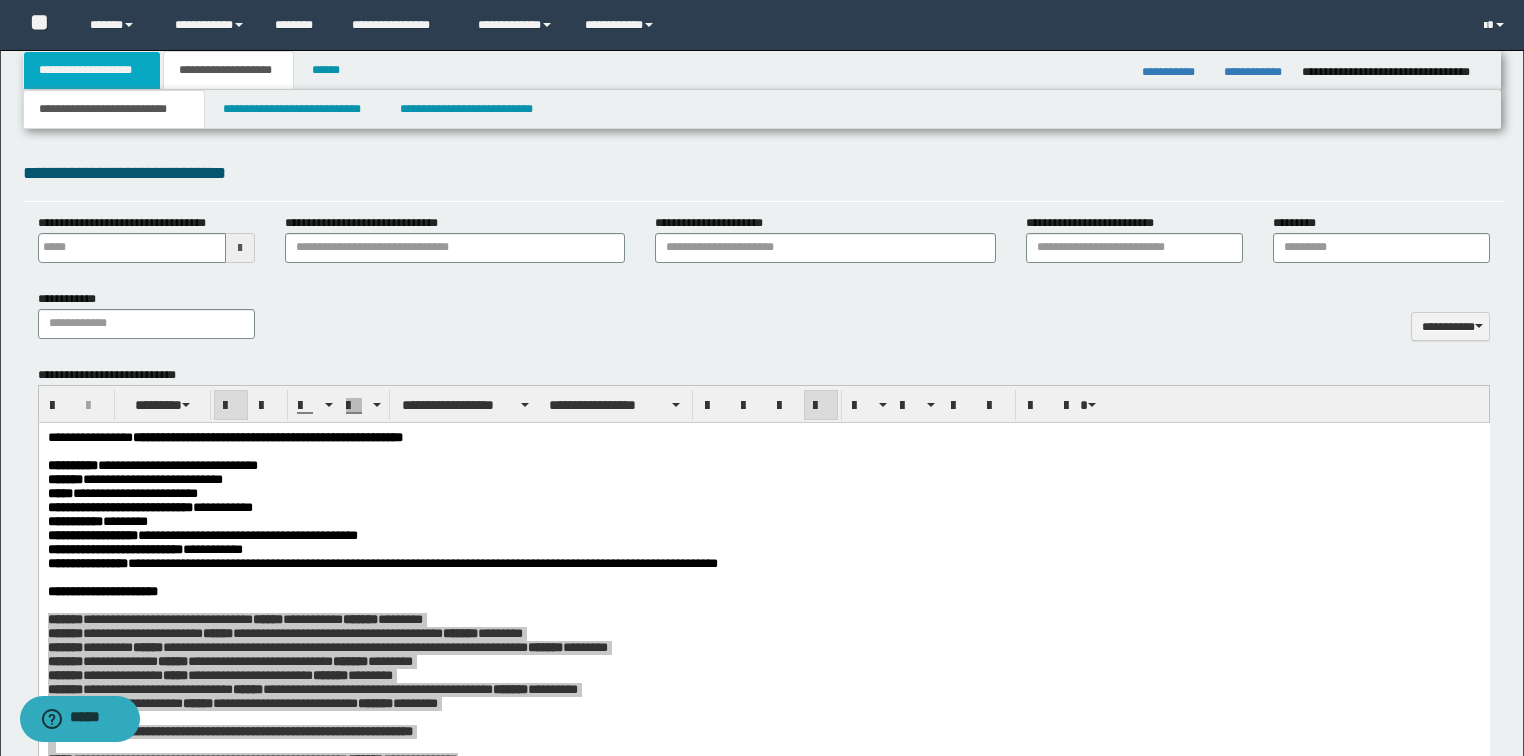 click on "**********" at bounding box center (92, 70) 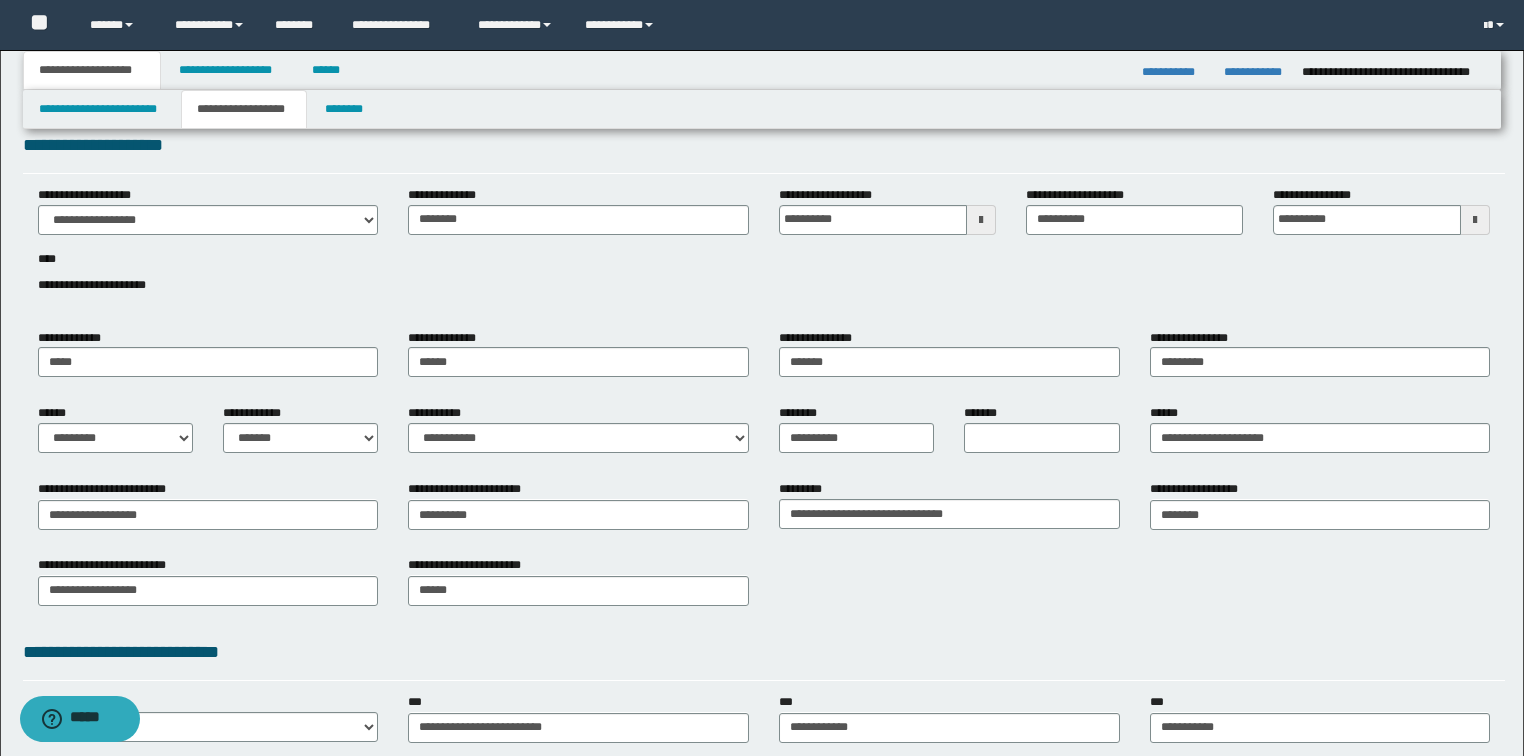 scroll, scrollTop: 0, scrollLeft: 0, axis: both 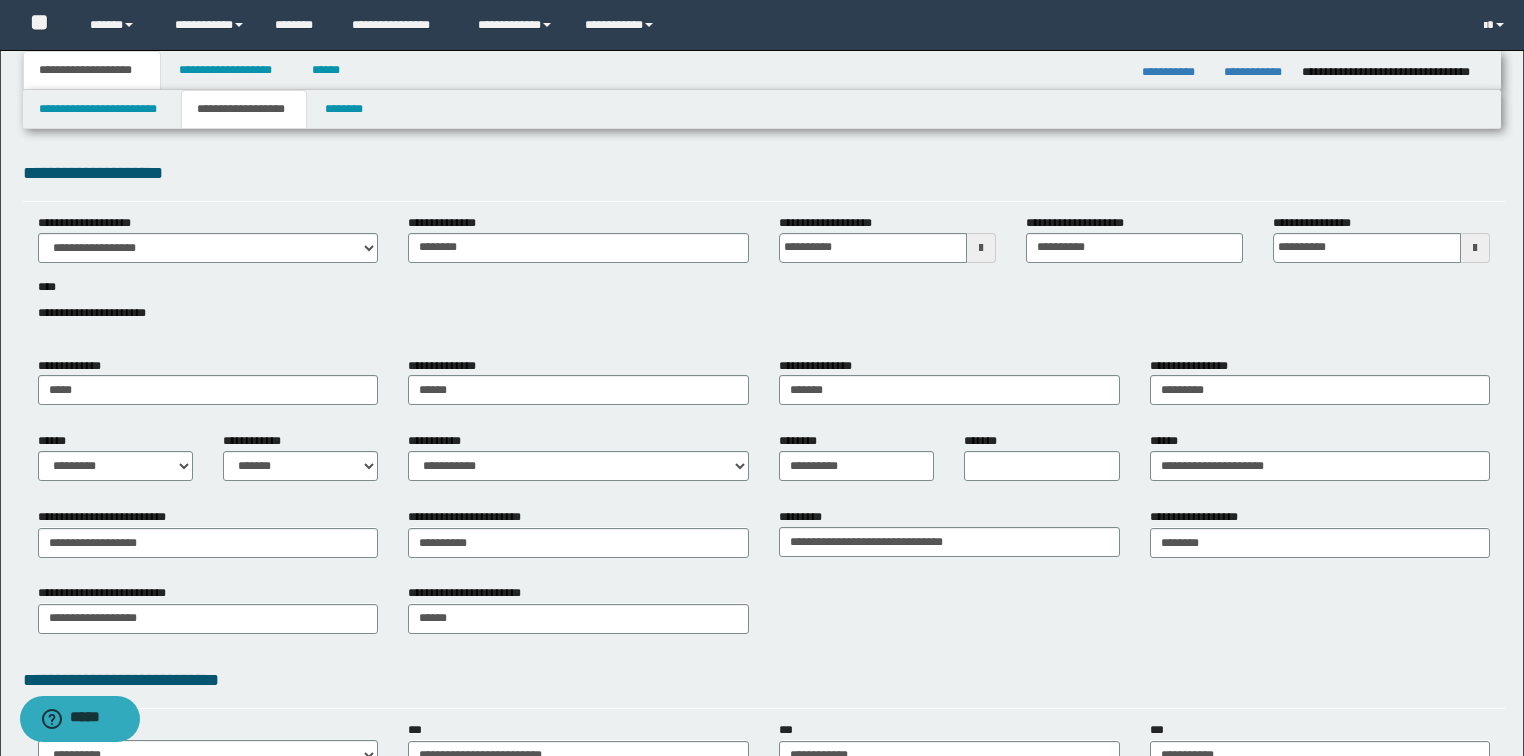click on "**********" at bounding box center (764, 279) 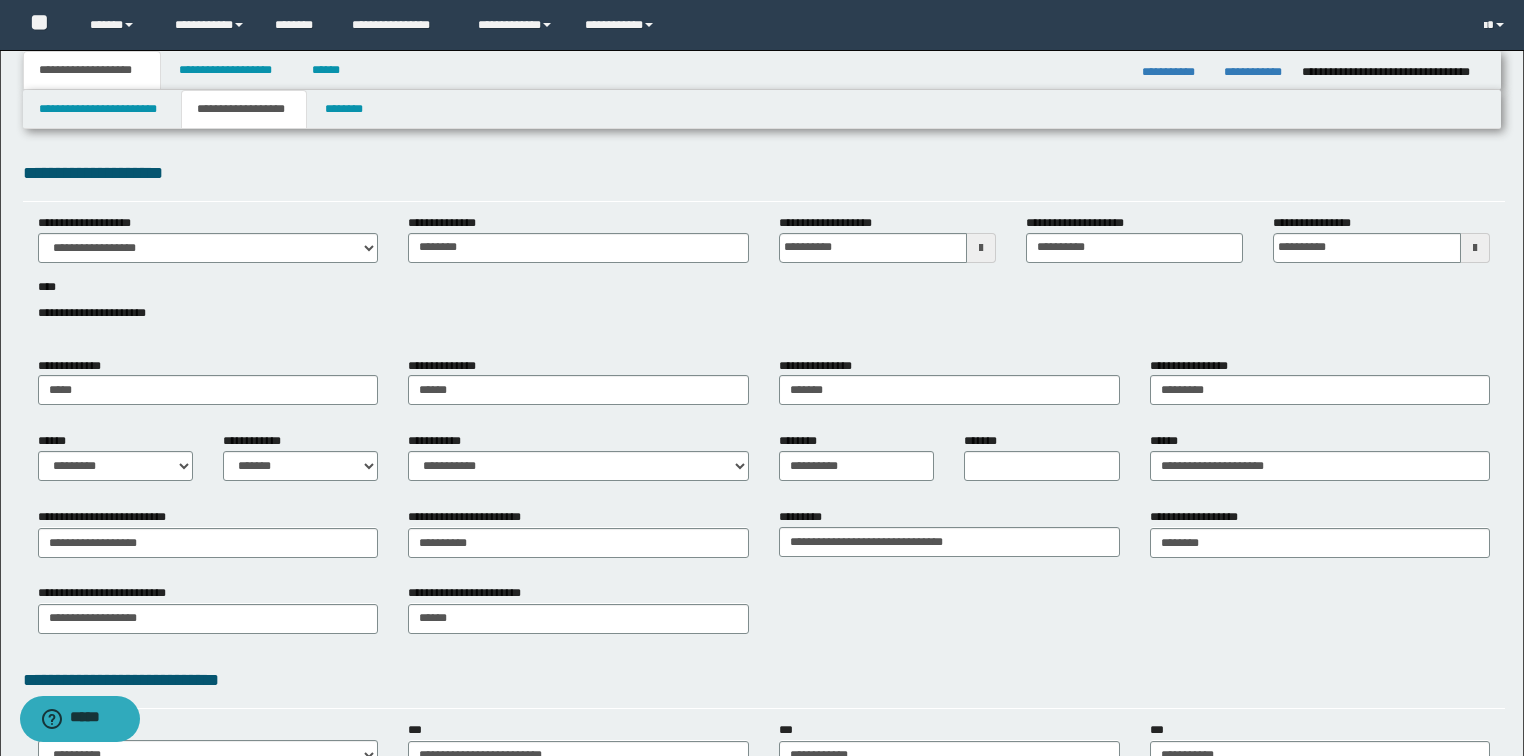click on "**********" at bounding box center [762, 70] 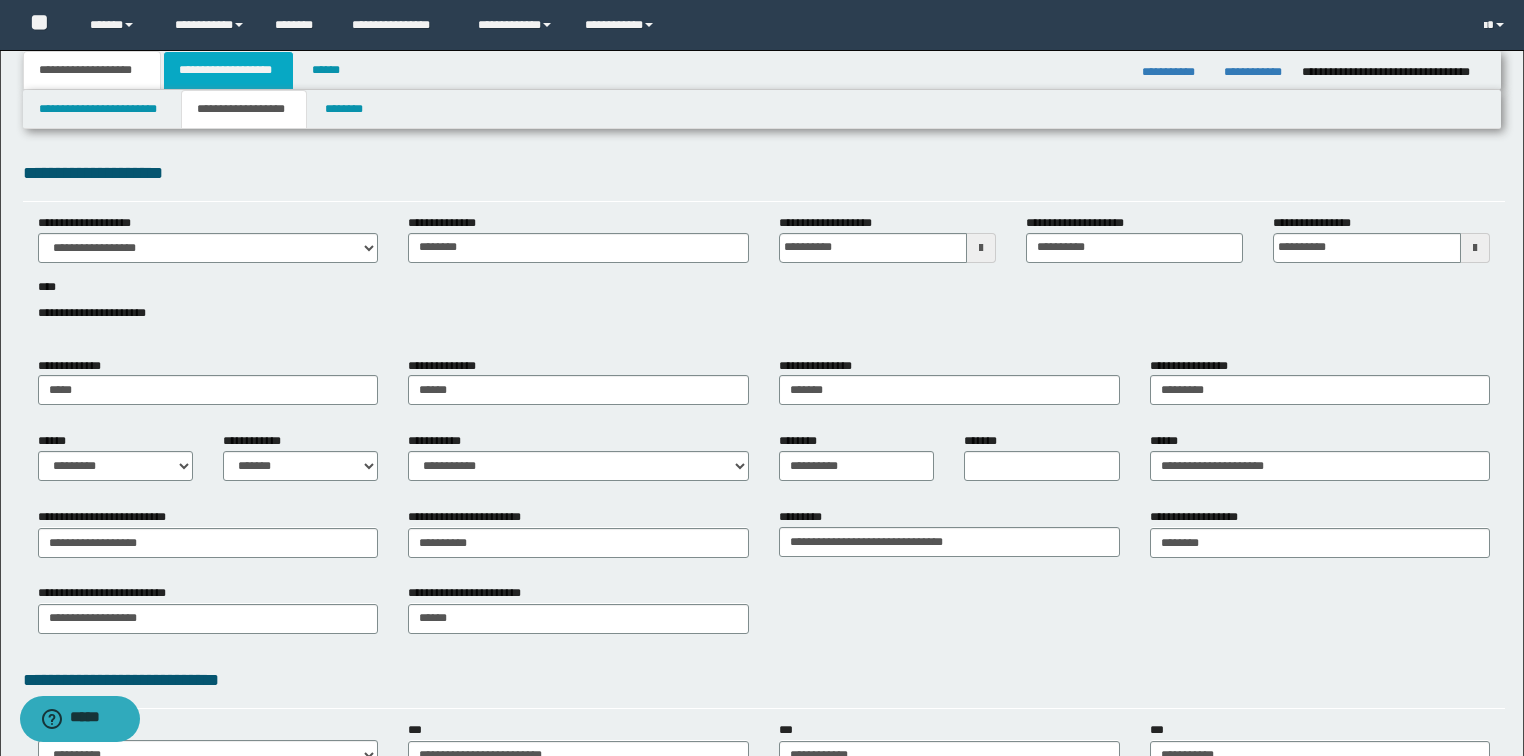 click on "**********" at bounding box center [228, 70] 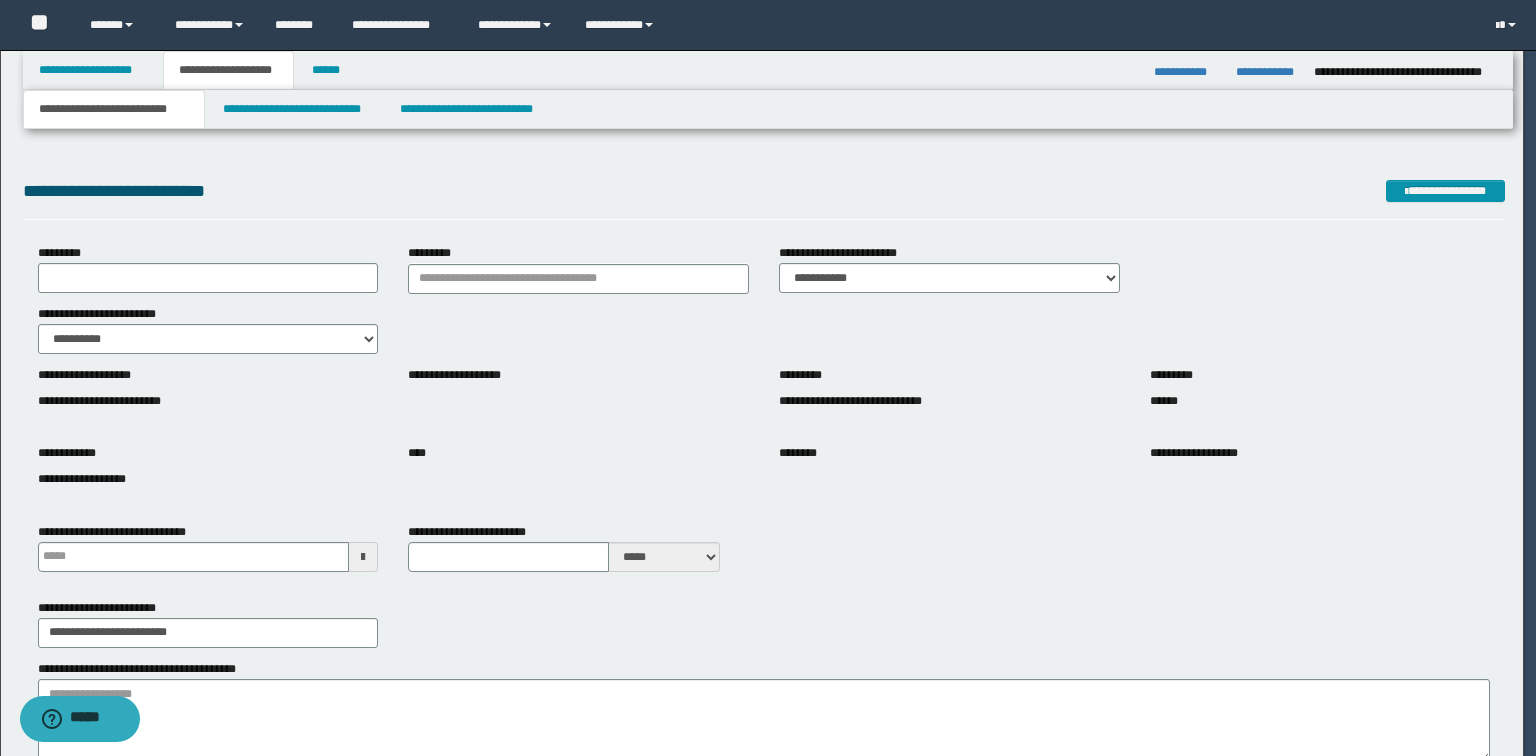 type 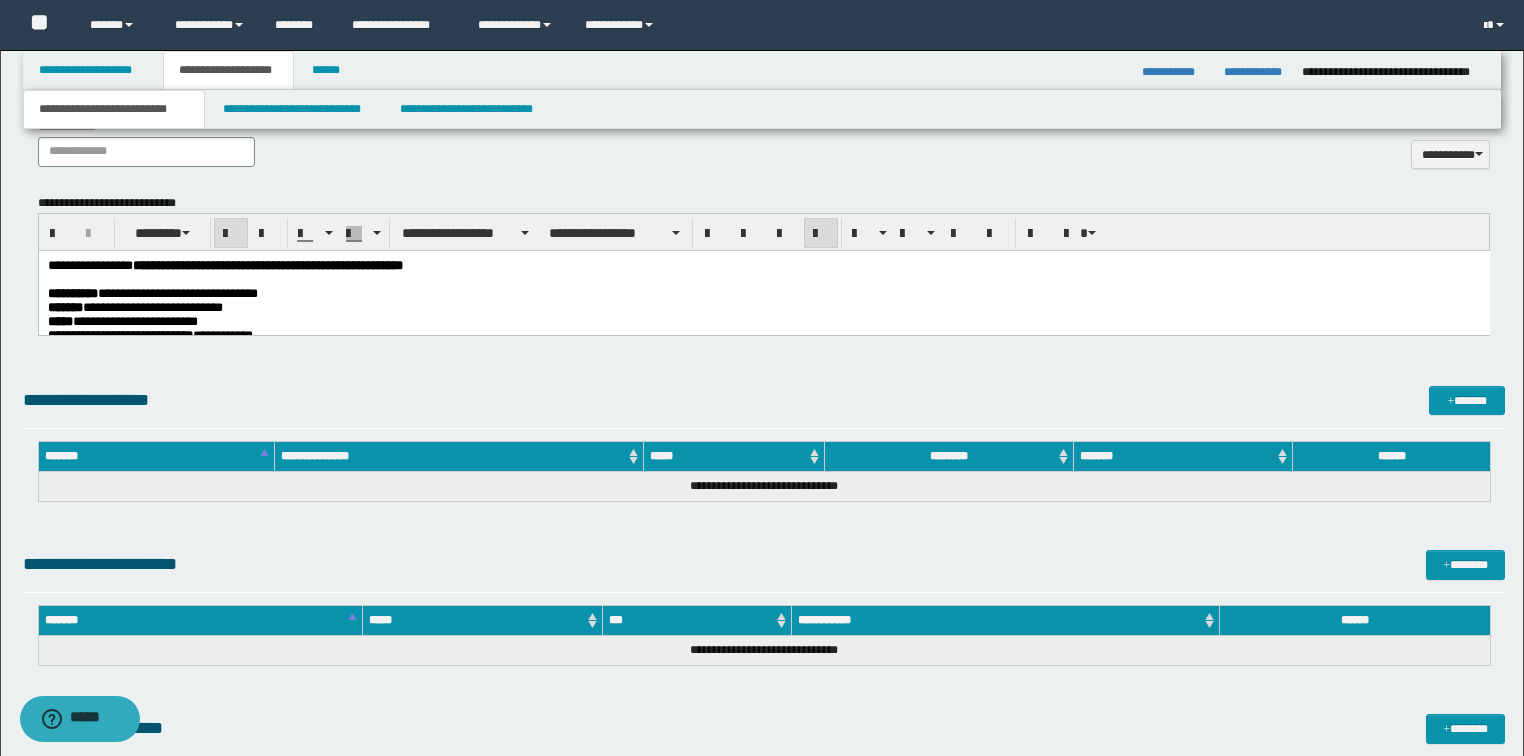 scroll, scrollTop: 1040, scrollLeft: 0, axis: vertical 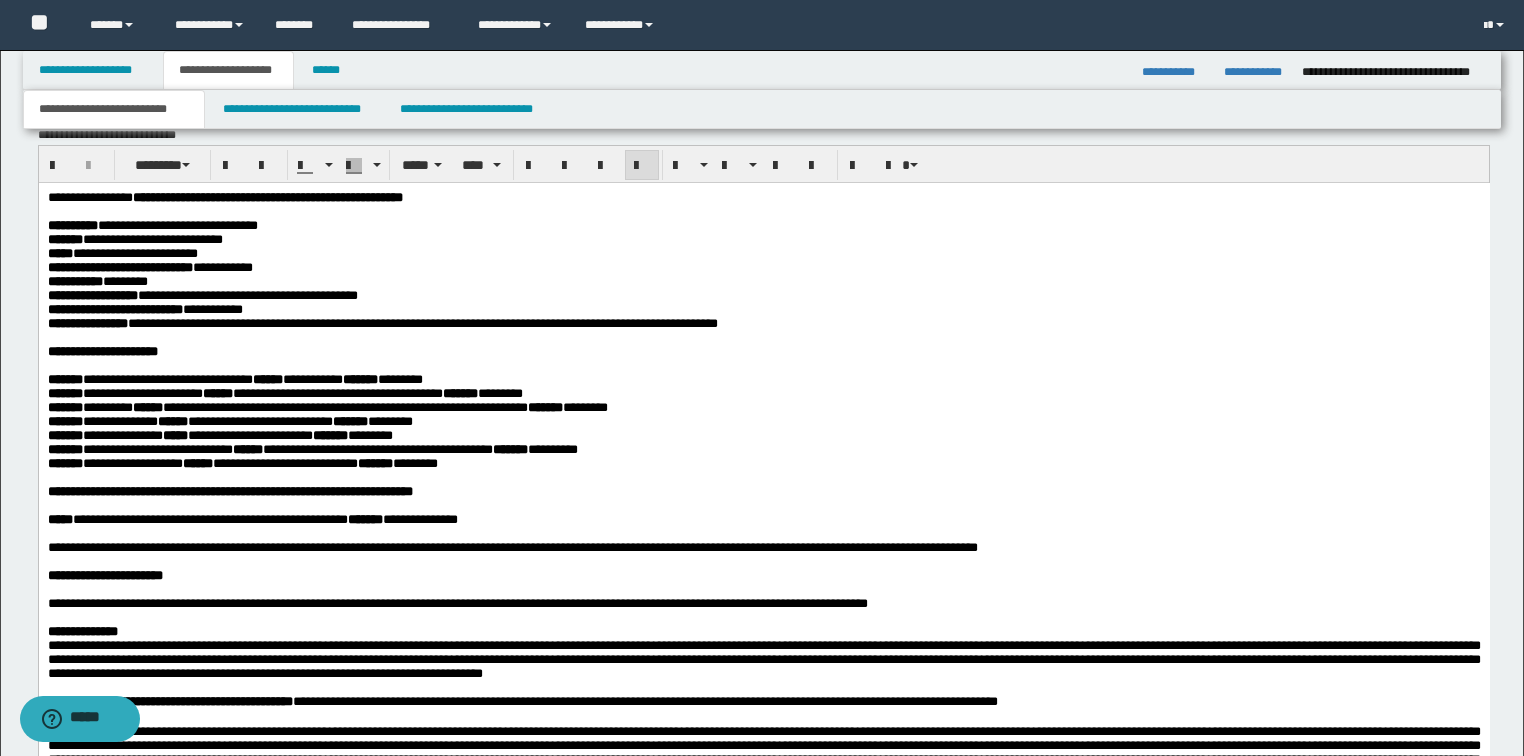 click on "**********" at bounding box center [763, 239] 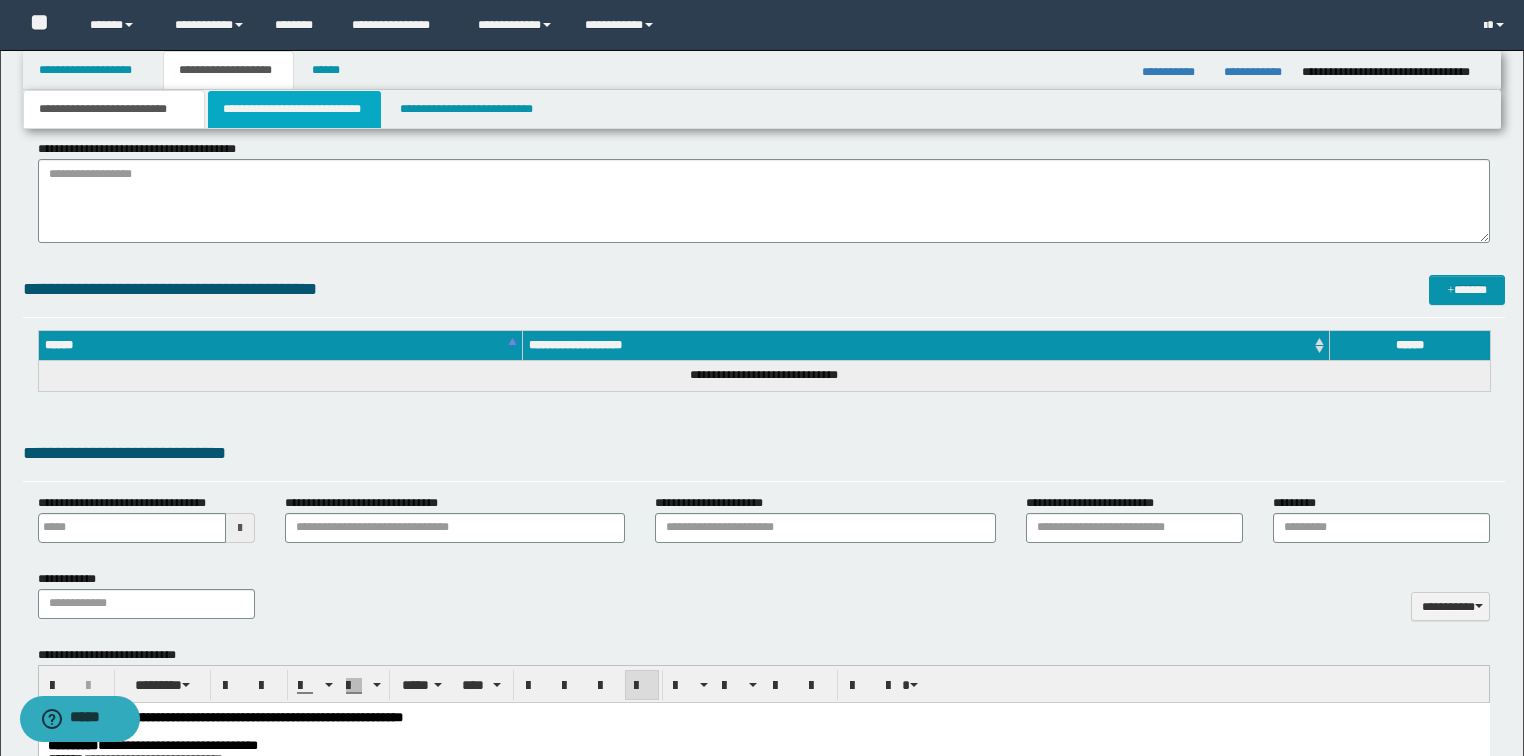 scroll, scrollTop: 480, scrollLeft: 0, axis: vertical 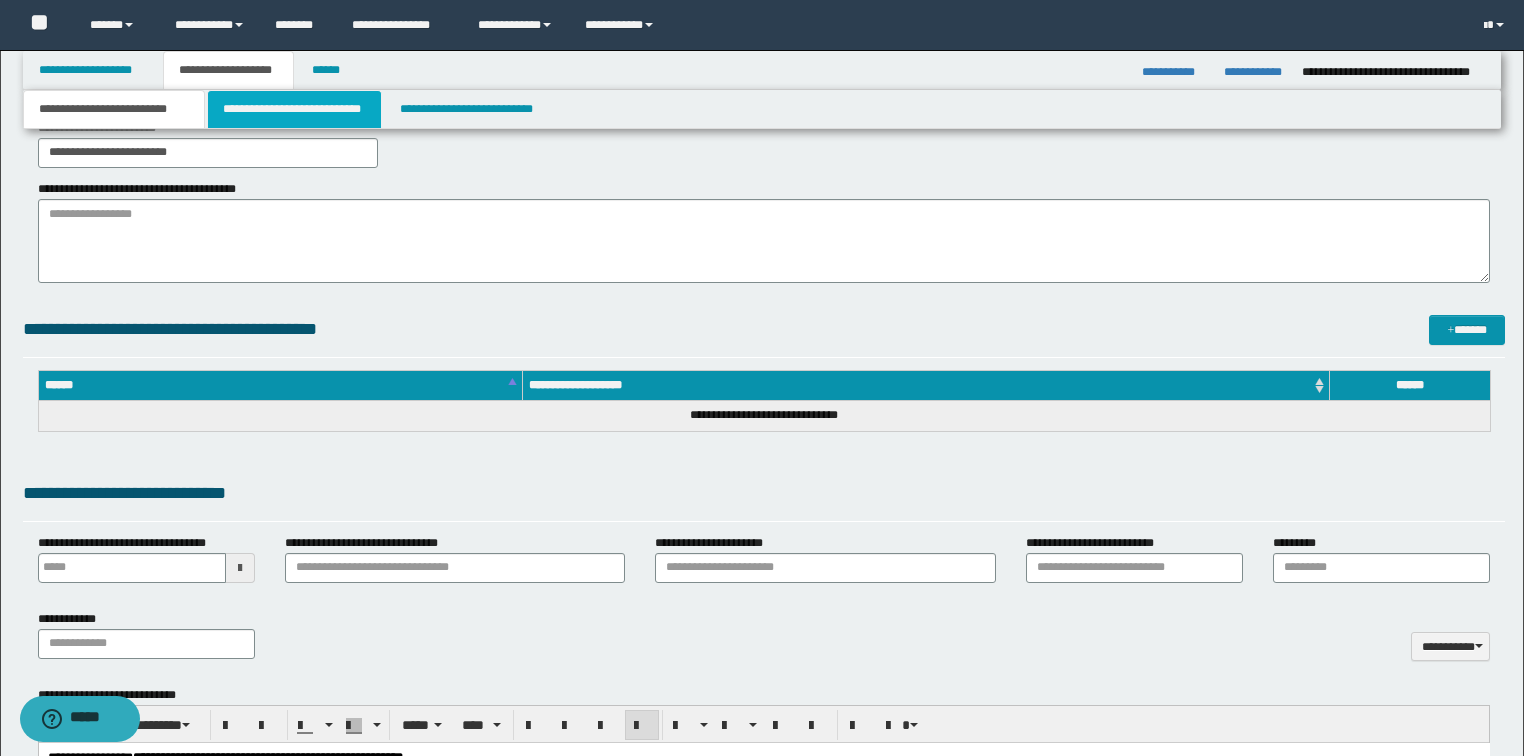 click on "**********" at bounding box center (294, 109) 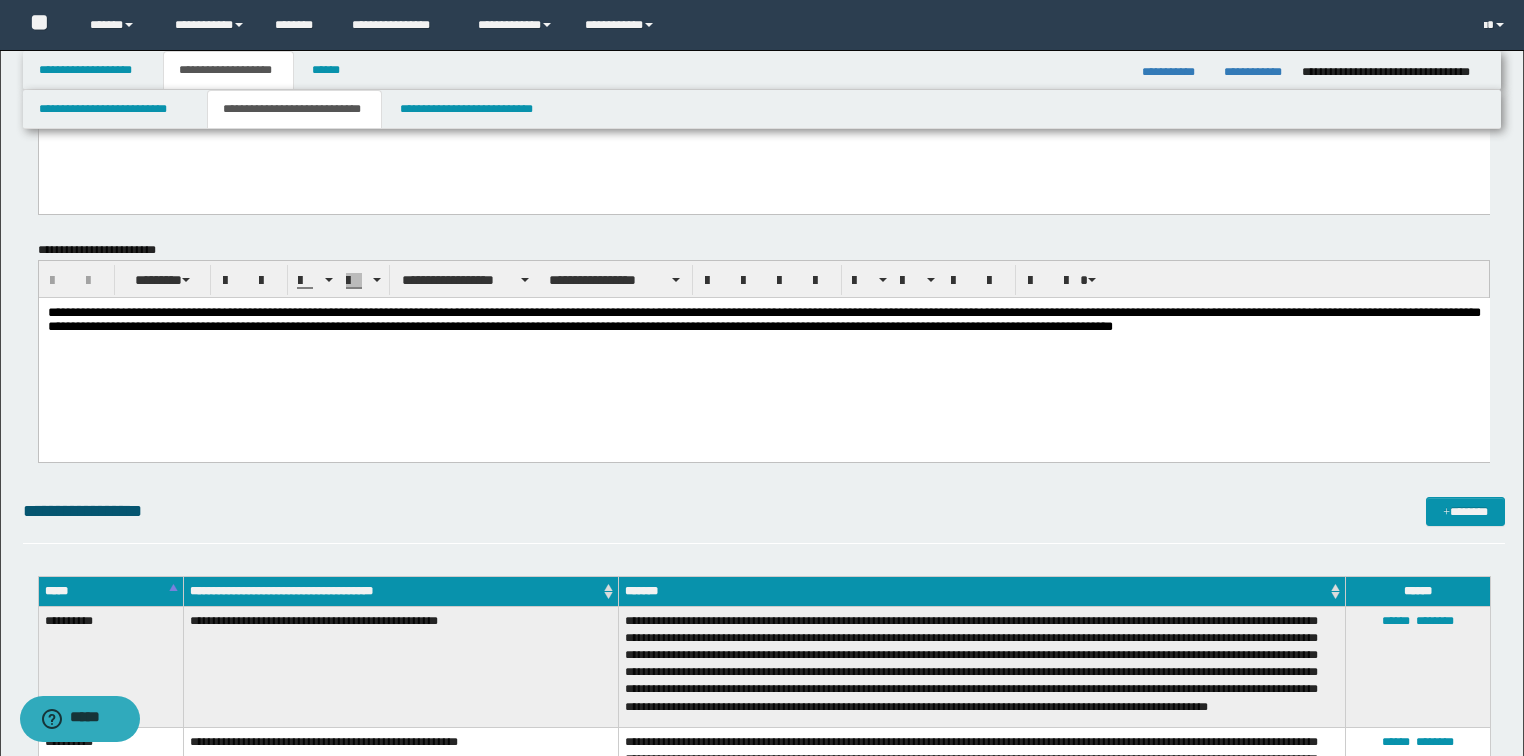 scroll, scrollTop: 480, scrollLeft: 0, axis: vertical 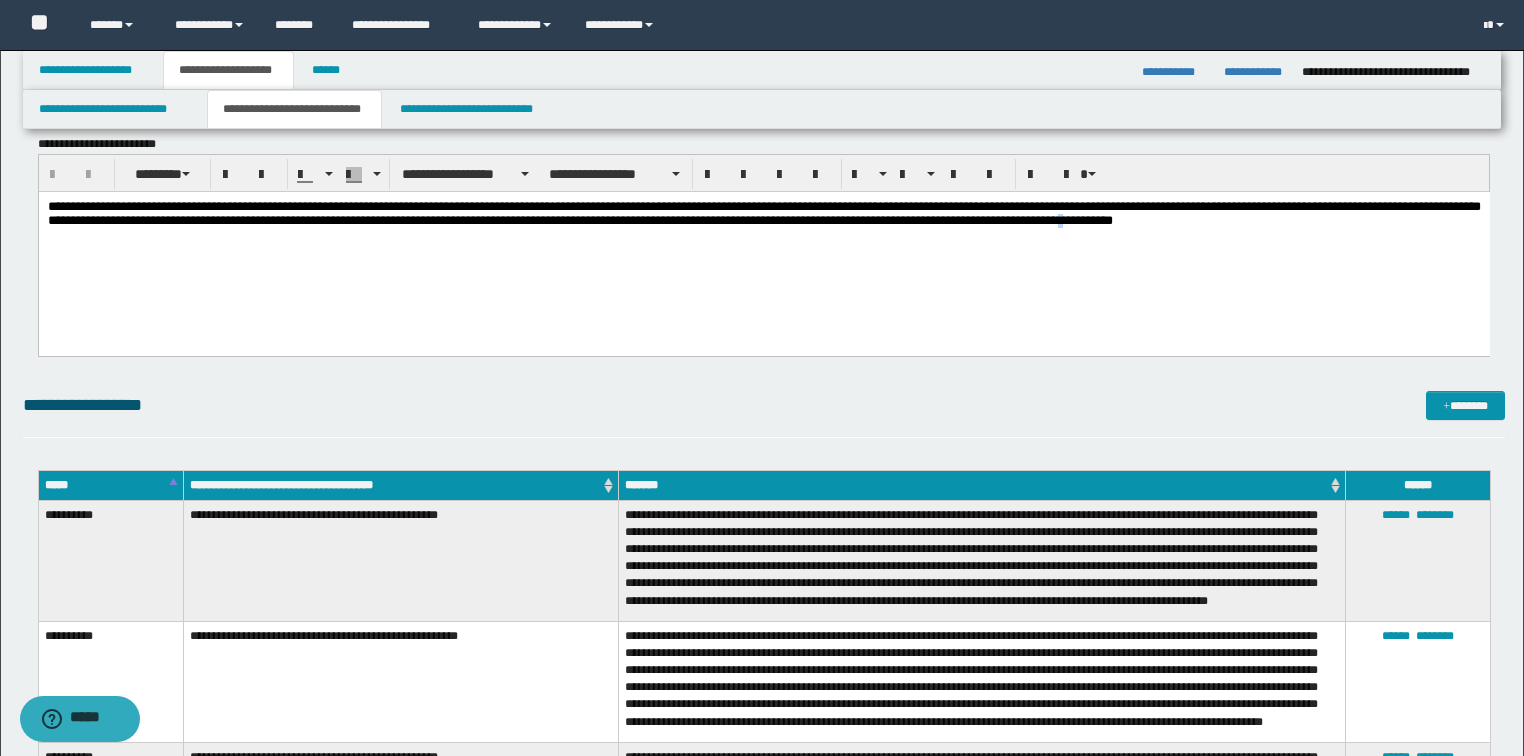 drag, startPoint x: 148, startPoint y: 256, endPoint x: 209, endPoint y: 251, distance: 61.204575 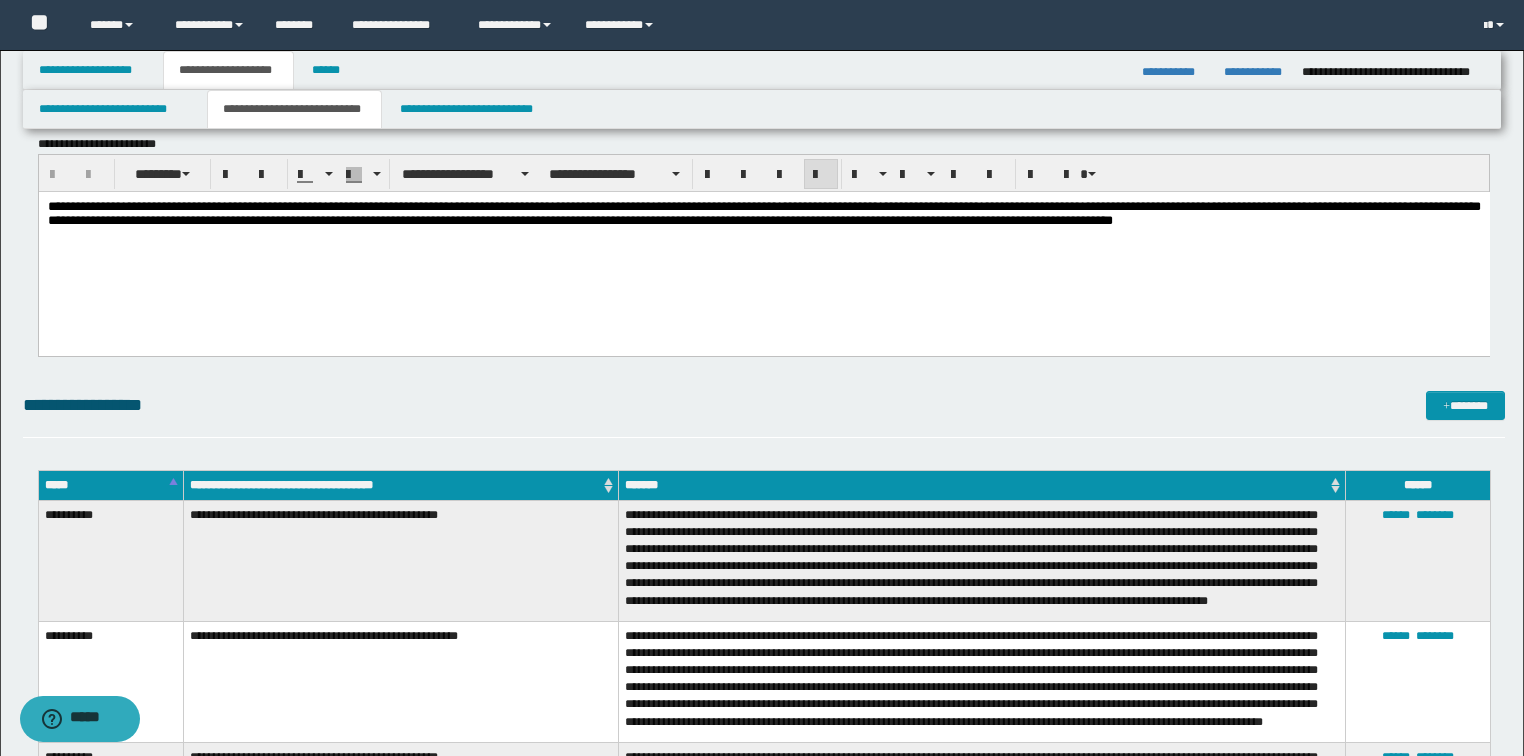 click on "**********" at bounding box center (763, 213) 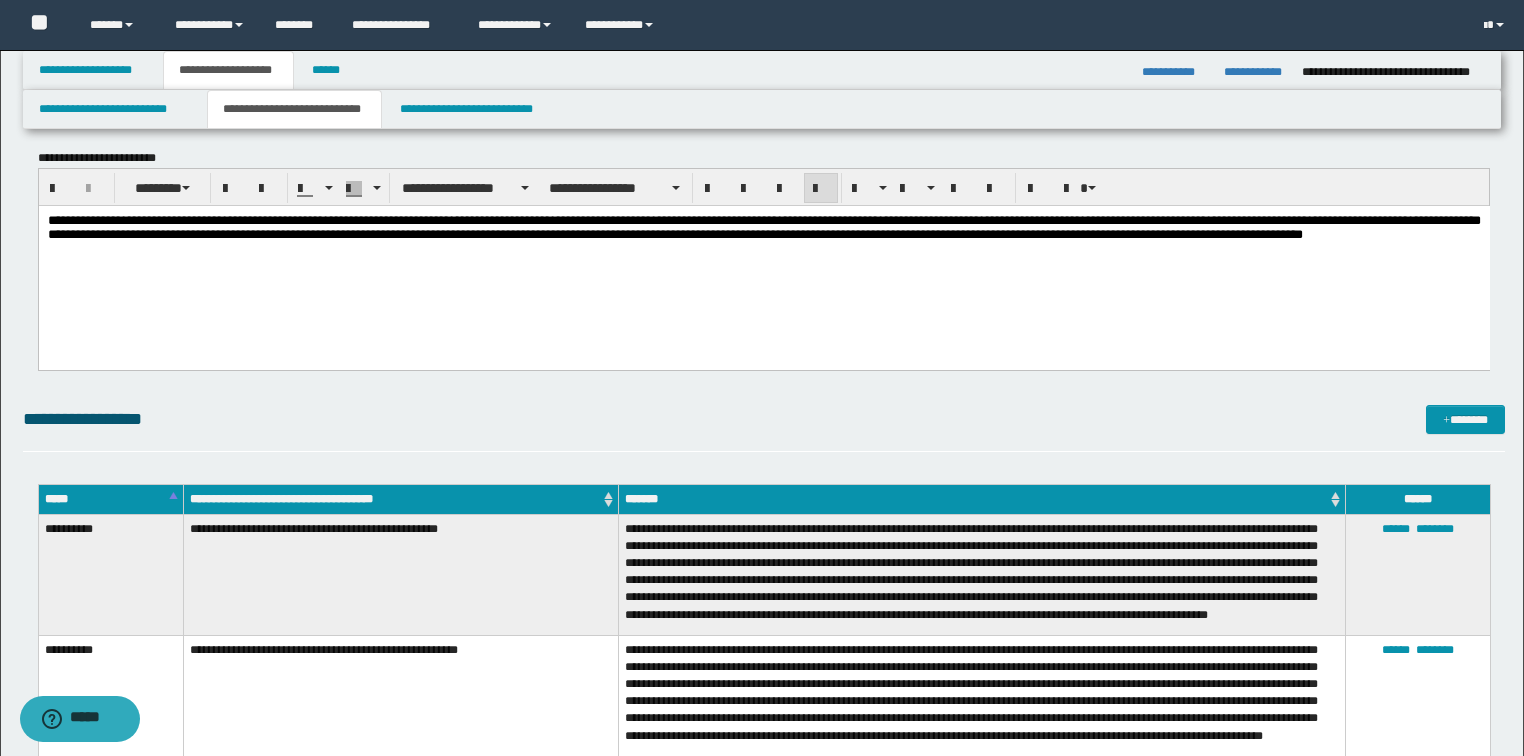 scroll, scrollTop: 390, scrollLeft: 0, axis: vertical 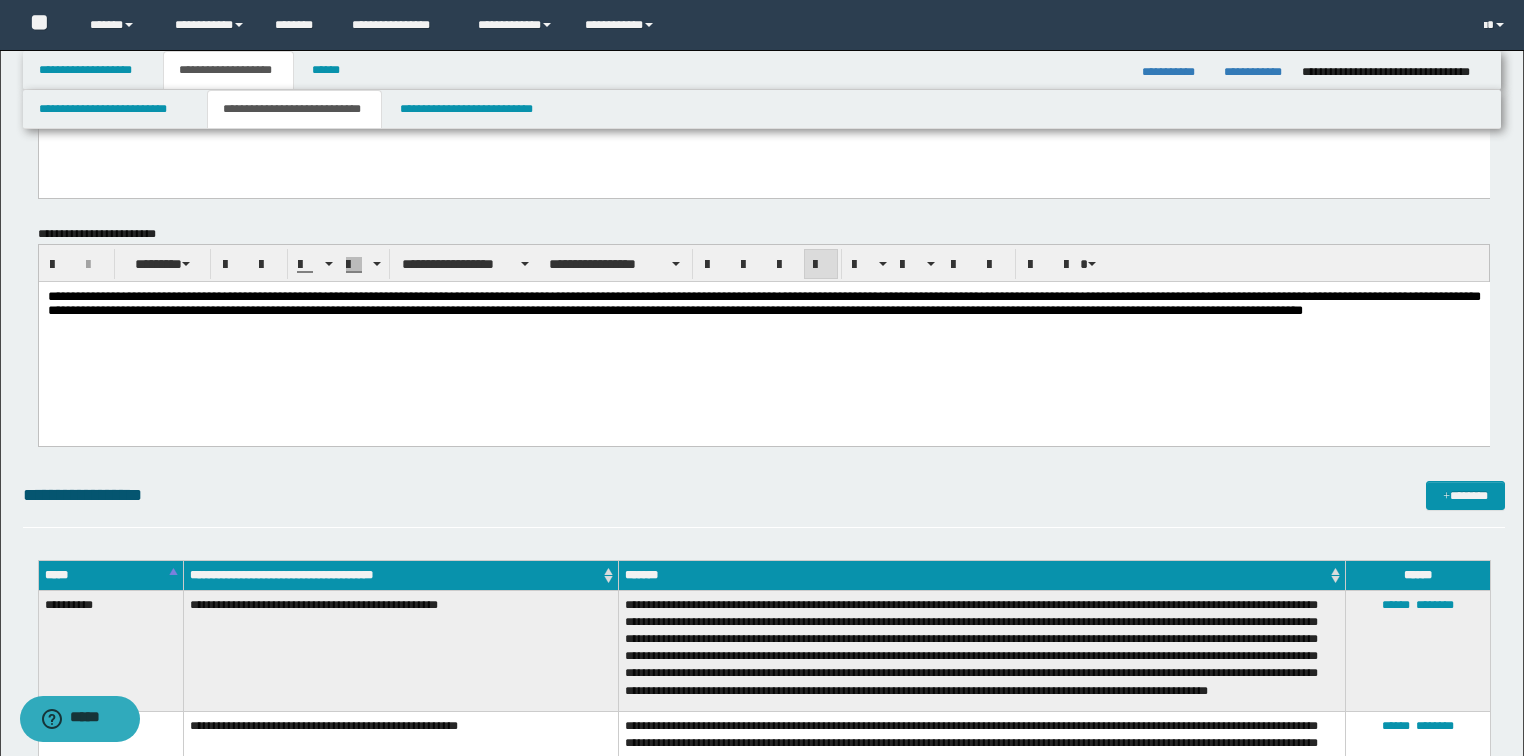 click on "**********" at bounding box center (763, 303) 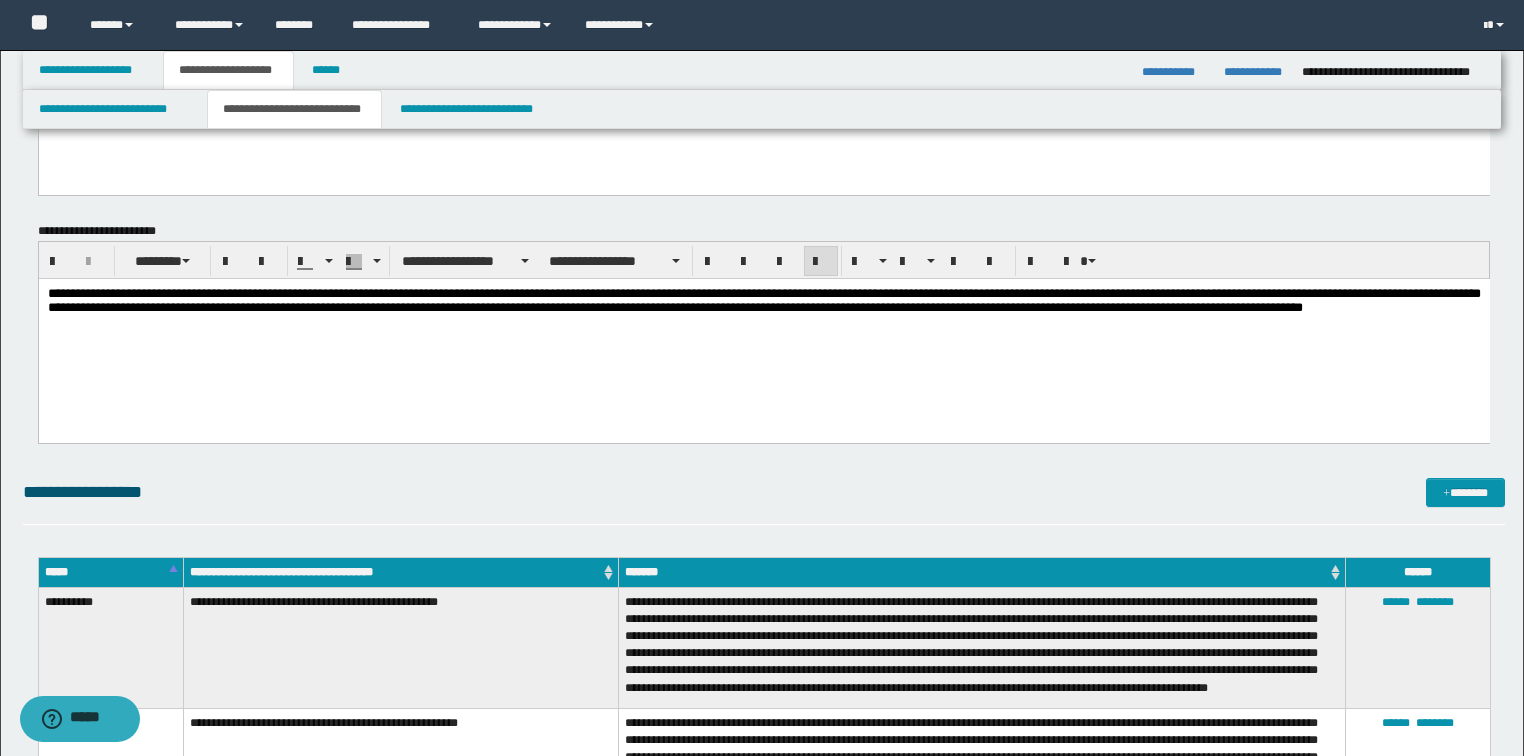 scroll, scrollTop: 390, scrollLeft: 0, axis: vertical 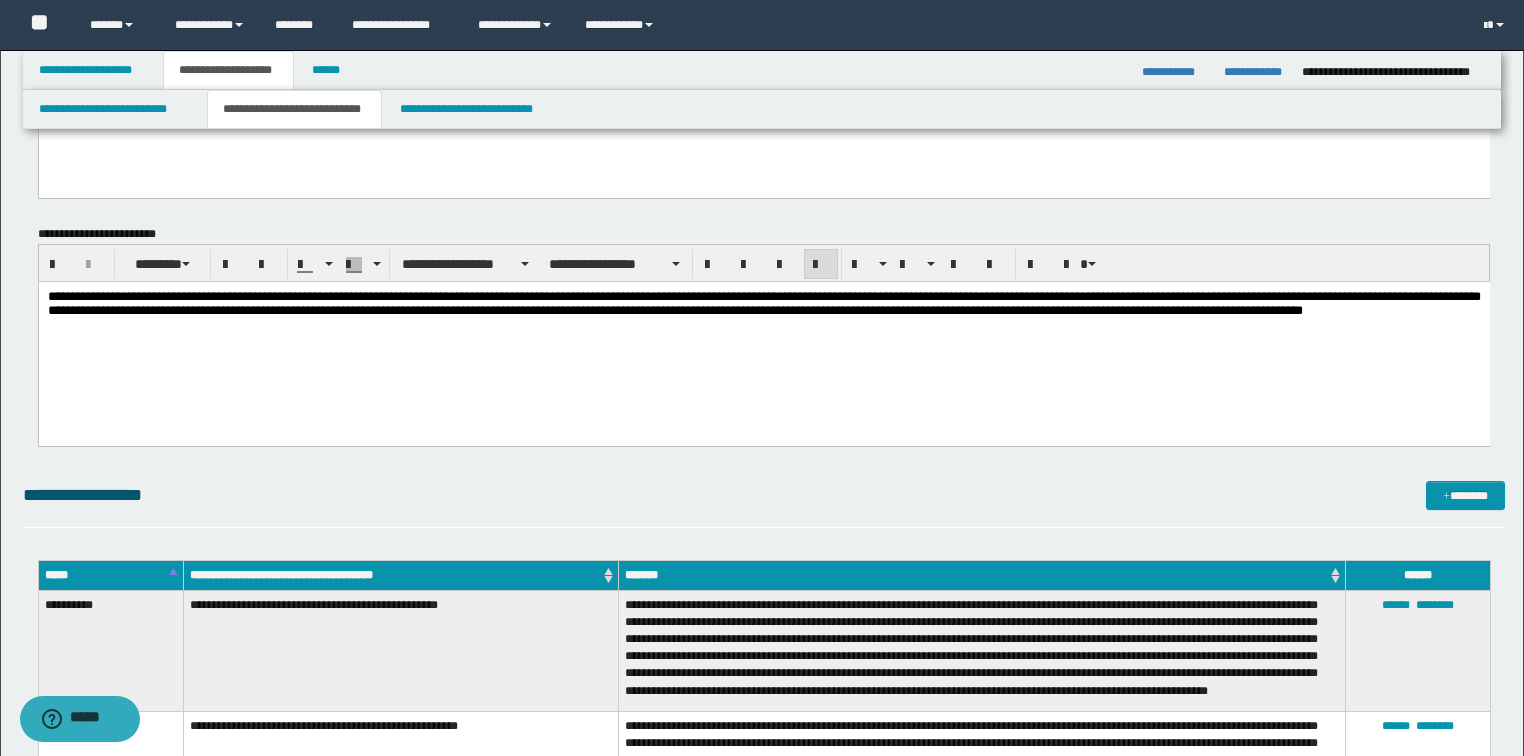 click on "**********" at bounding box center [763, 303] 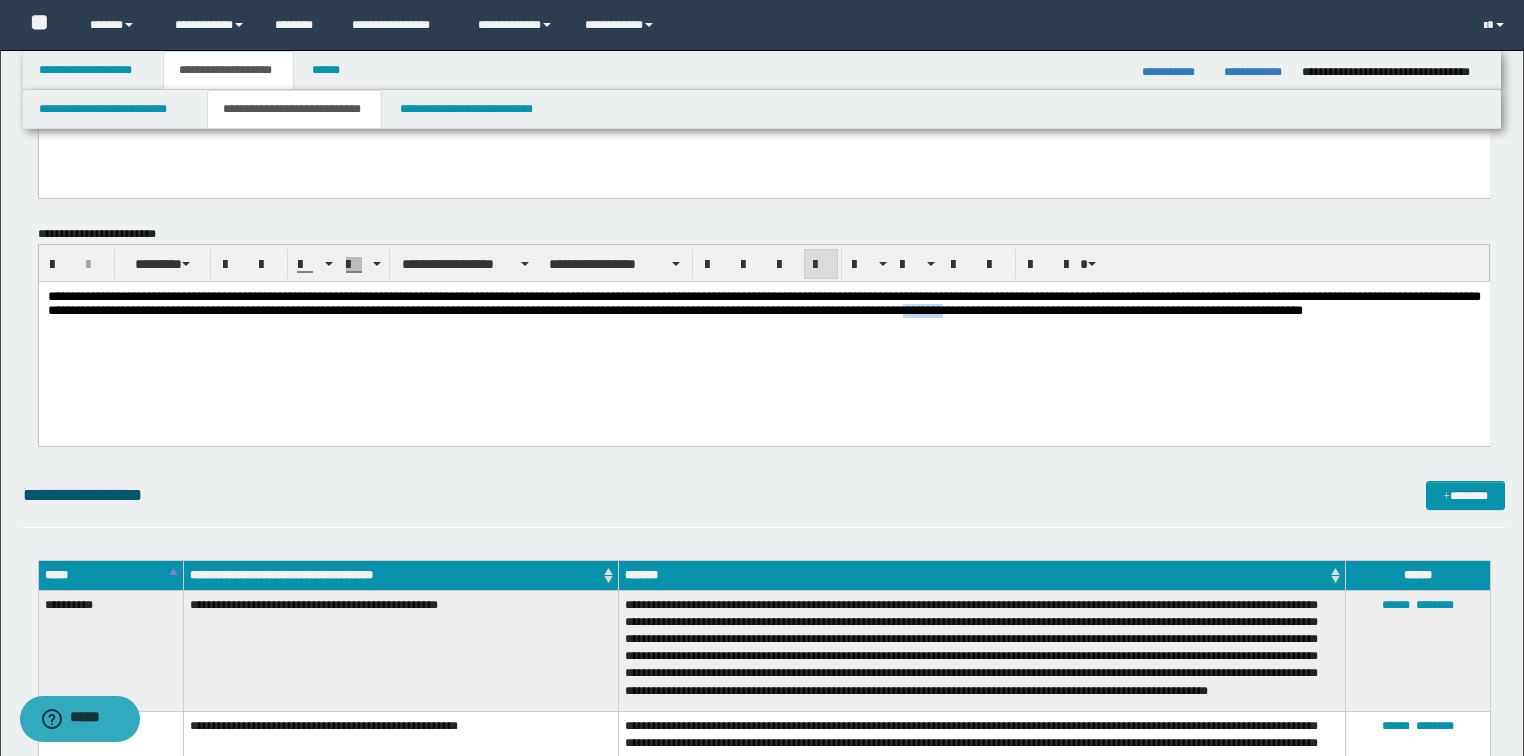 click on "**********" at bounding box center [763, 302] 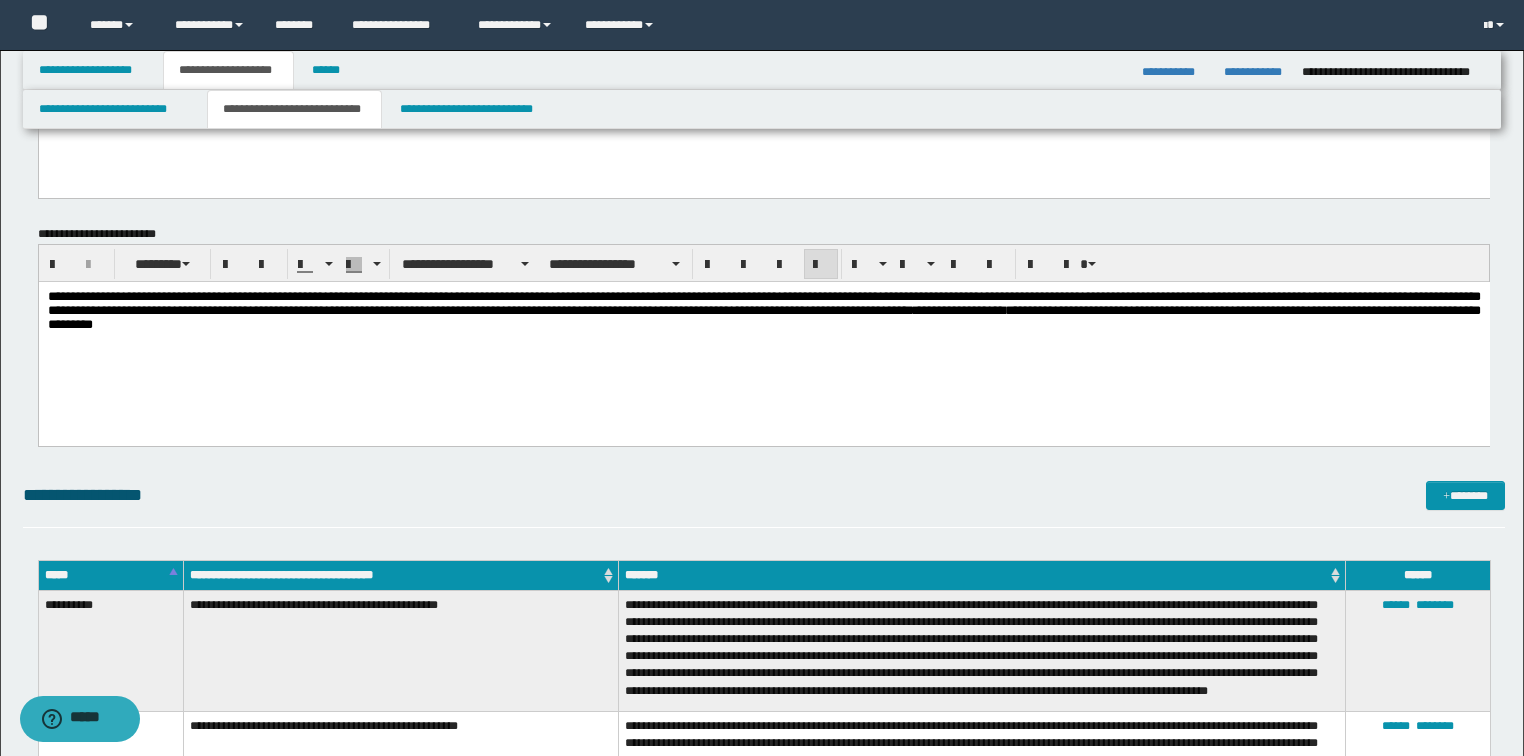 click on "**********" at bounding box center [763, 310] 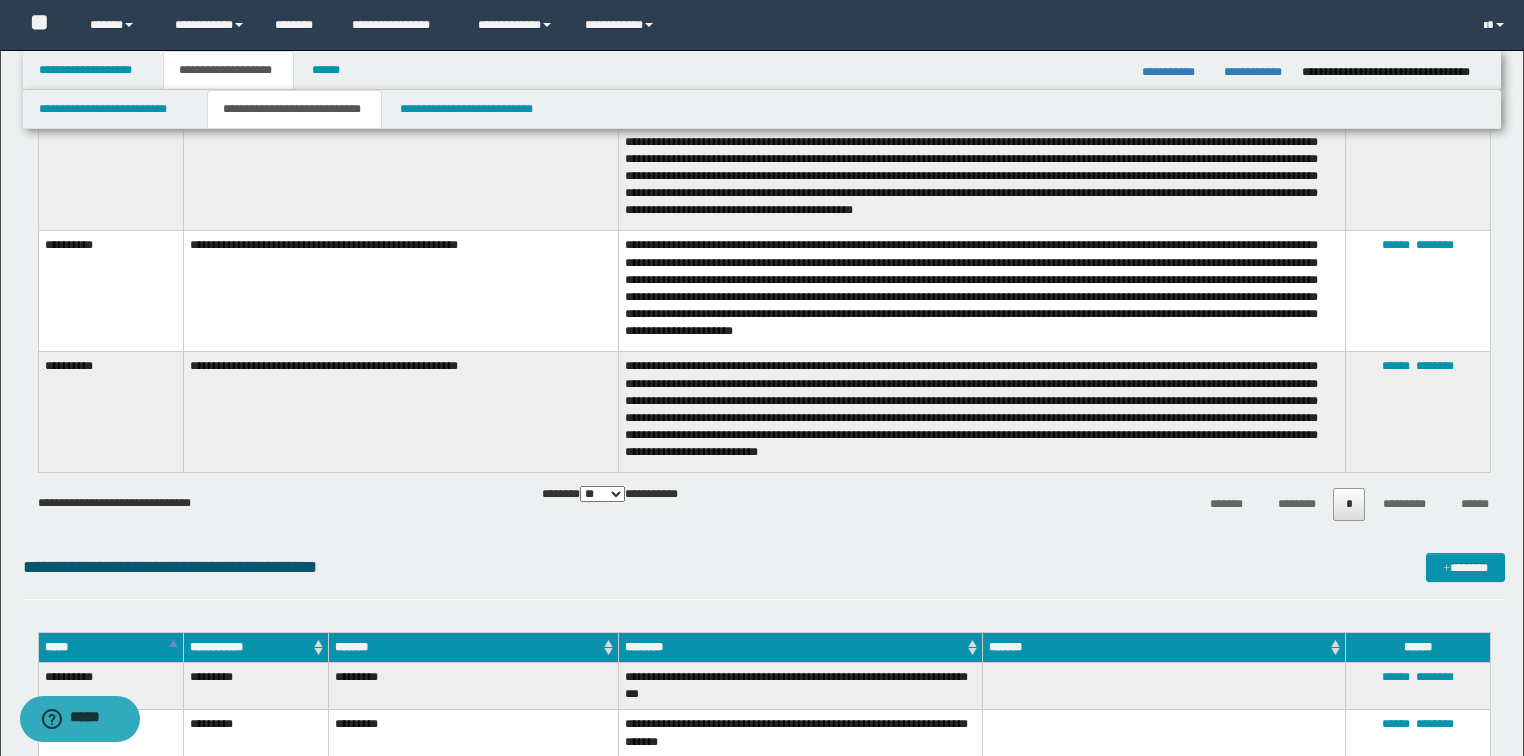 scroll, scrollTop: 1270, scrollLeft: 0, axis: vertical 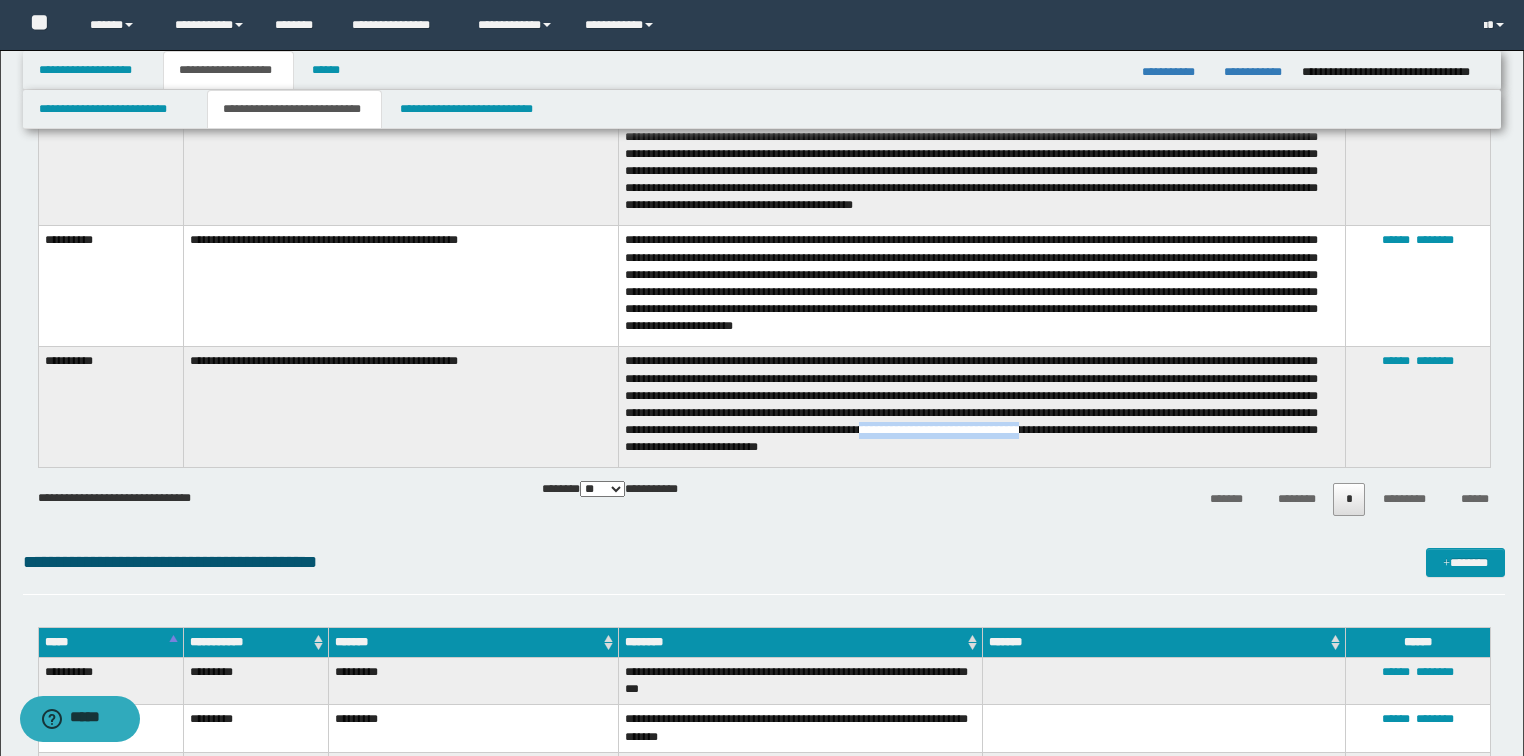 drag, startPoint x: 1029, startPoint y: 437, endPoint x: 1191, endPoint y: 440, distance: 162.02777 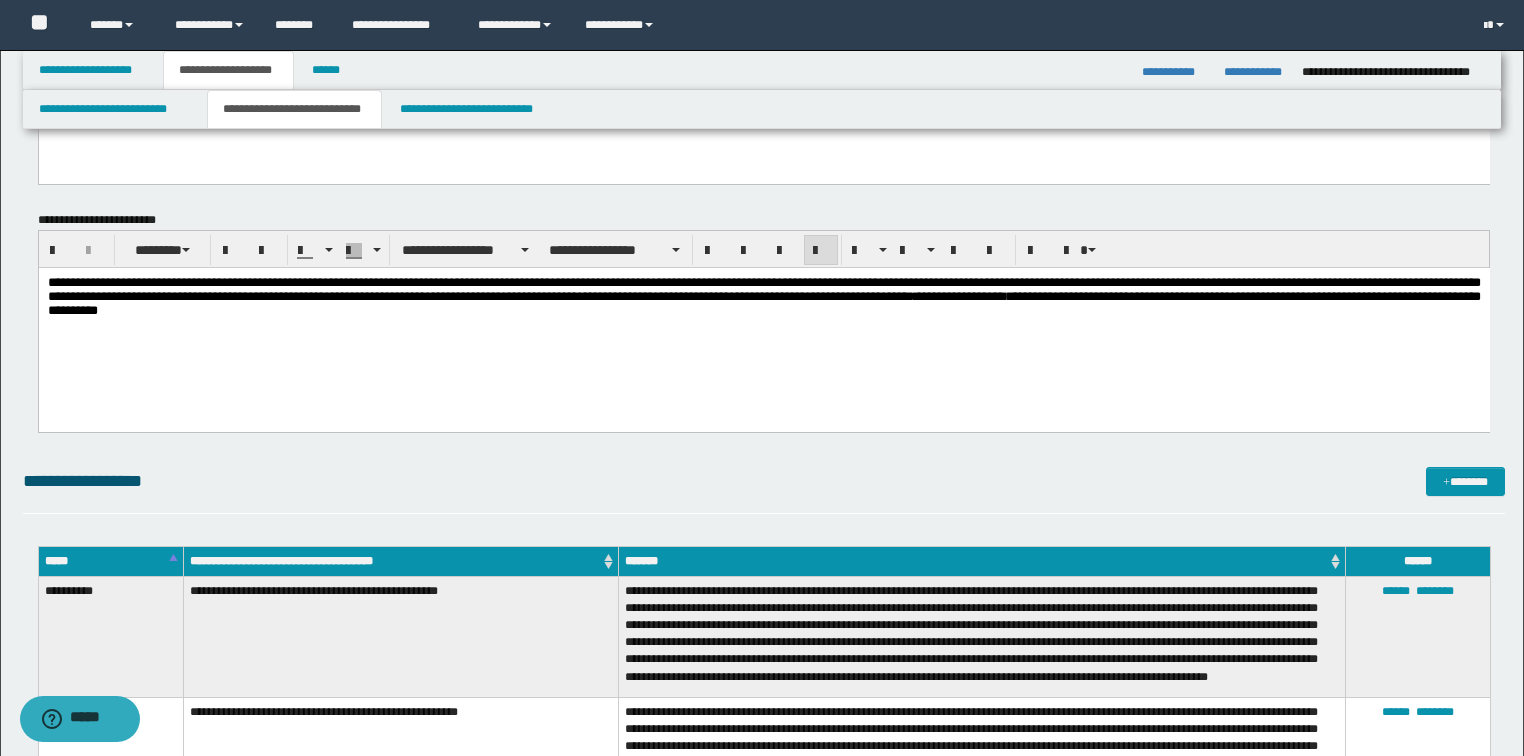 scroll, scrollTop: 390, scrollLeft: 0, axis: vertical 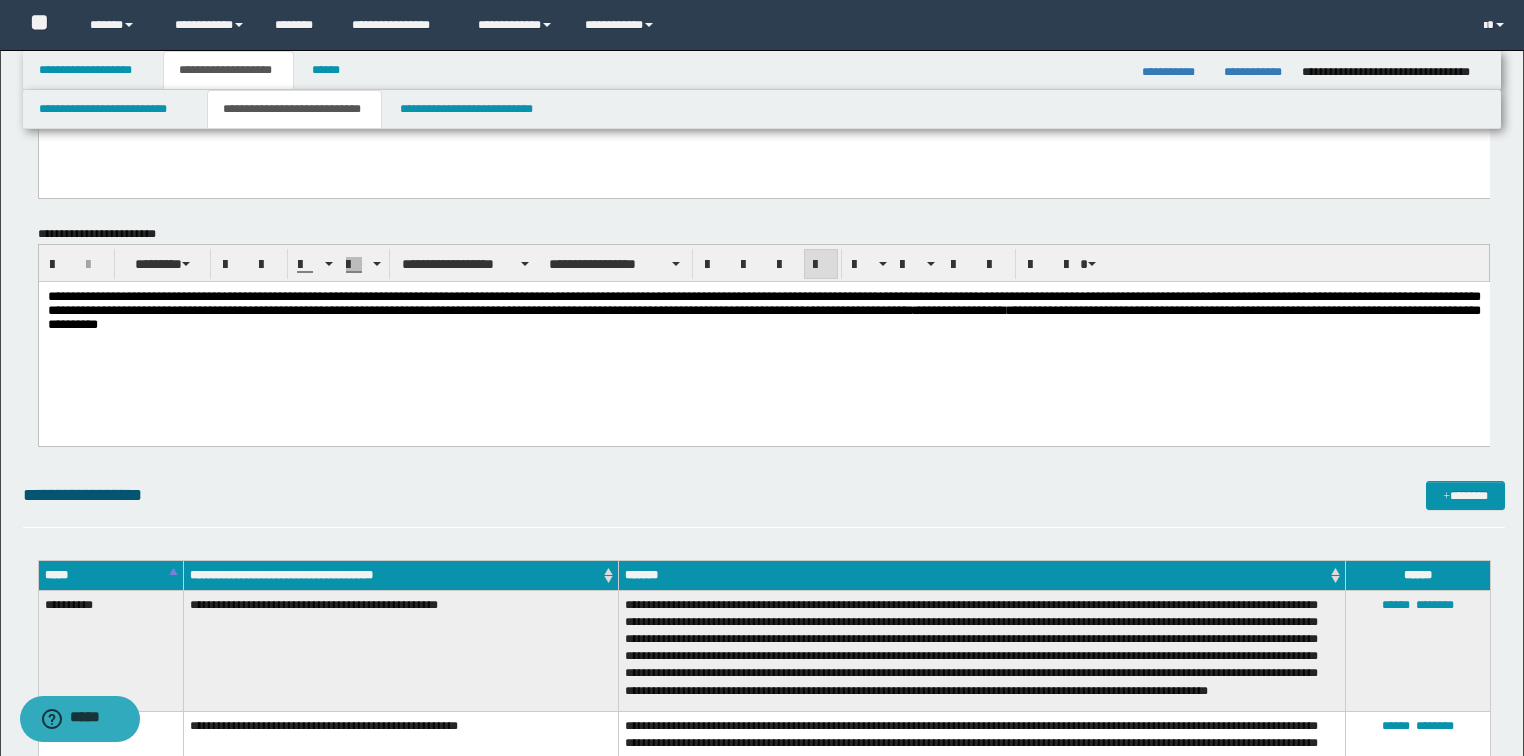 click on "**********" at bounding box center [763, 310] 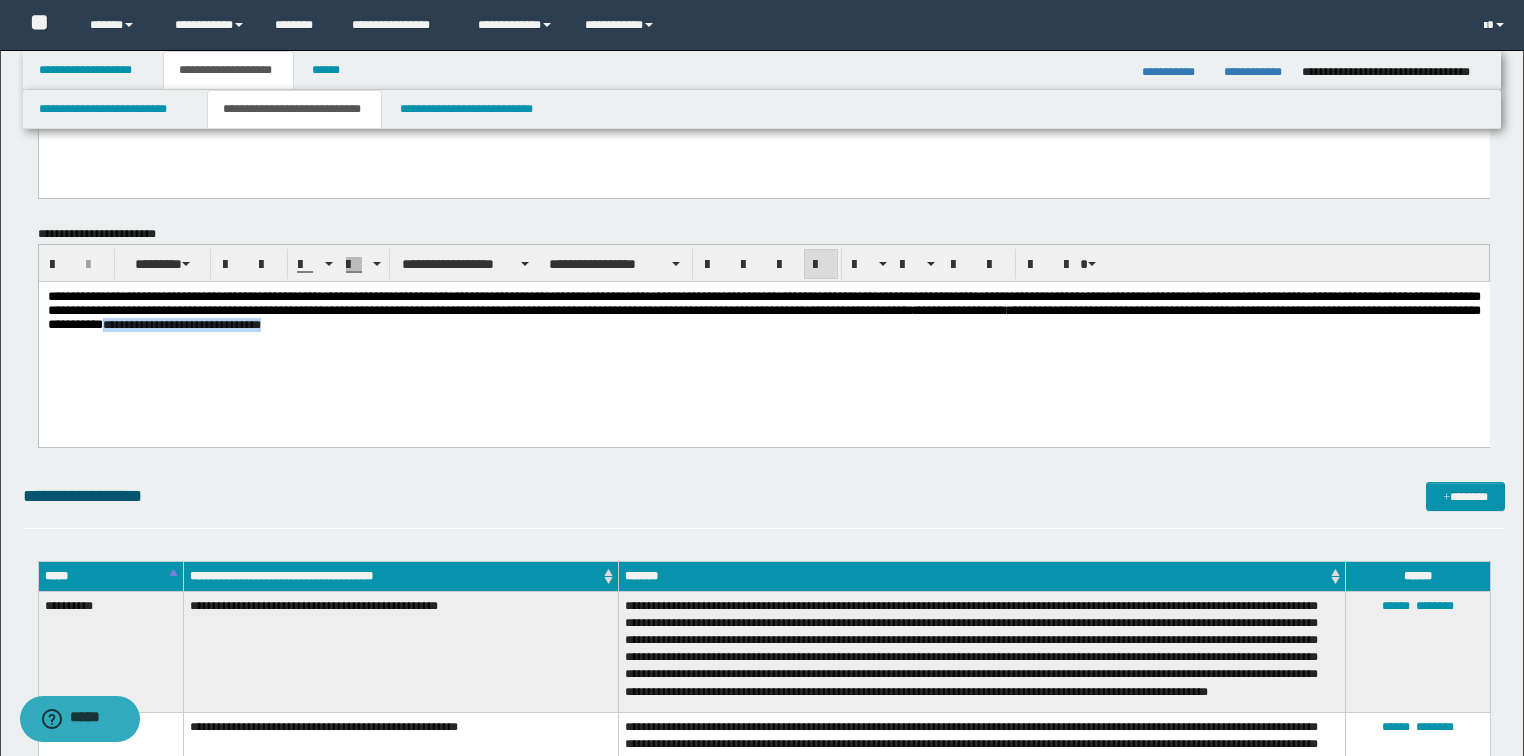 click on "**********" at bounding box center [181, 324] 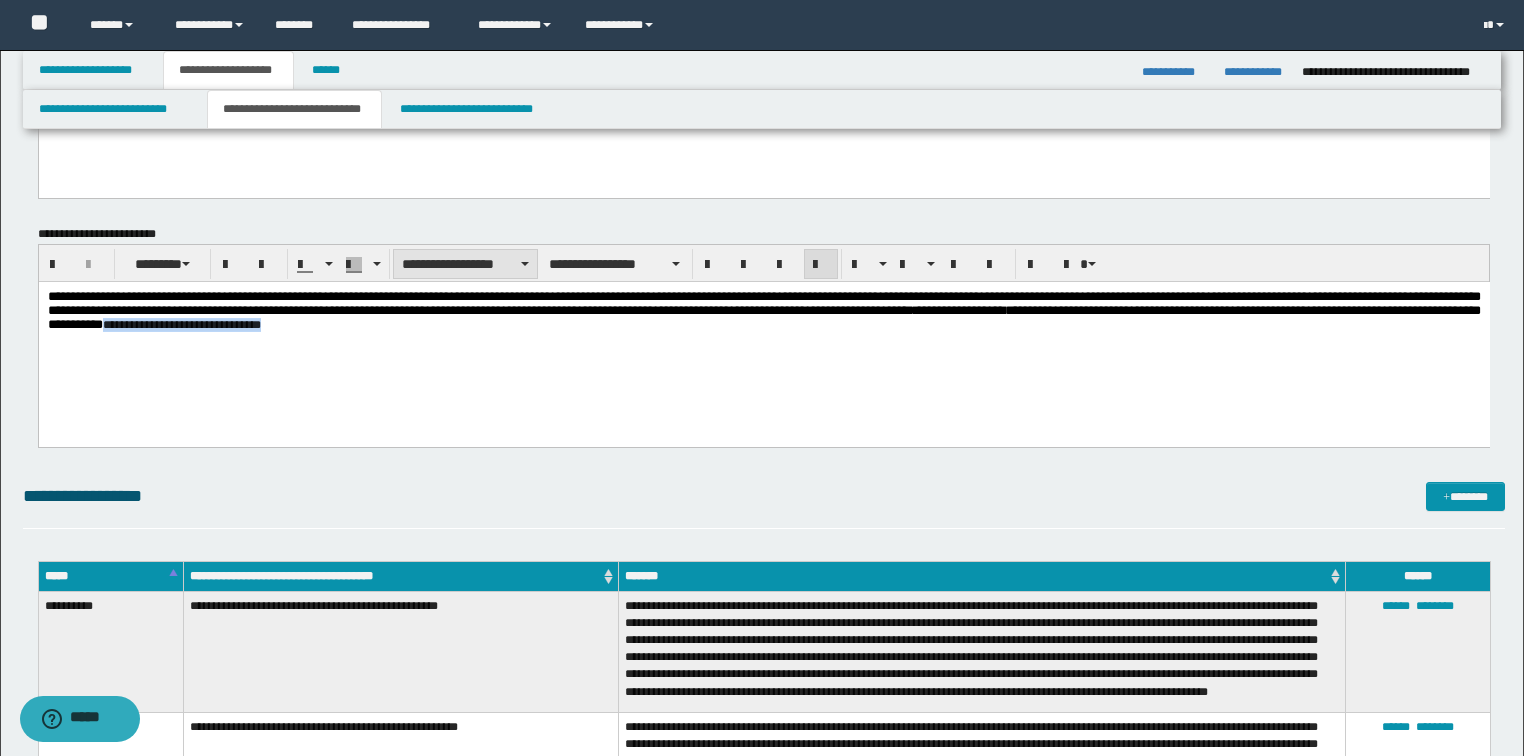 click on "**********" at bounding box center [465, 264] 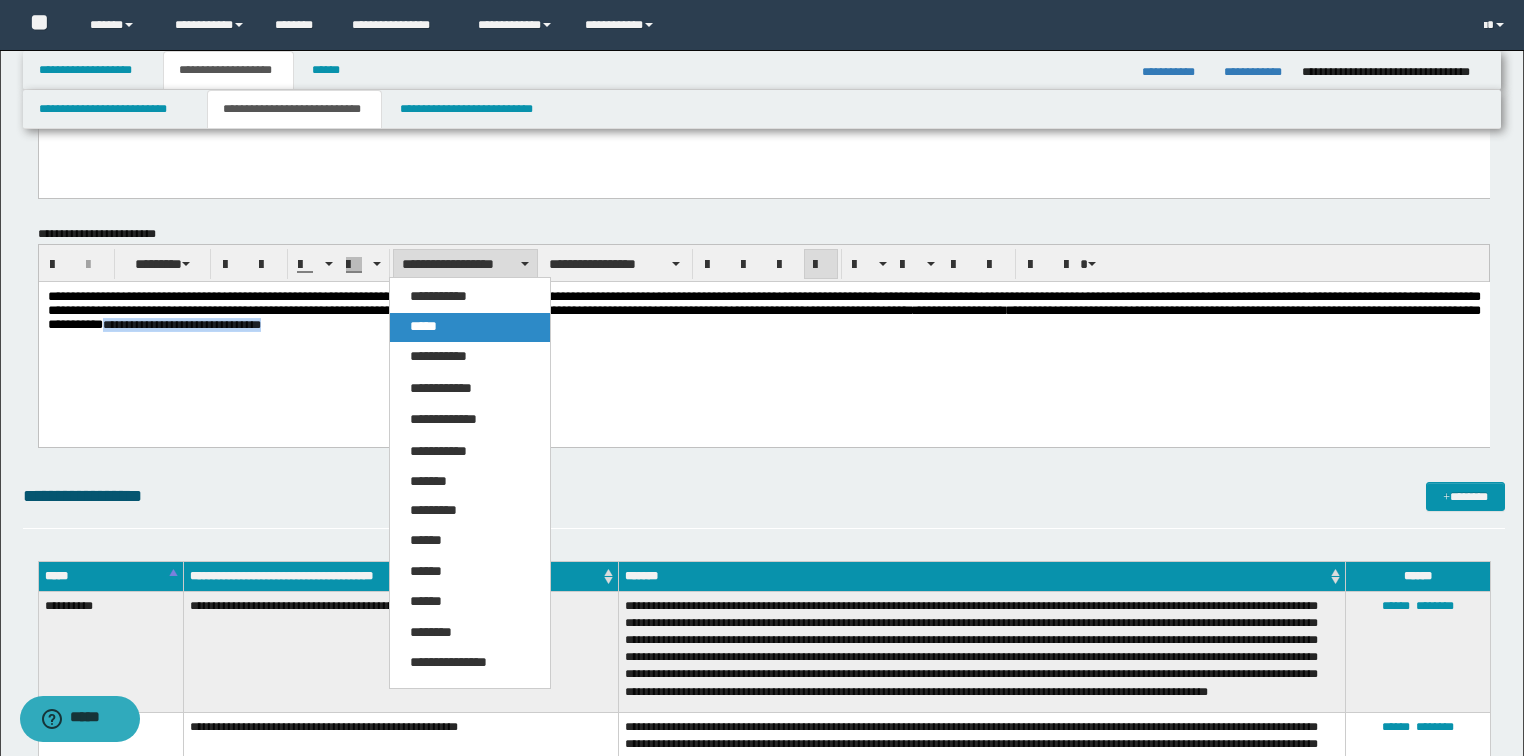 click on "*****" at bounding box center [470, 327] 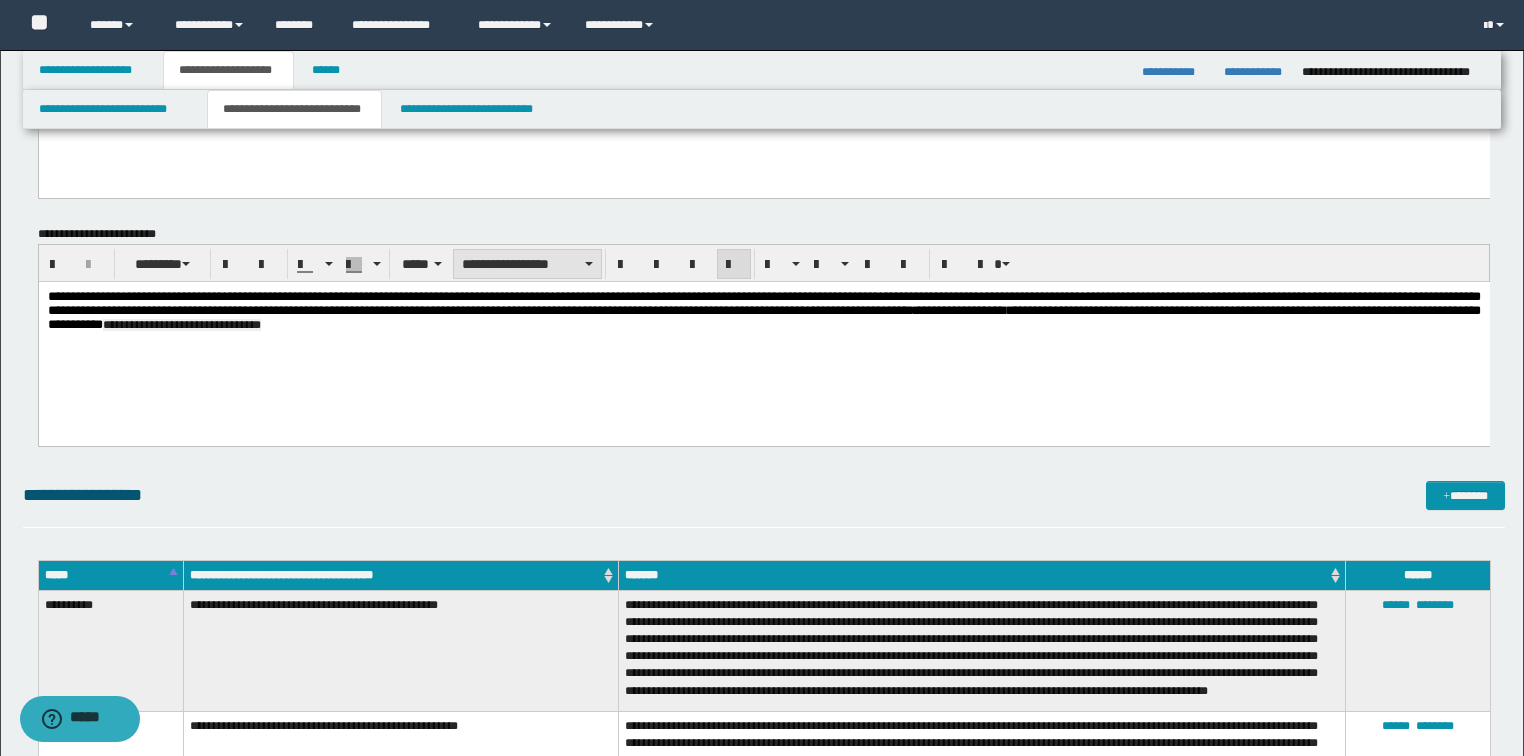 click on "**********" at bounding box center (527, 264) 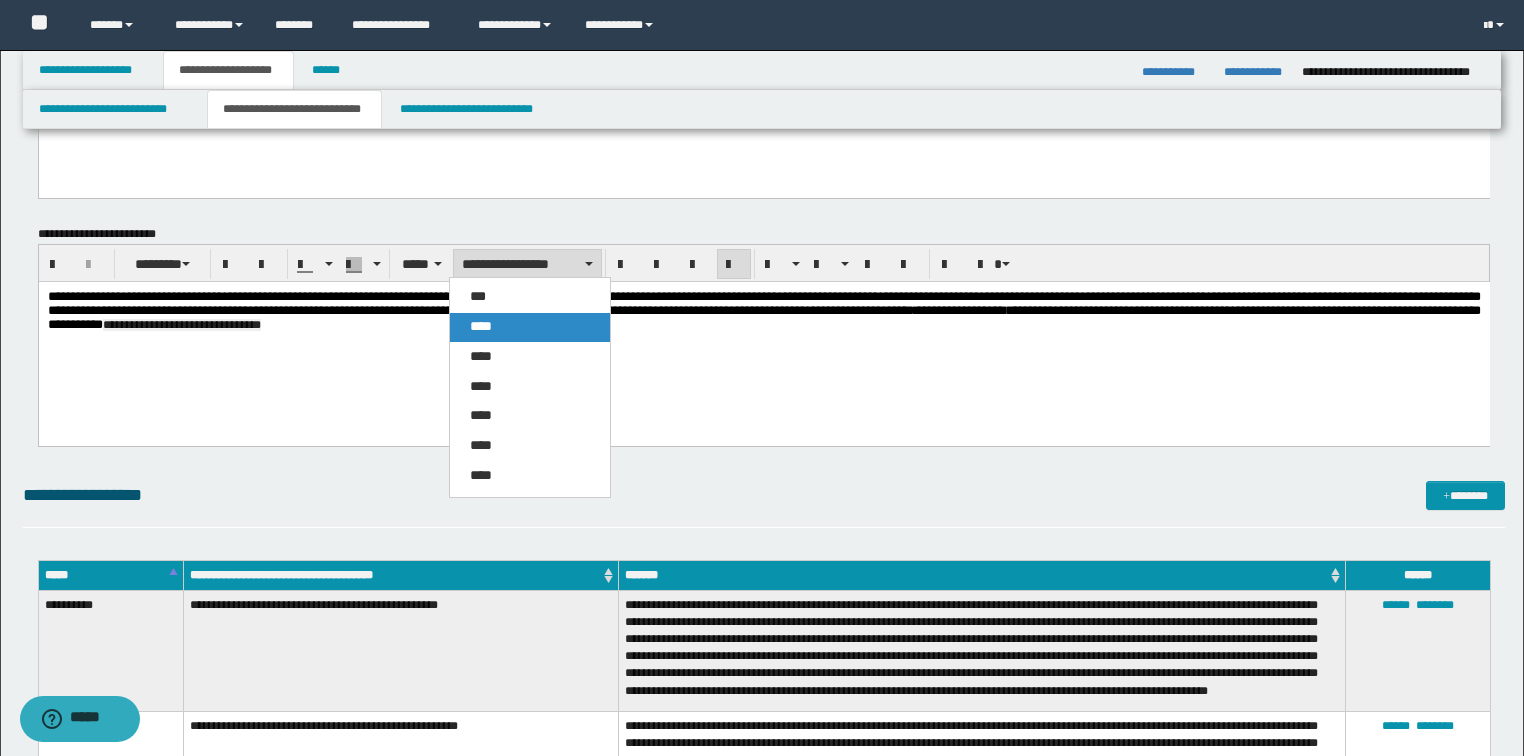 drag, startPoint x: 486, startPoint y: 325, endPoint x: 316, endPoint y: 3, distance: 364.12085 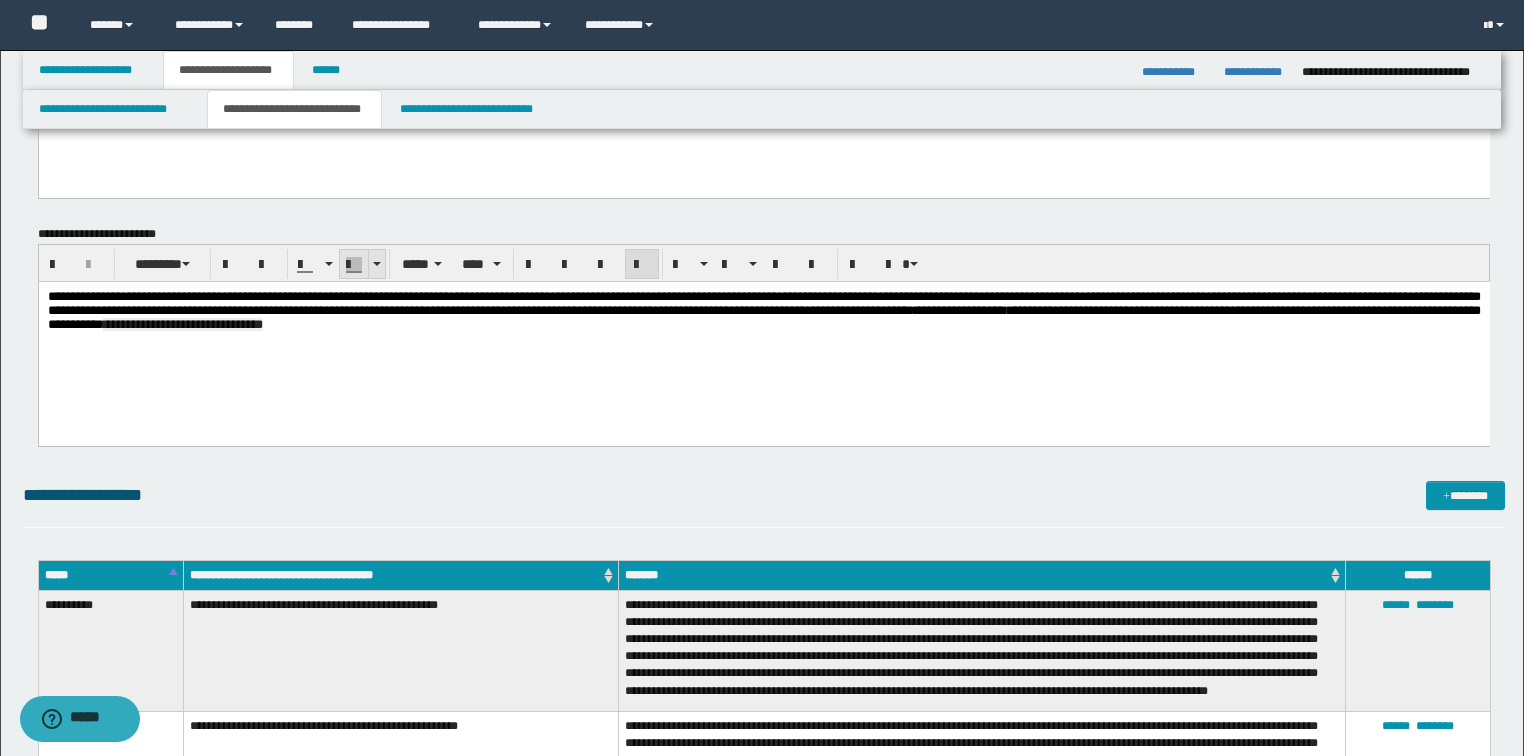 drag, startPoint x: 372, startPoint y: 264, endPoint x: 337, endPoint y: 2, distance: 264.32745 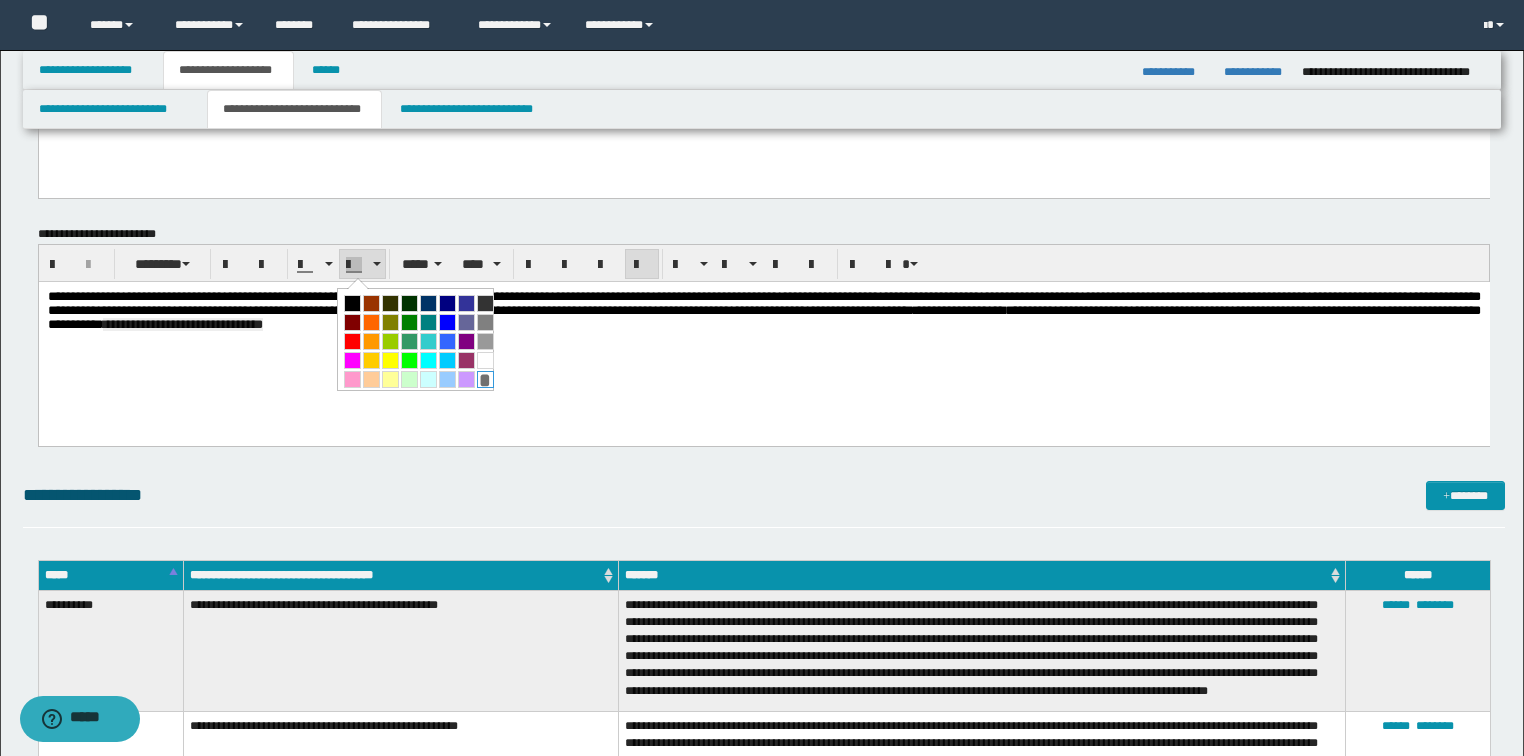 click on "*" at bounding box center [485, 379] 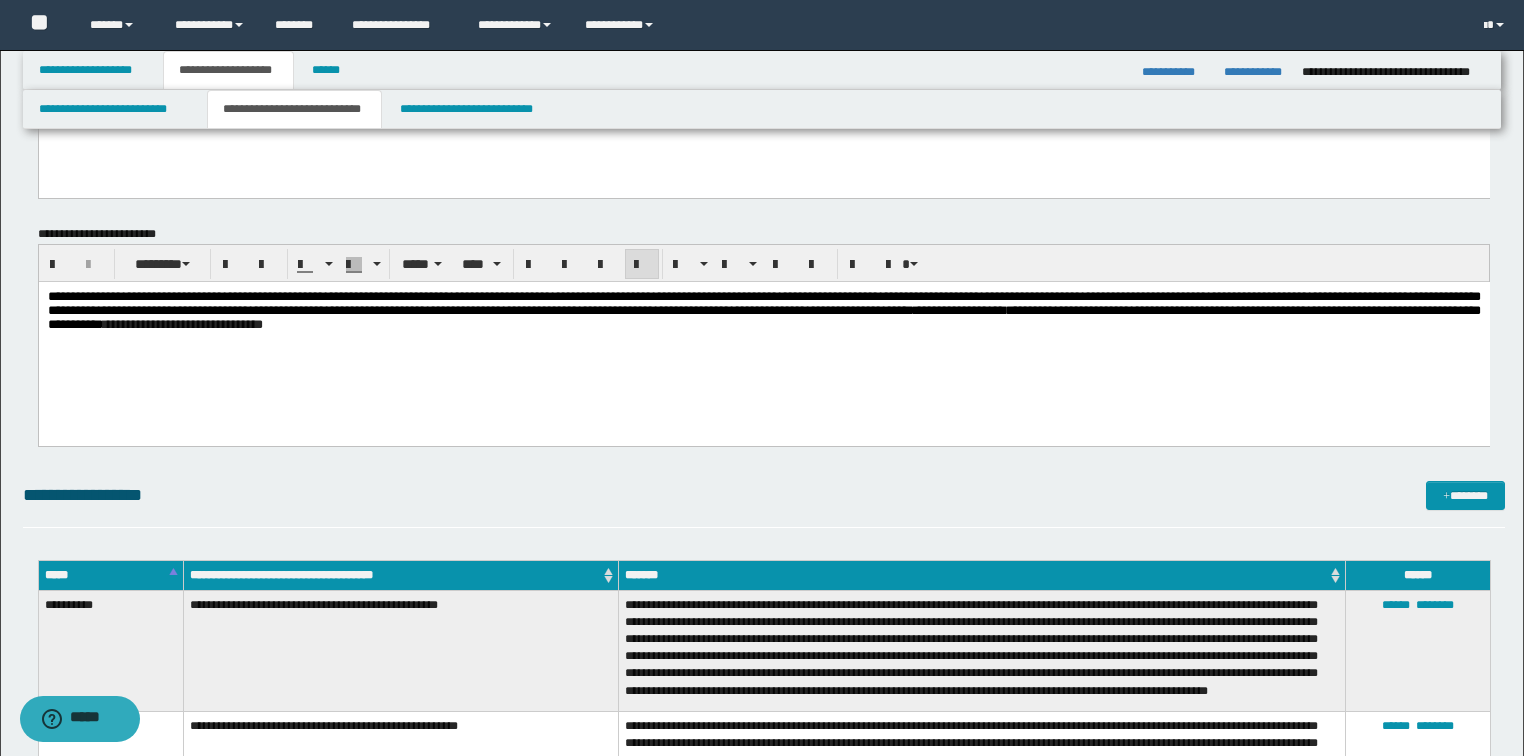 click on "**********" at bounding box center (763, 310) 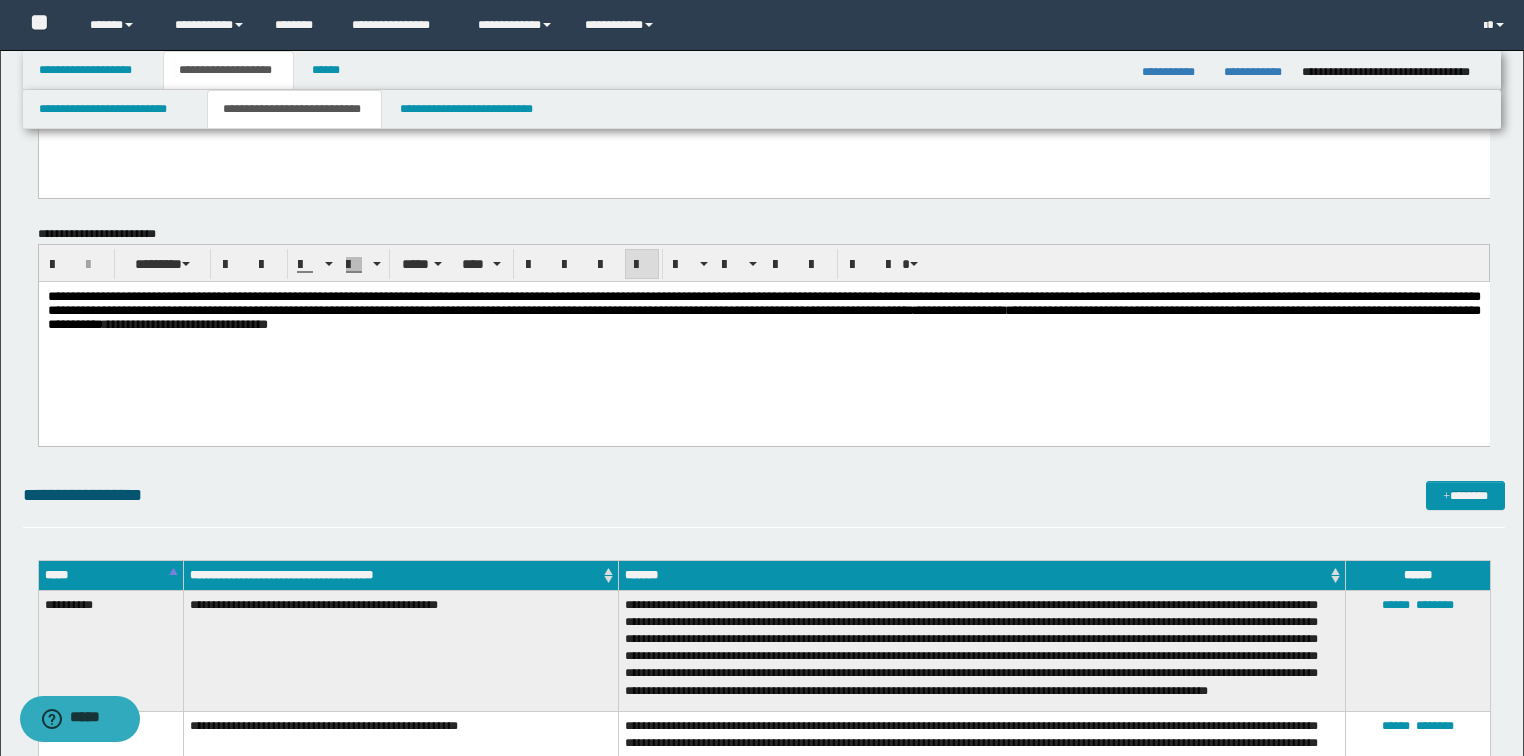 click on "**********" at bounding box center (763, 335) 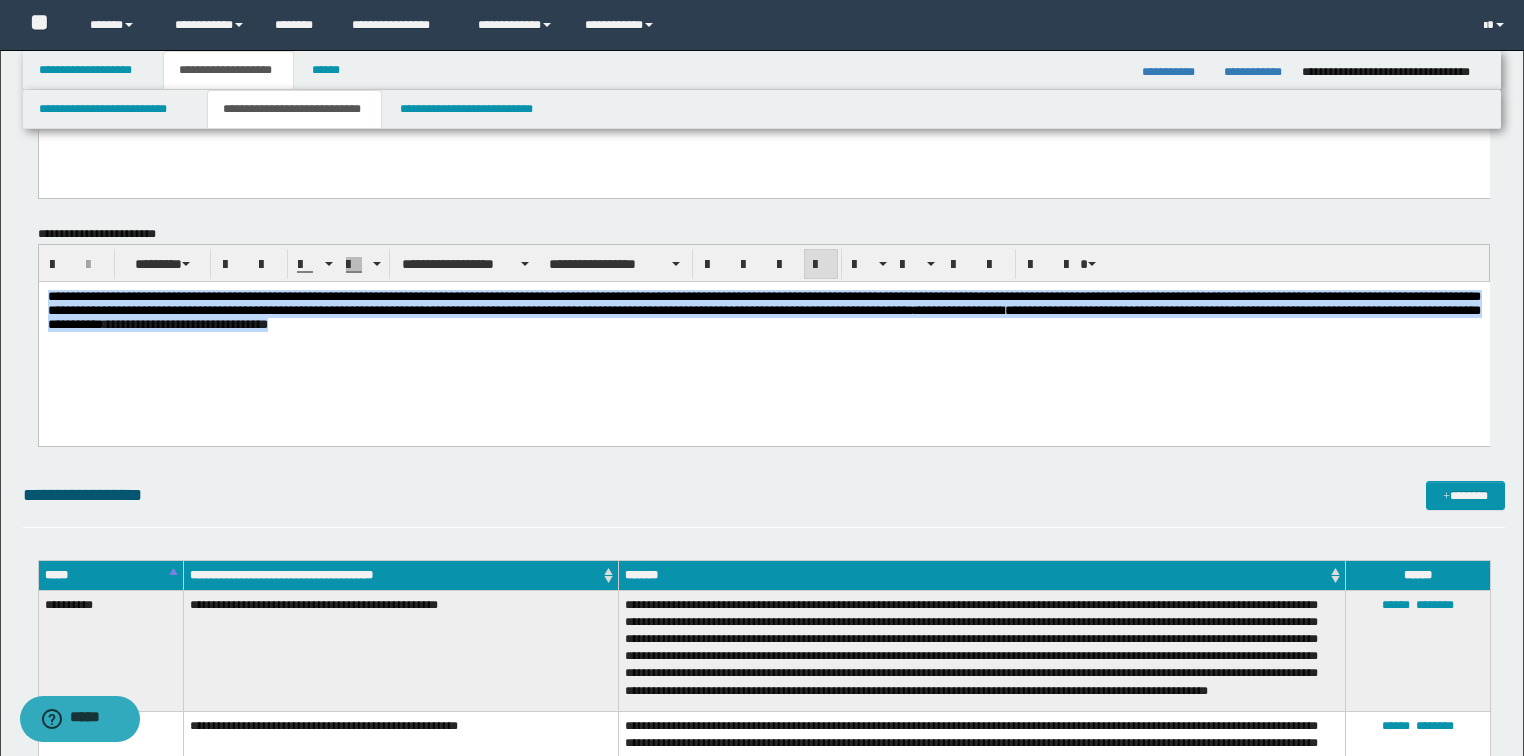 drag, startPoint x: 921, startPoint y: 339, endPoint x: 45, endPoint y: 286, distance: 877.60187 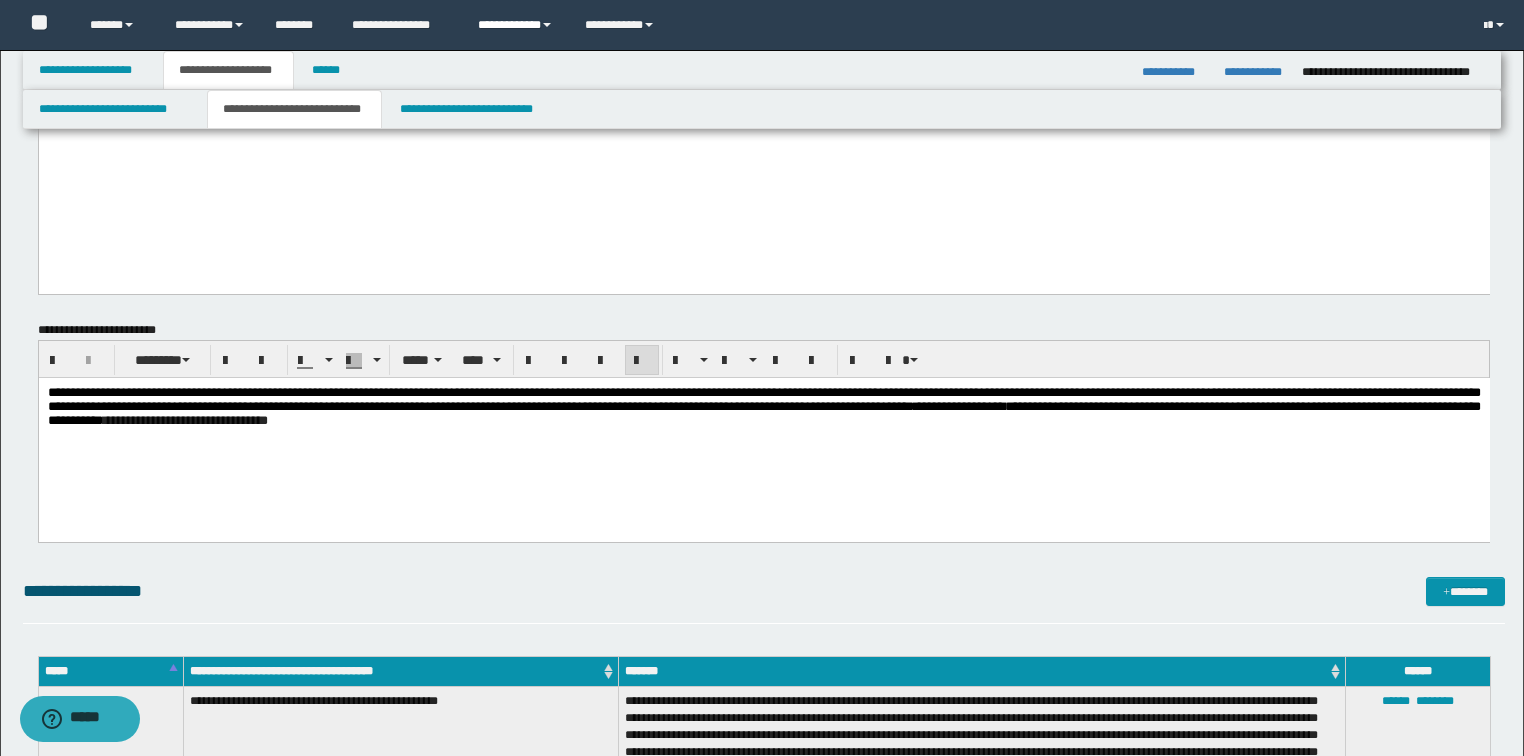 scroll, scrollTop: 320, scrollLeft: 0, axis: vertical 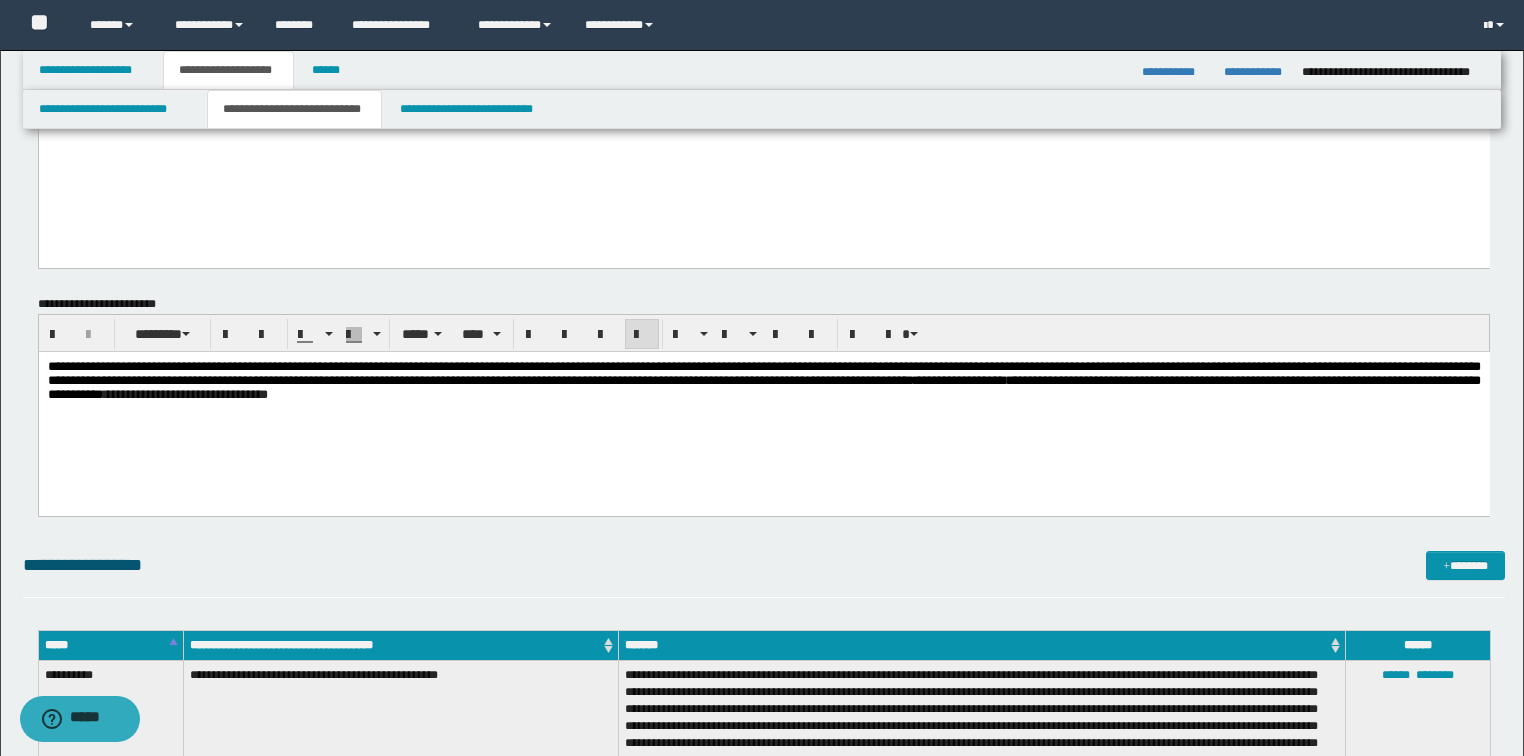 drag, startPoint x: 924, startPoint y: 412, endPoint x: 923, endPoint y: 422, distance: 10.049875 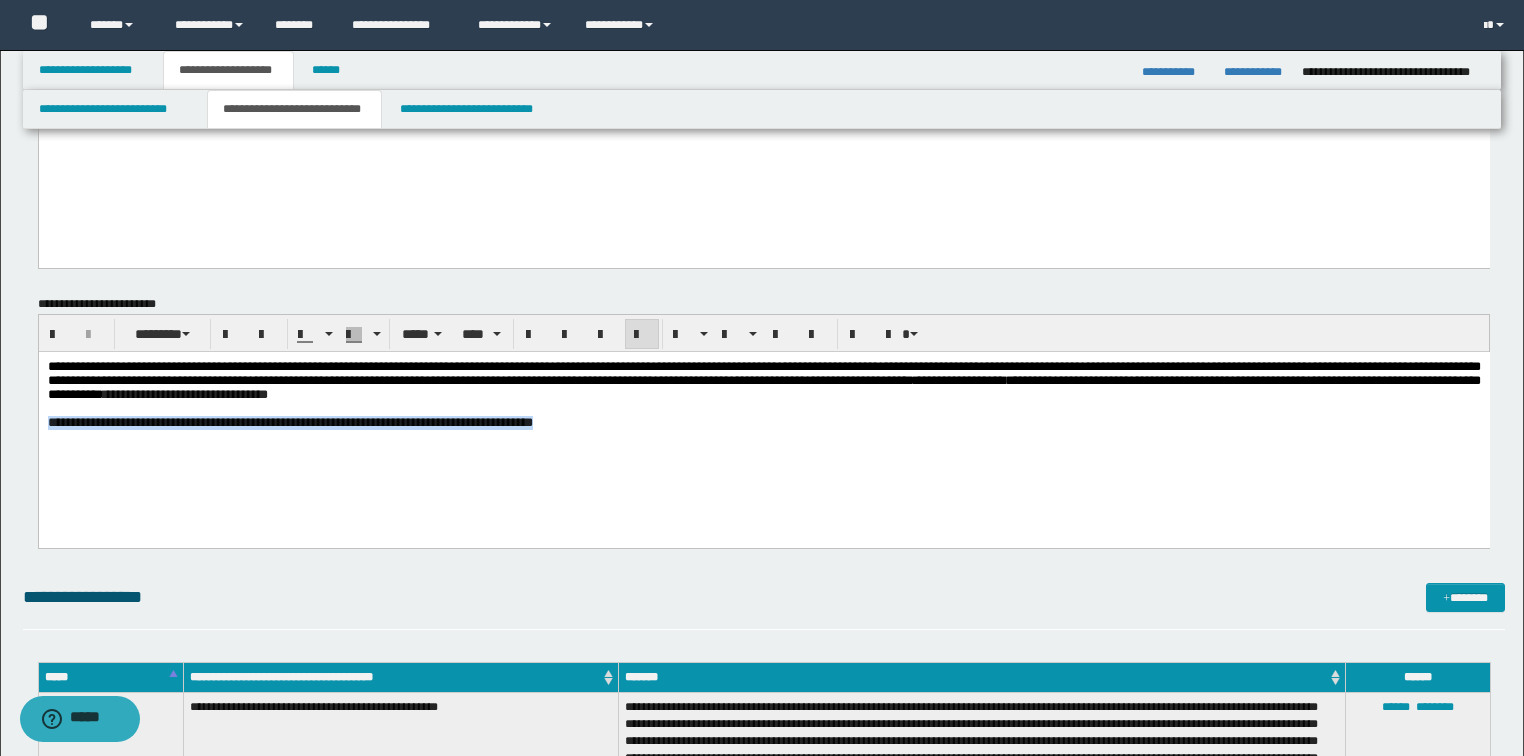drag, startPoint x: 658, startPoint y: 441, endPoint x: 322, endPoint y: 680, distance: 412.33118 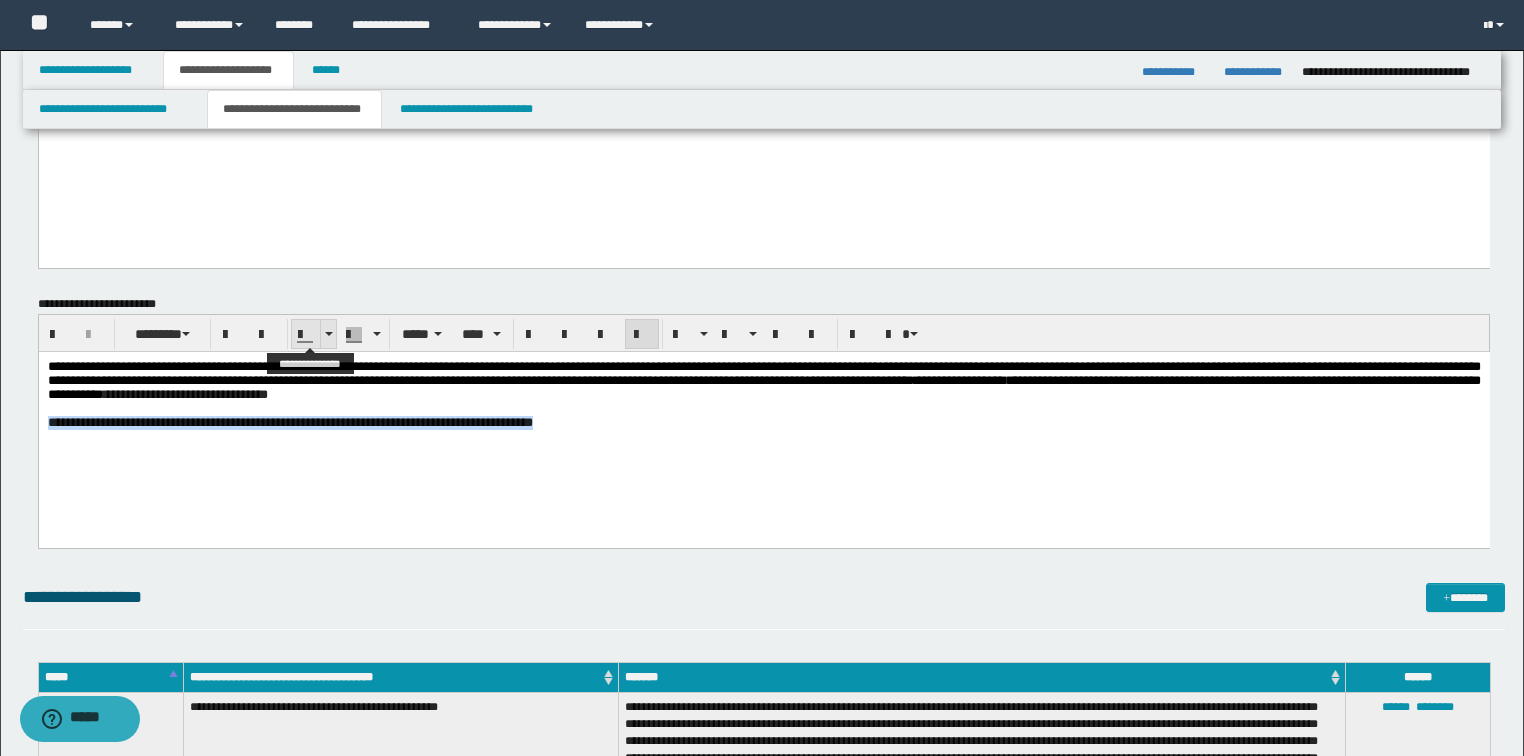 click at bounding box center [329, 334] 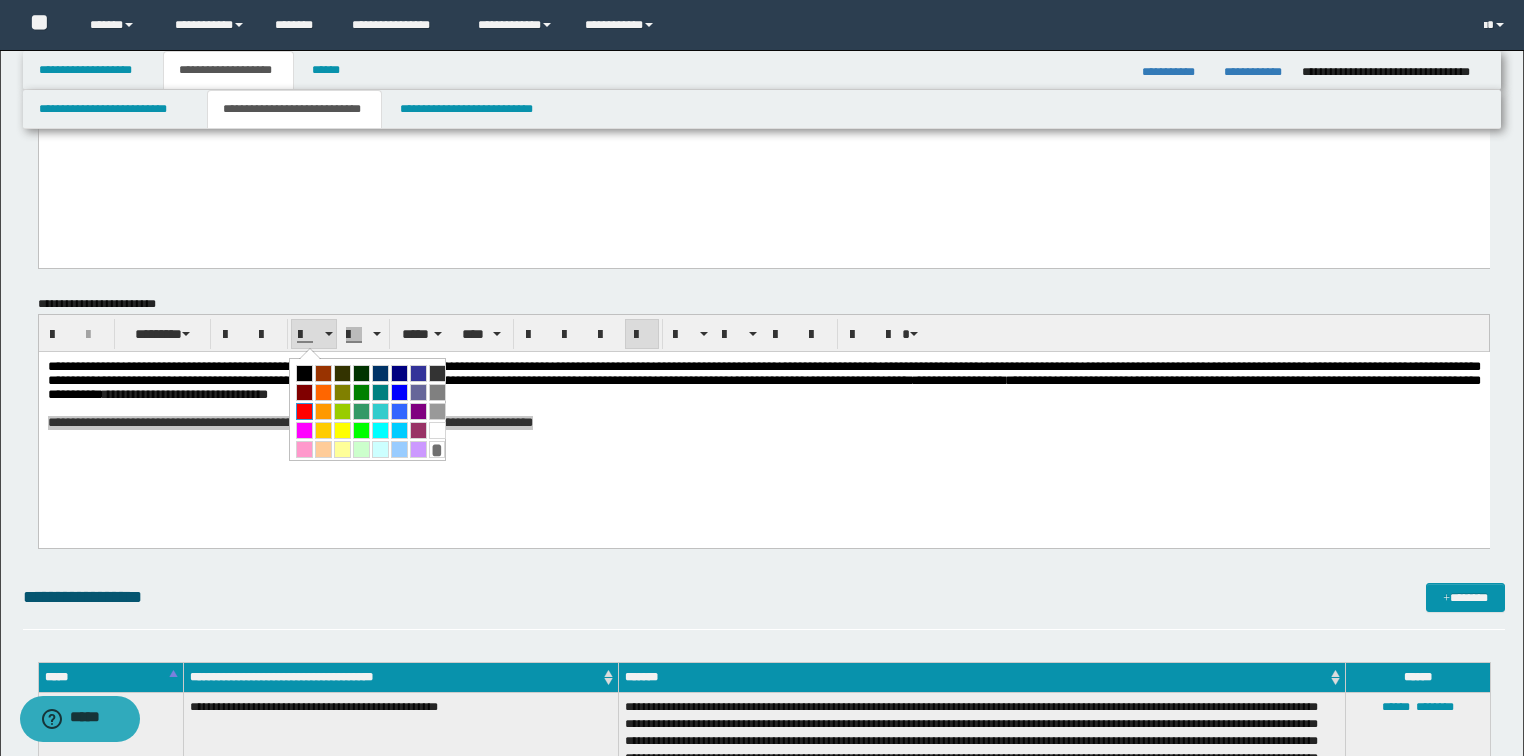 drag, startPoint x: 305, startPoint y: 409, endPoint x: 548, endPoint y: 81, distance: 408.20706 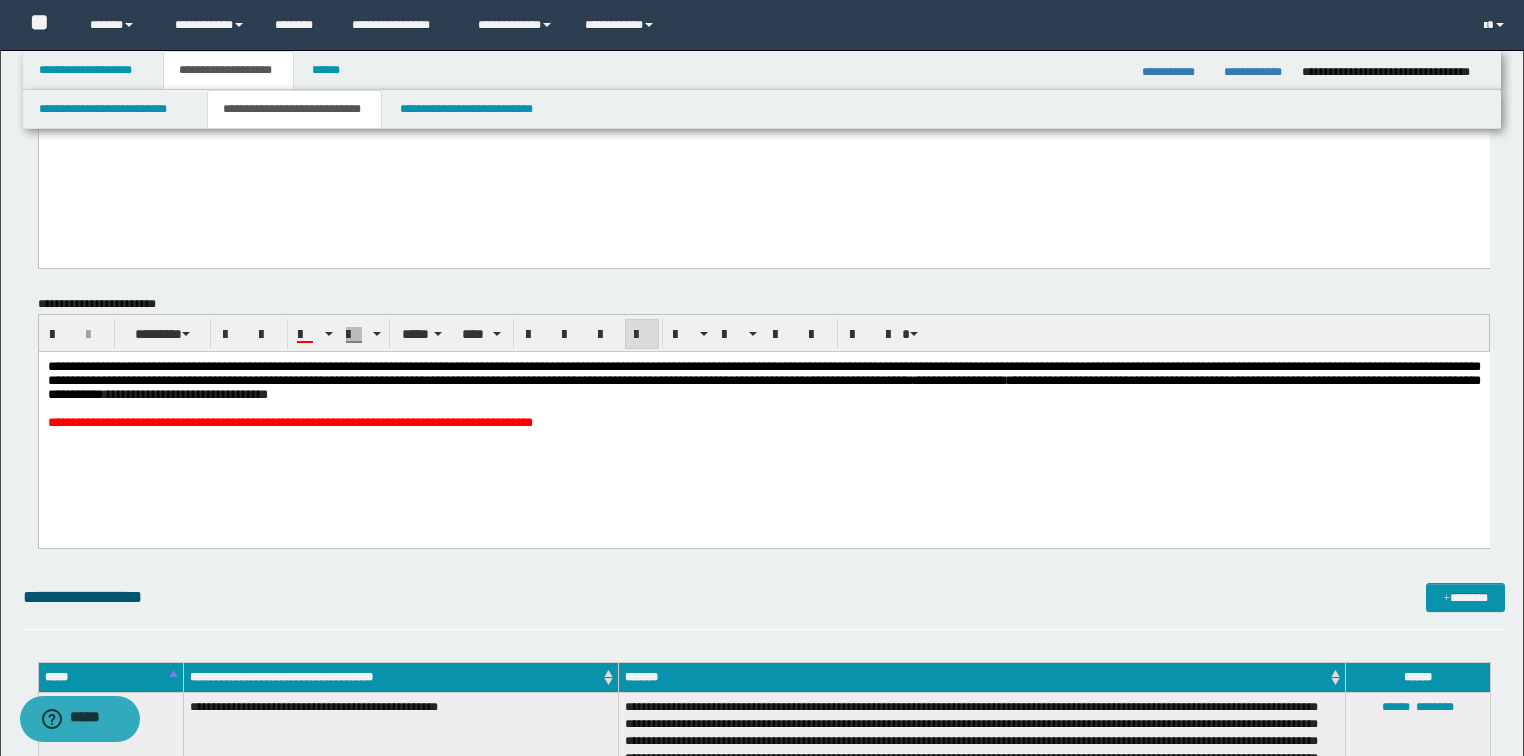 click on "**********" at bounding box center (763, 422) 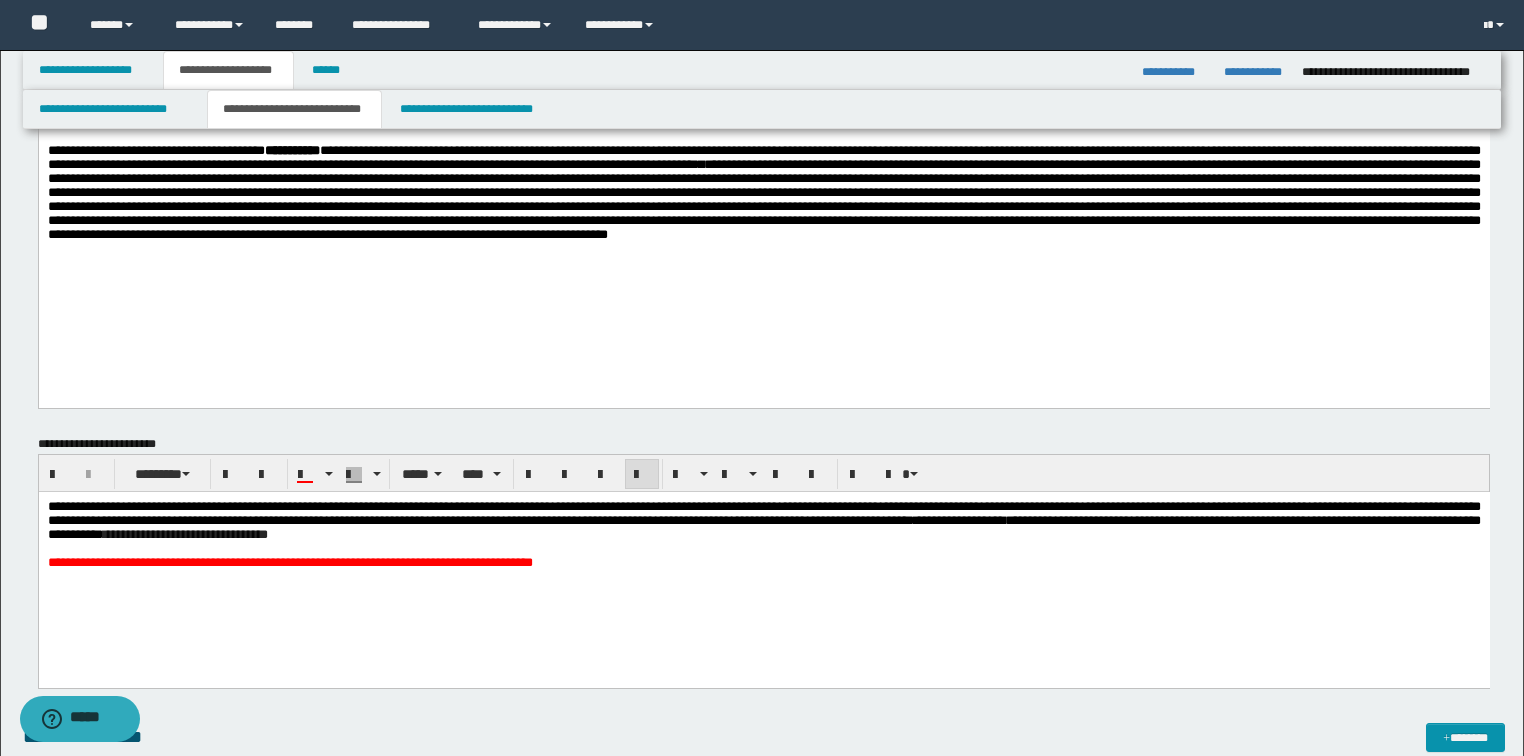 scroll, scrollTop: 0, scrollLeft: 0, axis: both 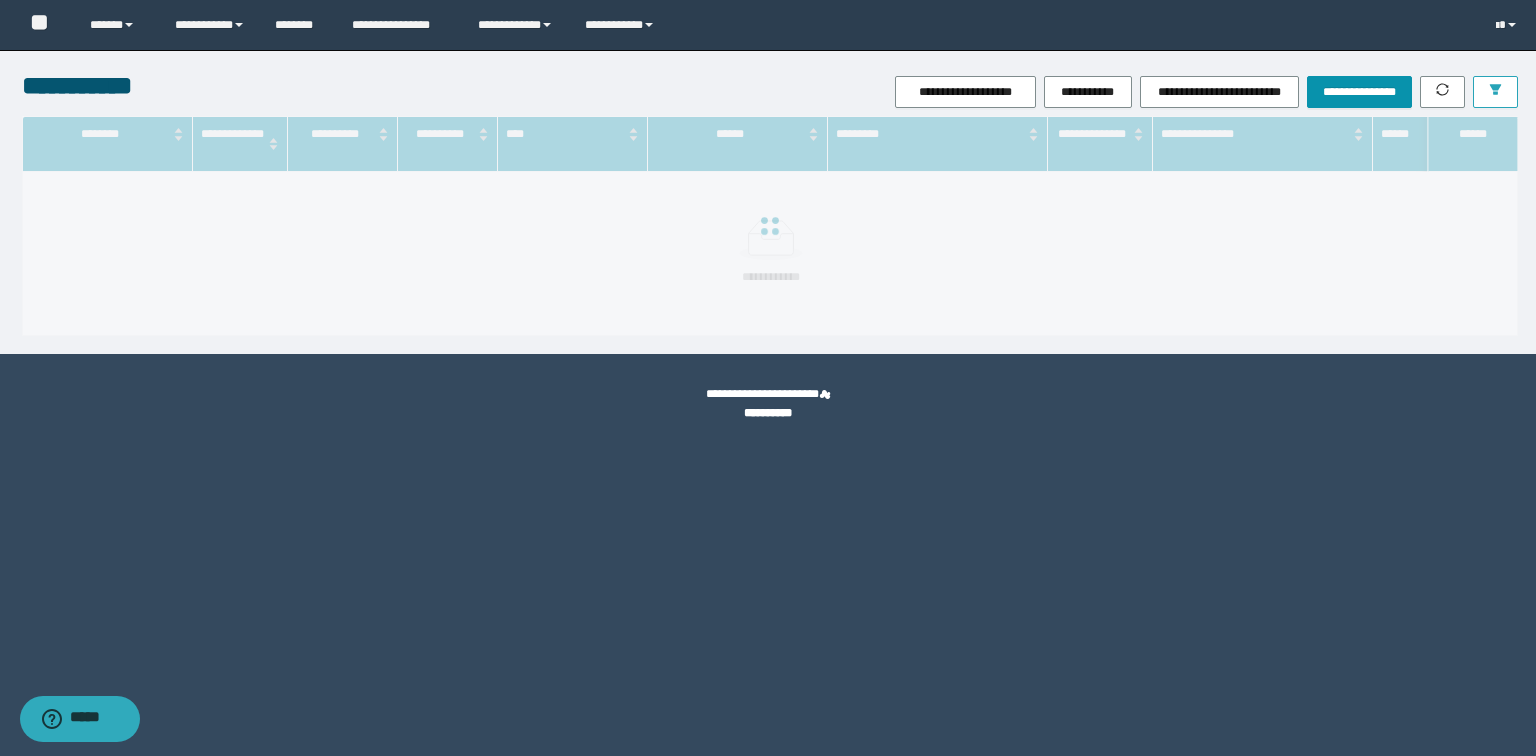 click at bounding box center [1495, 92] 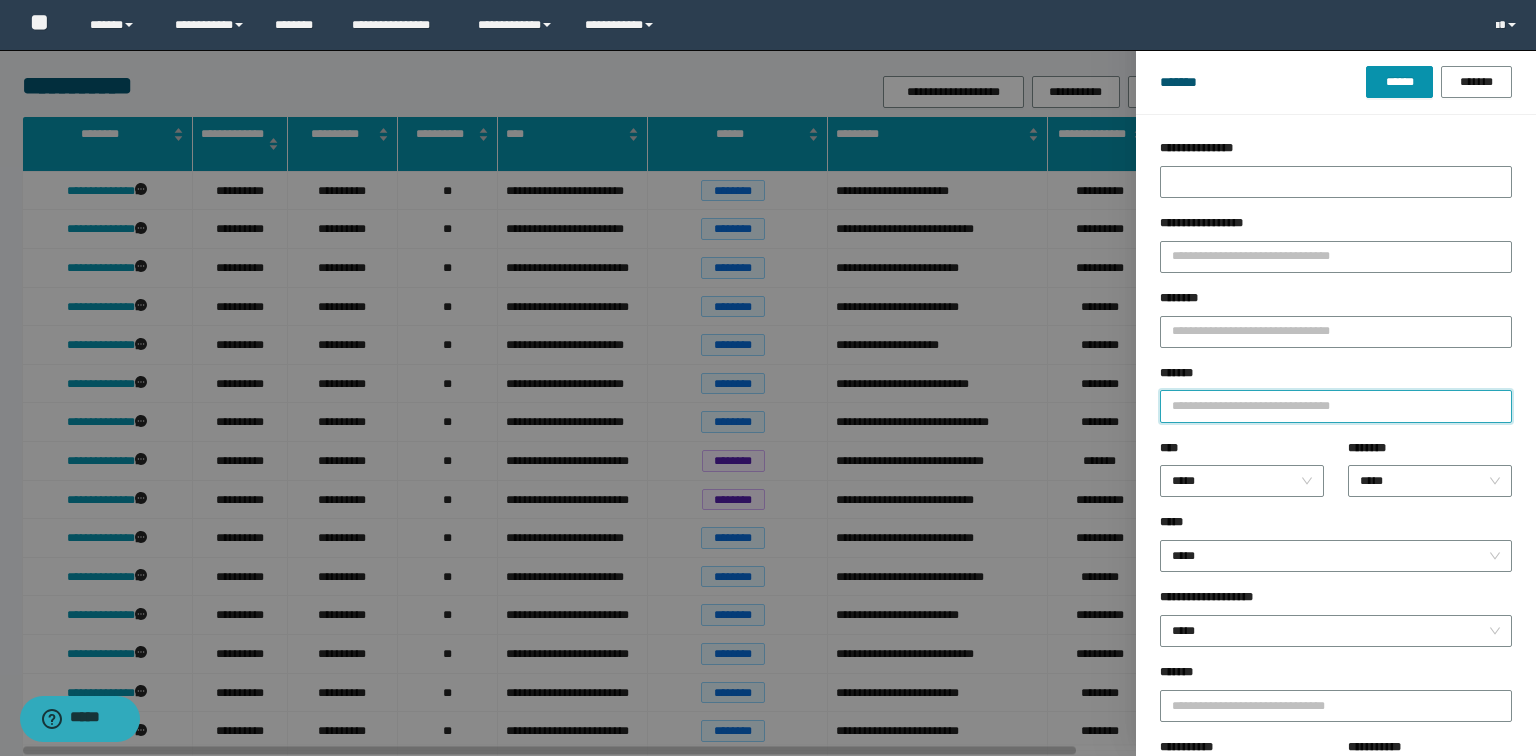 click on "*******" at bounding box center (1336, 406) 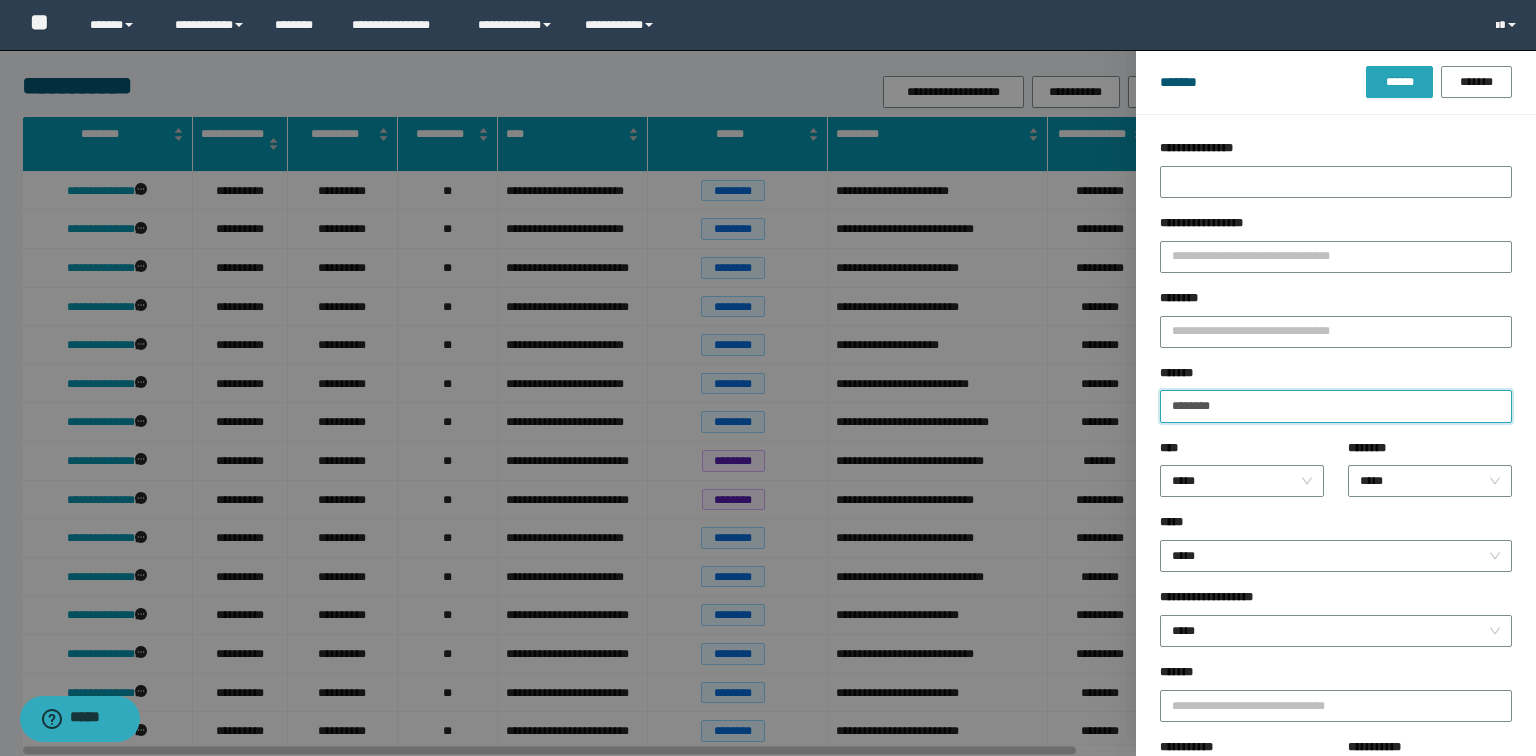 type on "********" 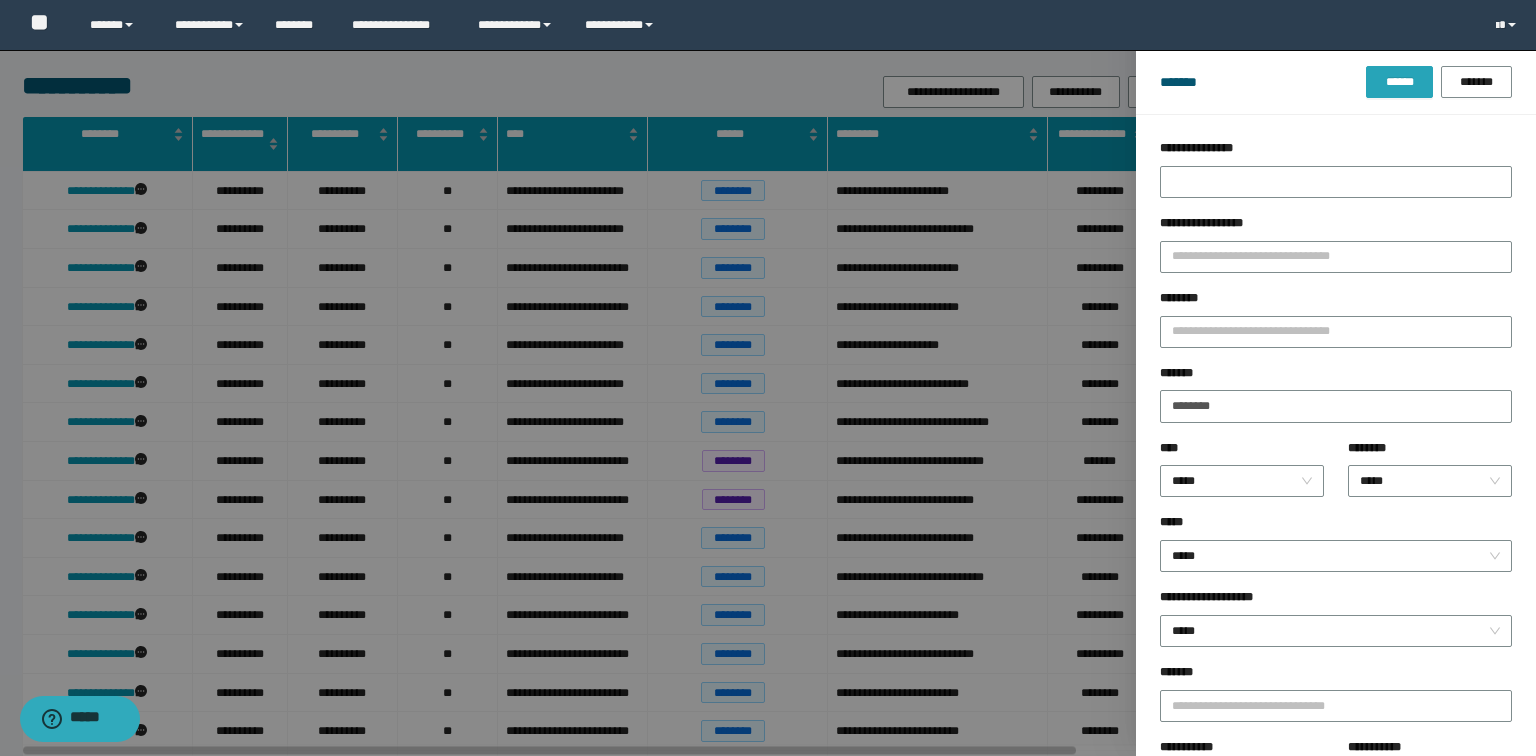 click on "******" at bounding box center [1399, 82] 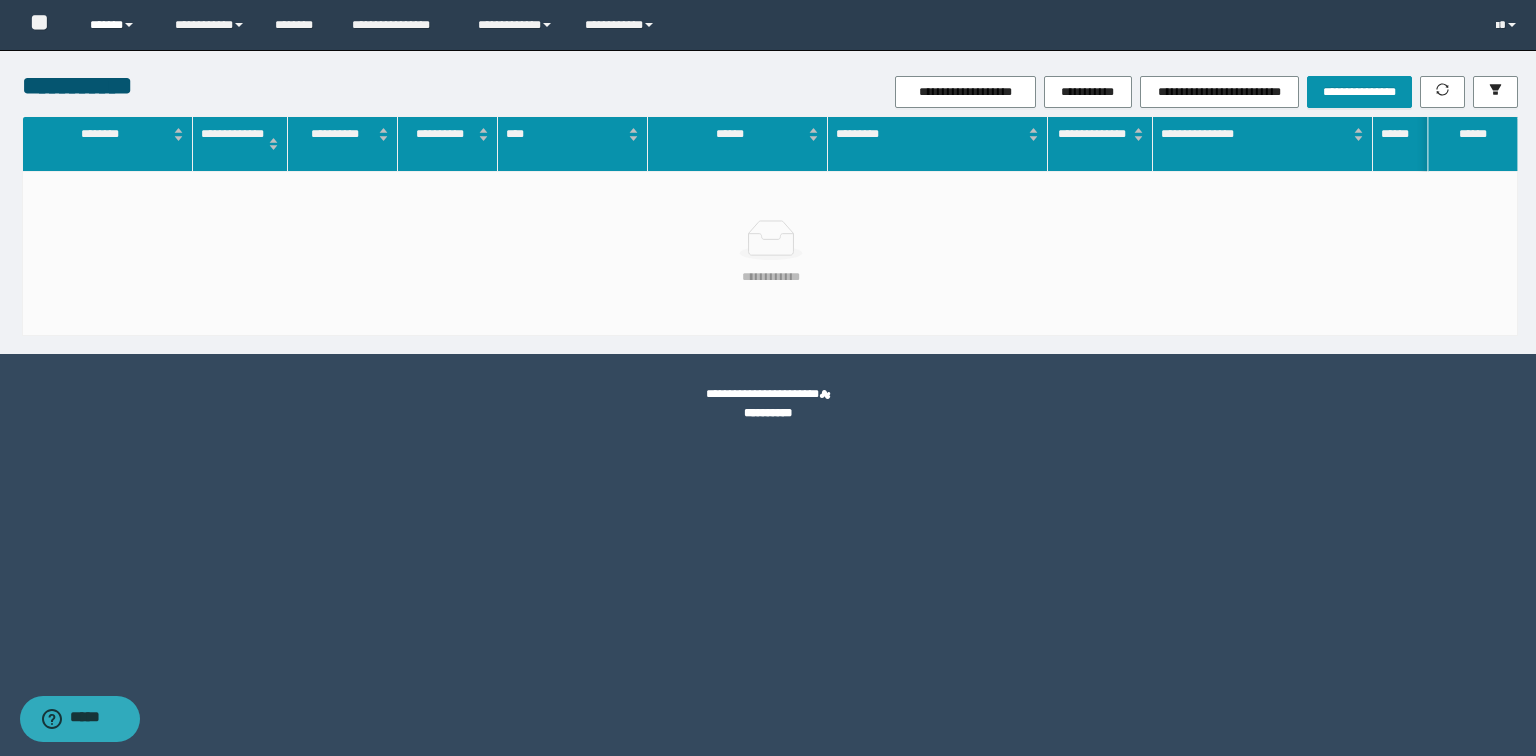 click on "******" at bounding box center (117, 25) 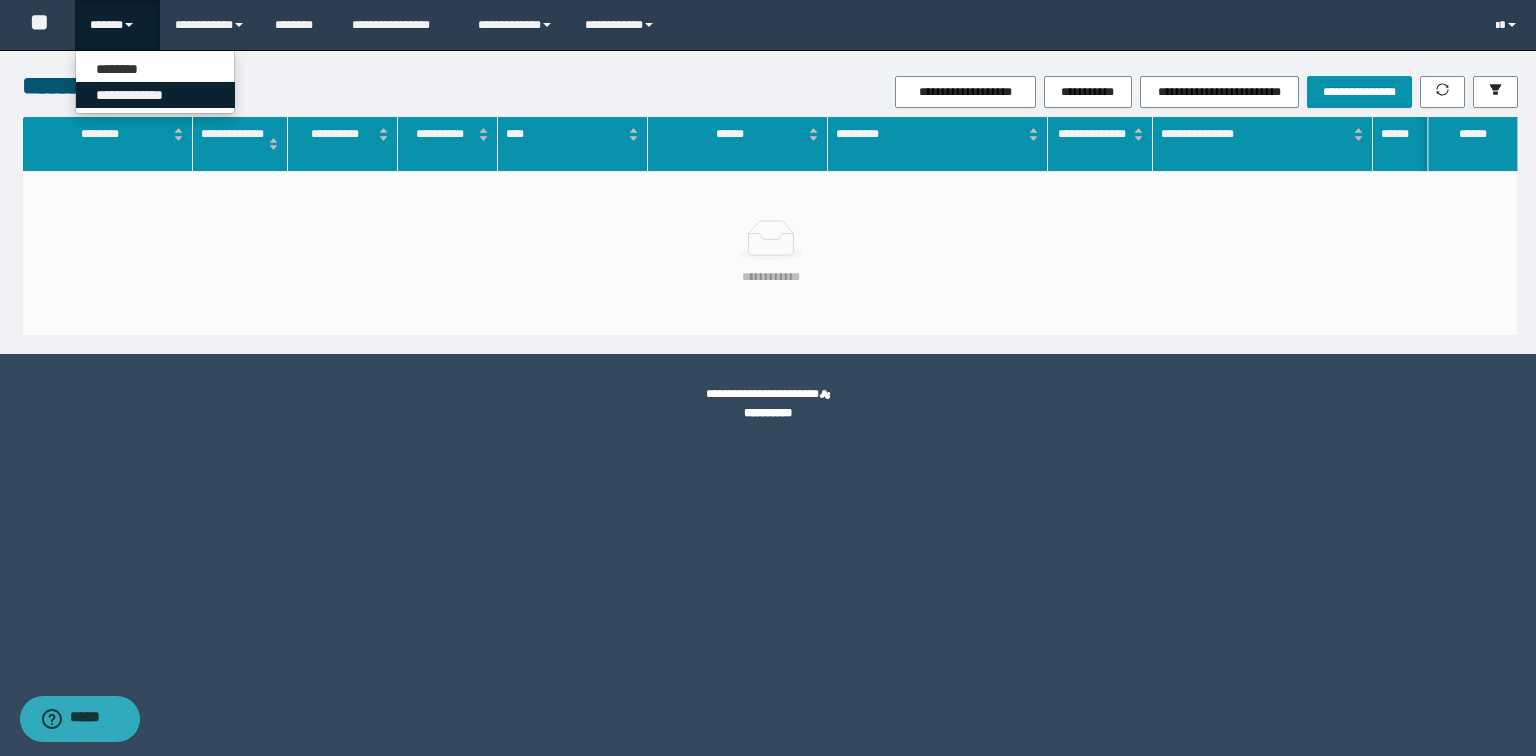 drag, startPoint x: 134, startPoint y: 93, endPoint x: 201, endPoint y: 62, distance: 73.82411 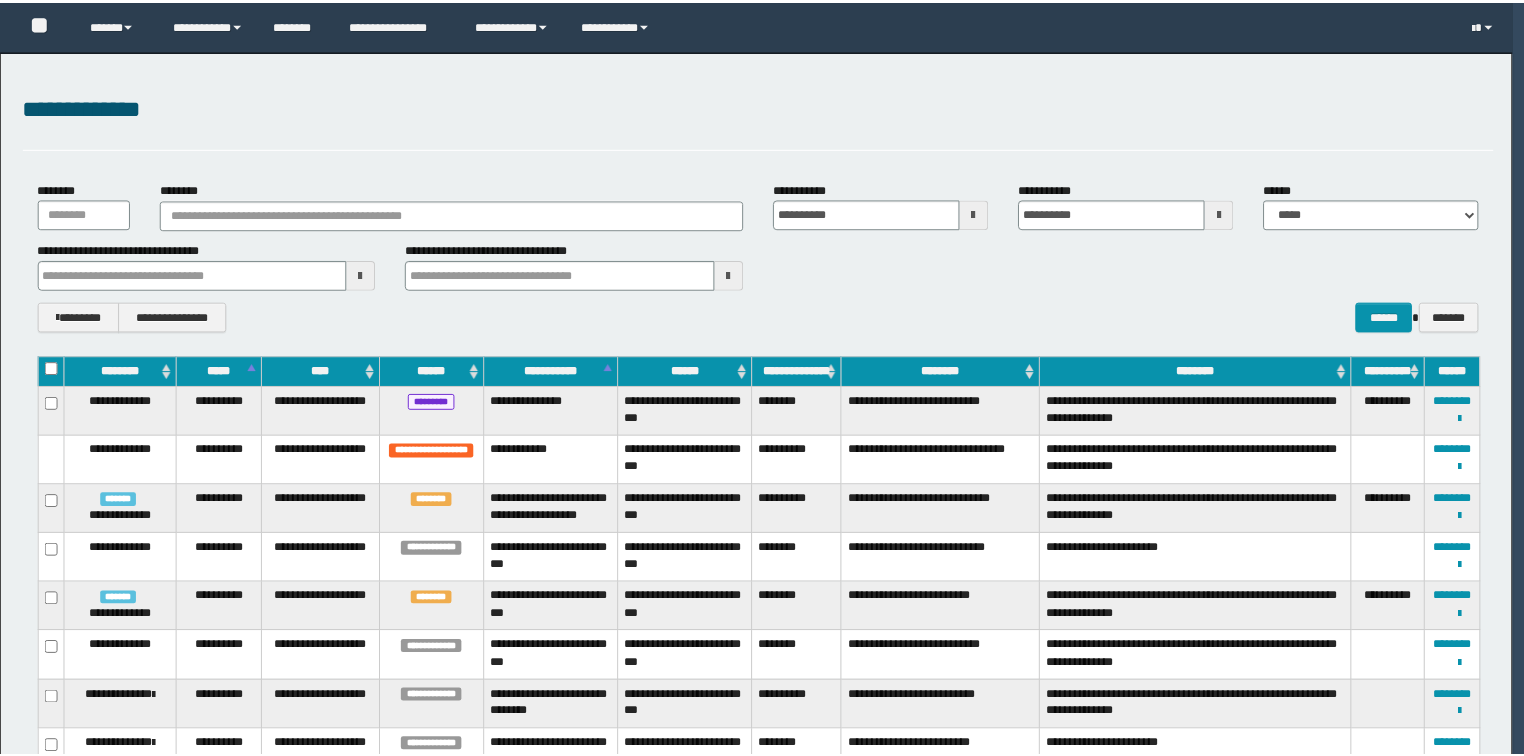 scroll, scrollTop: 0, scrollLeft: 0, axis: both 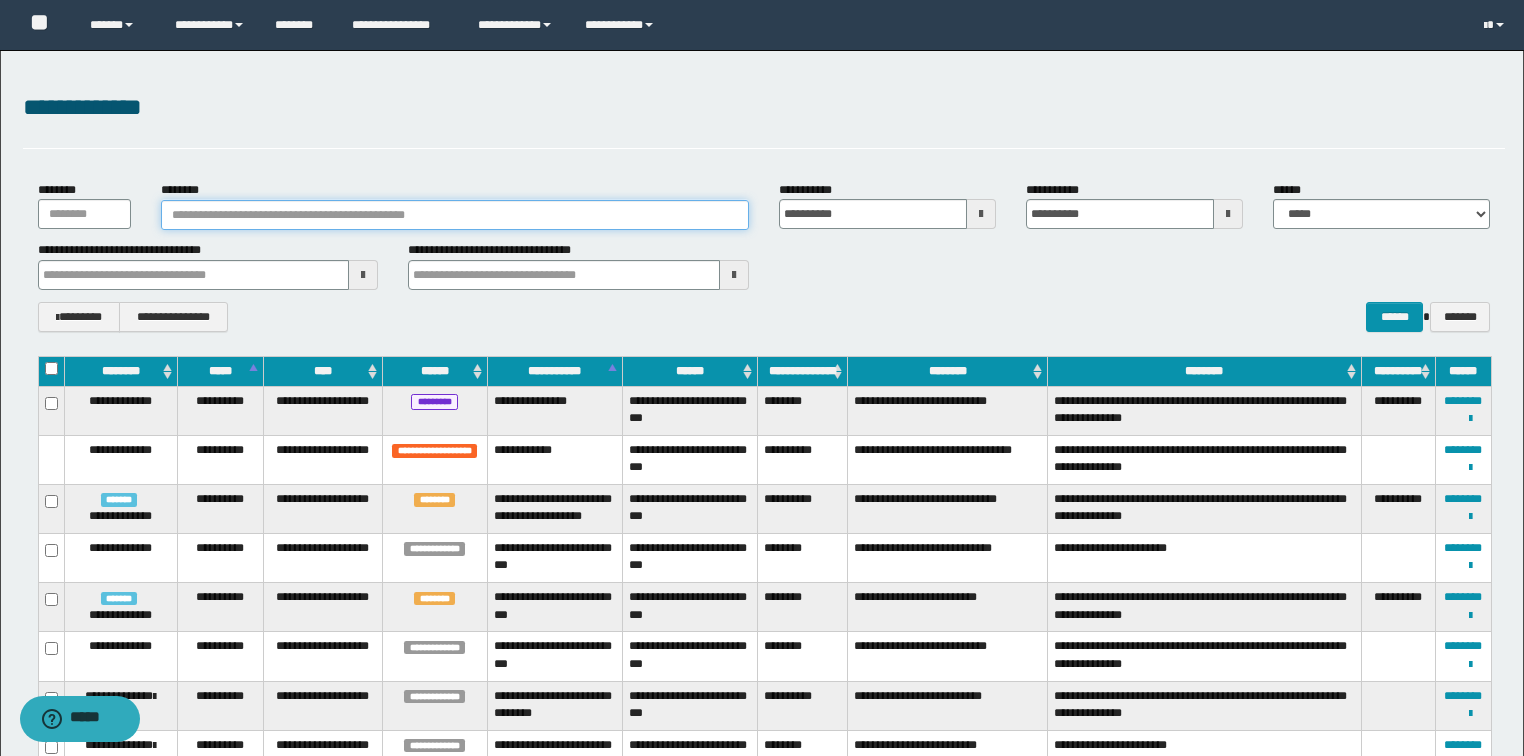 click on "********" at bounding box center (455, 215) 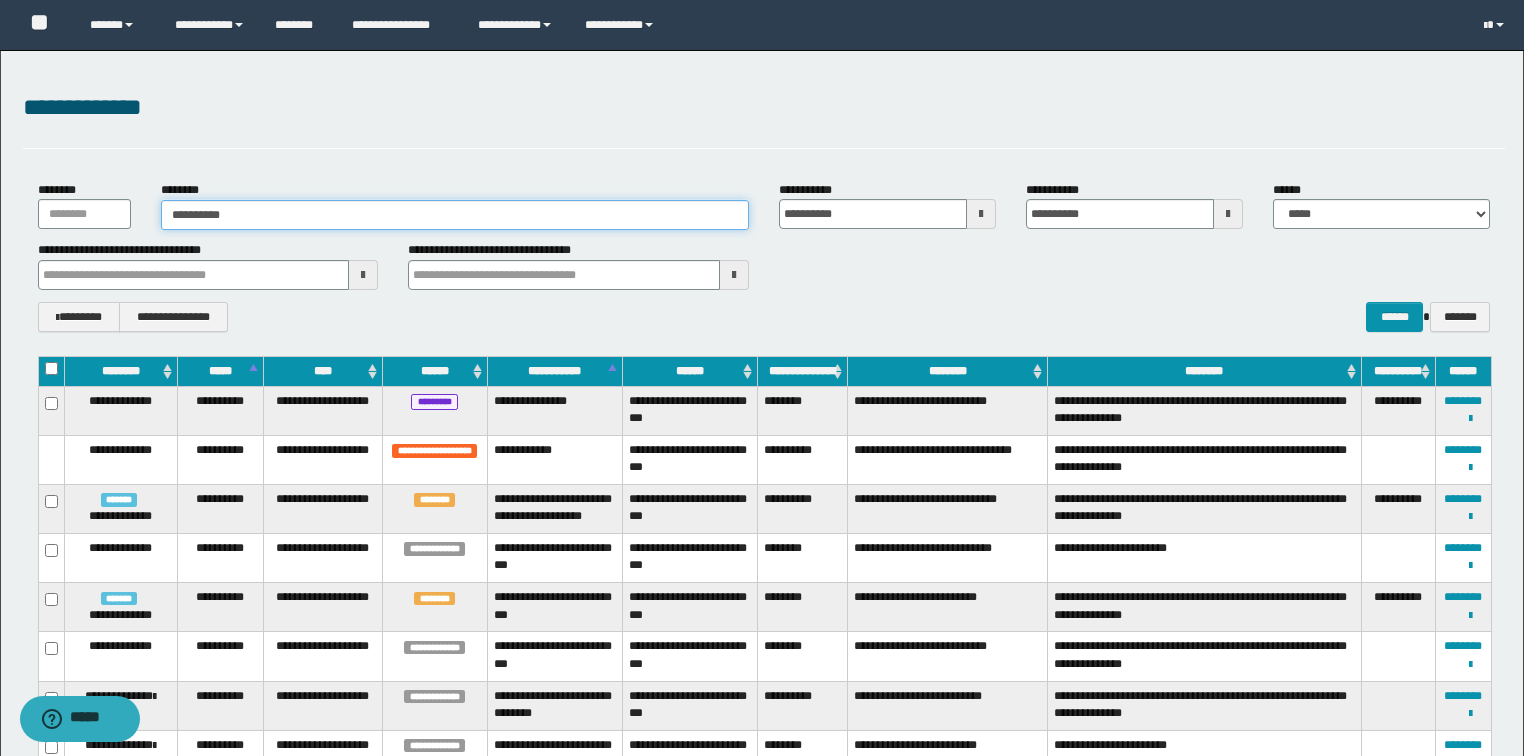 type on "**********" 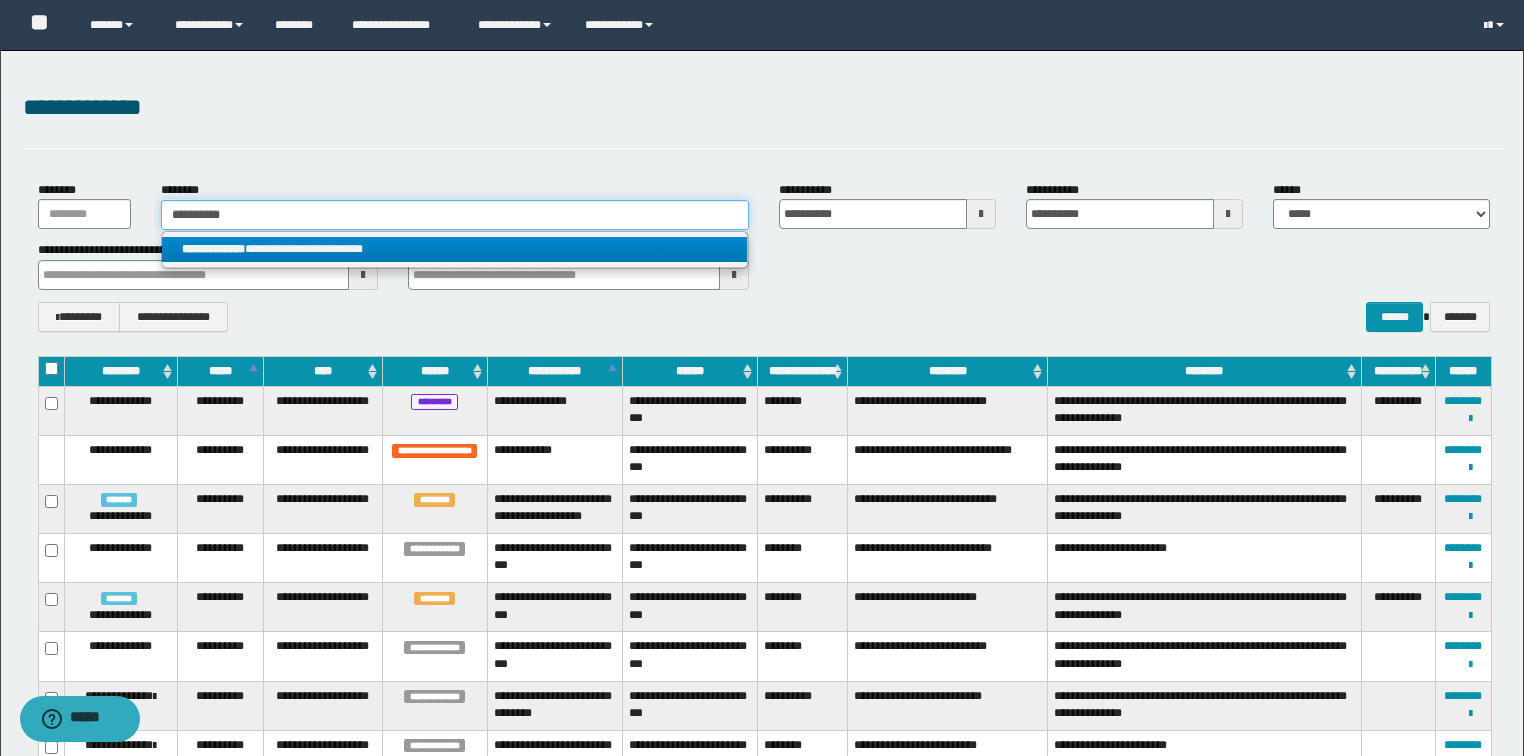 type on "**********" 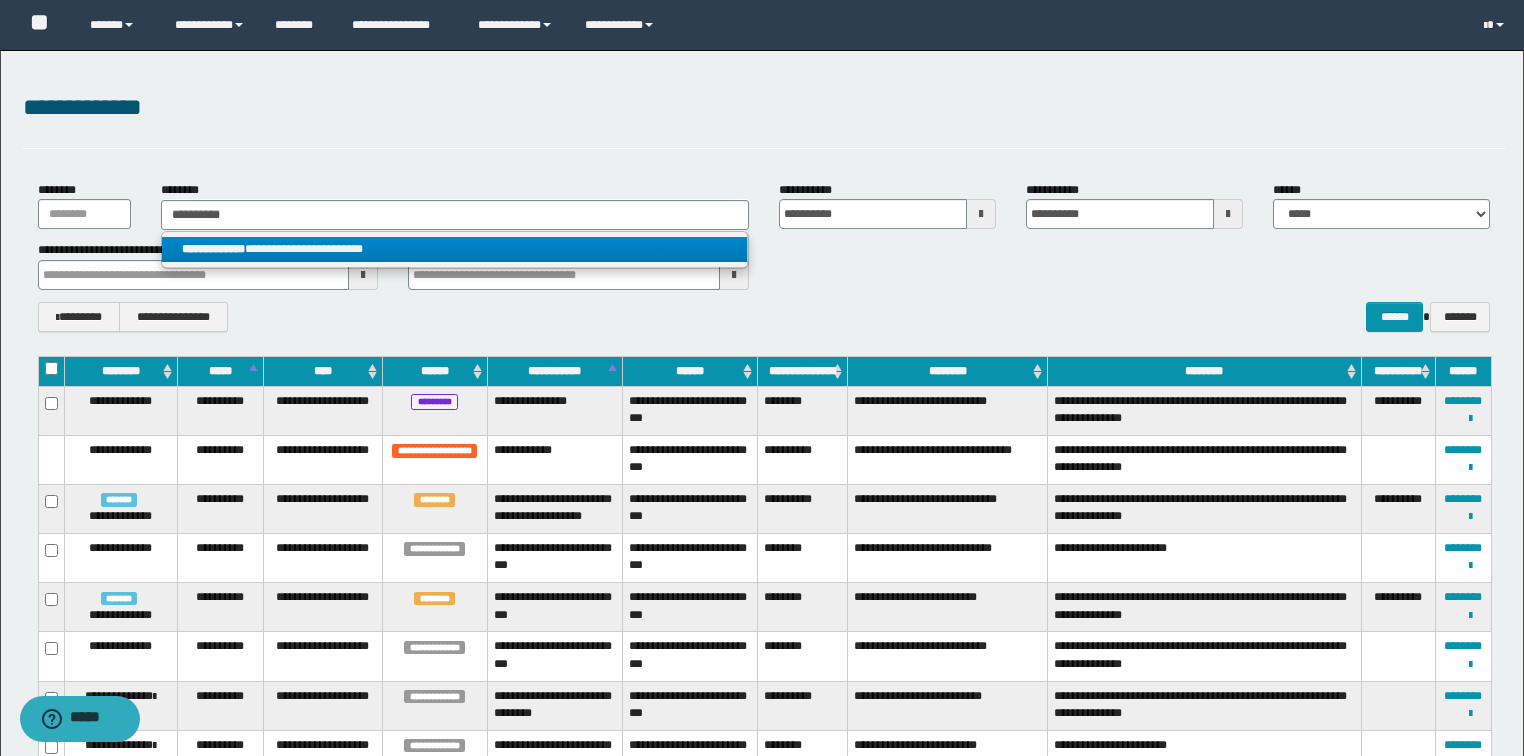 click on "**********" at bounding box center (454, 249) 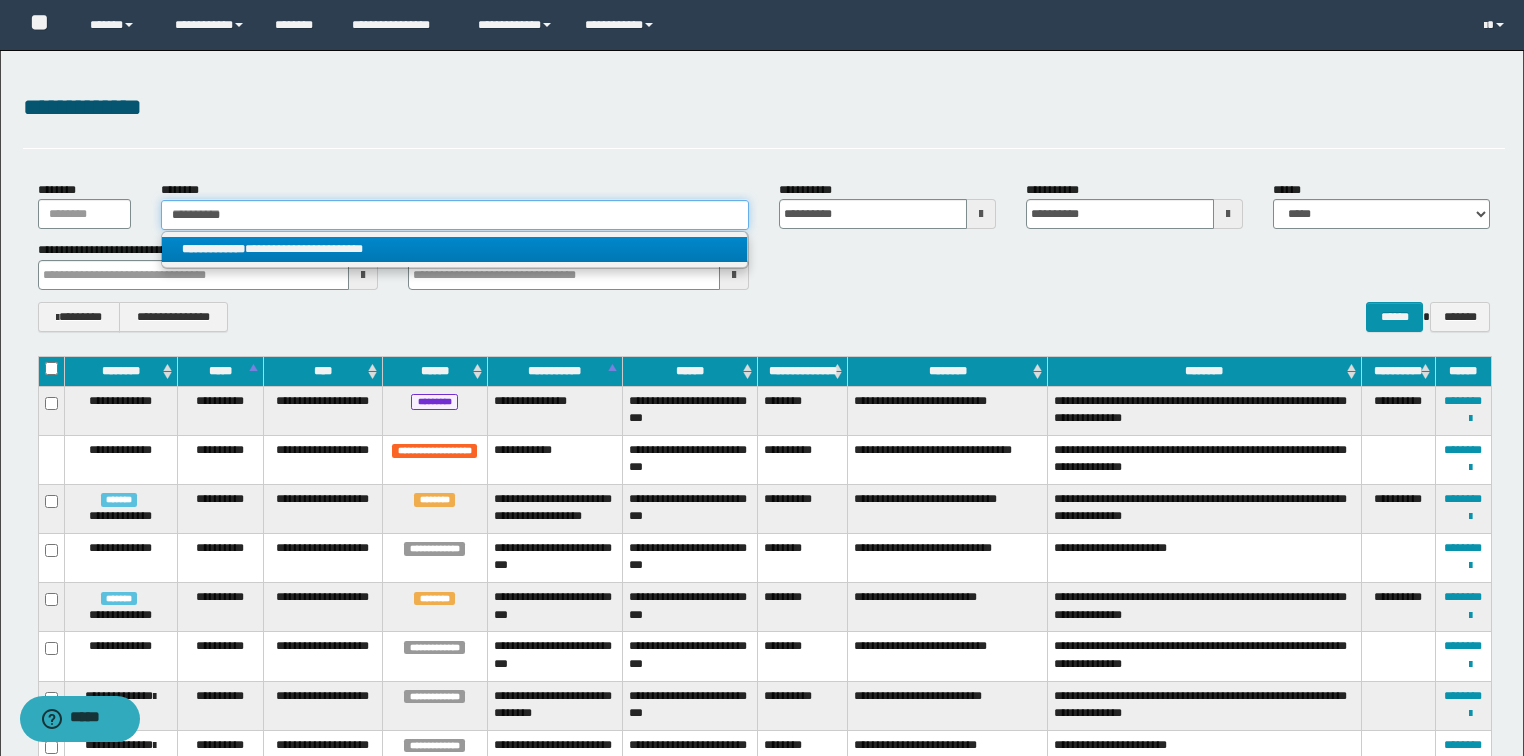 type 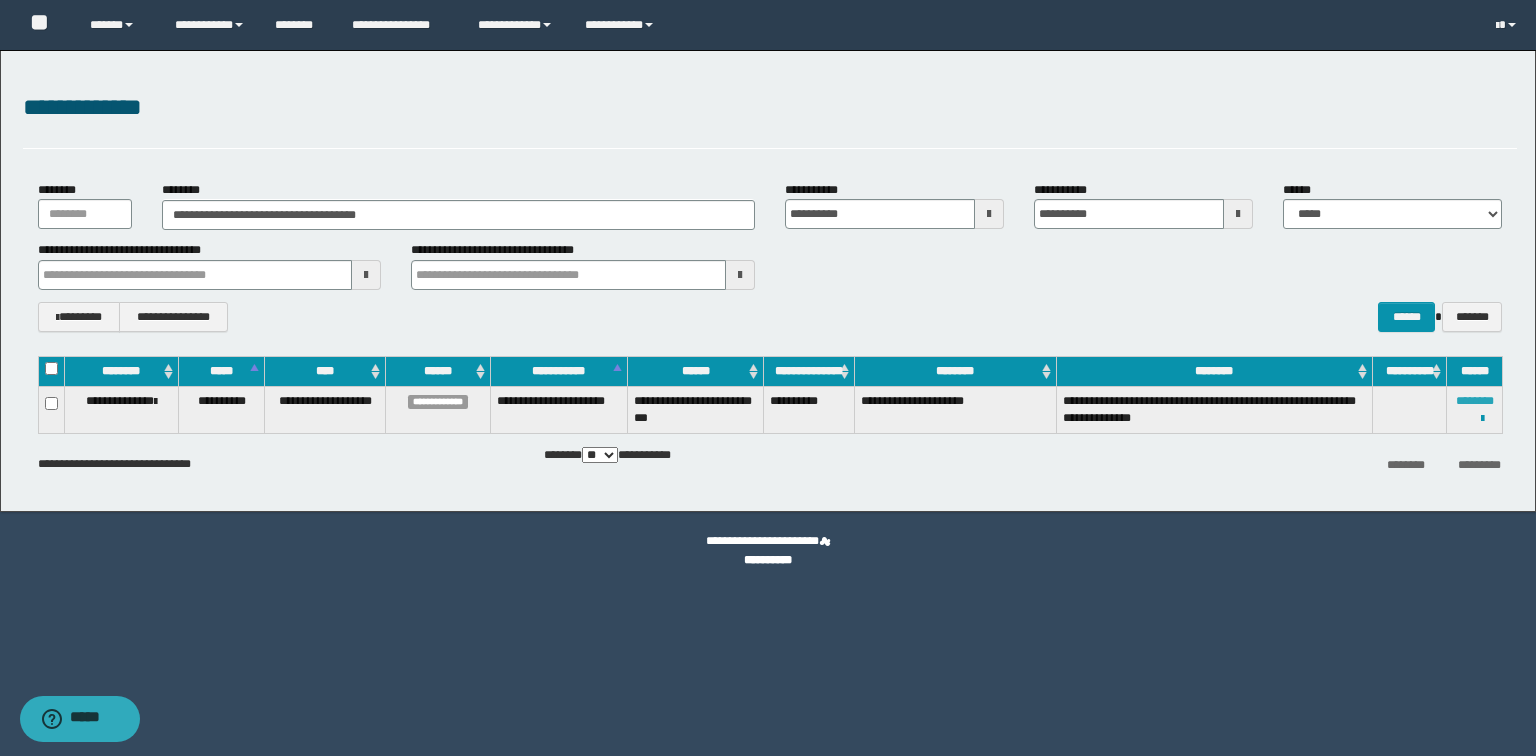 click on "********" at bounding box center [1475, 401] 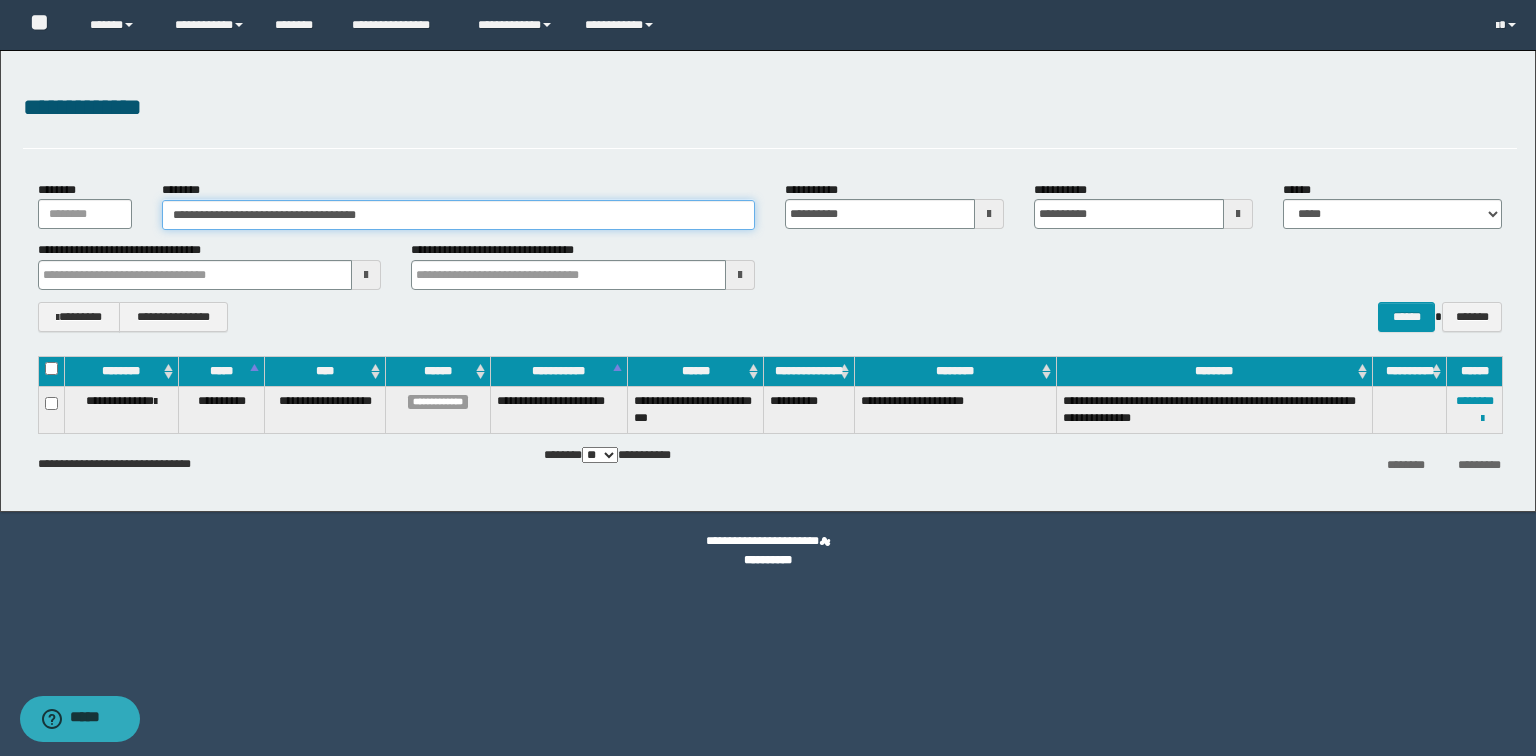 drag, startPoint x: 321, startPoint y: 206, endPoint x: 144, endPoint y: 196, distance: 177.28226 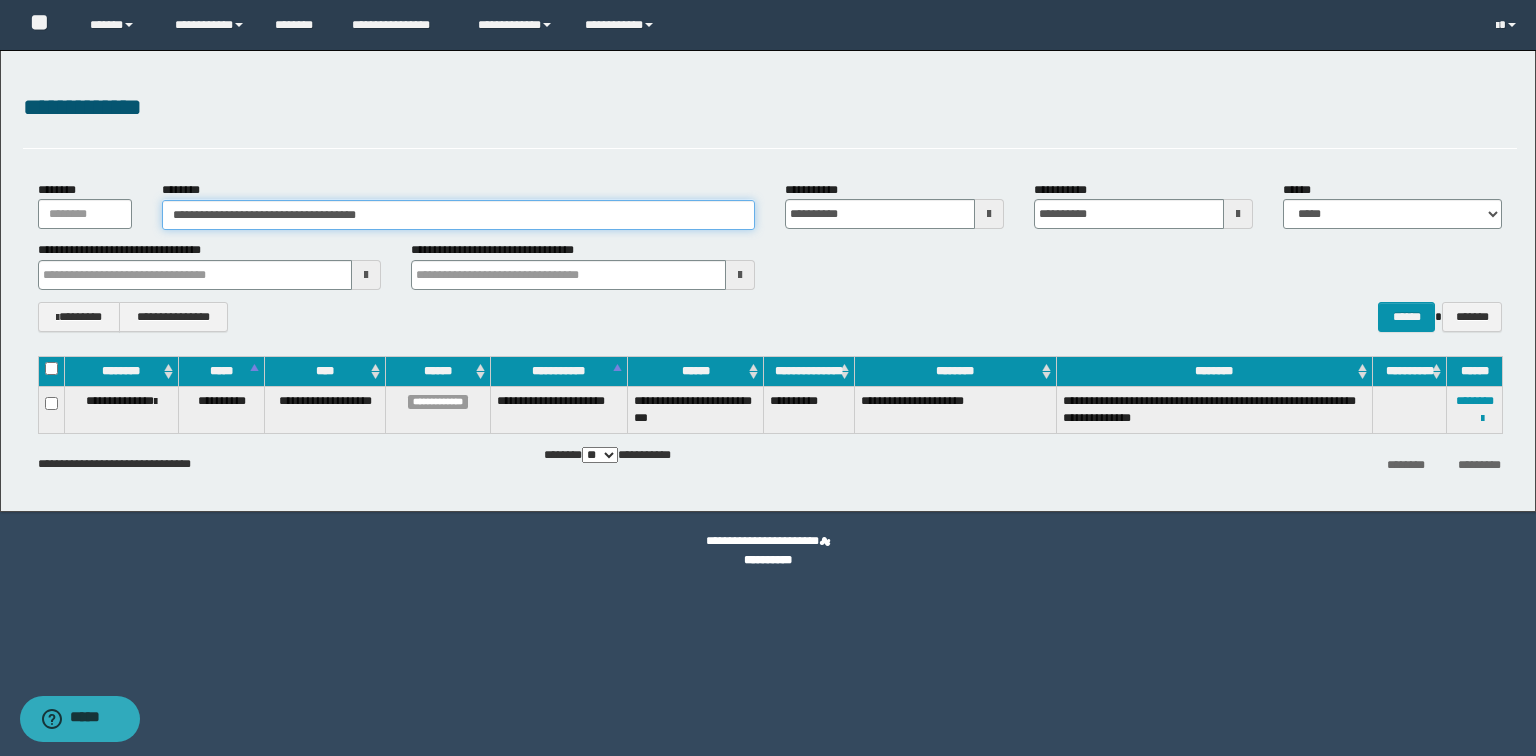 paste 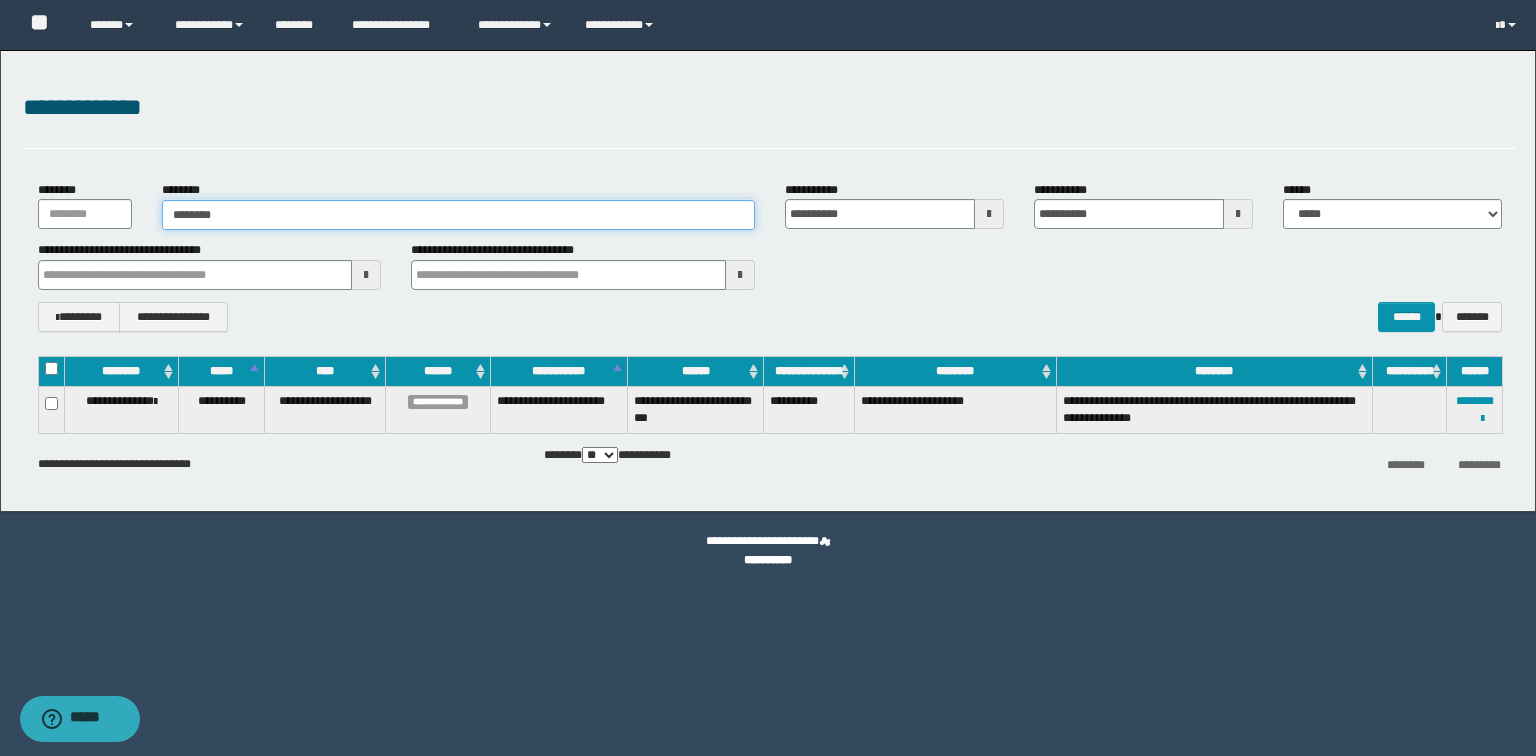 type on "********" 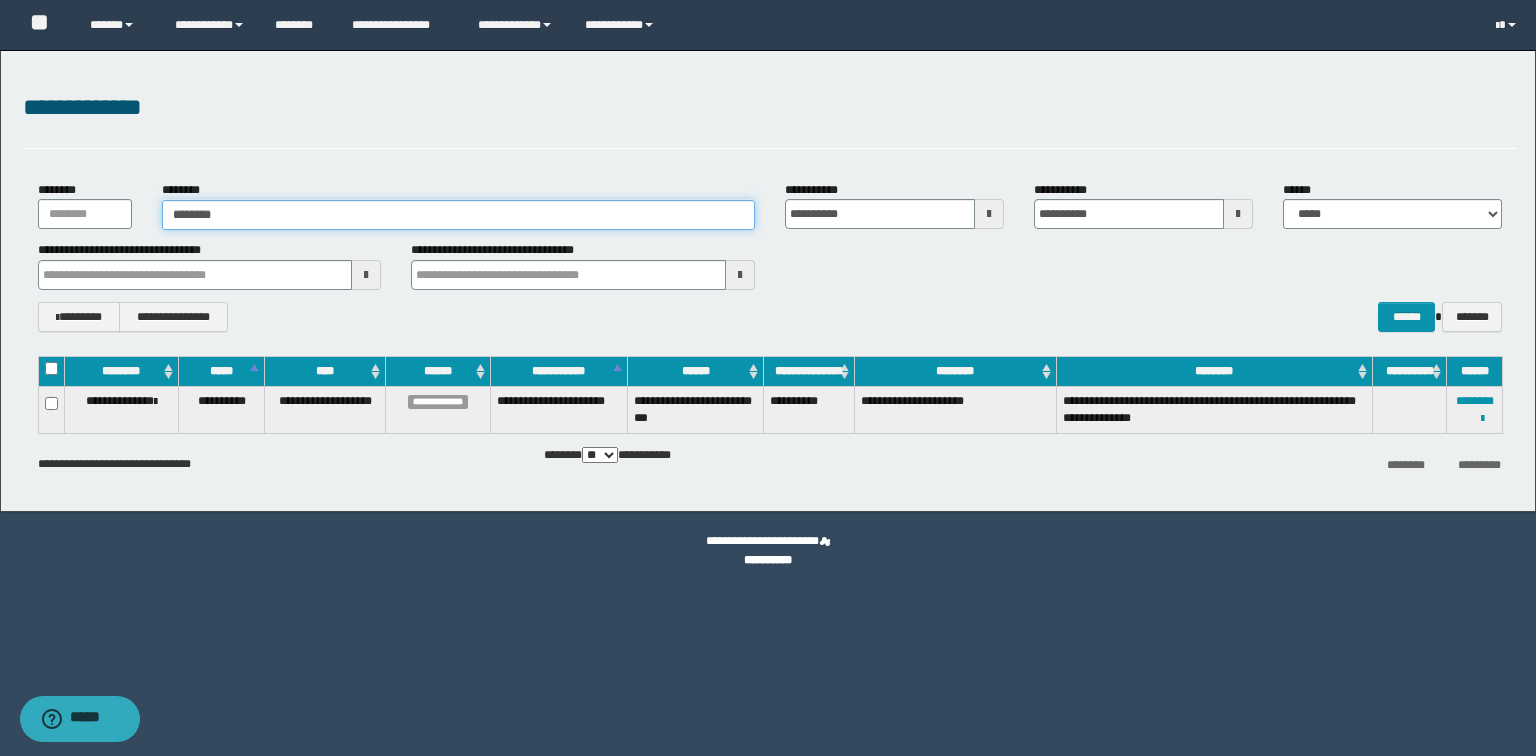type on "********" 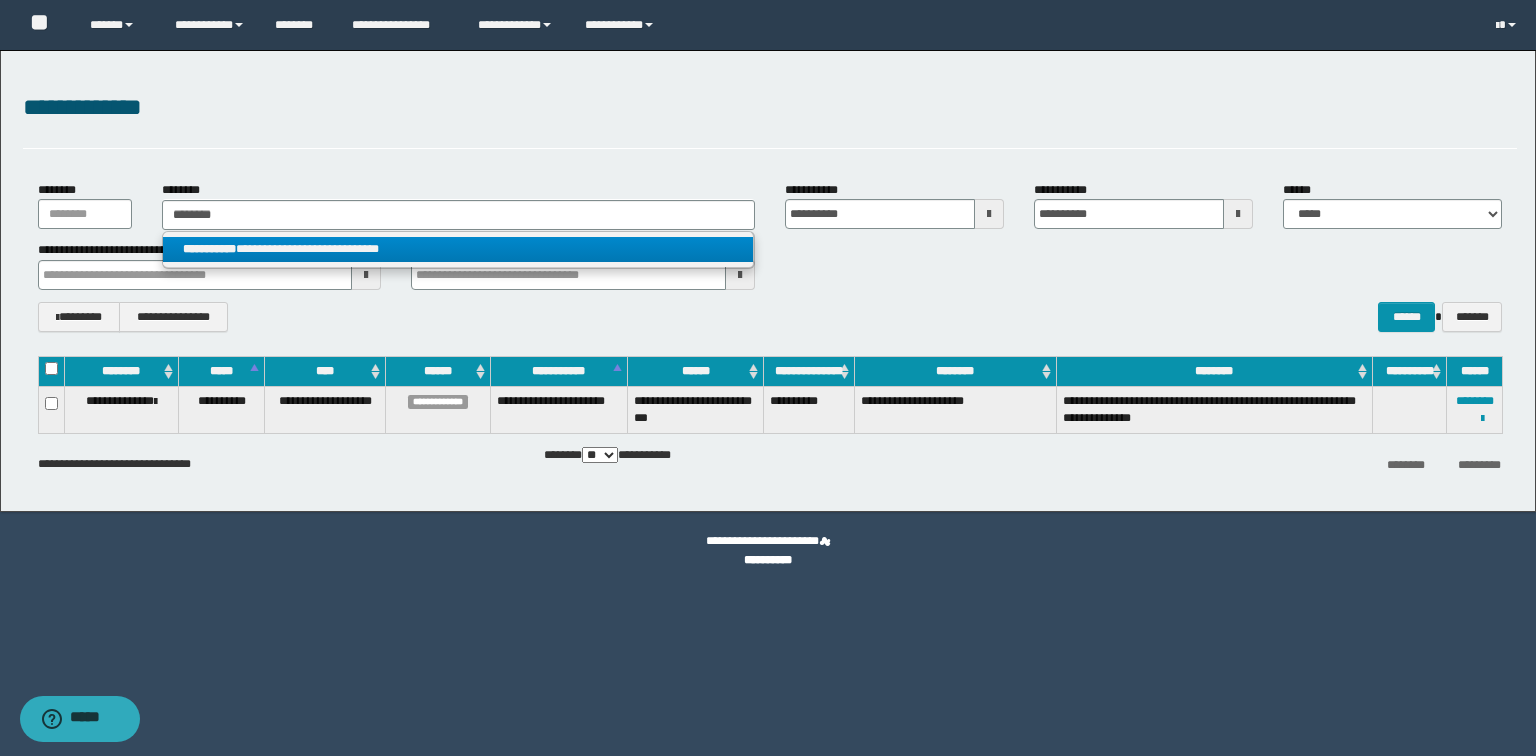 click on "**********" at bounding box center [458, 249] 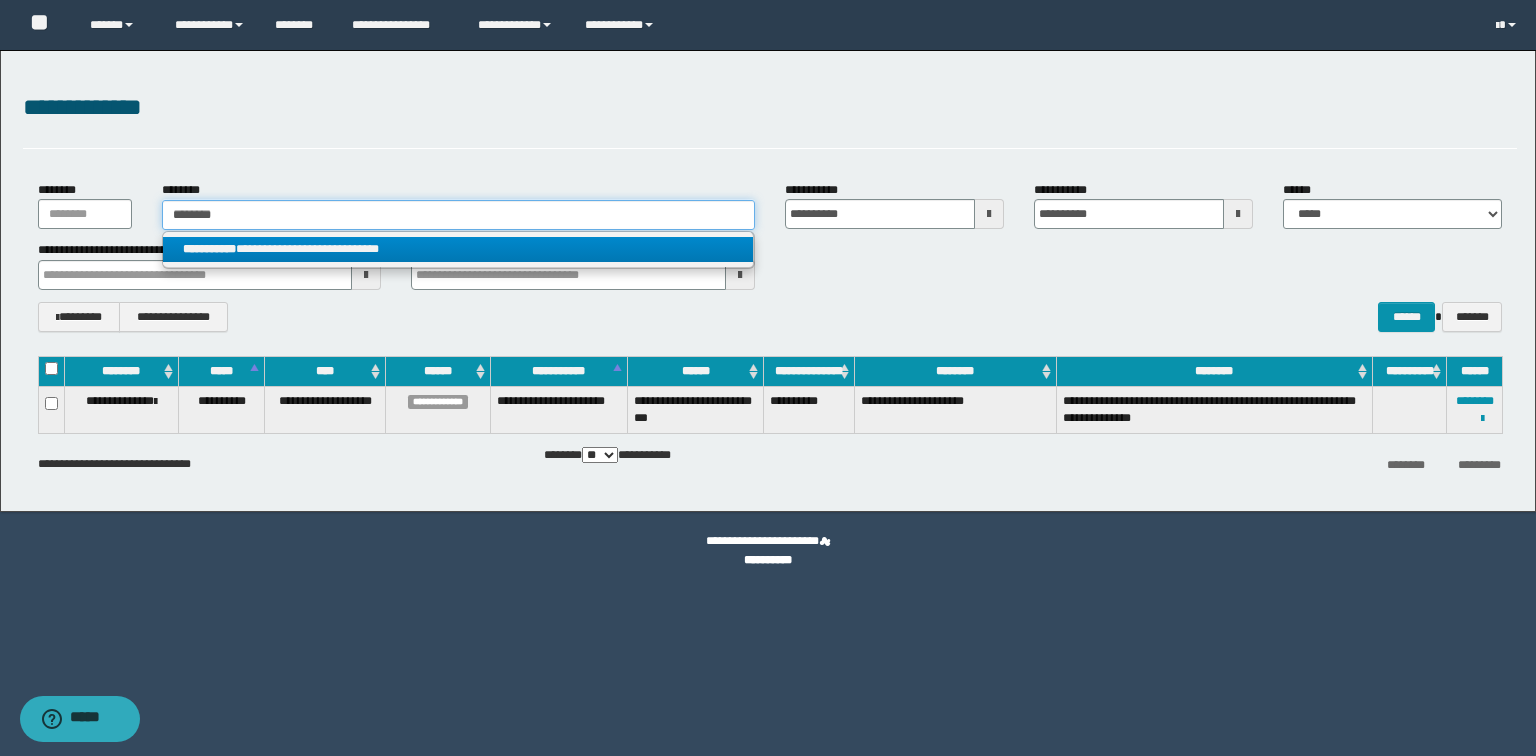 type 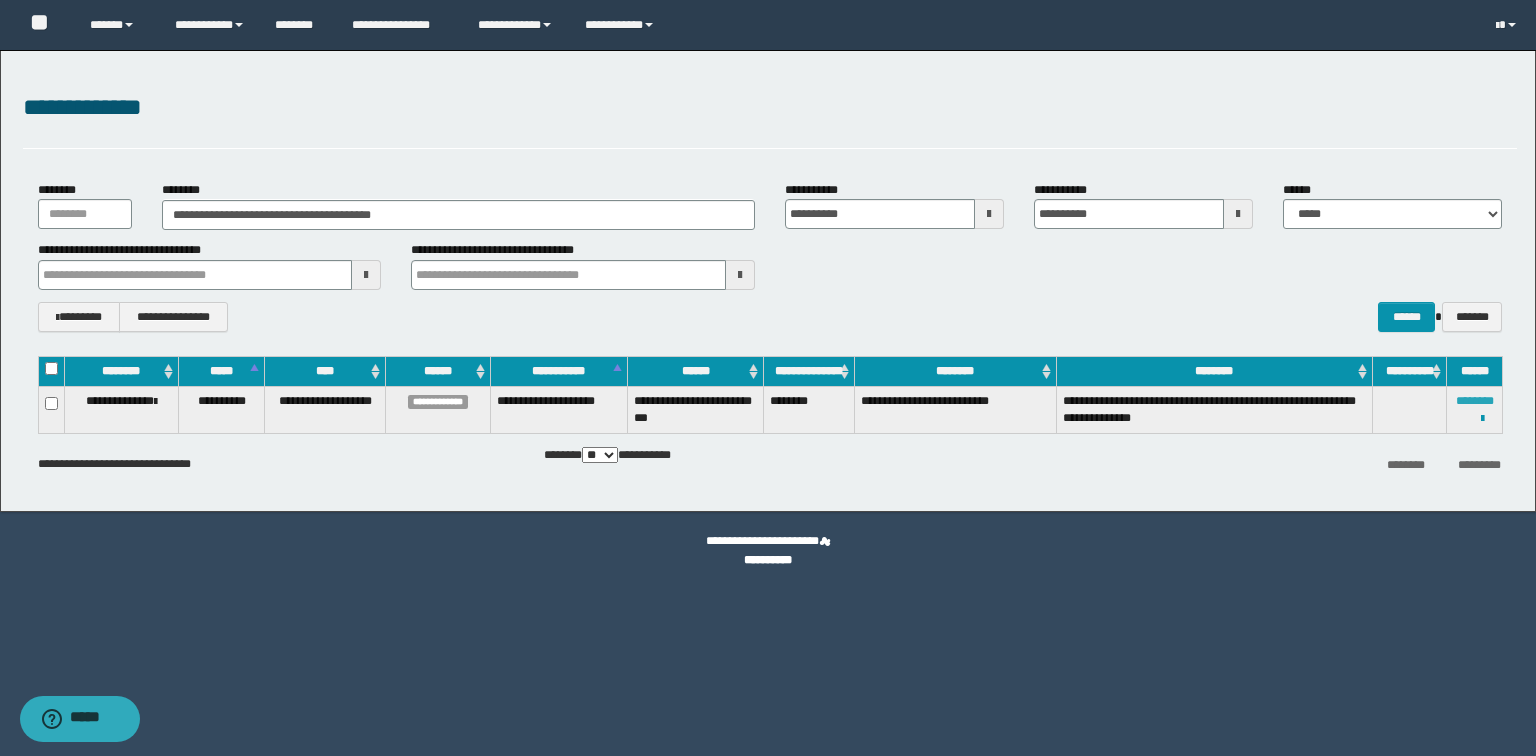 click on "********" at bounding box center [1475, 401] 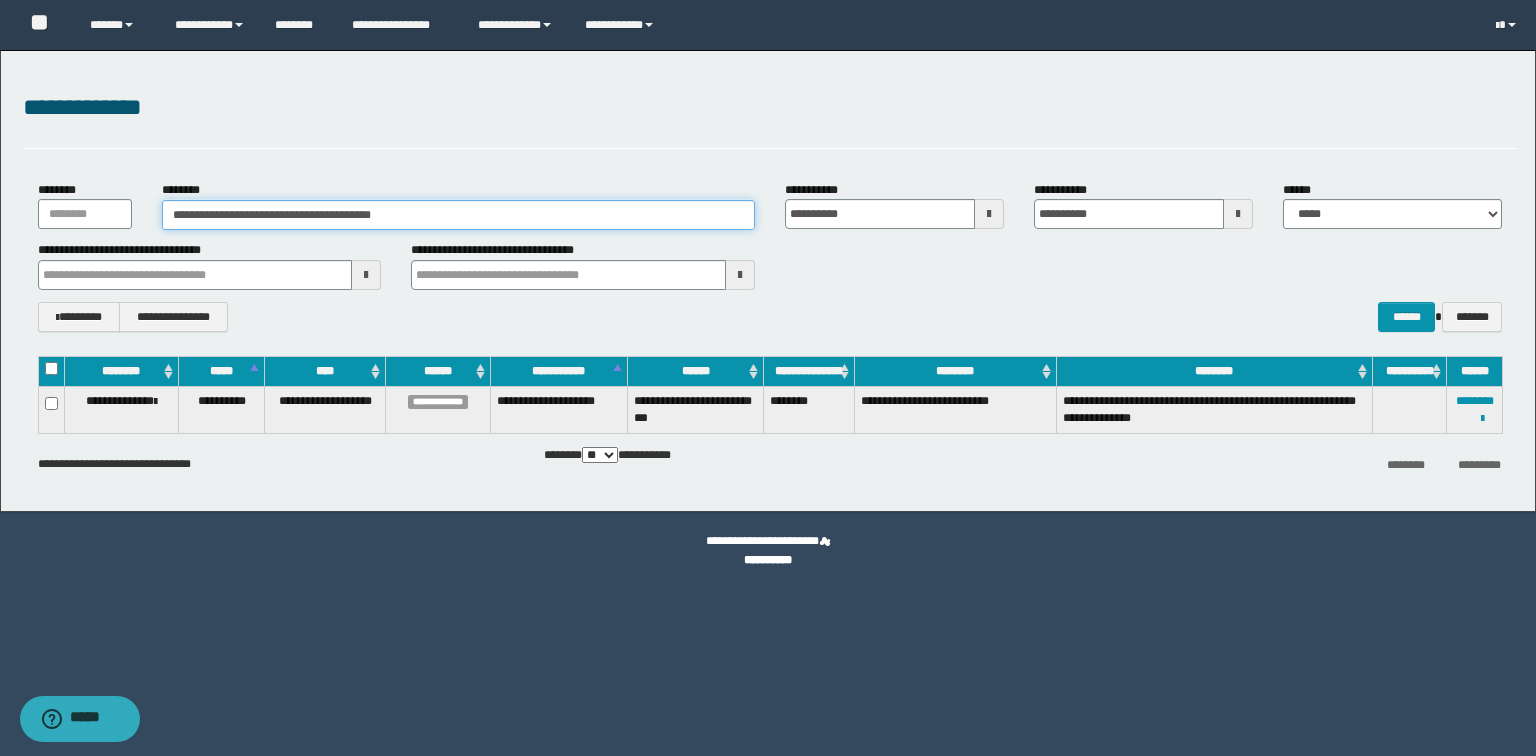 drag, startPoint x: 186, startPoint y: 220, endPoint x: 0, endPoint y: 212, distance: 186.17197 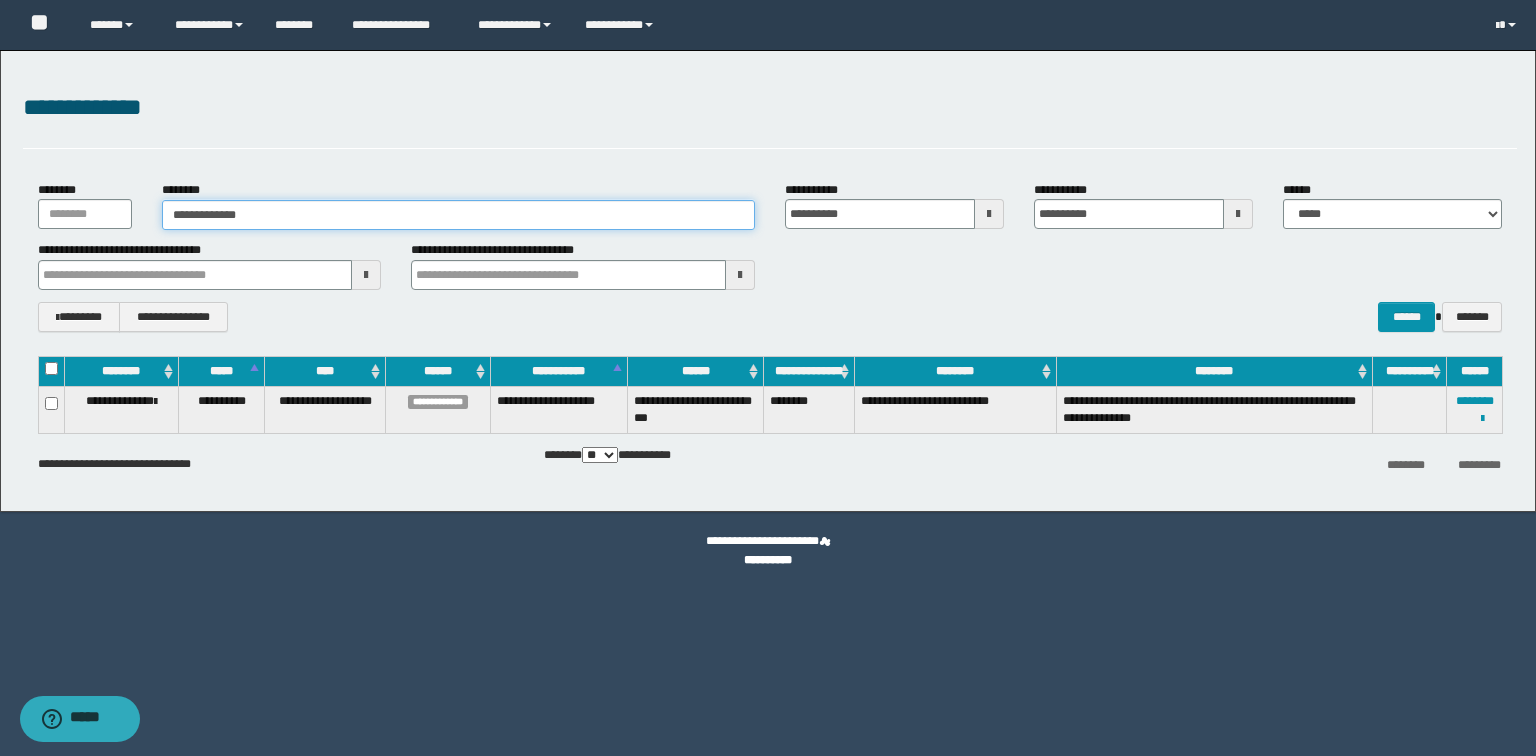 type on "**********" 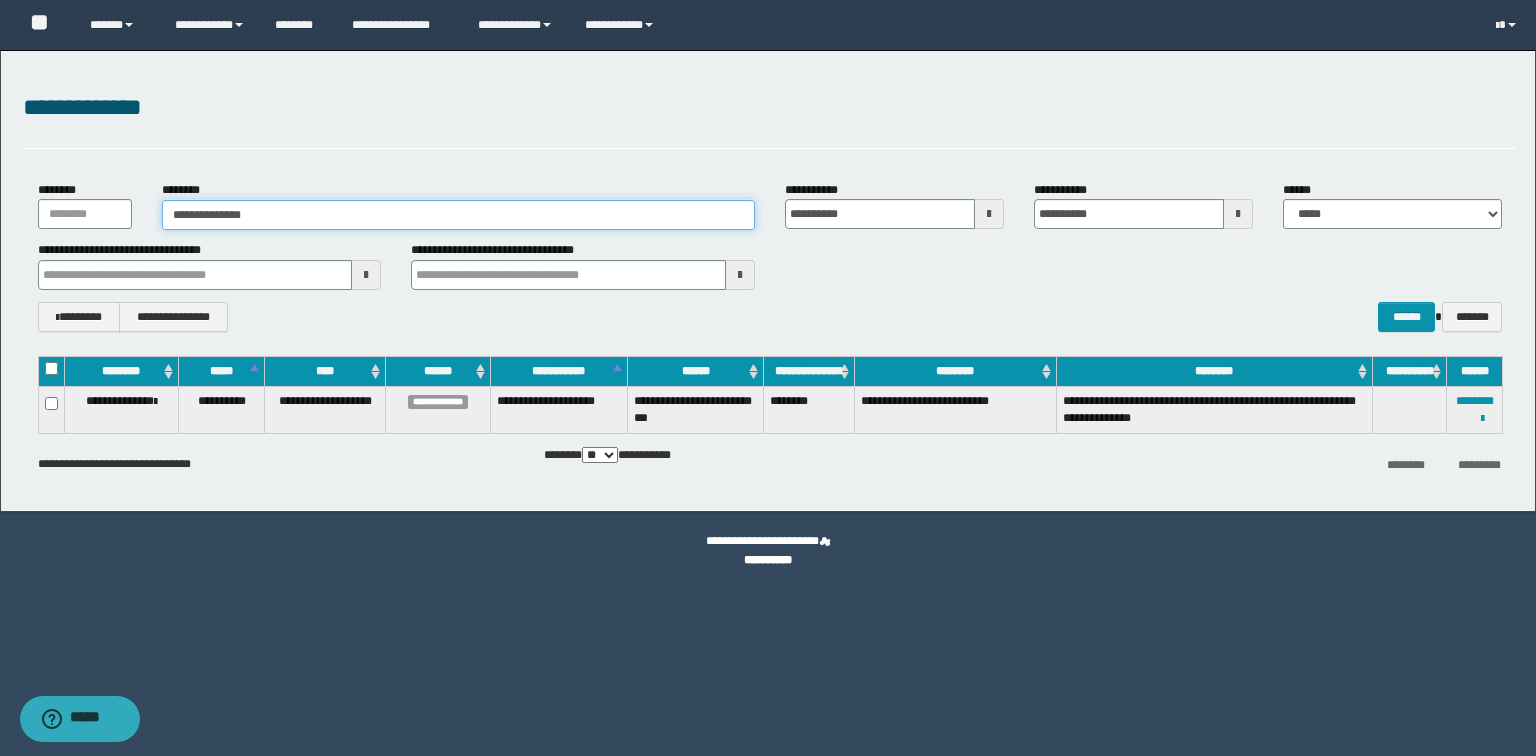 type on "**********" 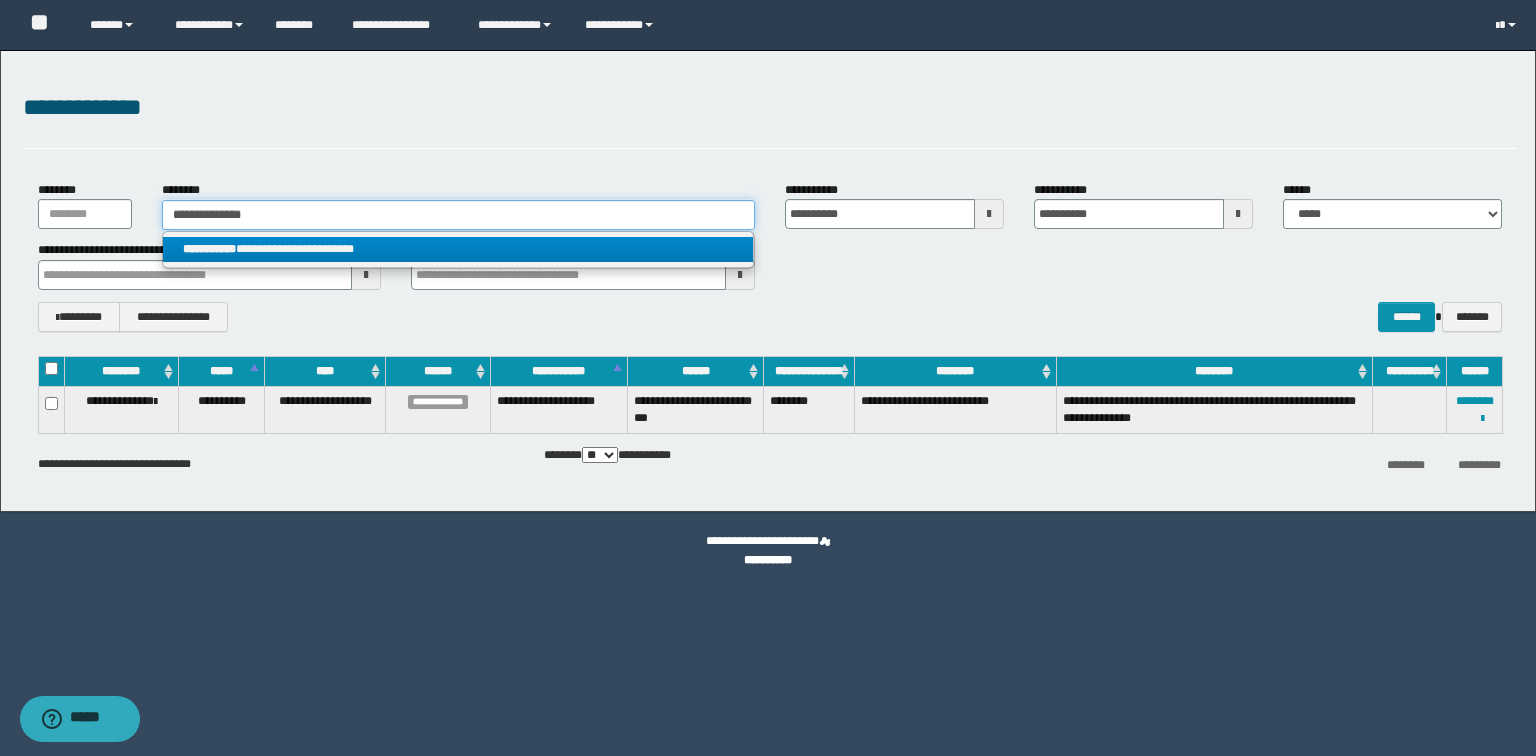type on "**********" 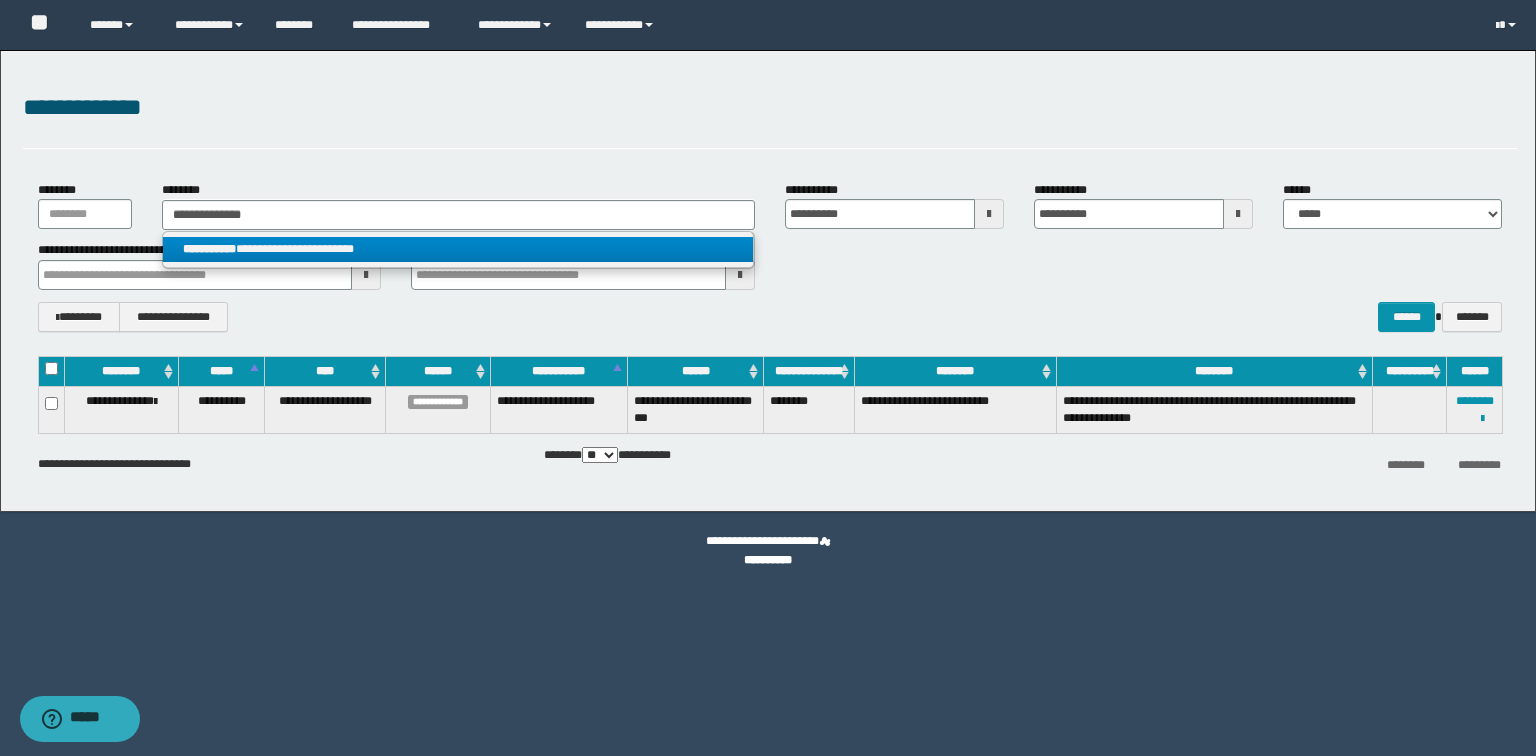 drag, startPoint x: 302, startPoint y: 245, endPoint x: 408, endPoint y: 277, distance: 110.724884 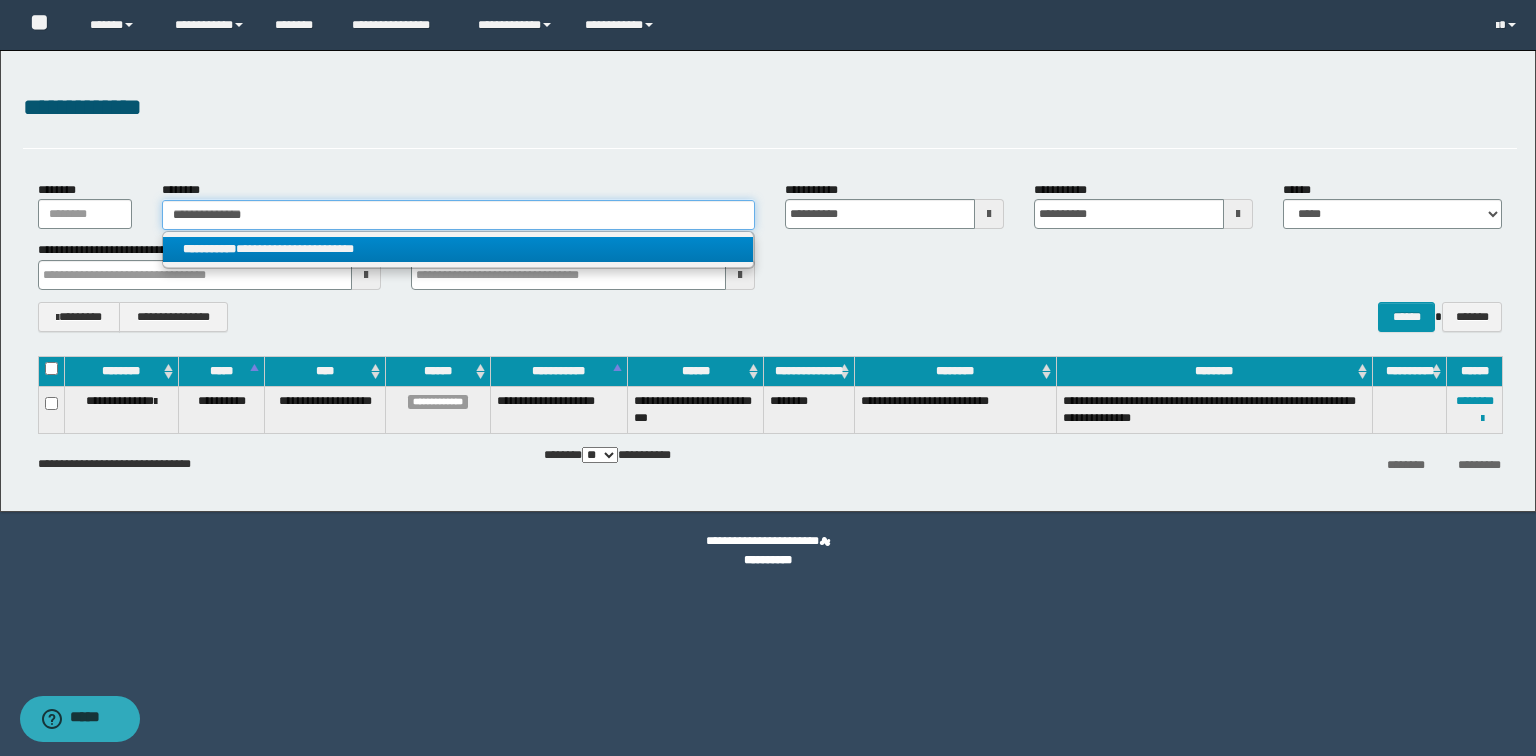 type 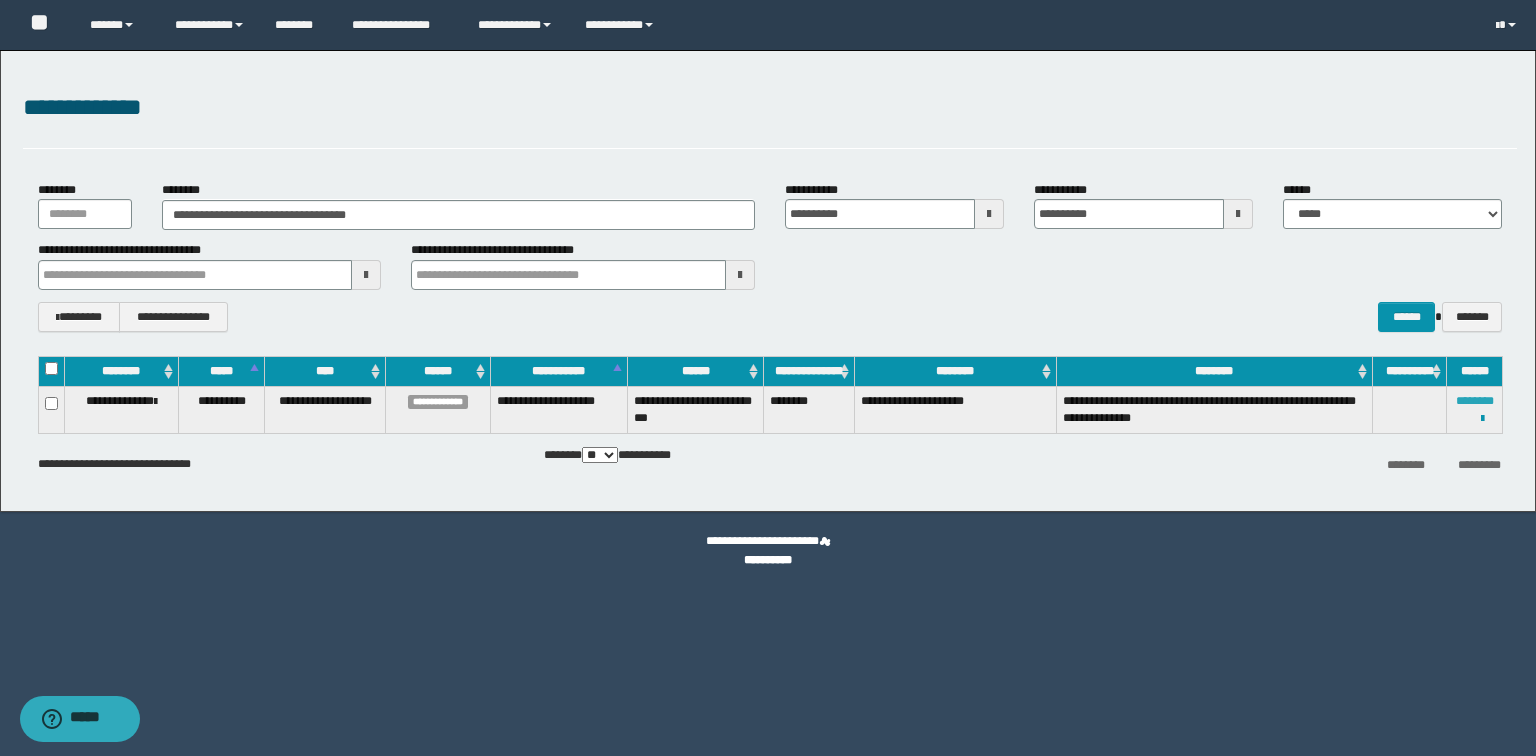click on "********" at bounding box center (1475, 401) 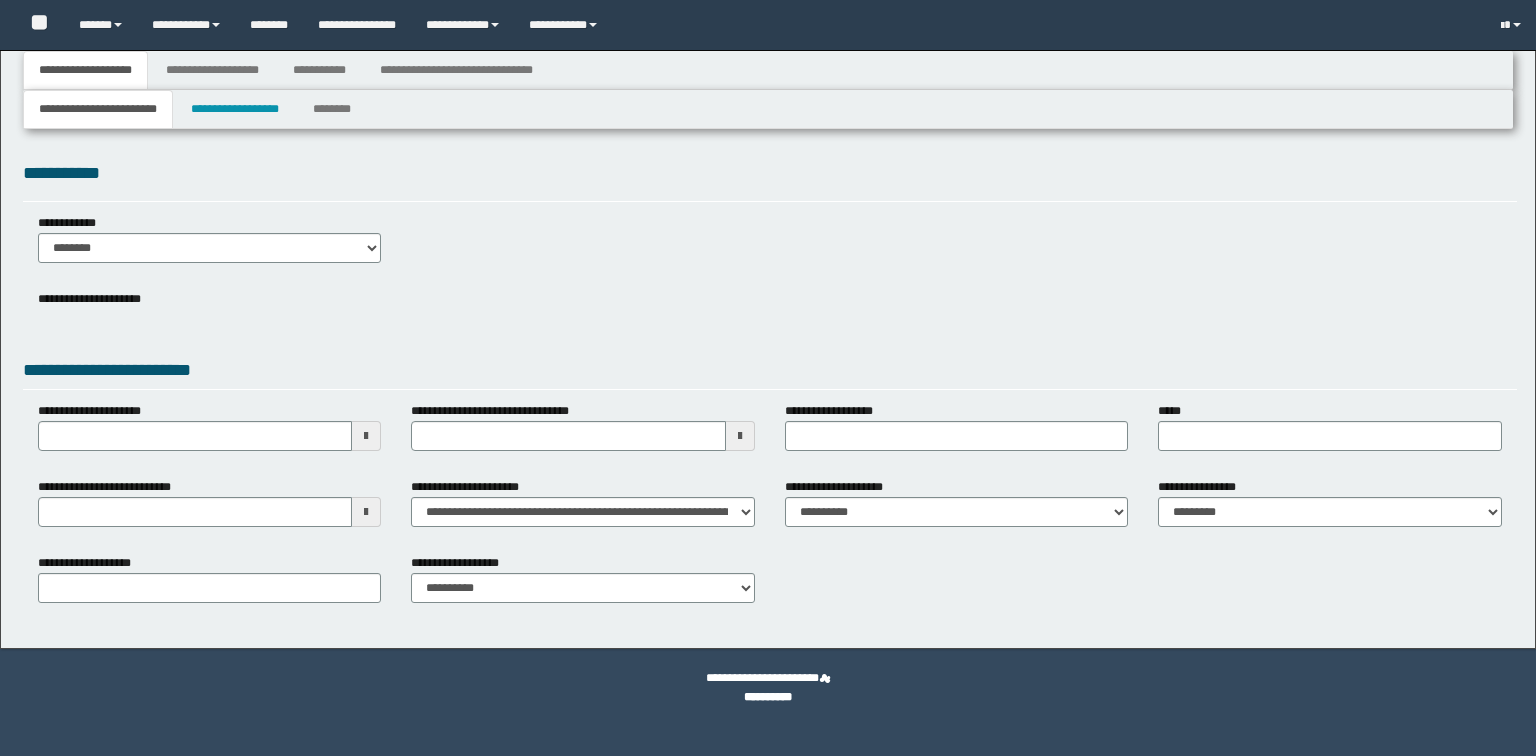 type 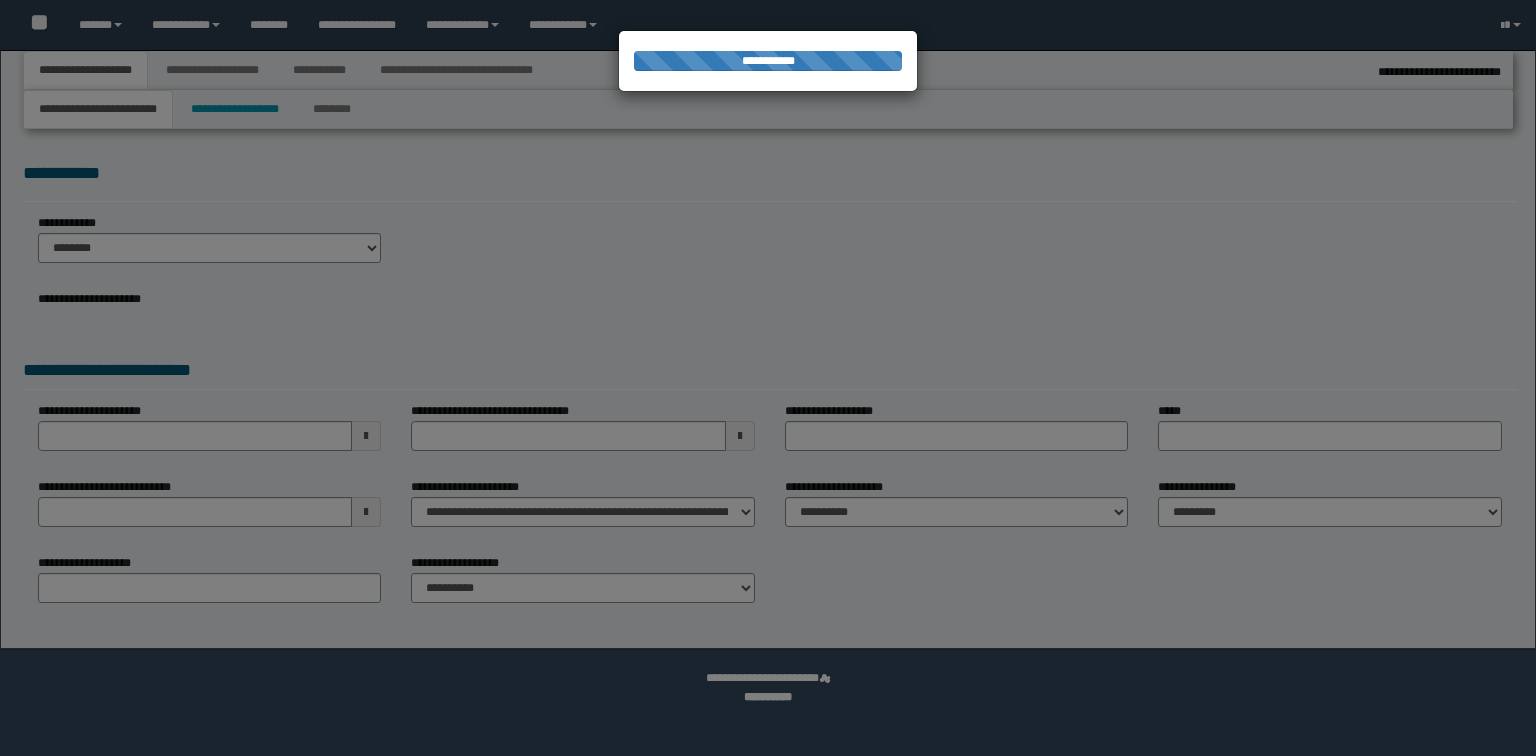 type on "**********" 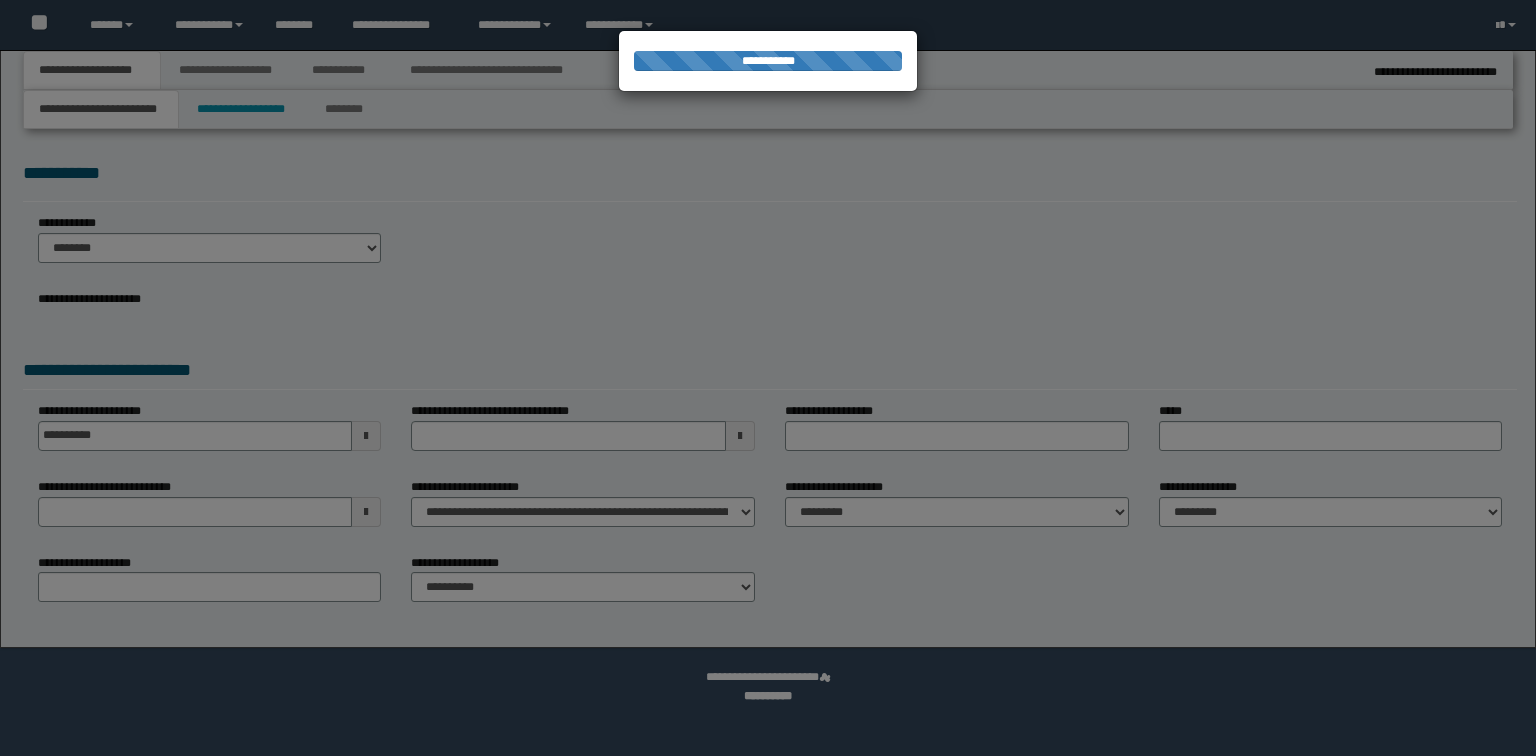 scroll, scrollTop: 0, scrollLeft: 0, axis: both 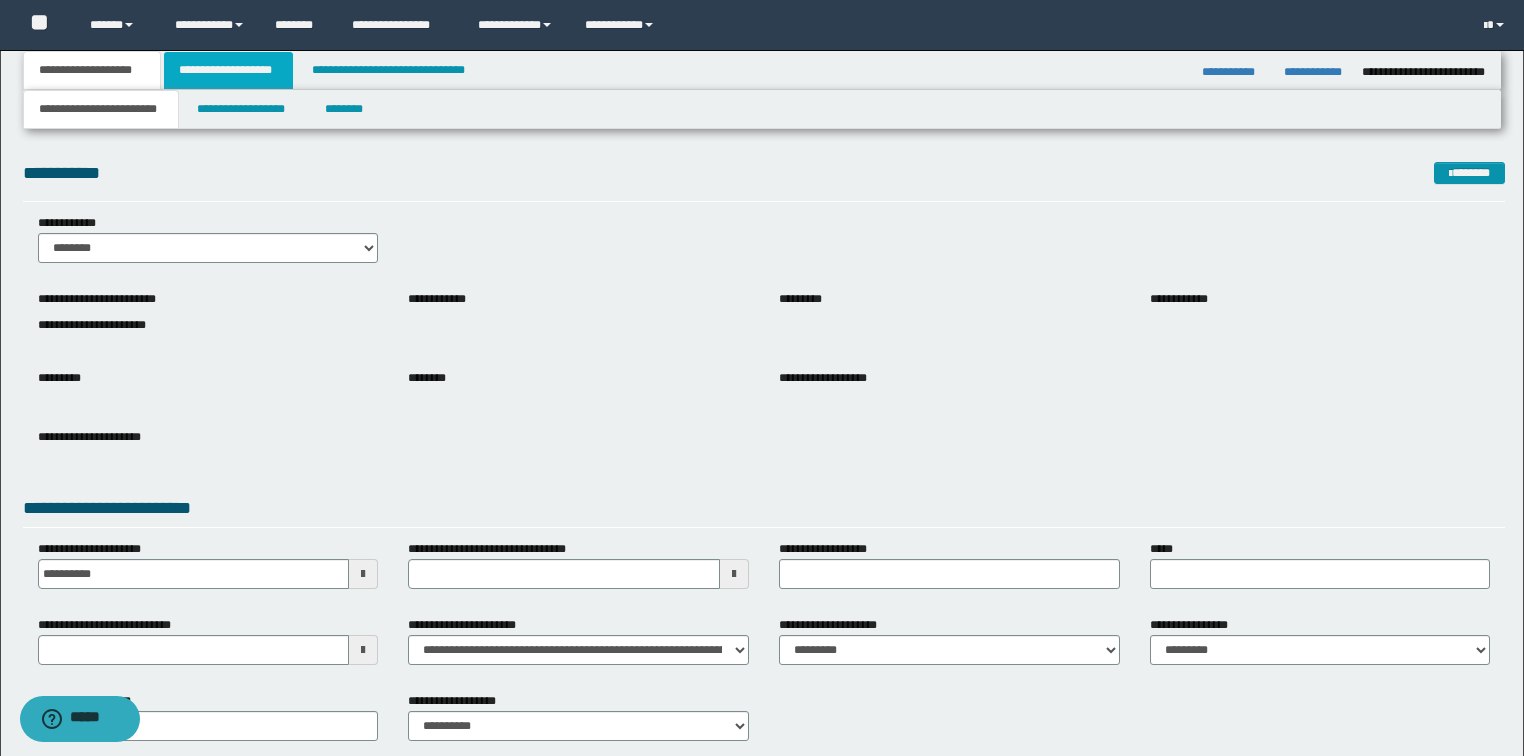 click on "**********" at bounding box center (228, 70) 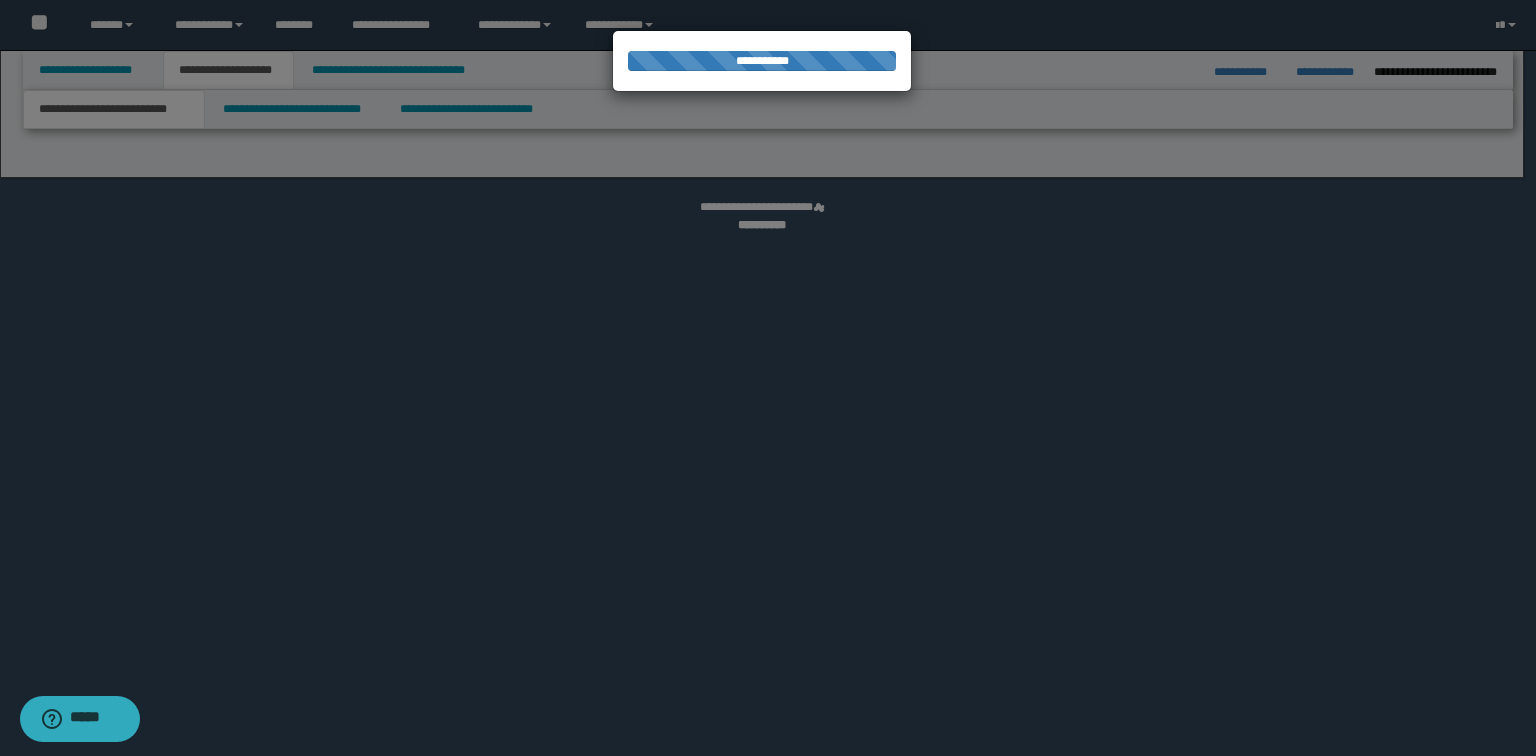 click at bounding box center (768, 378) 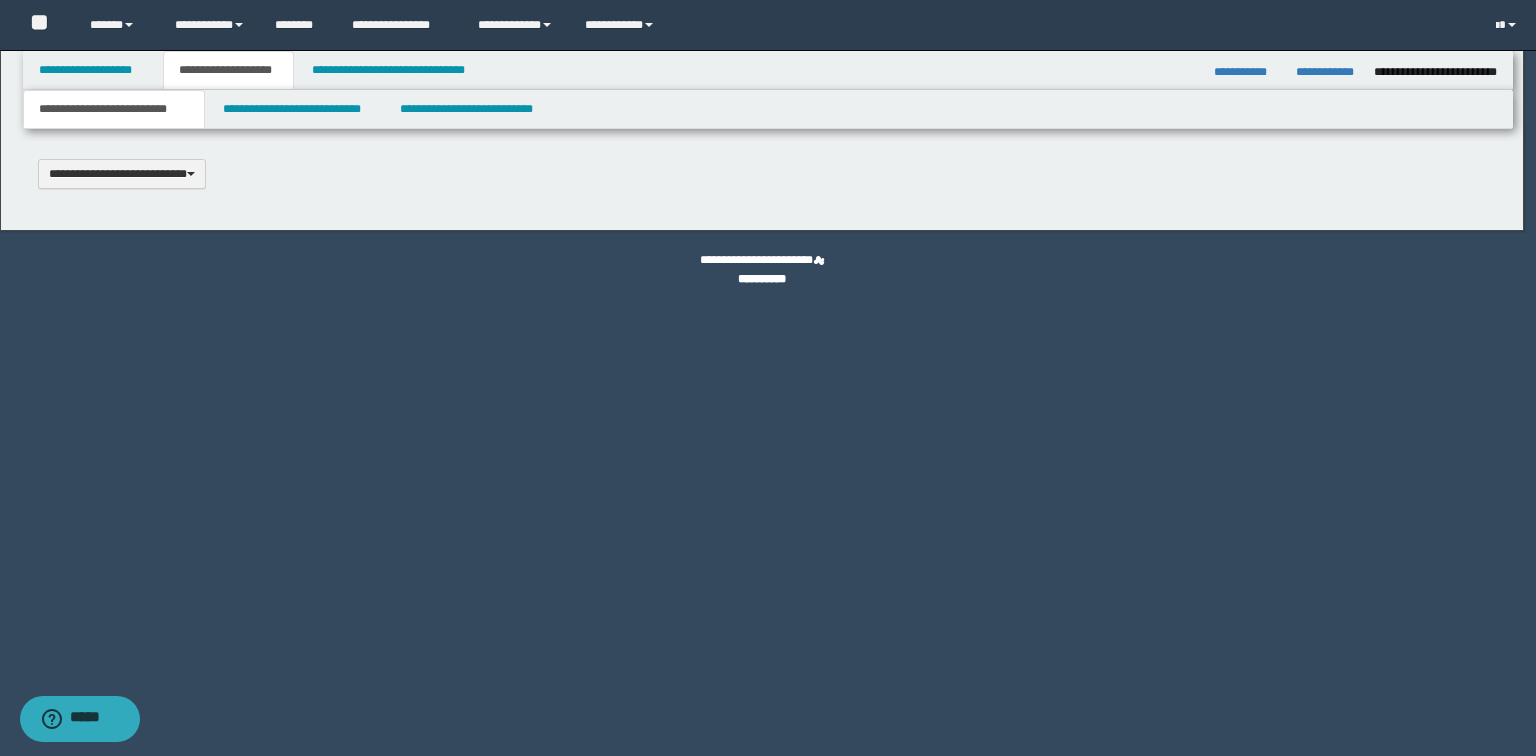 scroll, scrollTop: 0, scrollLeft: 0, axis: both 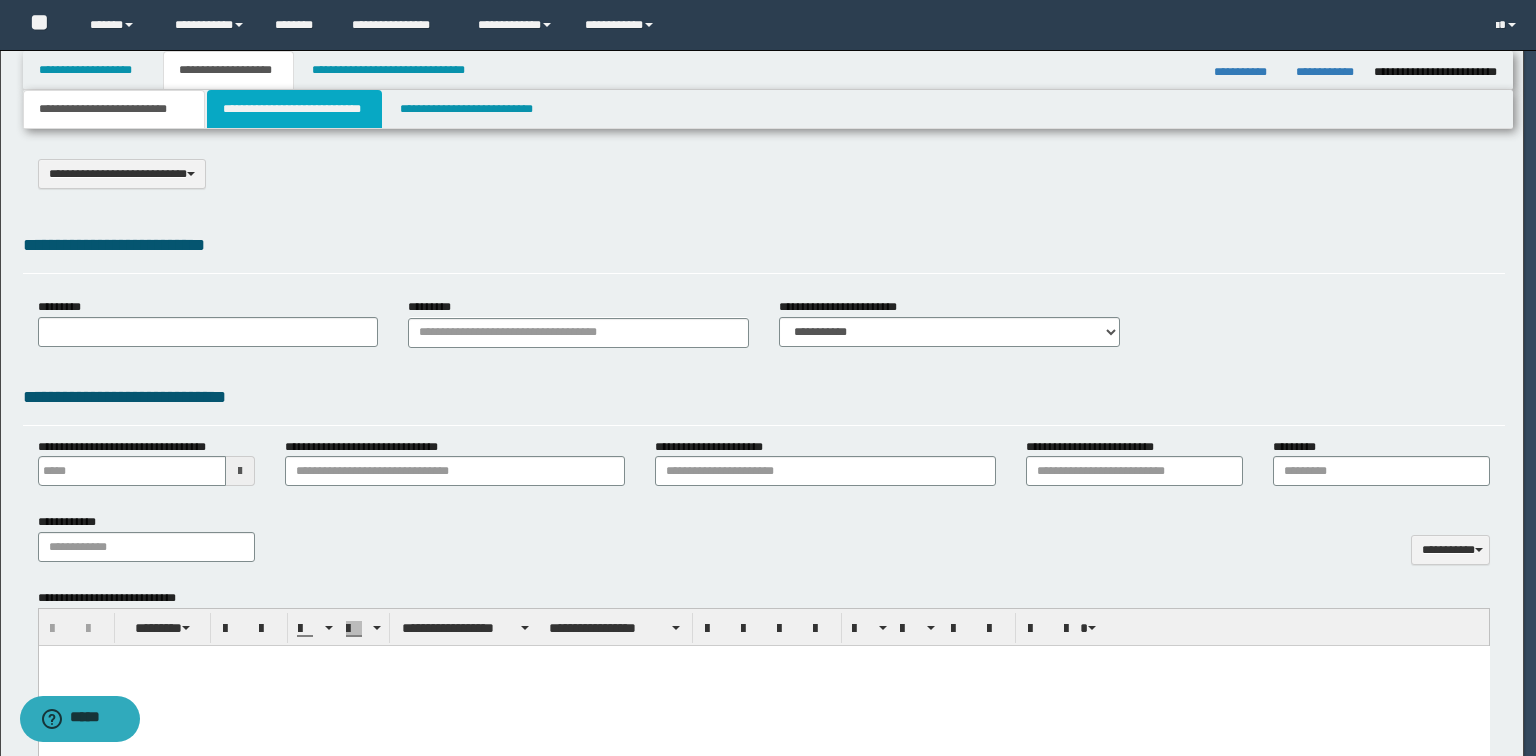 click on "**********" at bounding box center (294, 109) 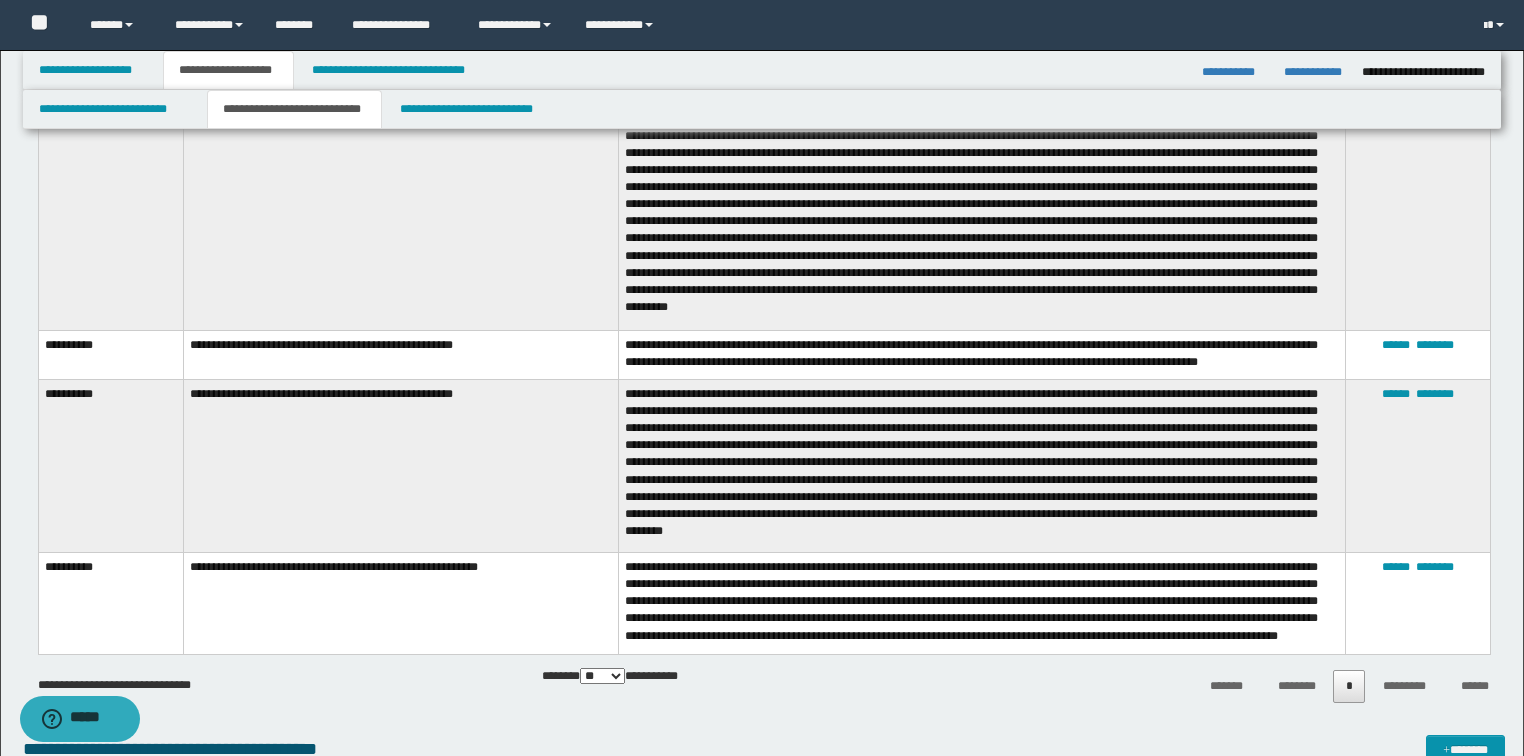 scroll, scrollTop: 1200, scrollLeft: 0, axis: vertical 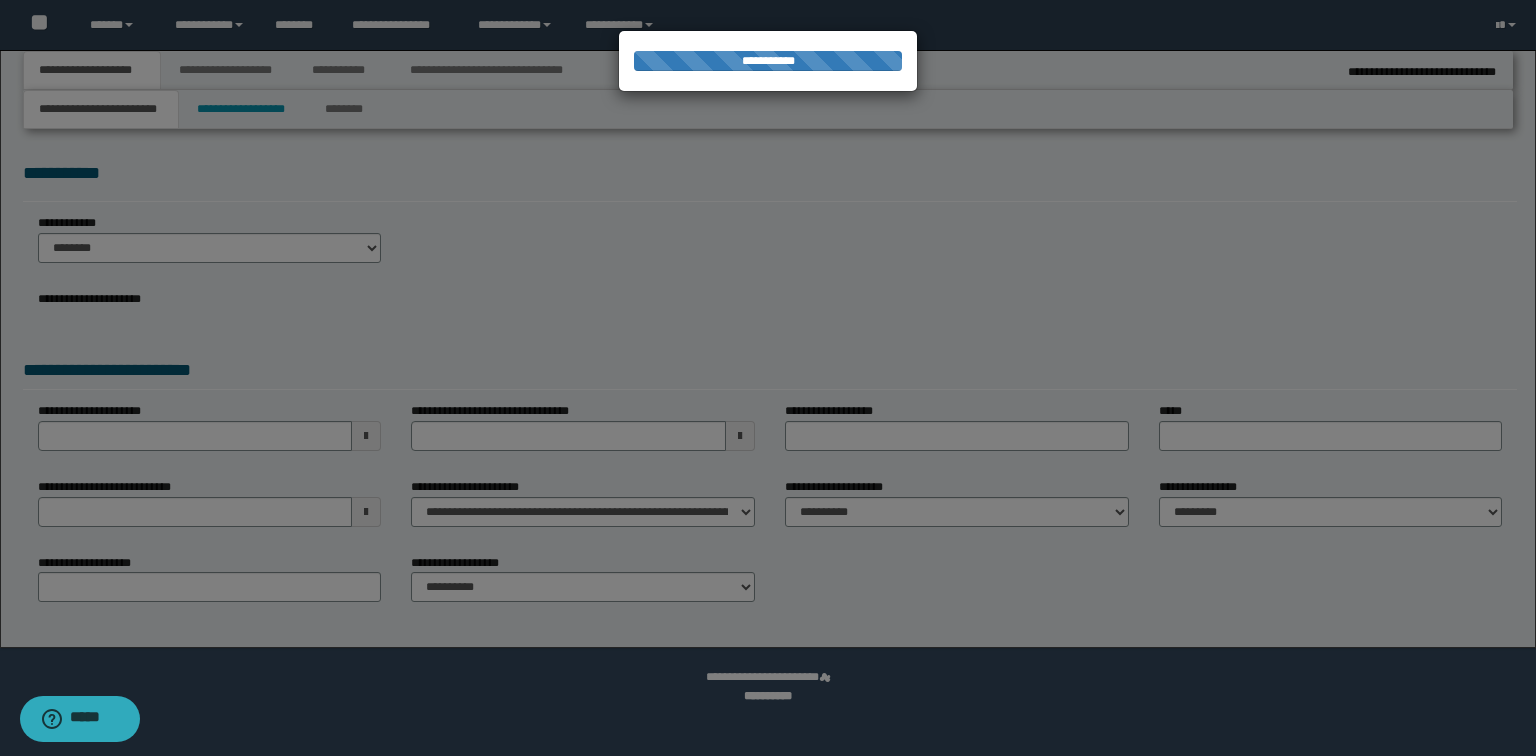 select on "**" 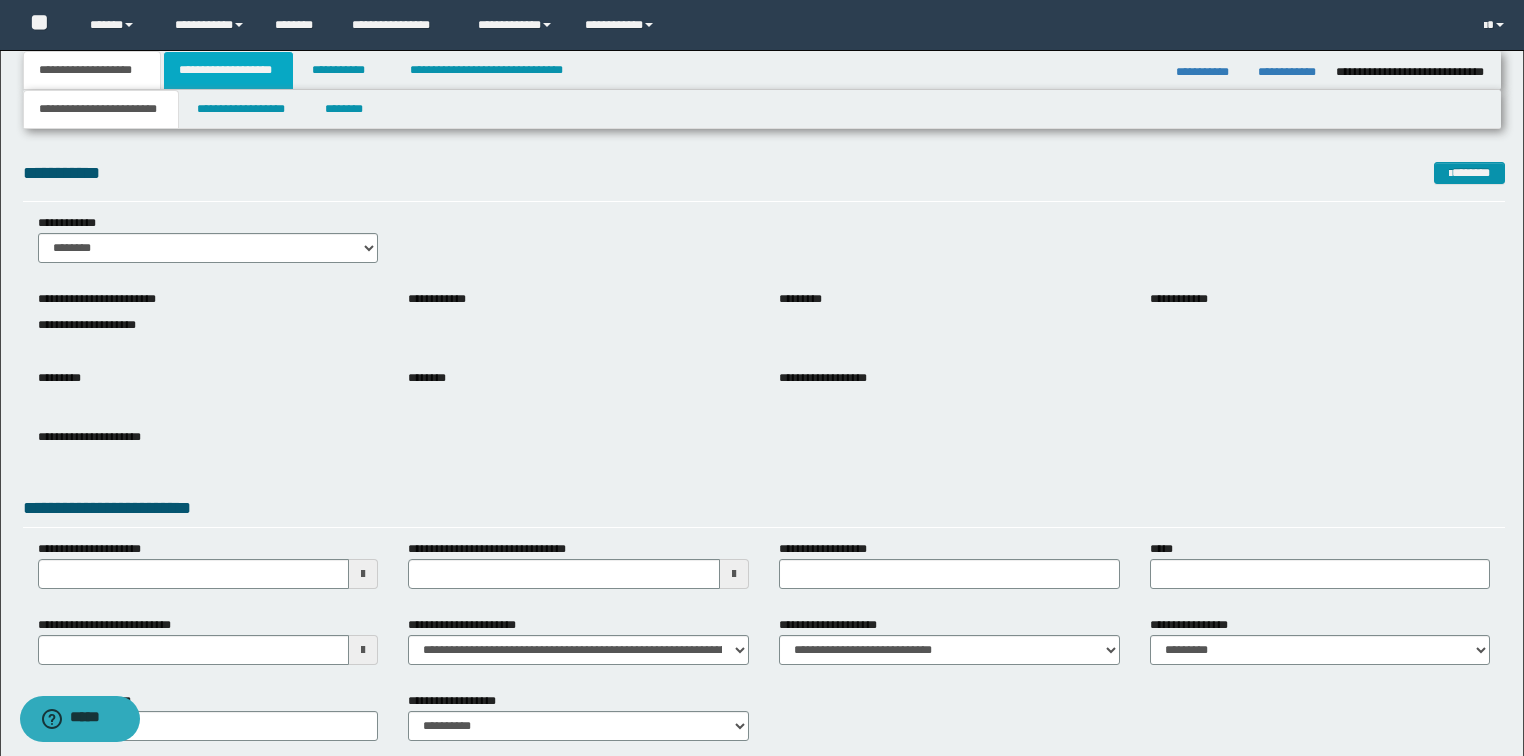 click on "**********" at bounding box center (228, 70) 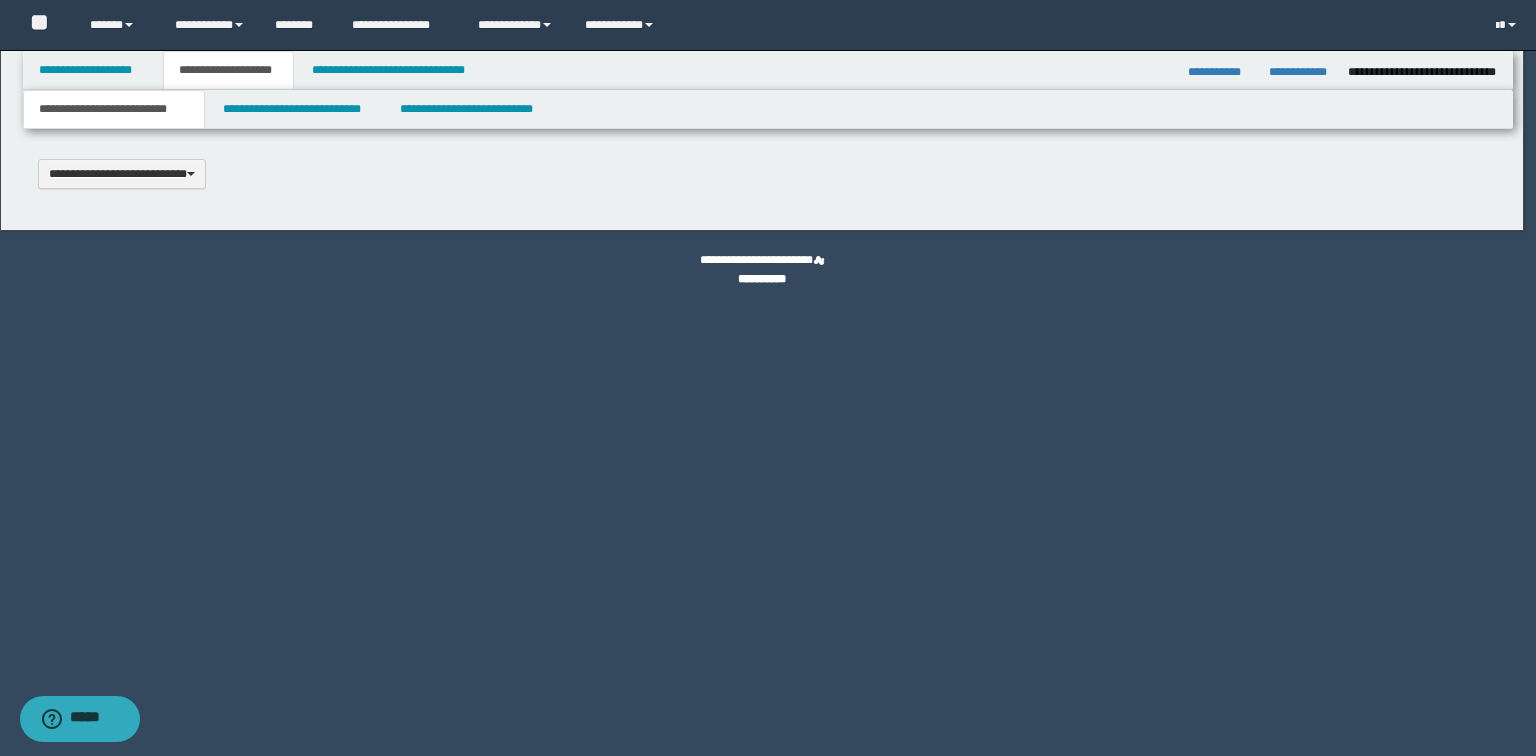 scroll, scrollTop: 0, scrollLeft: 0, axis: both 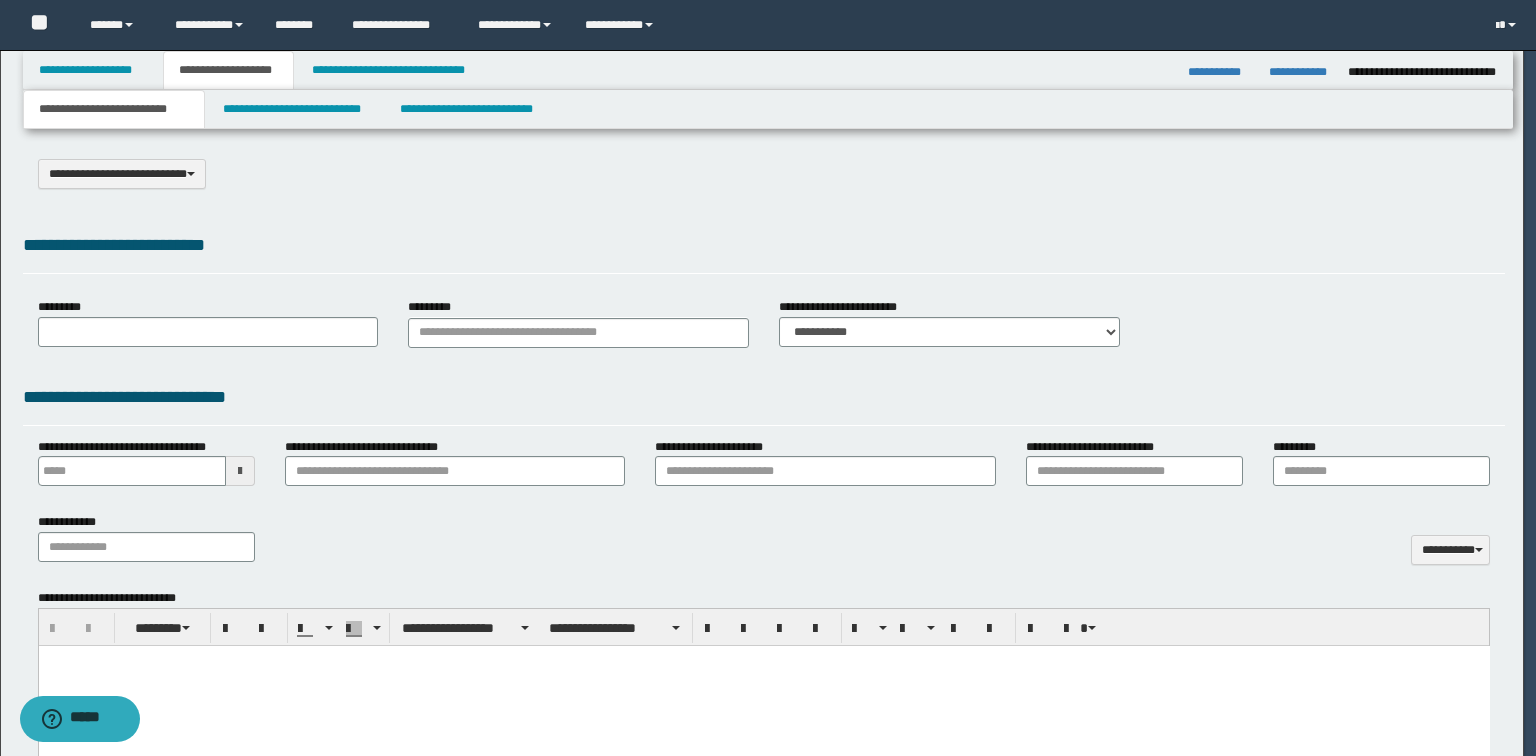 select on "*" 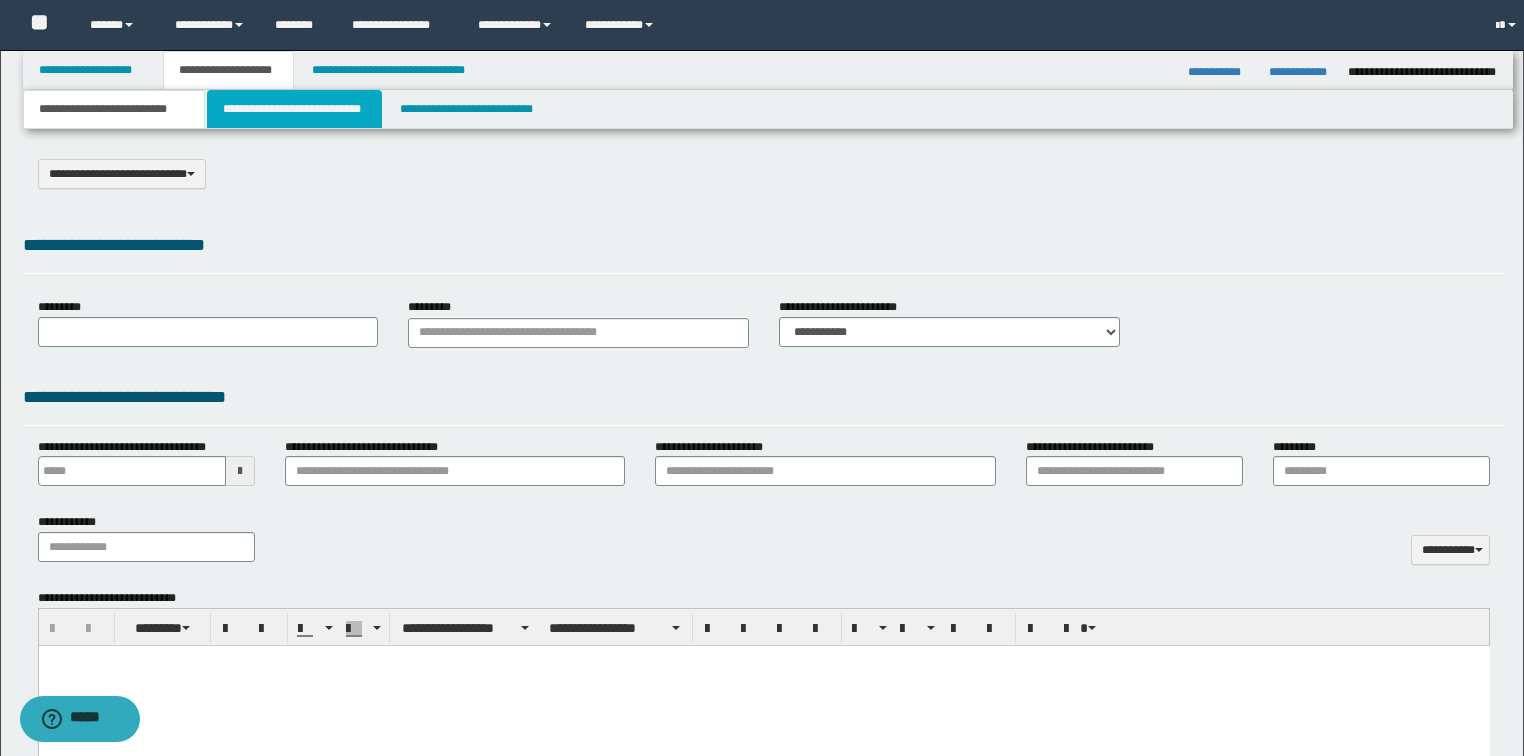 click on "**********" at bounding box center (294, 109) 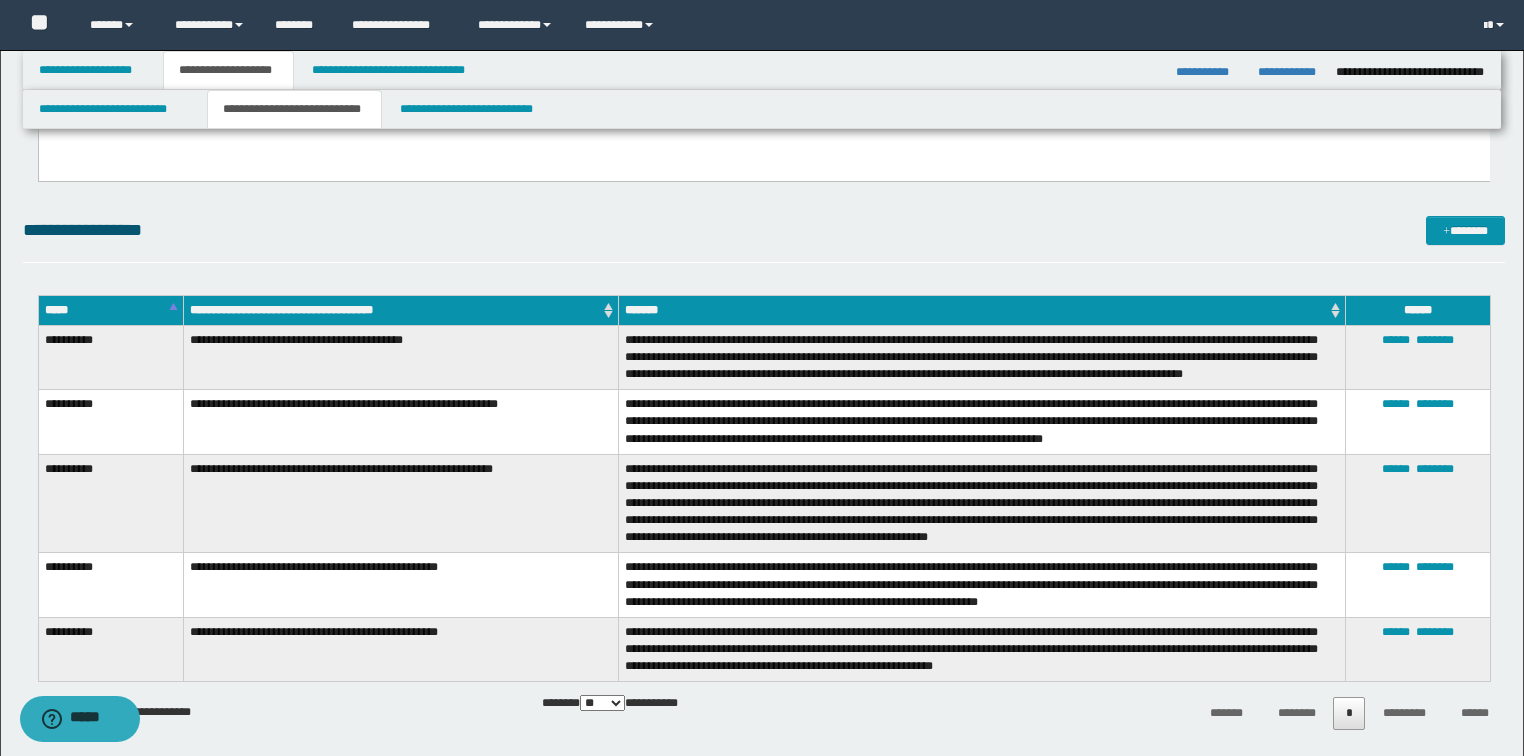 scroll, scrollTop: 0, scrollLeft: 0, axis: both 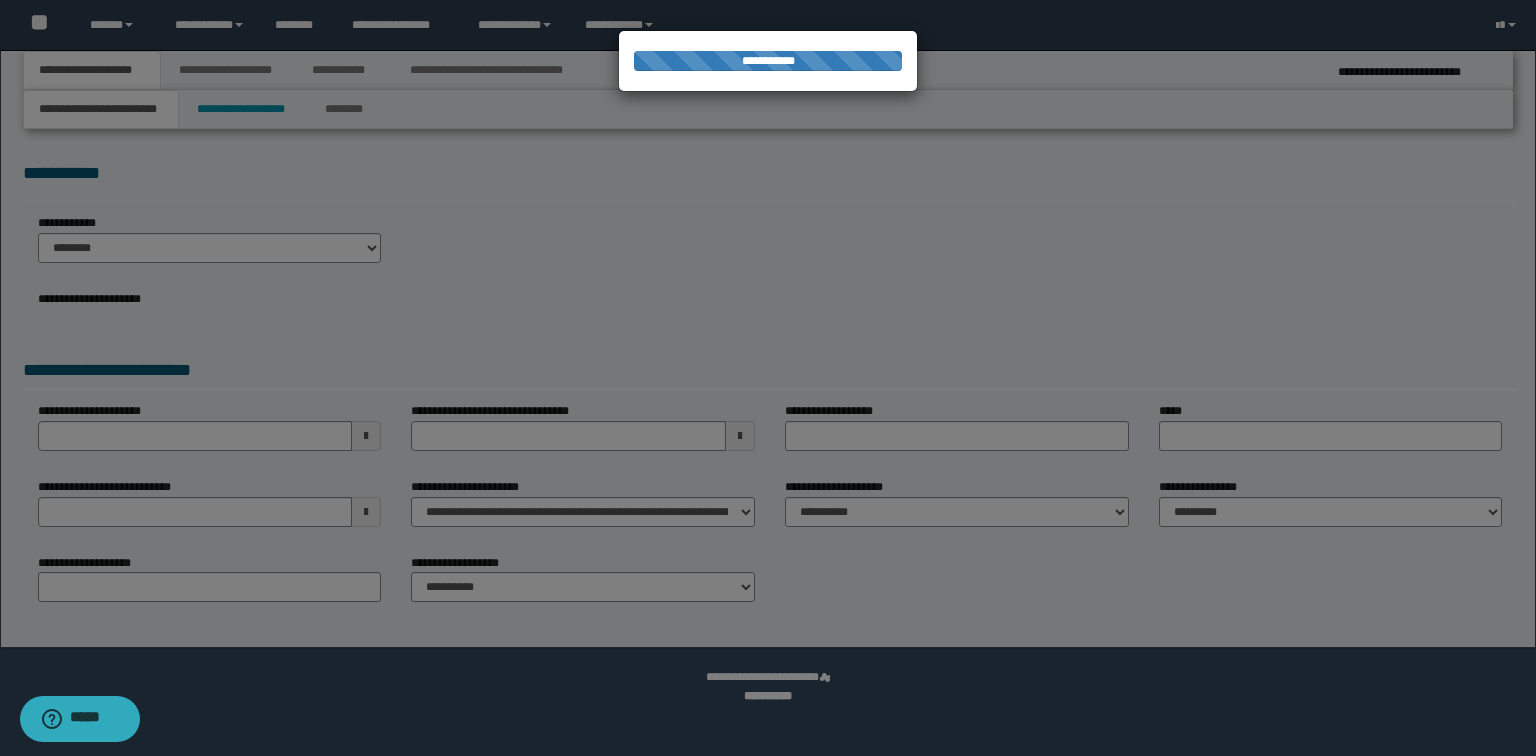 select on "**" 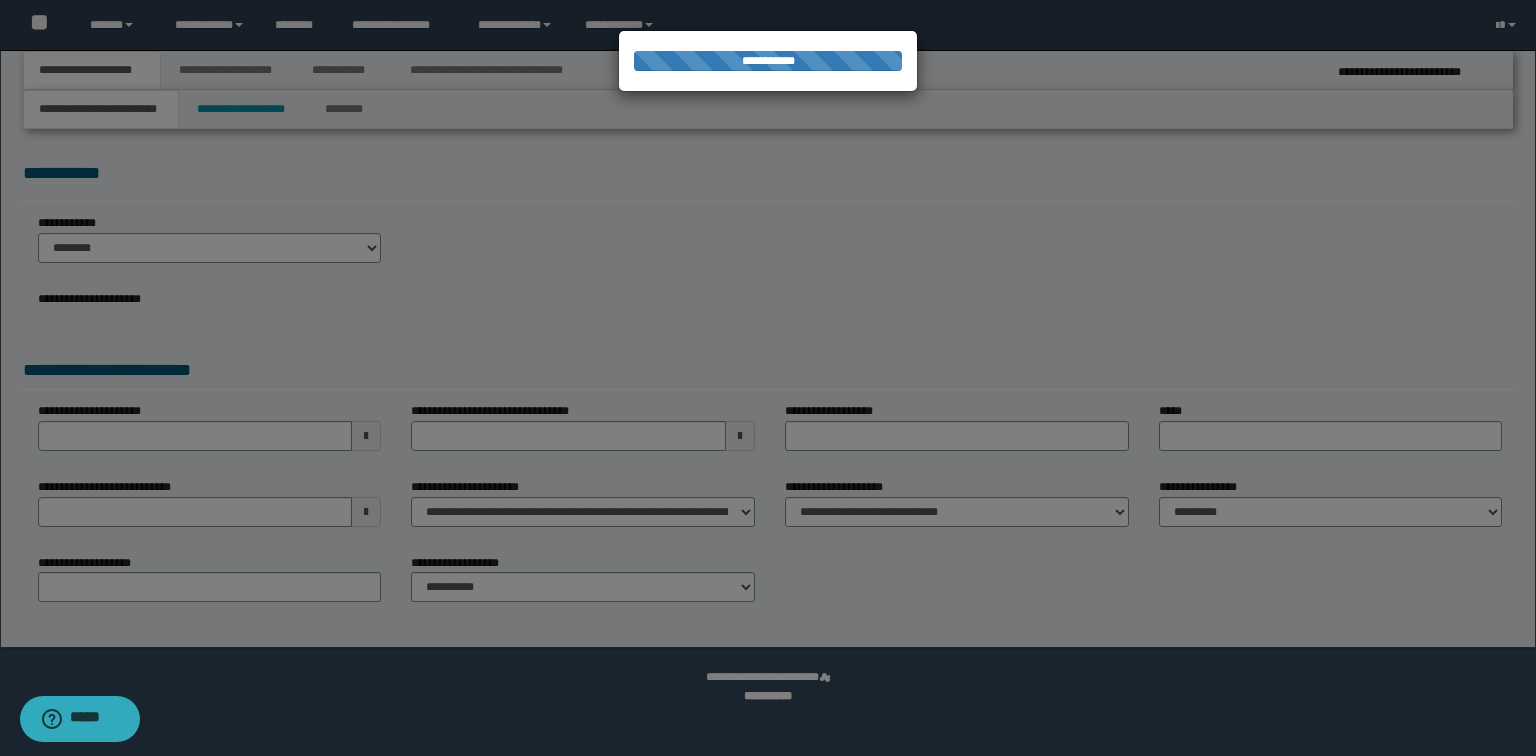 click at bounding box center [768, 378] 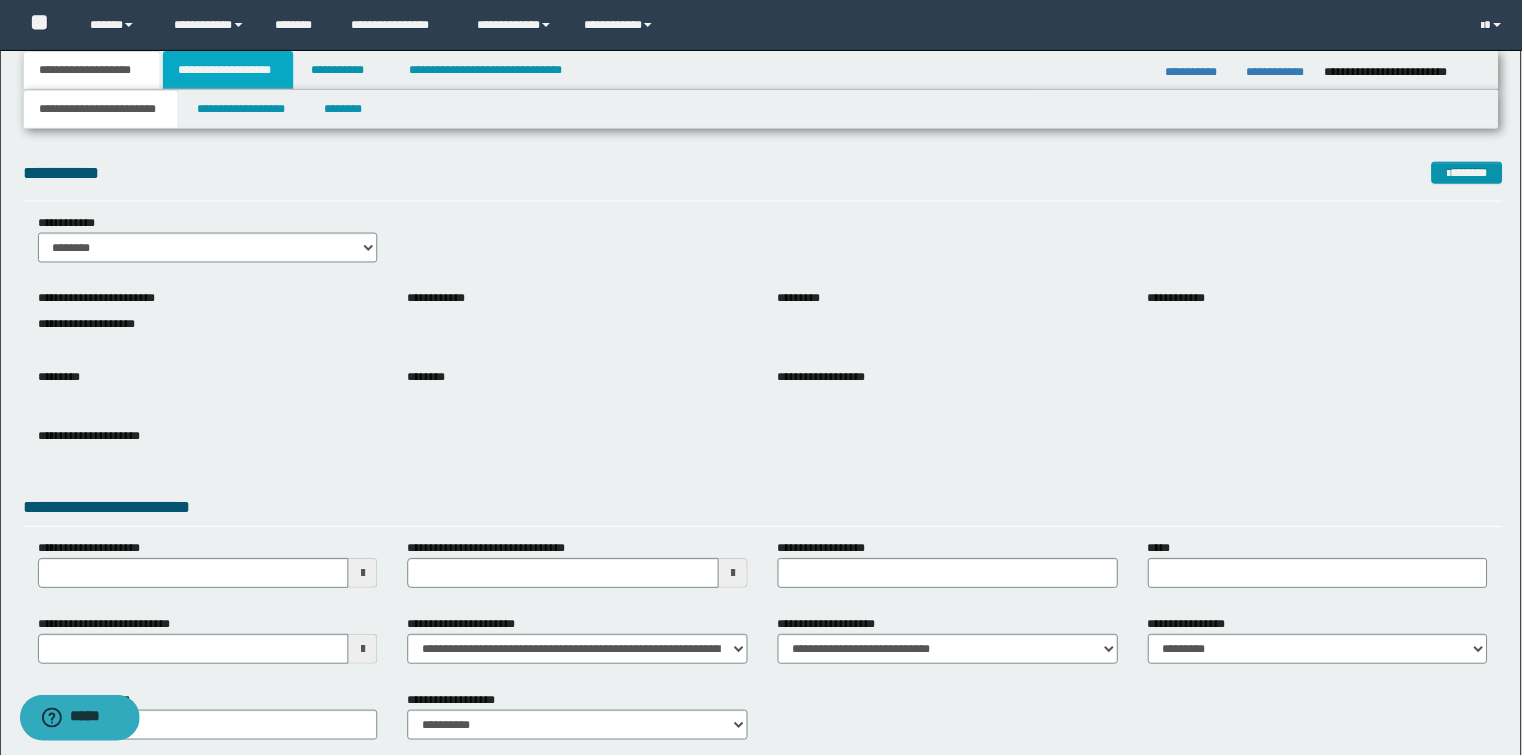 click on "**********" at bounding box center [228, 70] 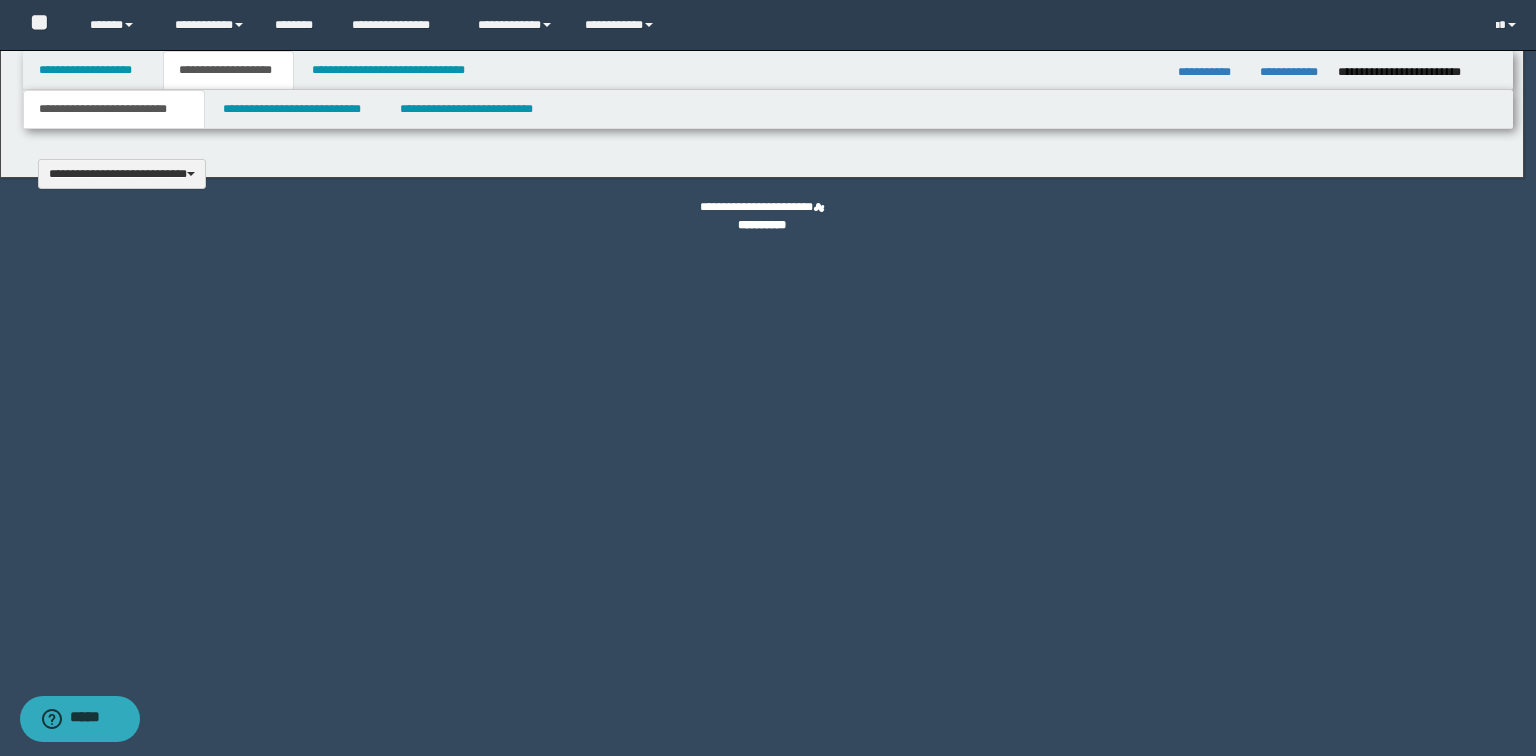 type 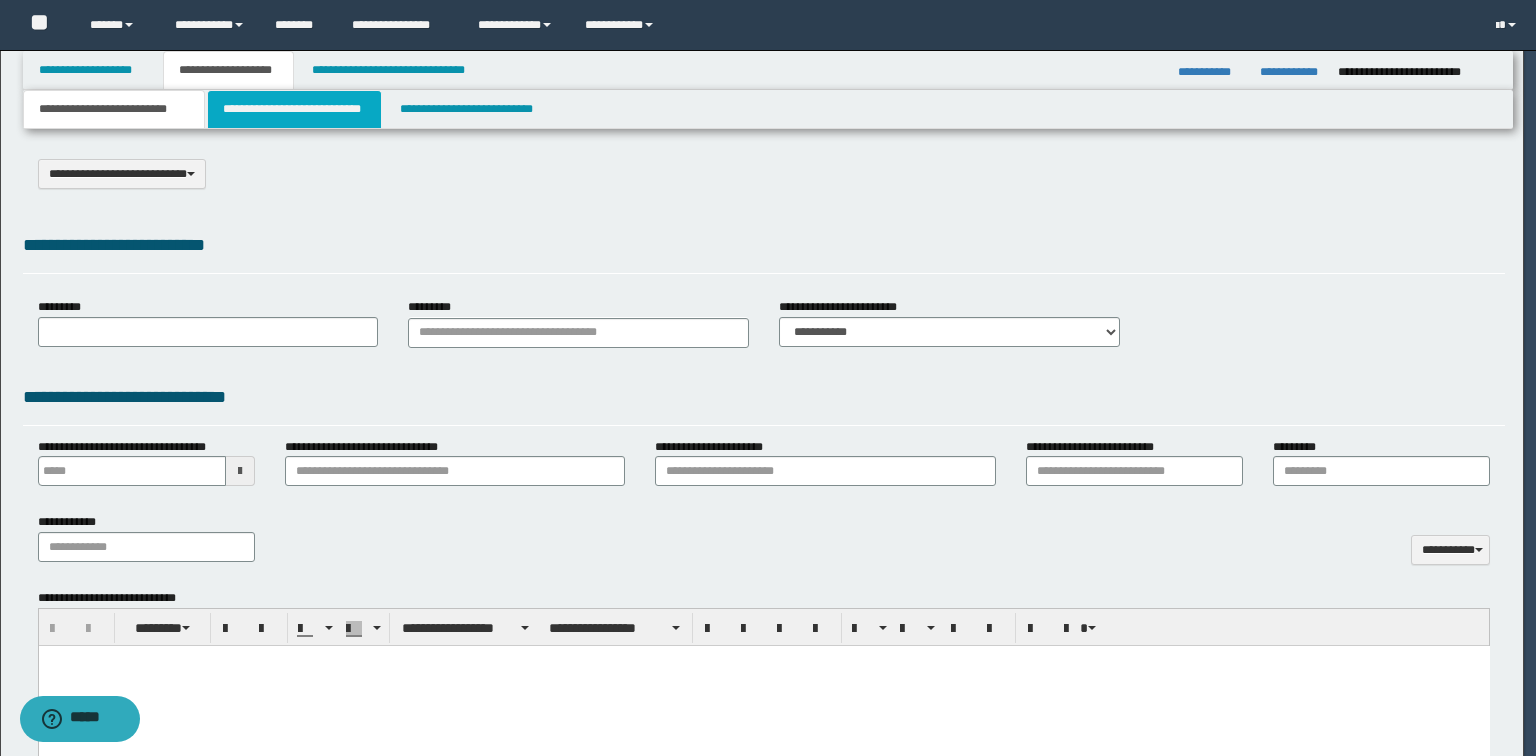scroll, scrollTop: 0, scrollLeft: 0, axis: both 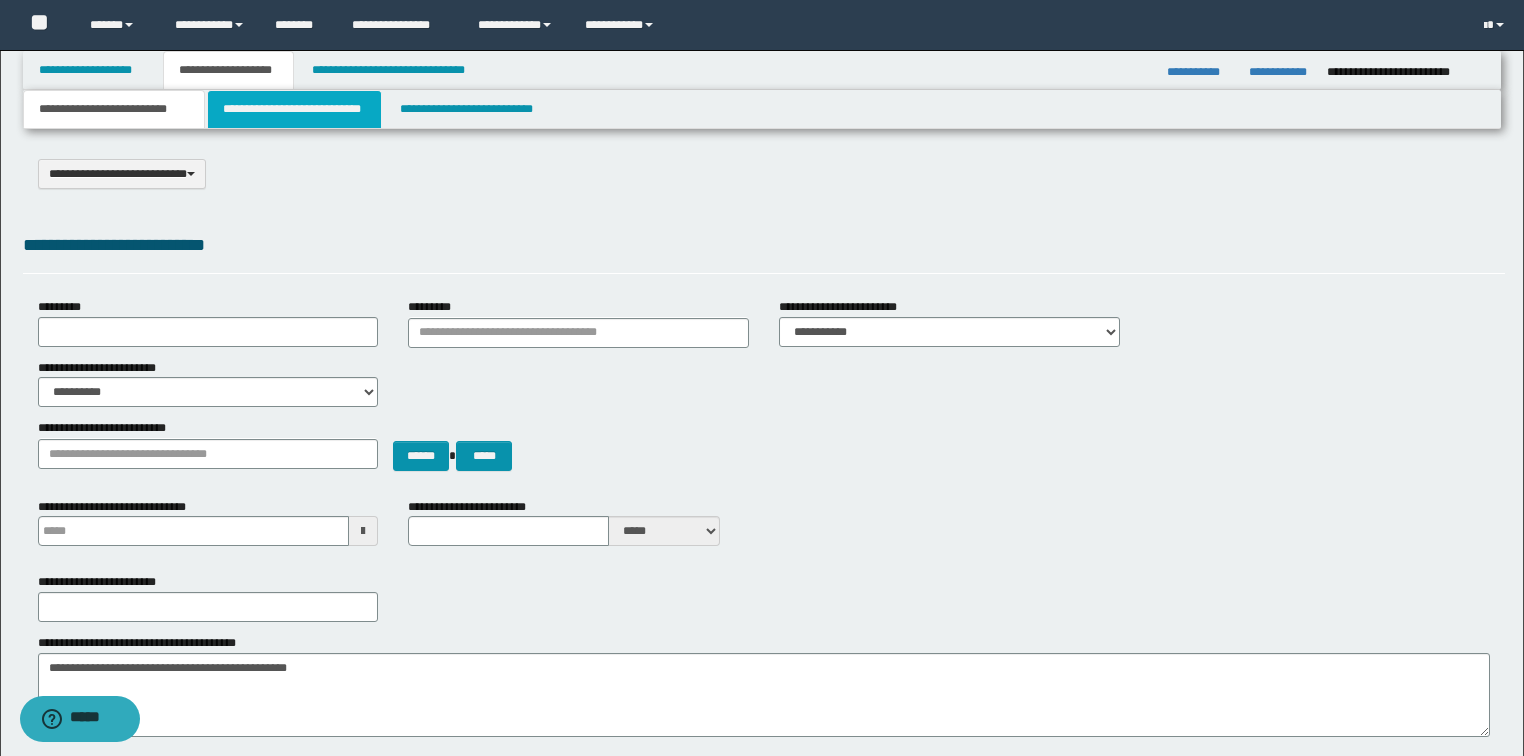 click on "**********" at bounding box center [294, 109] 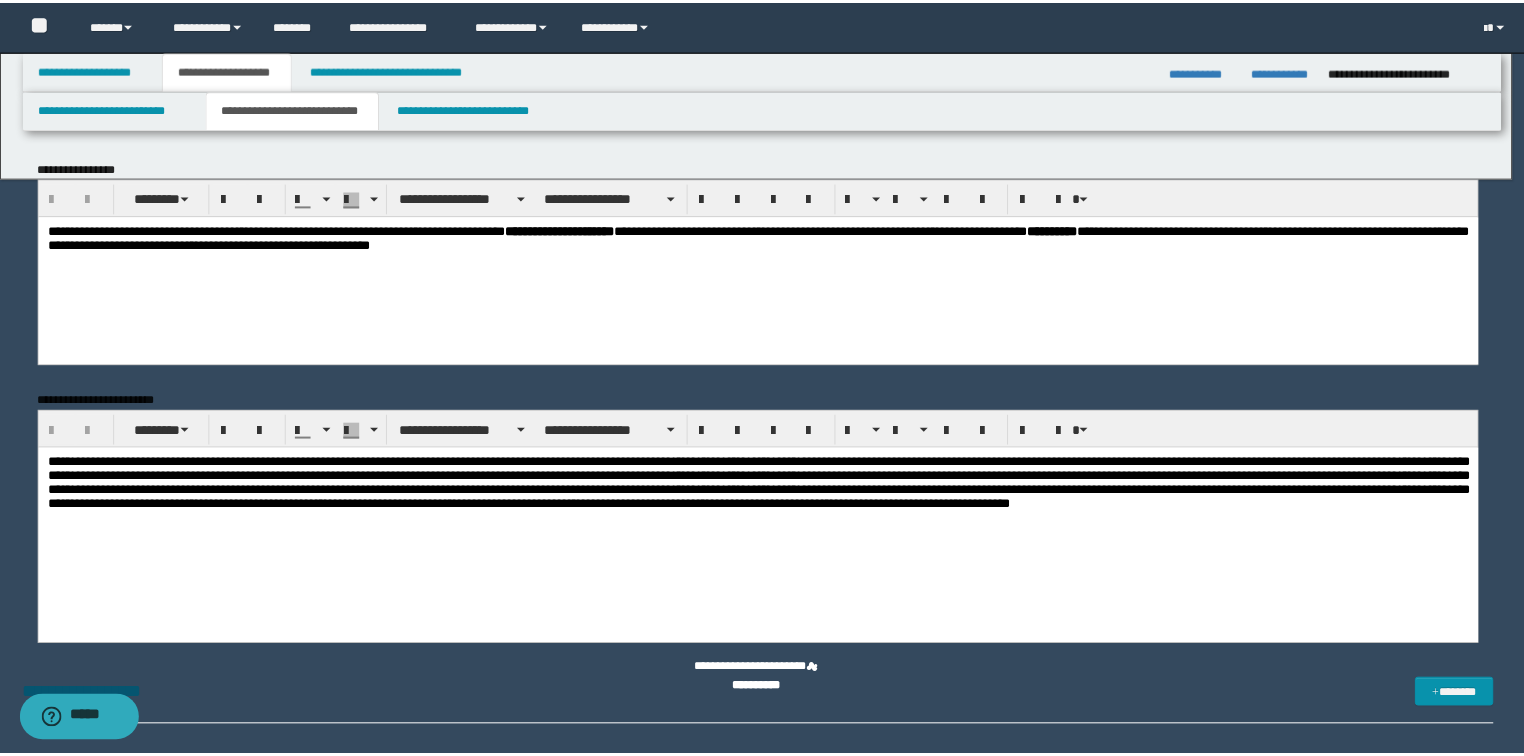 scroll, scrollTop: 0, scrollLeft: 0, axis: both 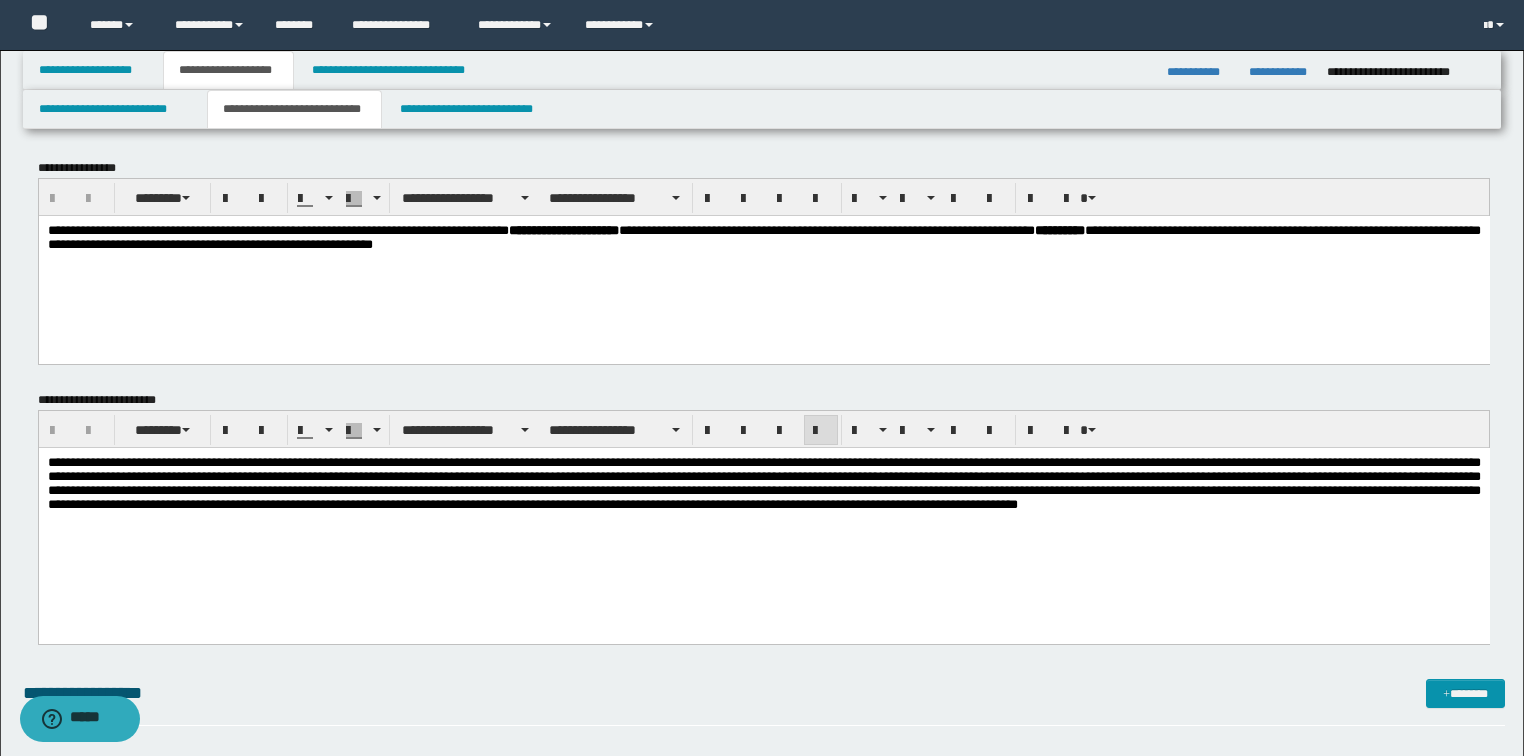 click at bounding box center (763, 508) 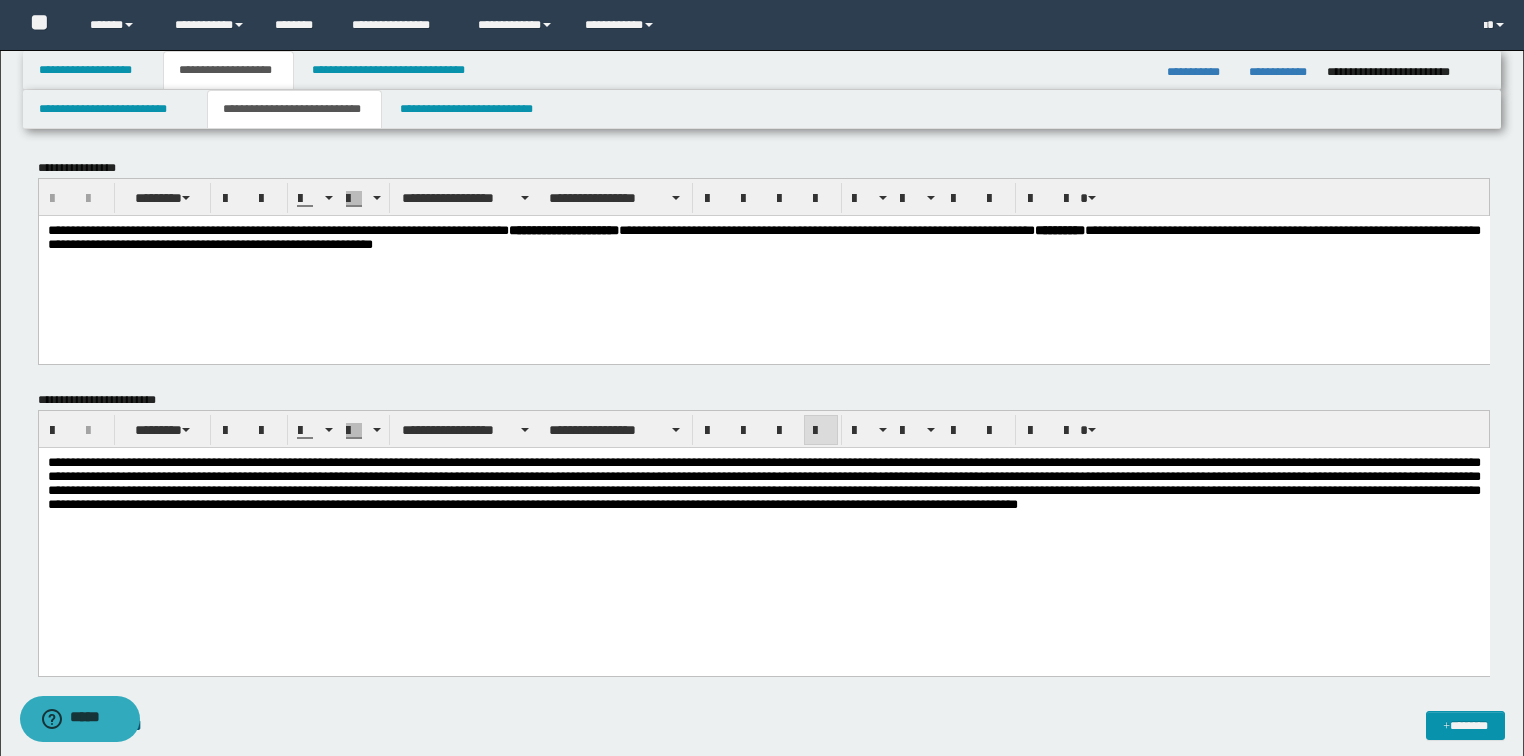 paste 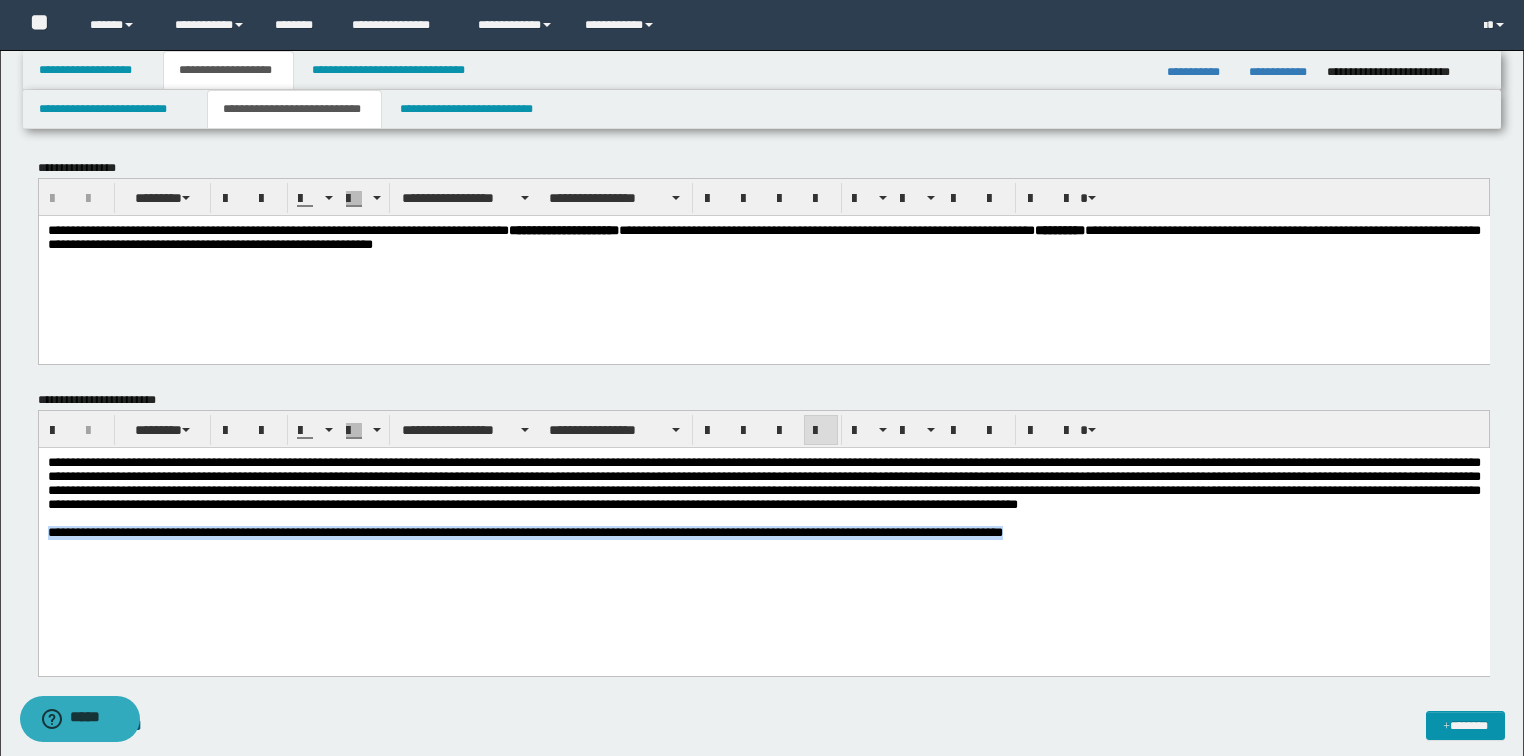 drag, startPoint x: 1147, startPoint y: 572, endPoint x: 2, endPoint y: 582, distance: 1145.0437 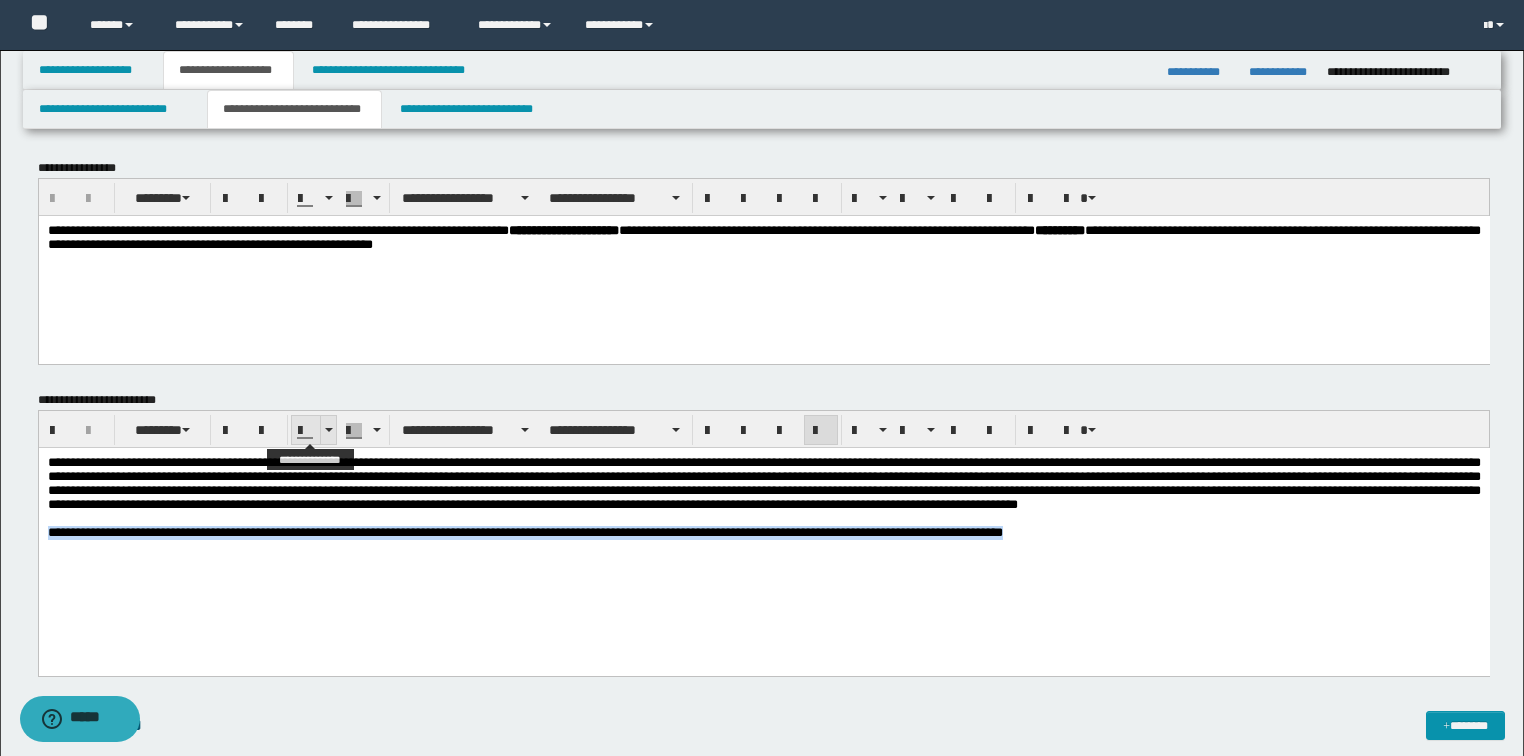 click at bounding box center (328, 430) 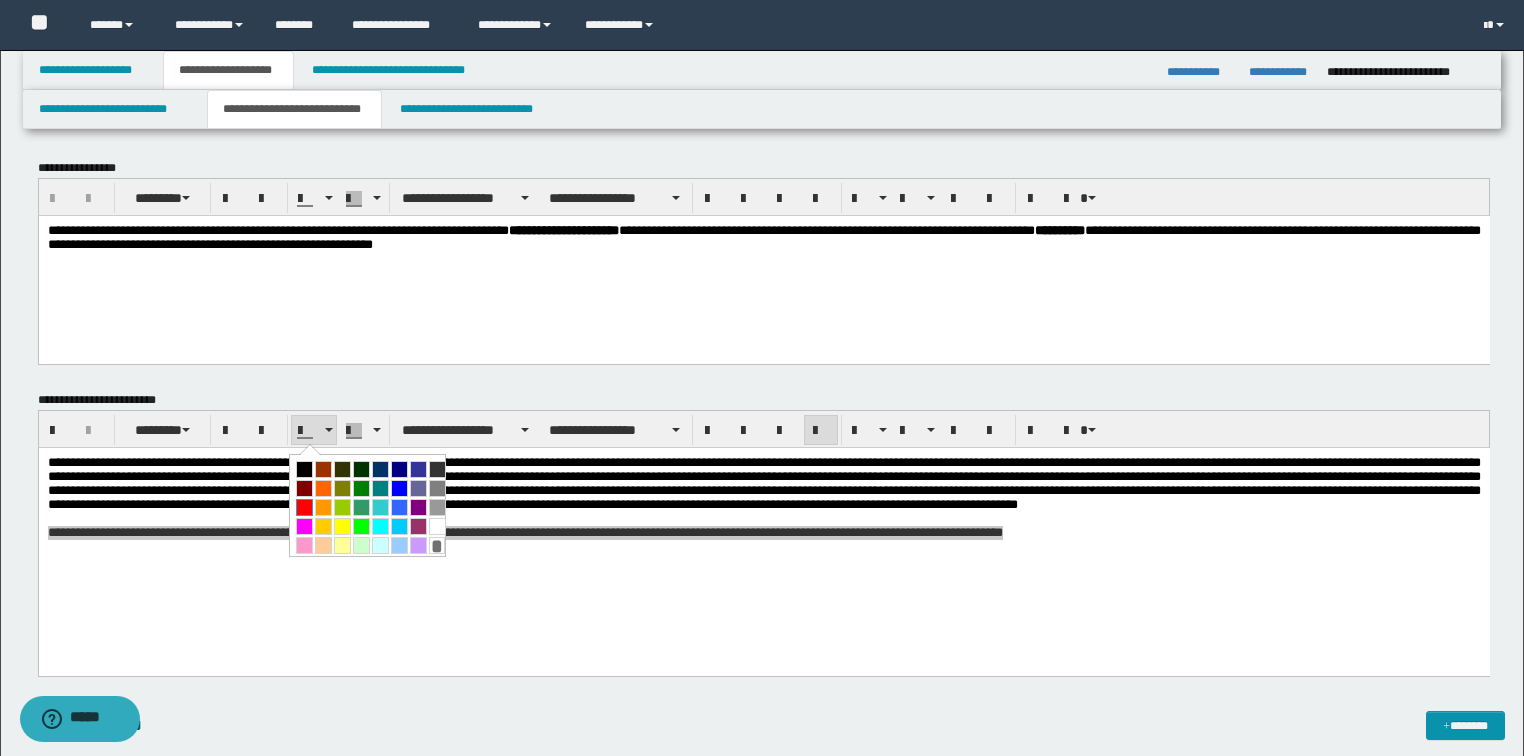 click at bounding box center [304, 507] 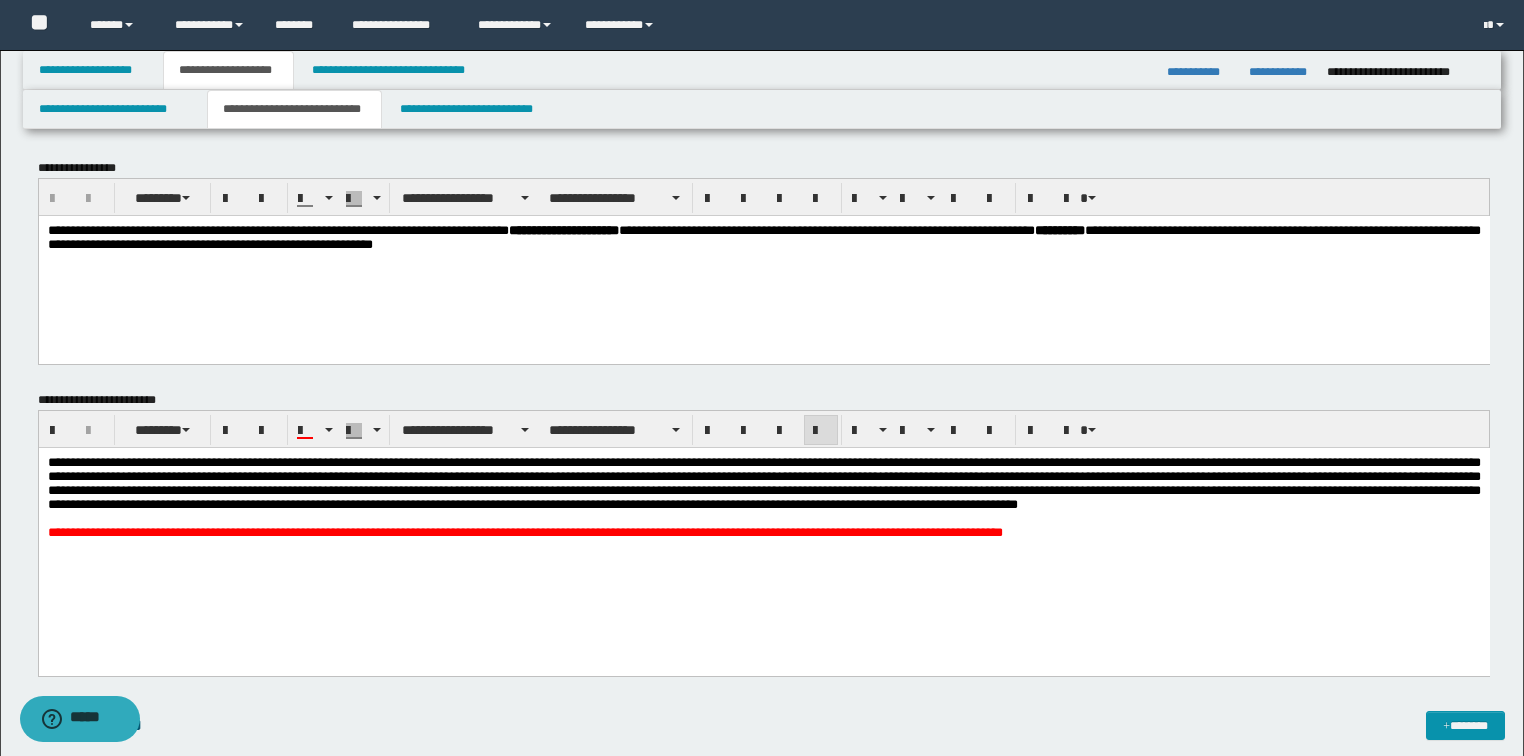 click on "**********" at bounding box center (763, 522) 